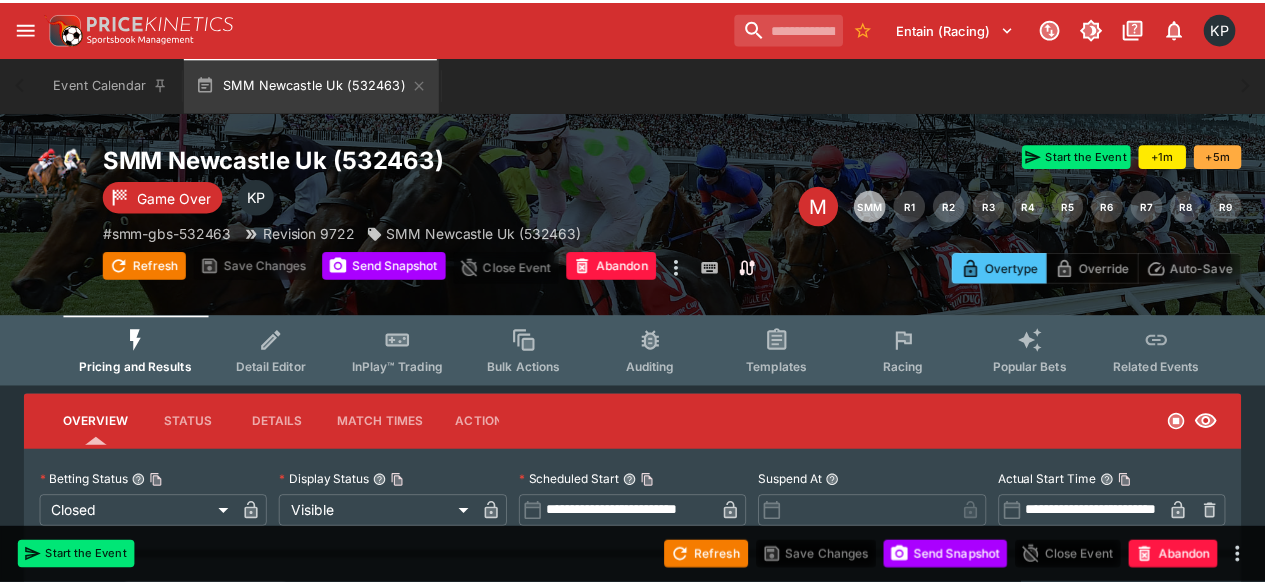scroll, scrollTop: 0, scrollLeft: 0, axis: both 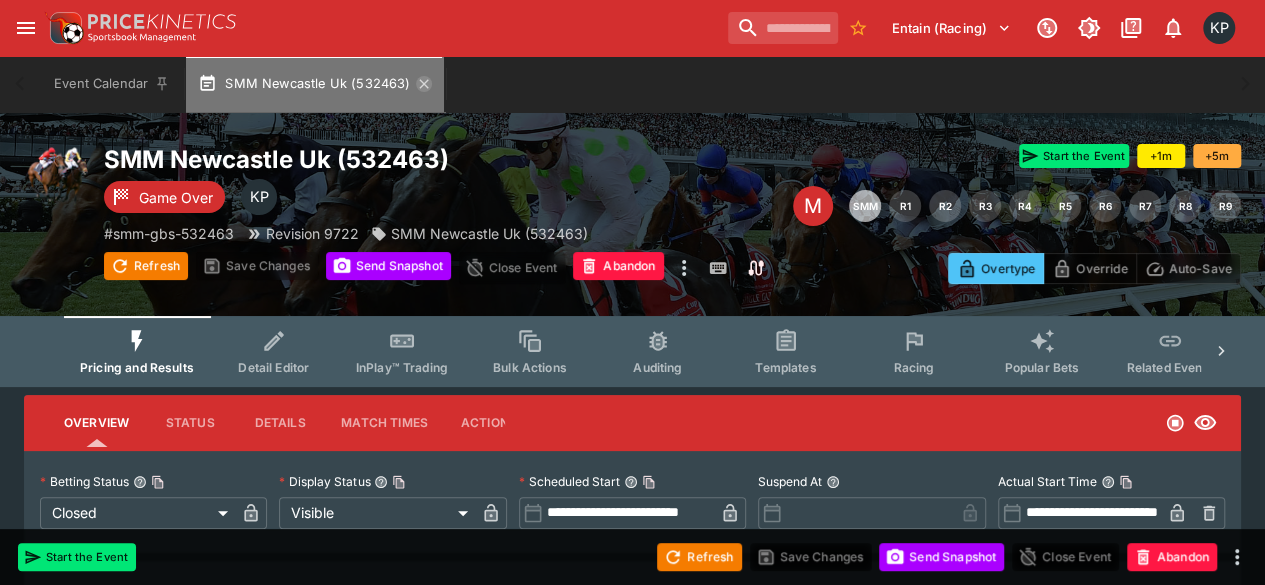 click 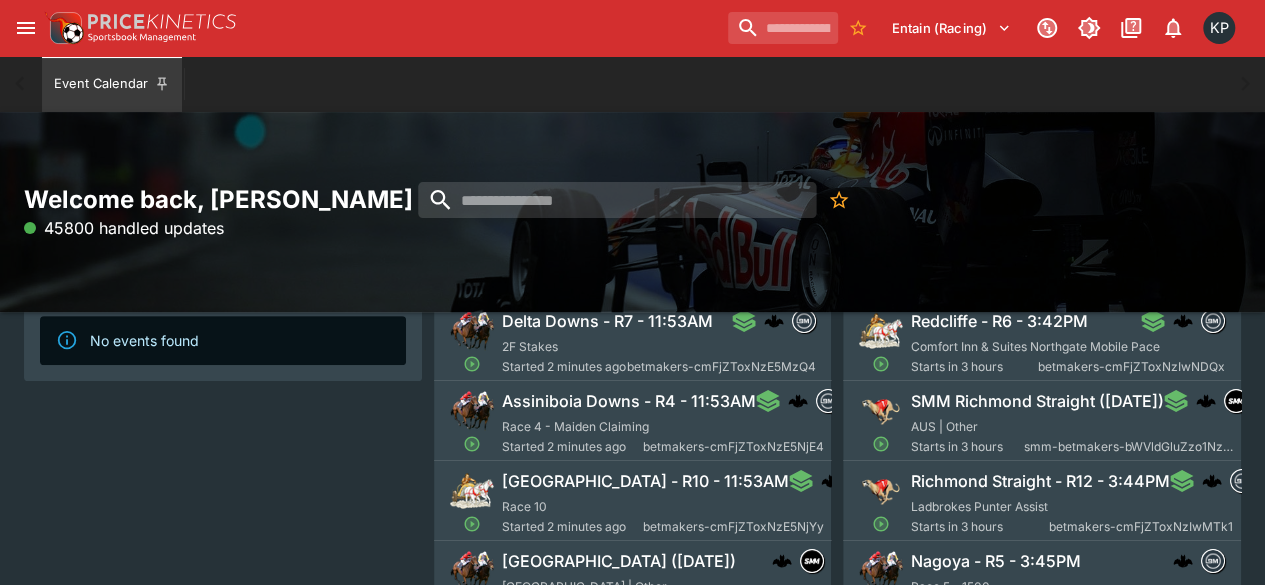 scroll, scrollTop: 169, scrollLeft: 0, axis: vertical 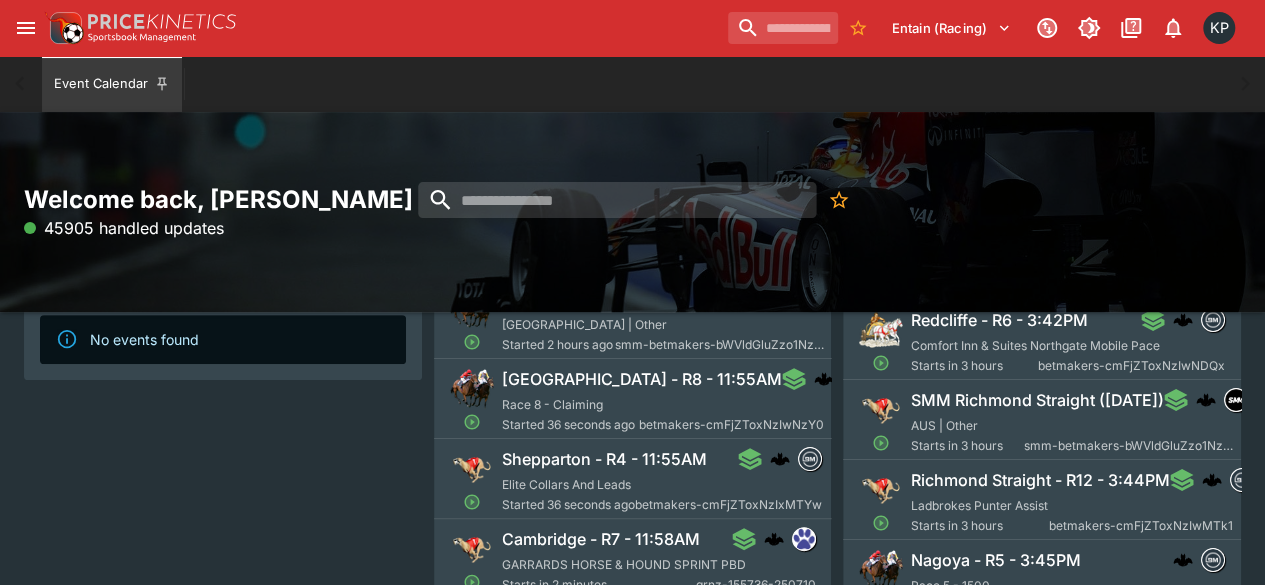 click on "Shepparton - R4 - 11:55AM Elite Collars And Leads Started 36 seconds ago betmakers-cmFjZToxNzIxMTYw" at bounding box center [662, 481] 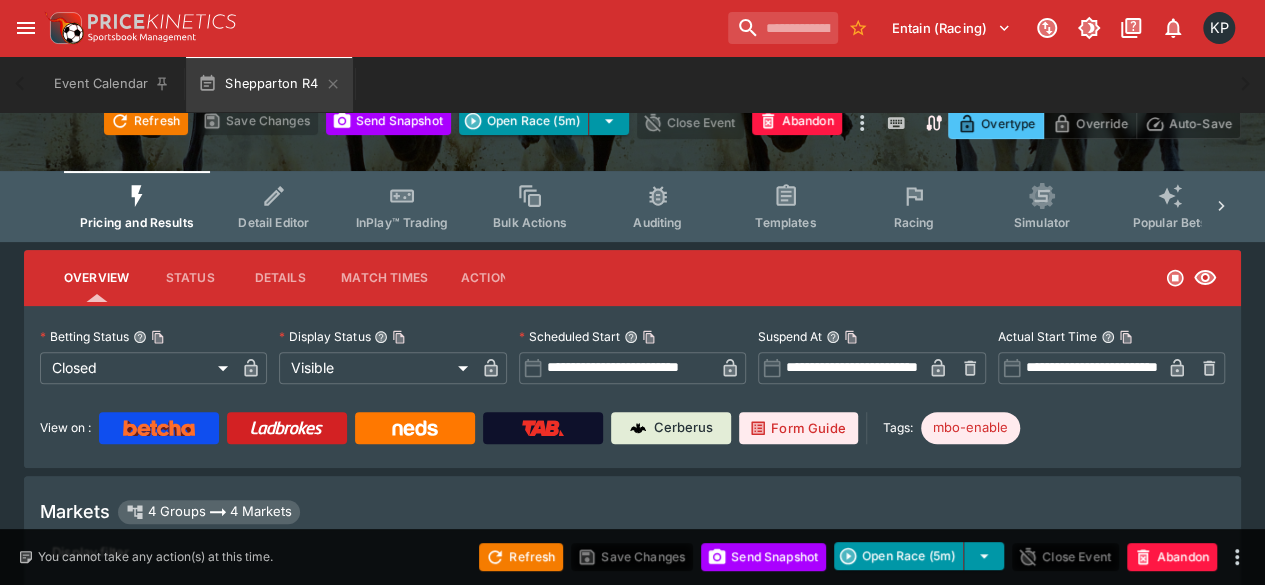 type on "**********" 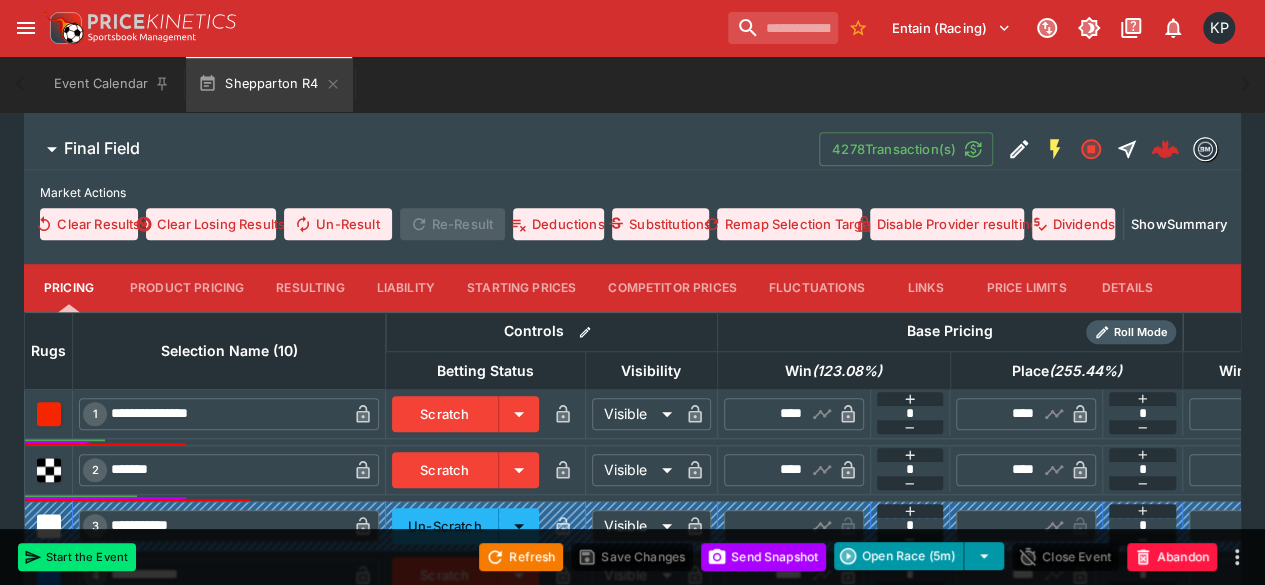 scroll, scrollTop: 604, scrollLeft: 0, axis: vertical 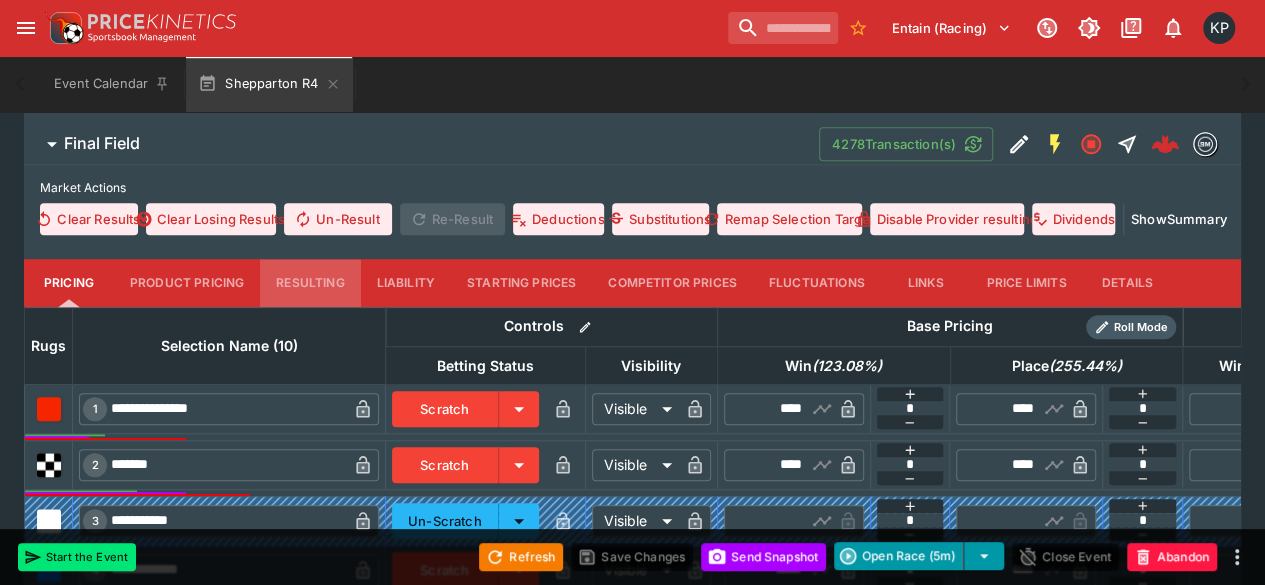 click on "Resulting" at bounding box center [310, 283] 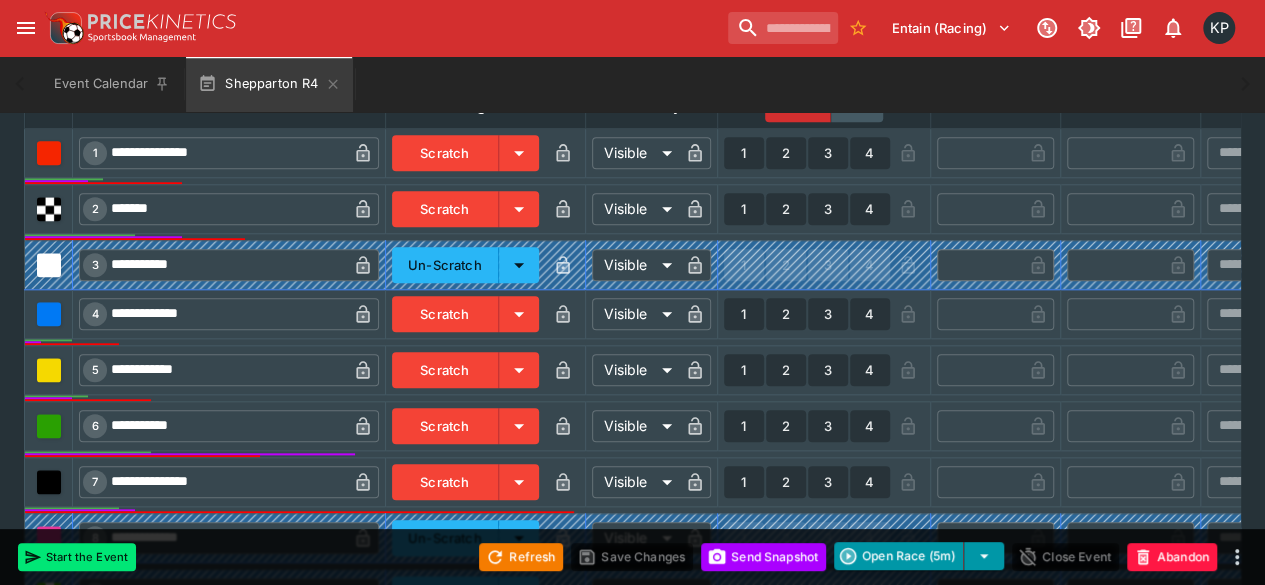 scroll, scrollTop: 872, scrollLeft: 0, axis: vertical 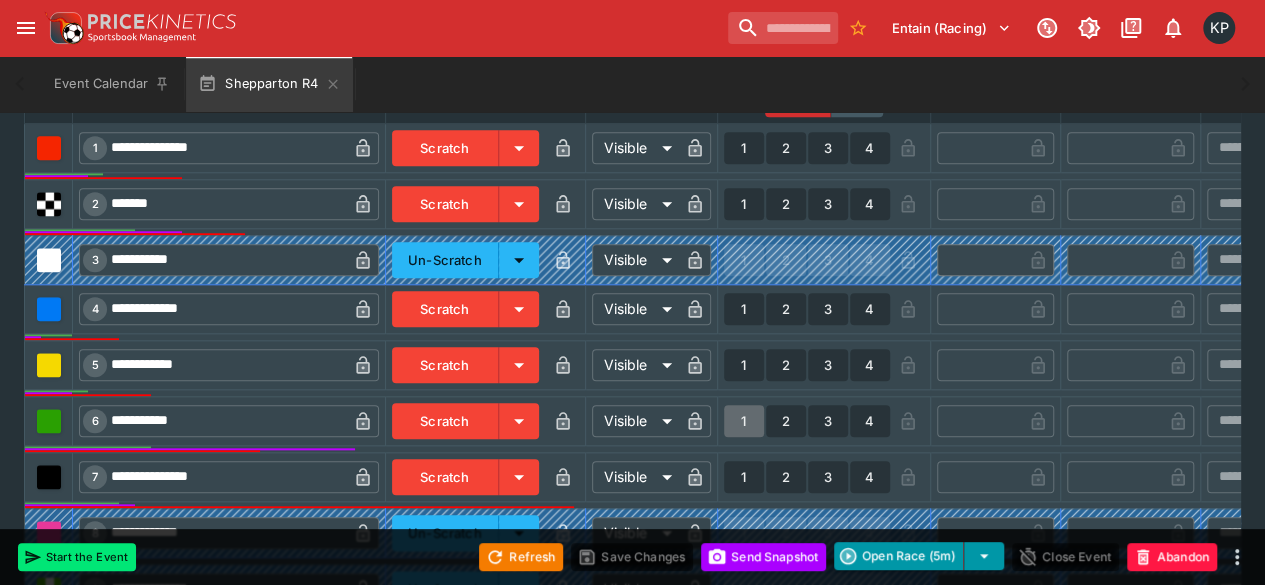click on "1" at bounding box center [744, 421] 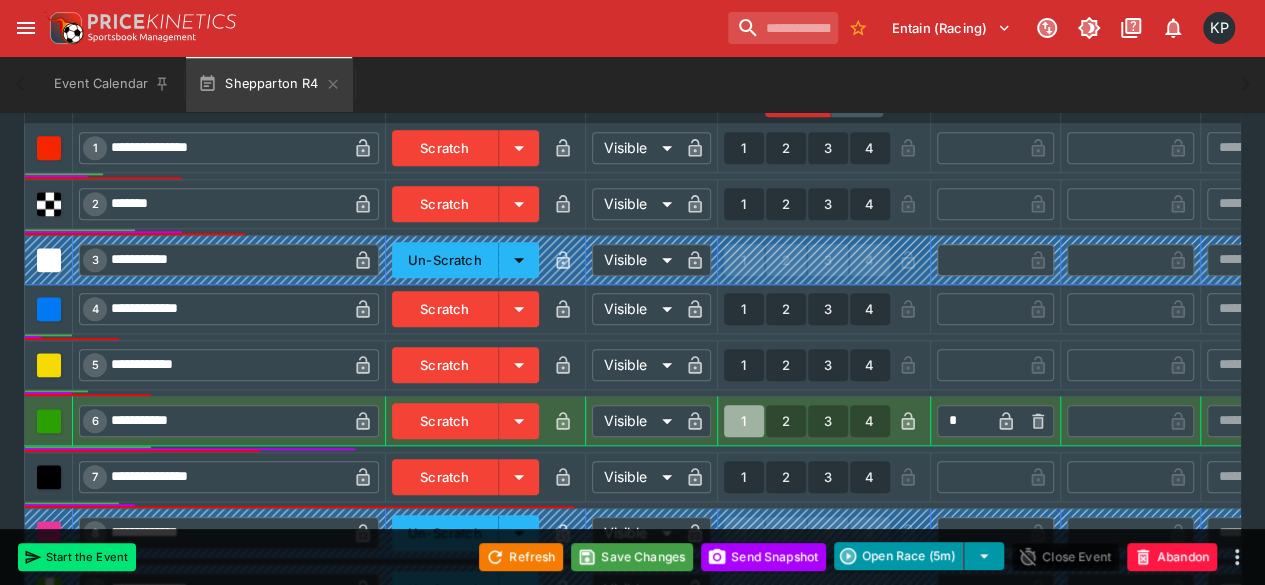 type on "*" 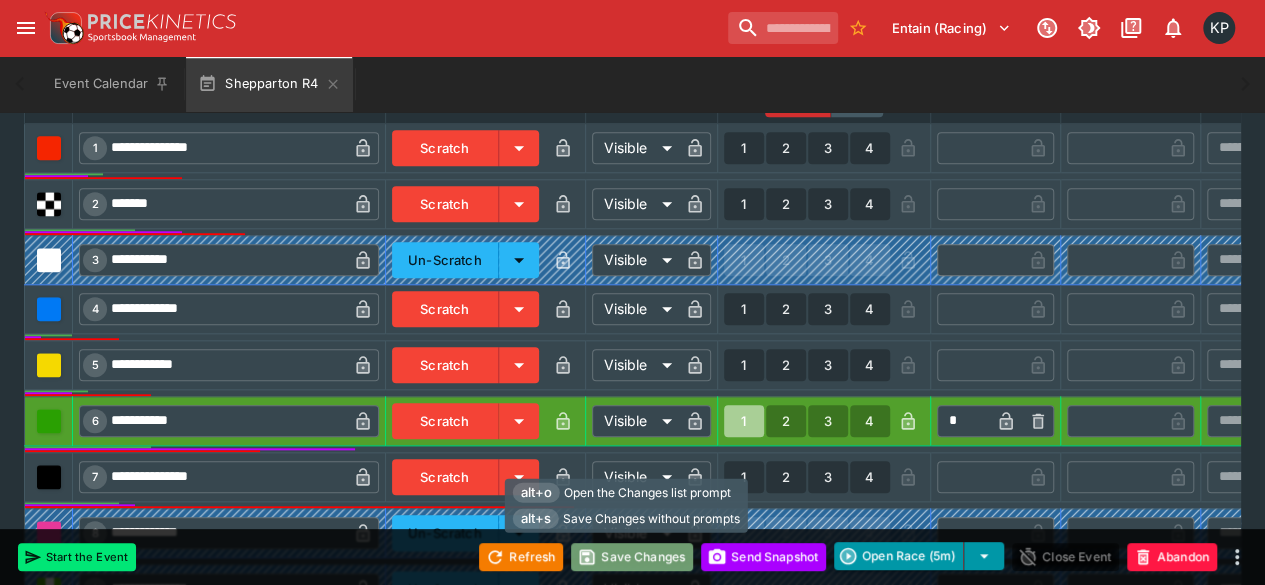 click on "Save Changes" at bounding box center (632, 557) 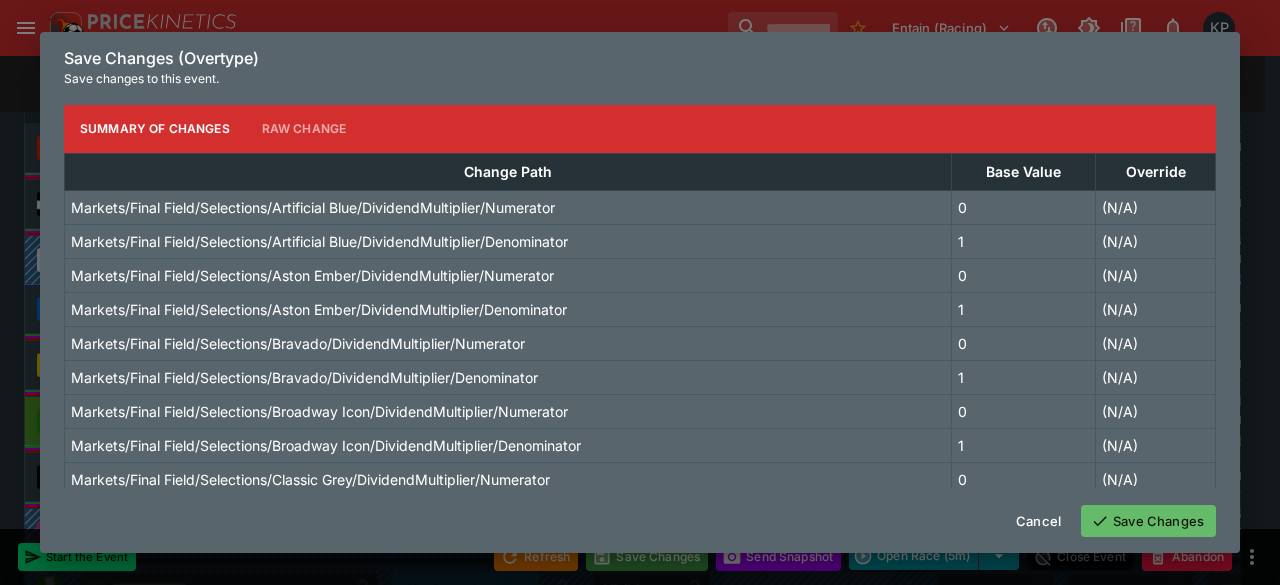 click on "Save Changes" at bounding box center (1148, 521) 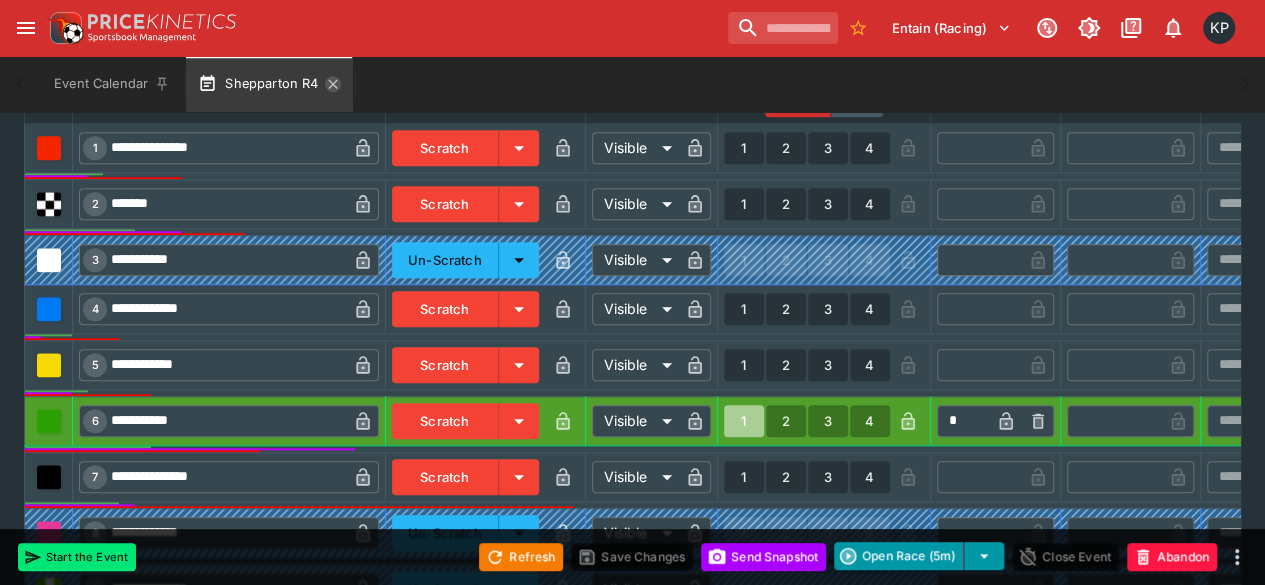click 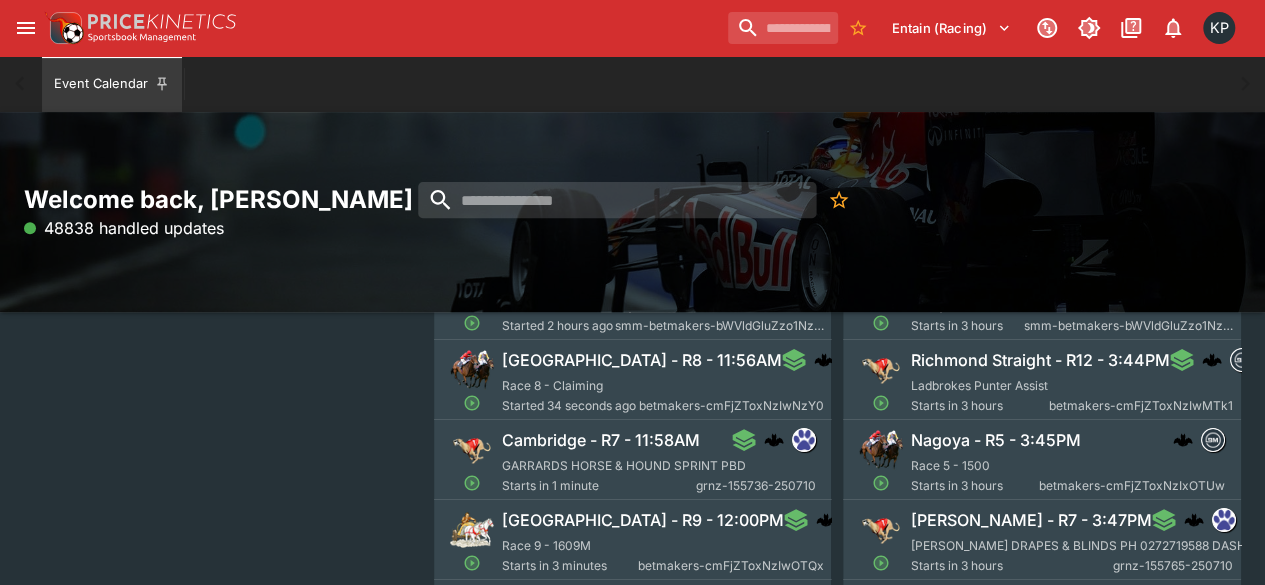 scroll, scrollTop: 290, scrollLeft: 0, axis: vertical 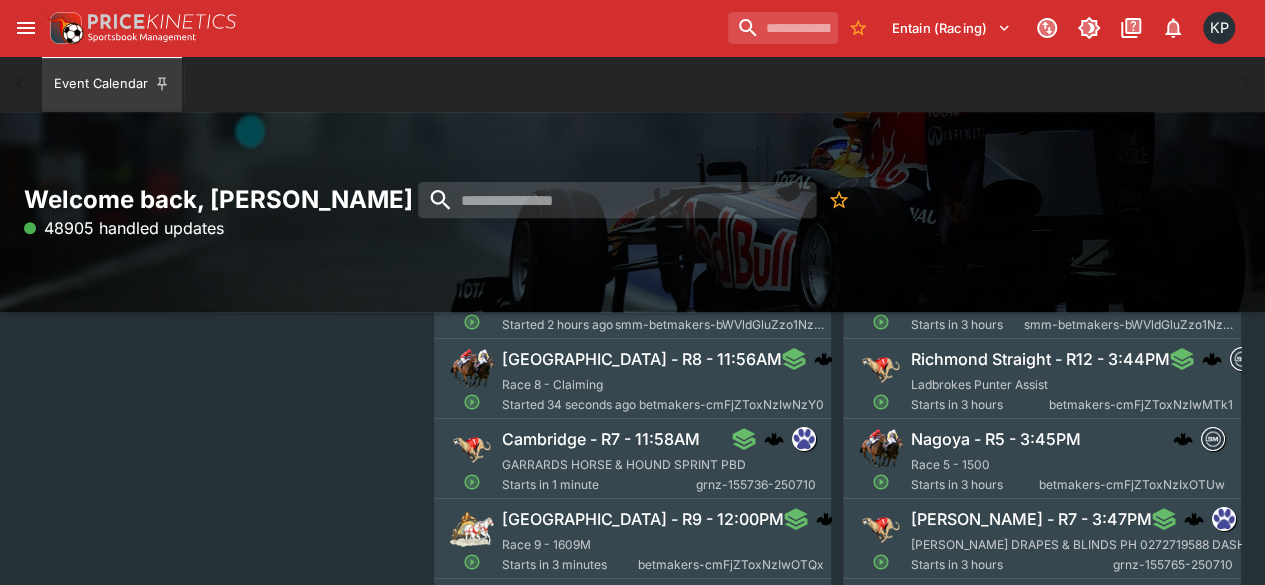 click on "Cambridge - R7 - 11:58AM" at bounding box center (601, 439) 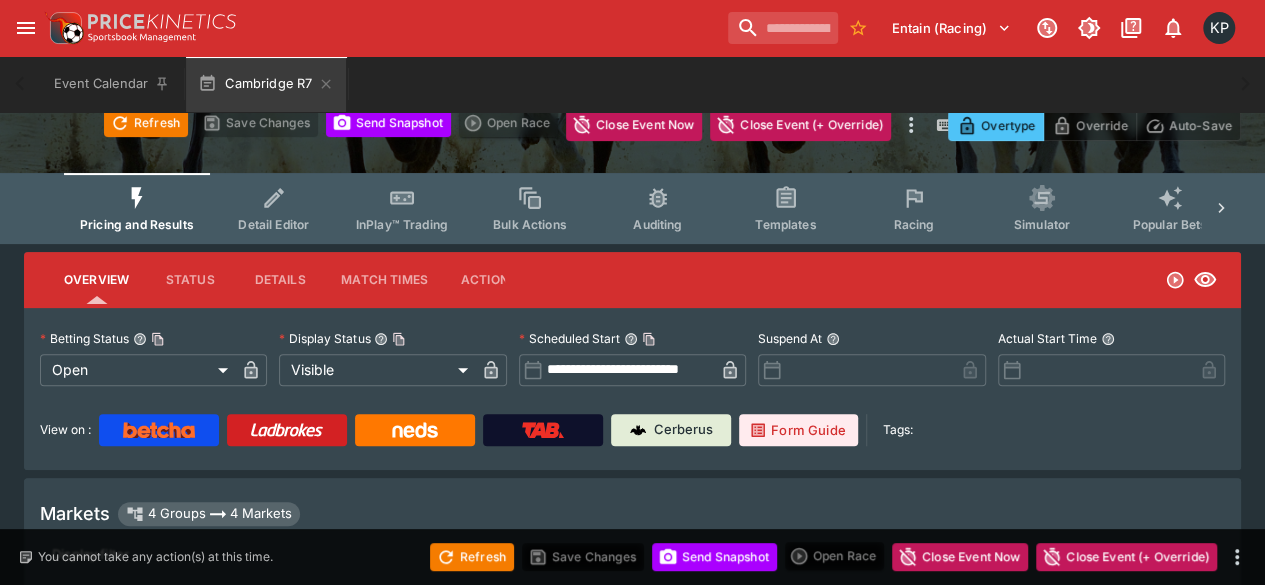 type on "**********" 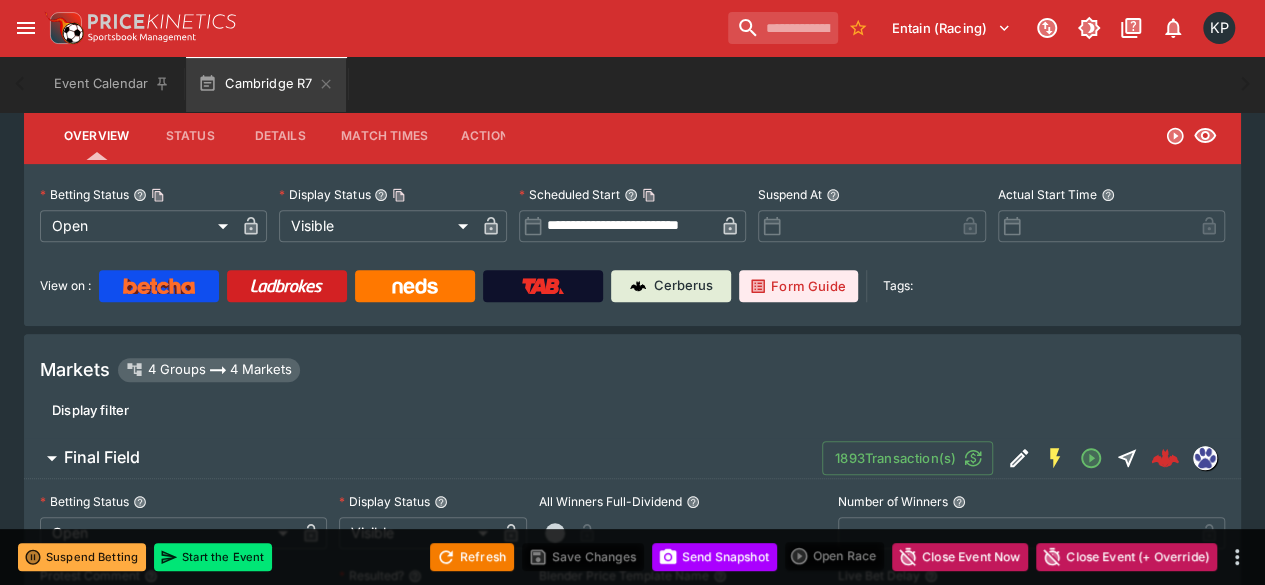 type on "****" 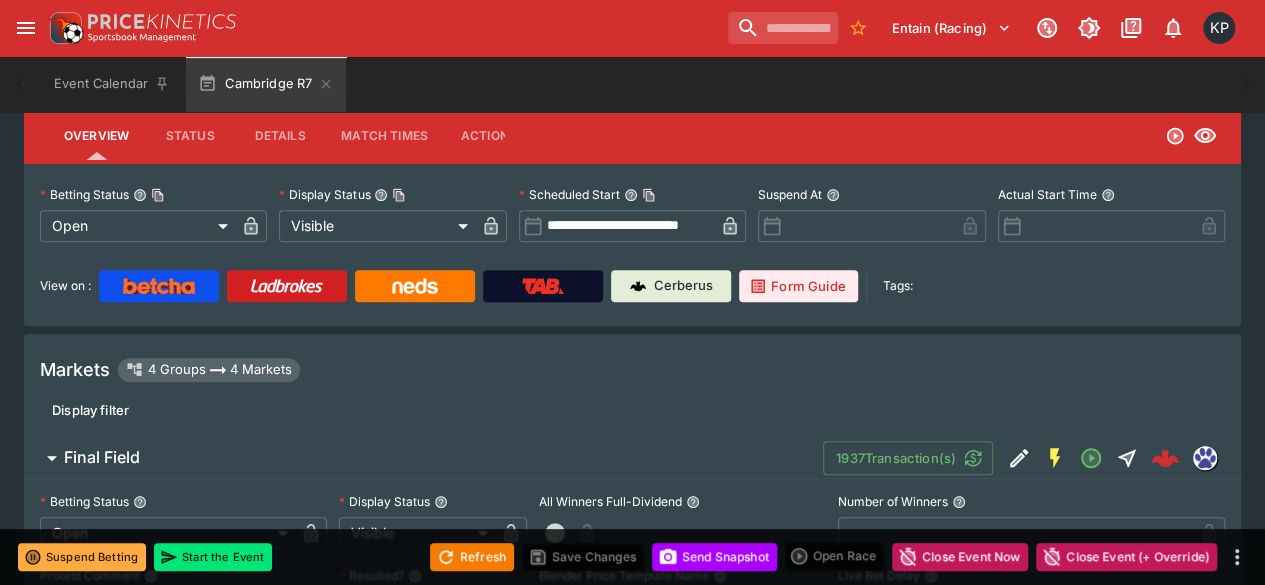 type on "**********" 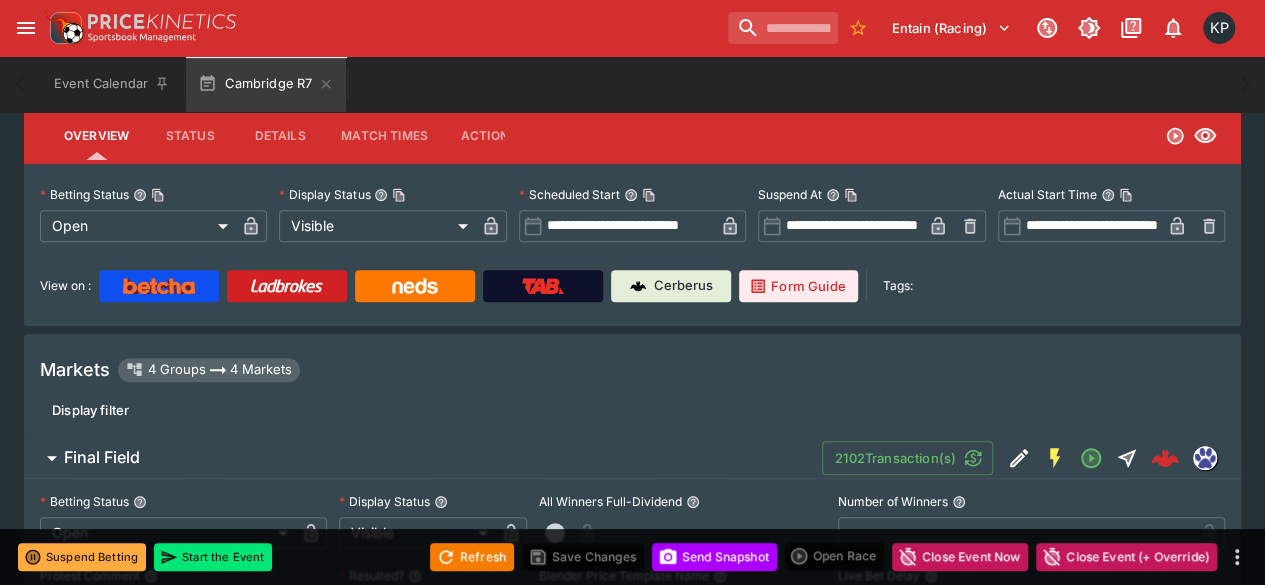 type on "****" 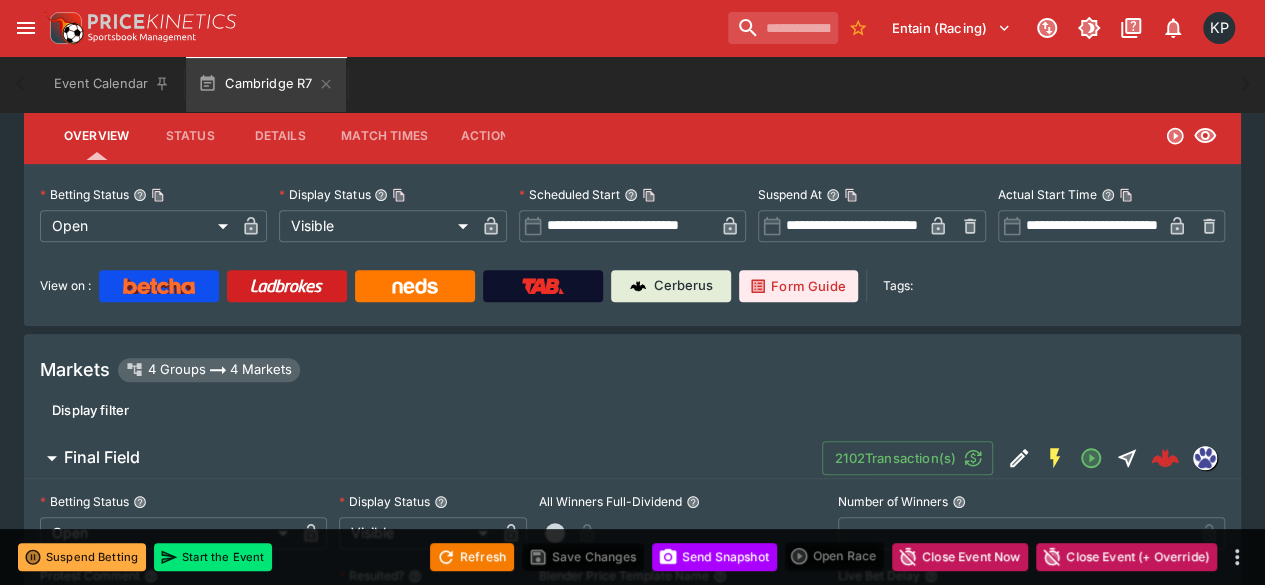 type on "****" 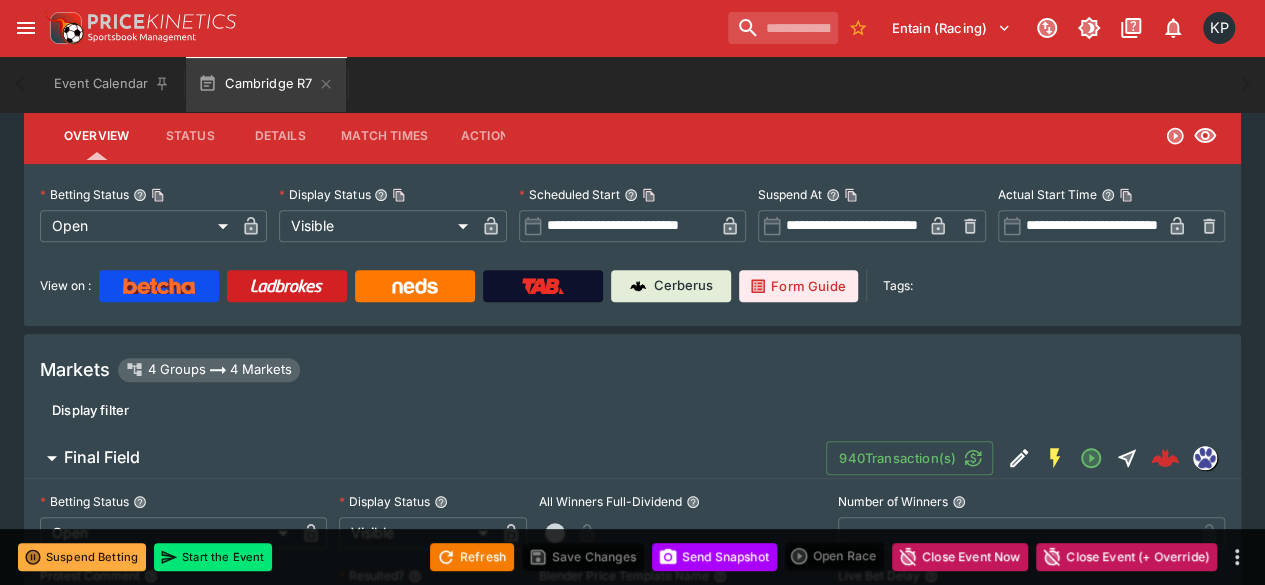 type on "*****" 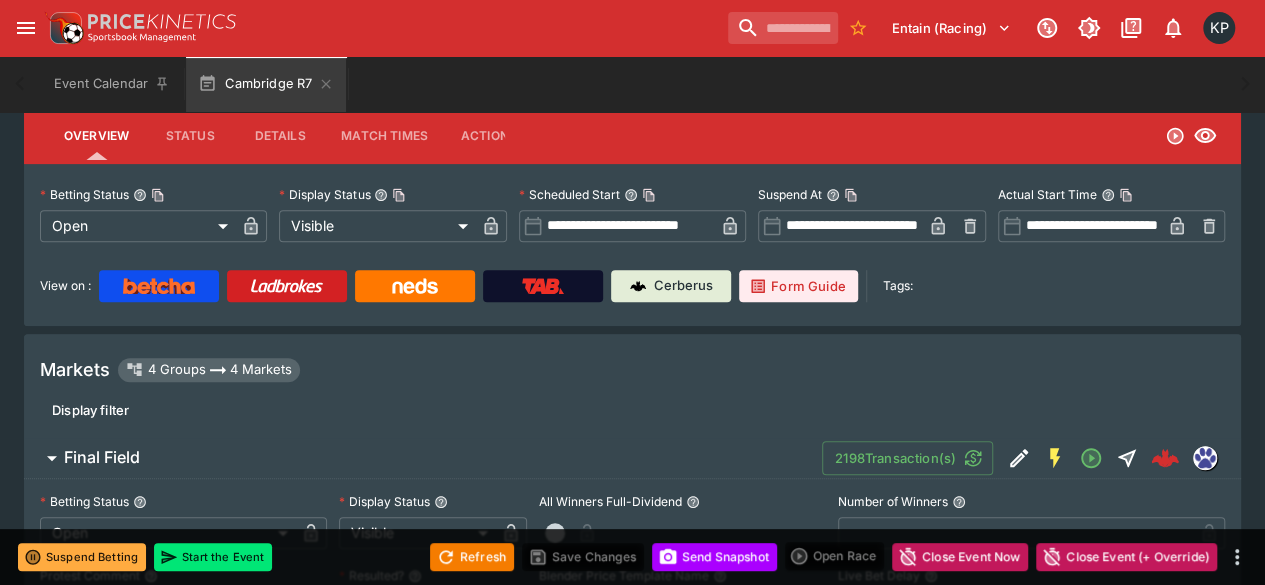 type on "*****" 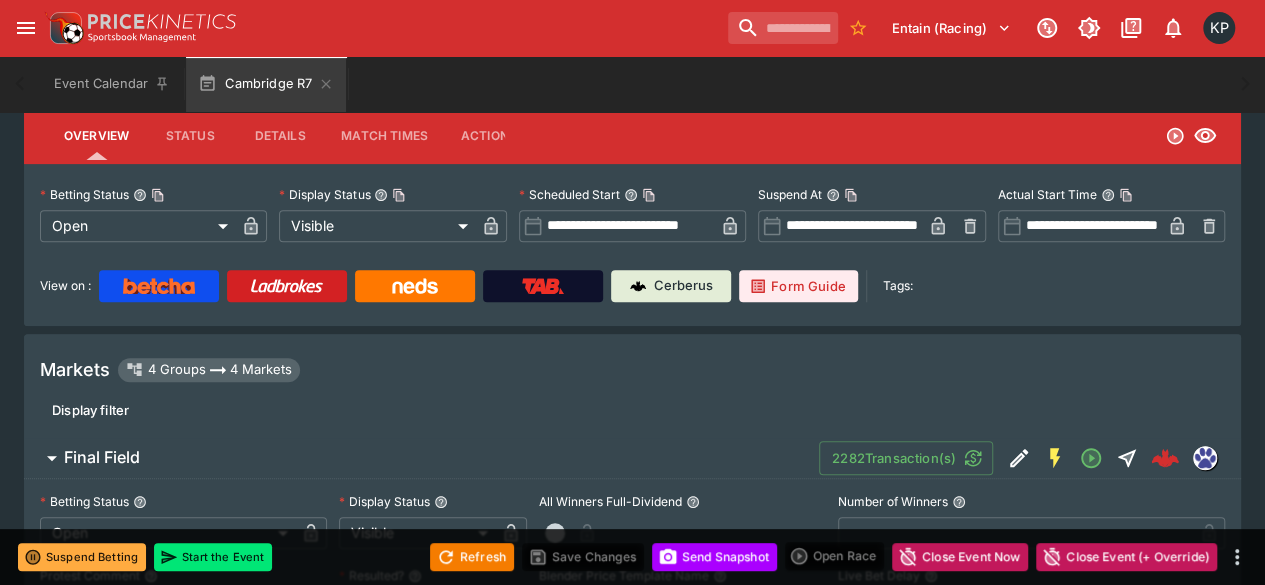 type on "**********" 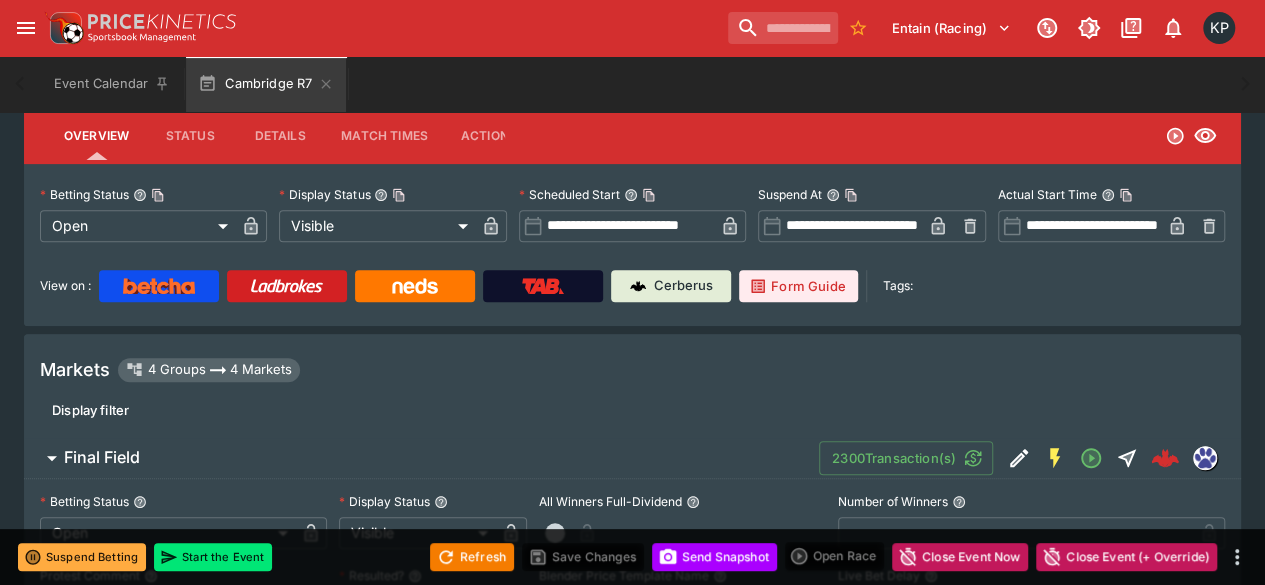 type on "****" 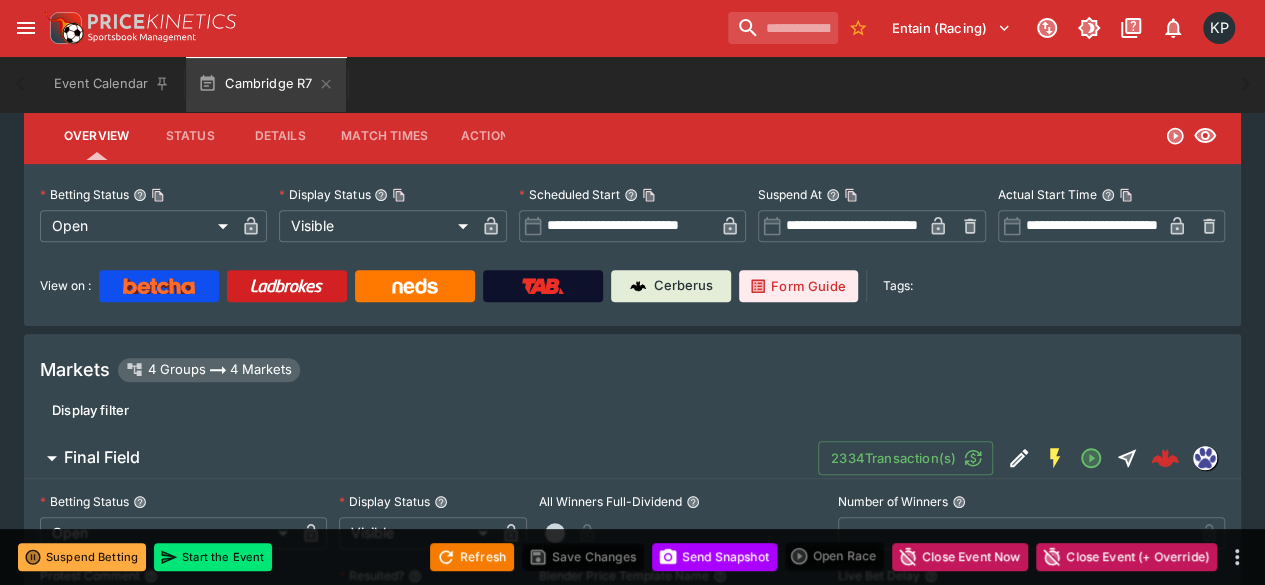 type on "*****" 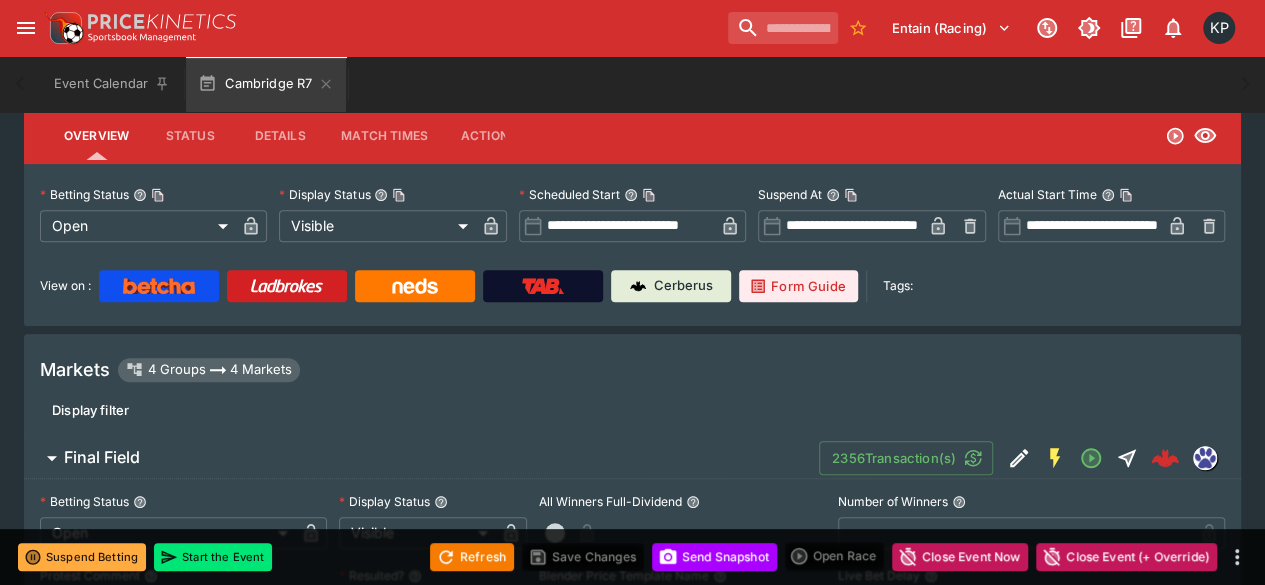 type on "****" 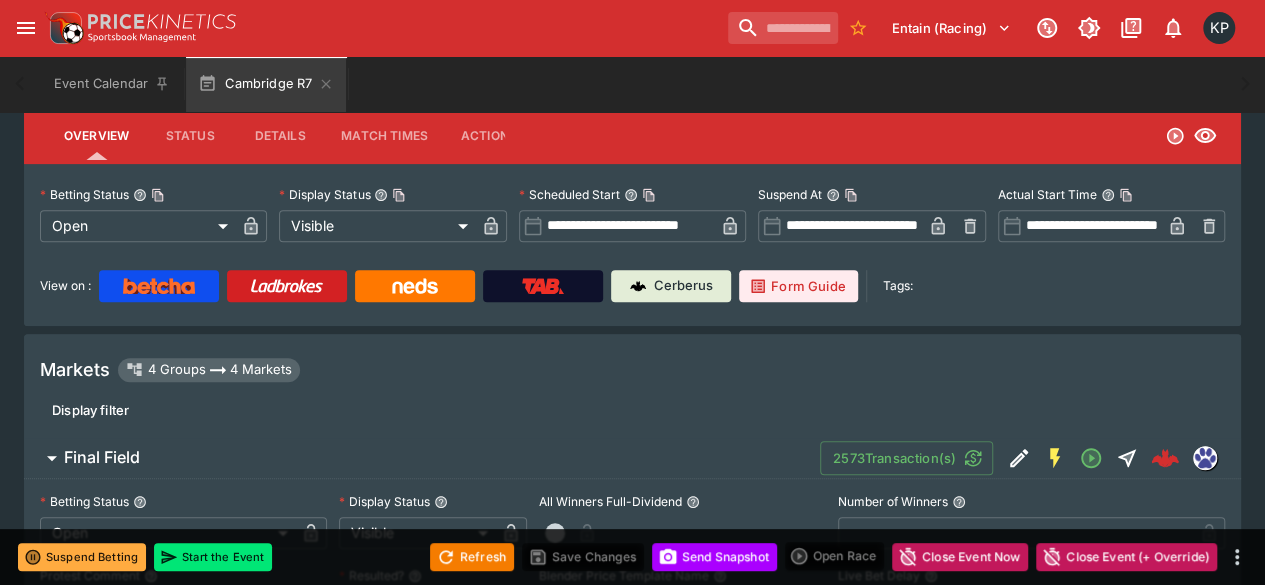 type on "****" 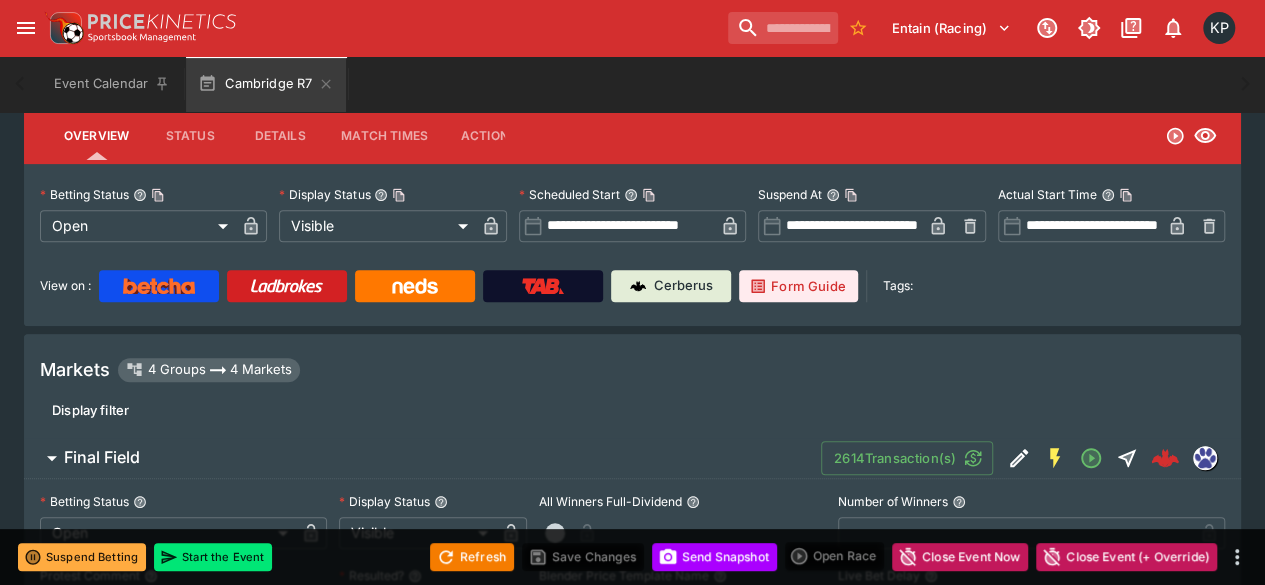 type on "****" 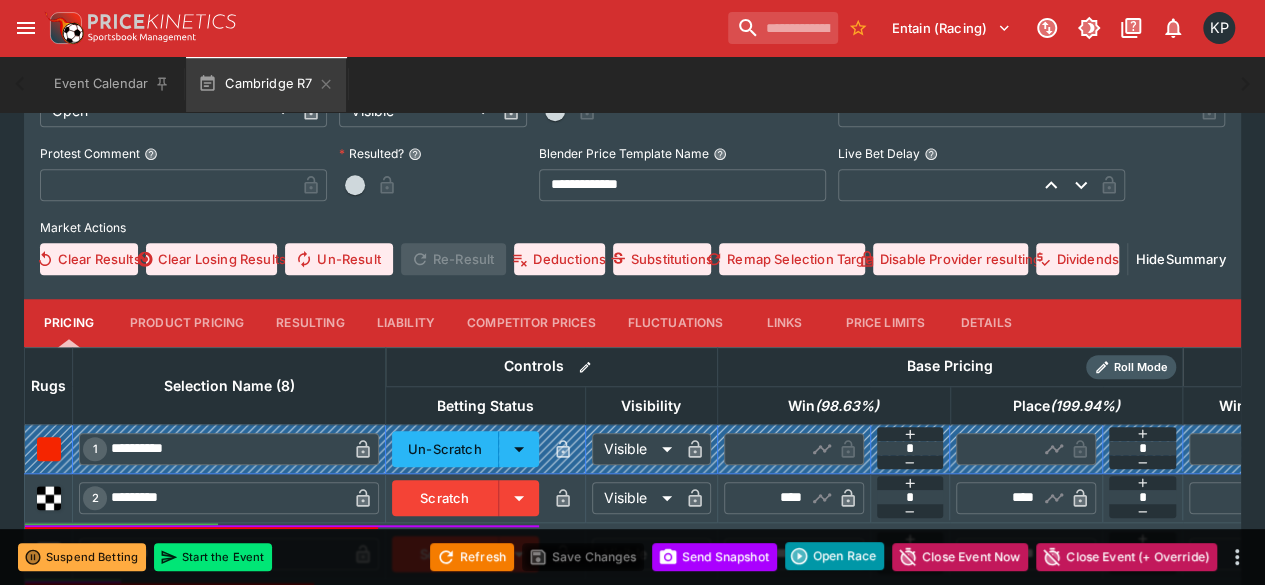 scroll, scrollTop: 716, scrollLeft: 0, axis: vertical 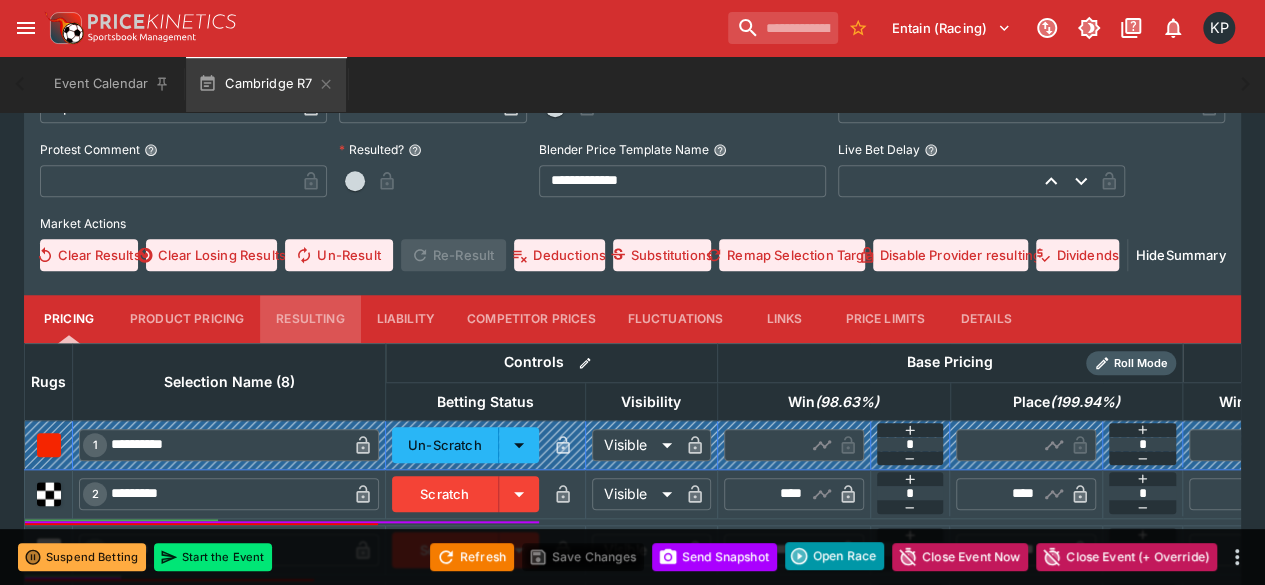 click on "Resulting" at bounding box center [310, 319] 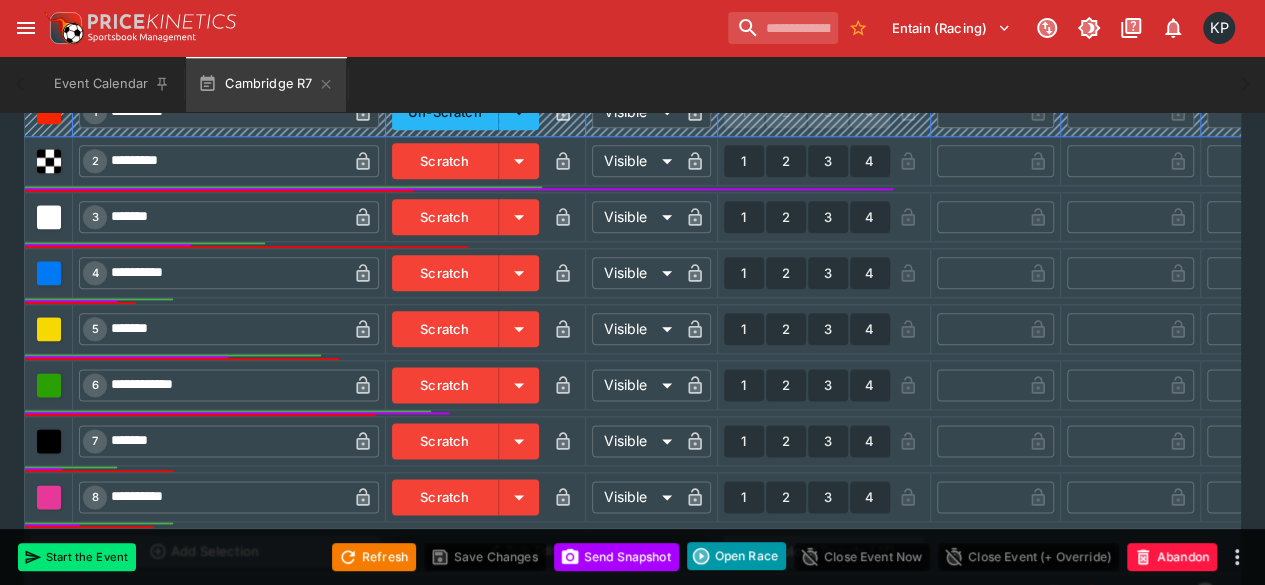 scroll, scrollTop: 1058, scrollLeft: 0, axis: vertical 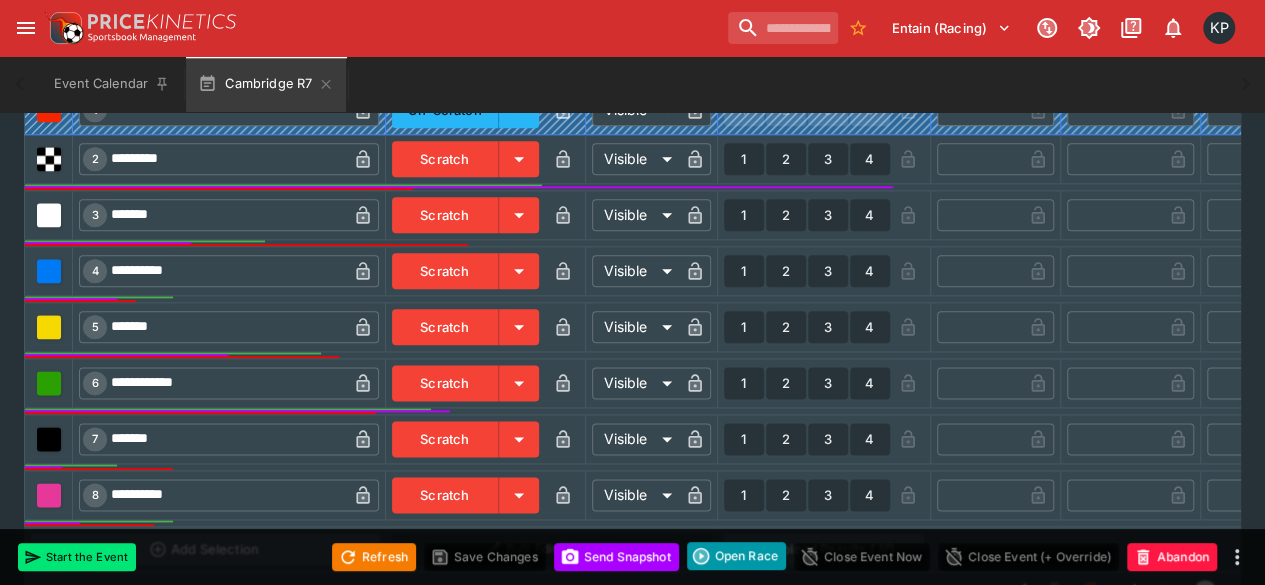 click on "1" at bounding box center (744, 271) 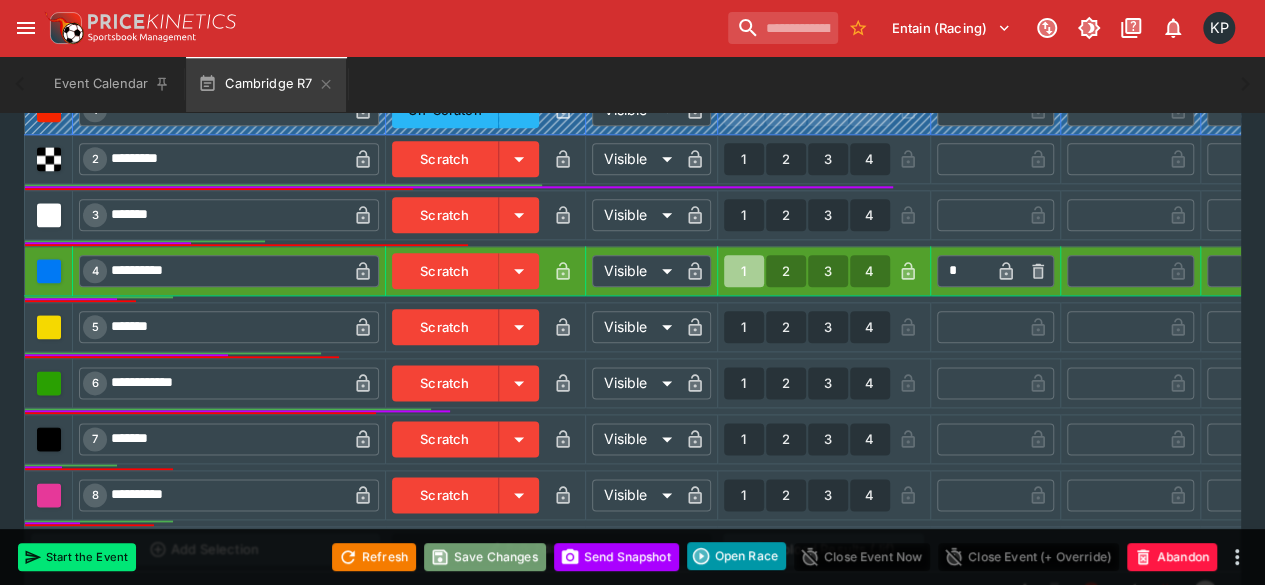 click on "Save Changes" at bounding box center [485, 557] 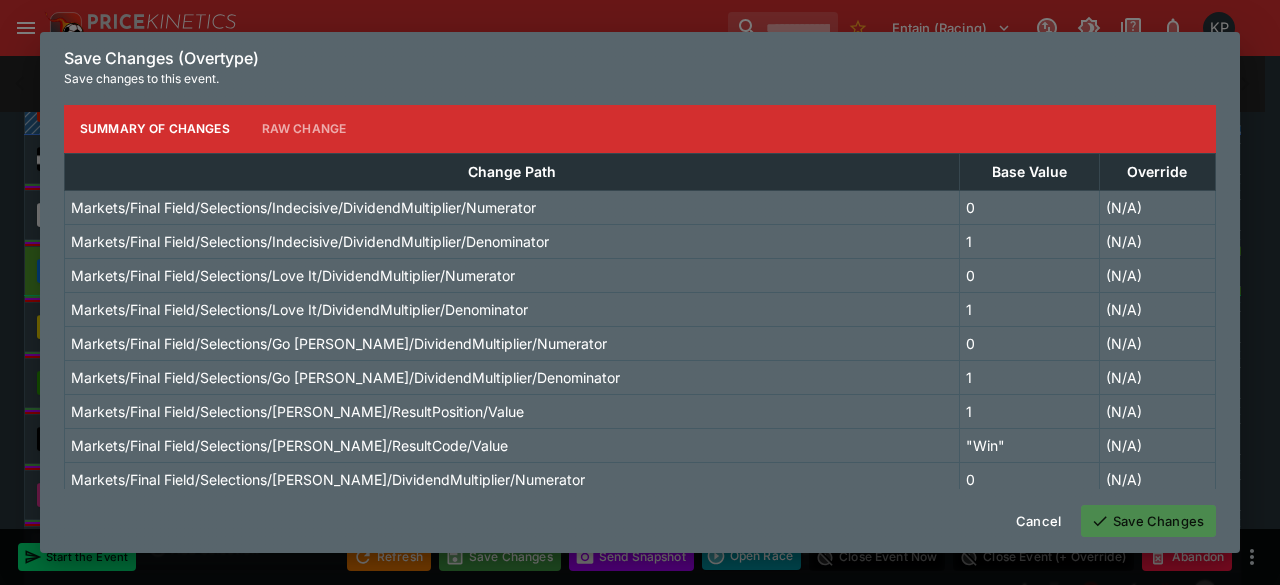 click on "Save Changes" at bounding box center (1148, 521) 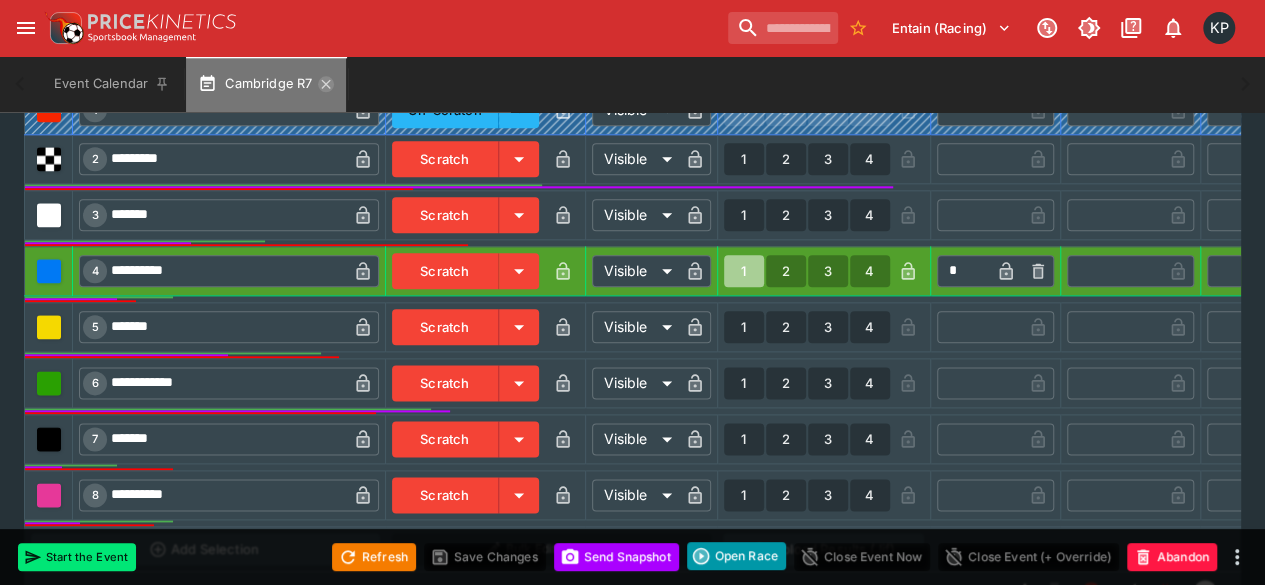 click 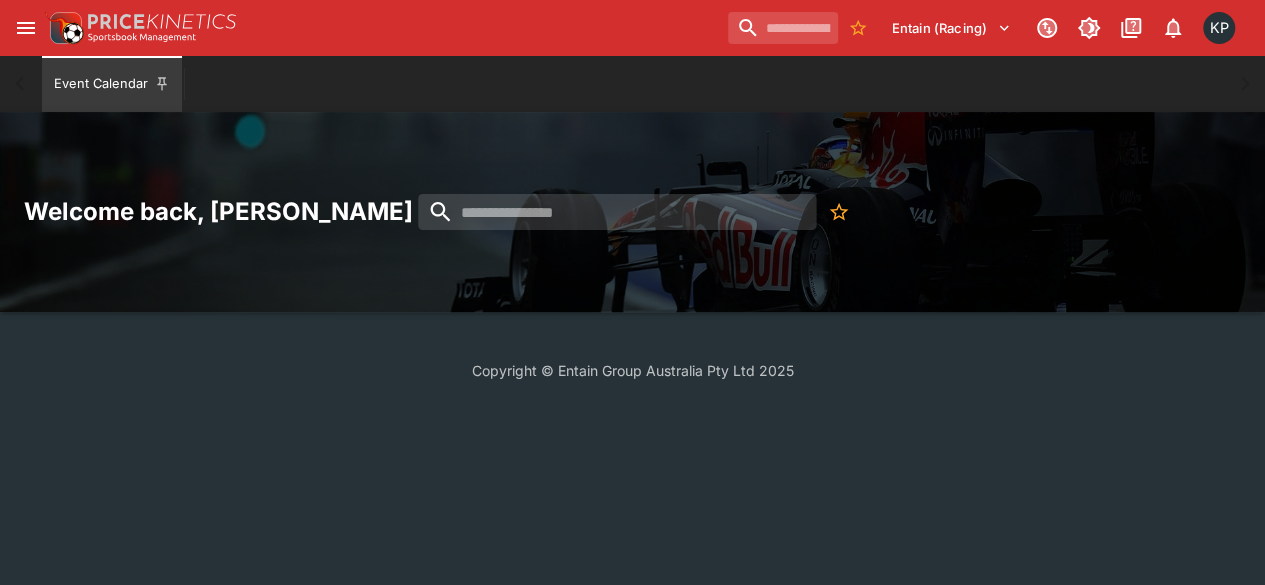 scroll, scrollTop: 0, scrollLeft: 0, axis: both 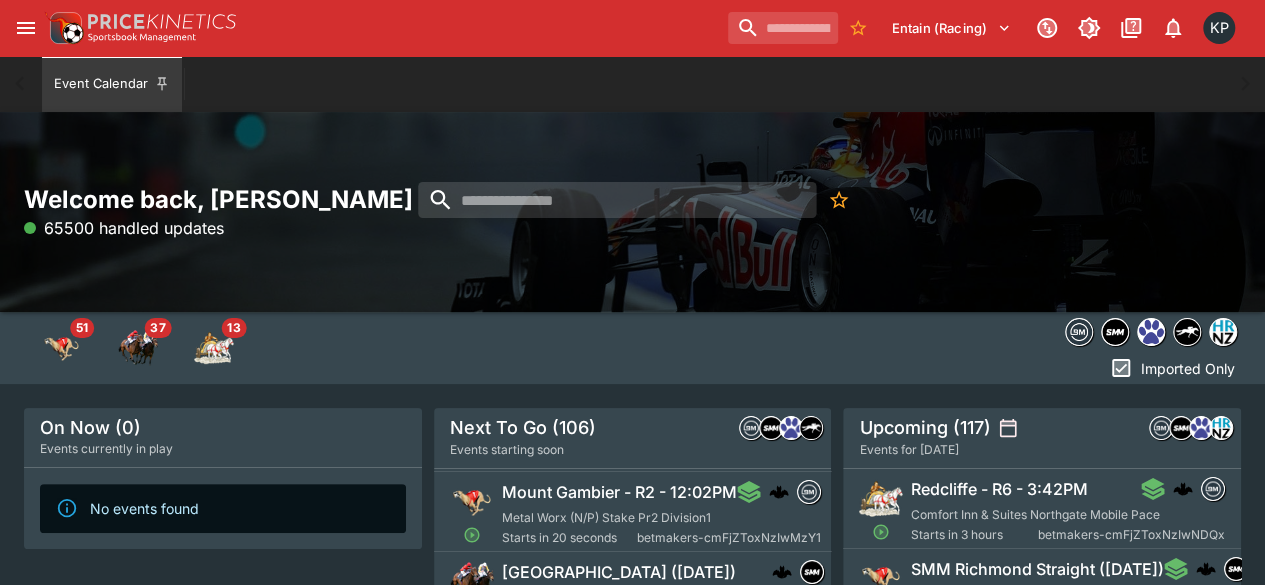 click on "Mount Gambier - R2 - 12:02PM" at bounding box center [619, 492] 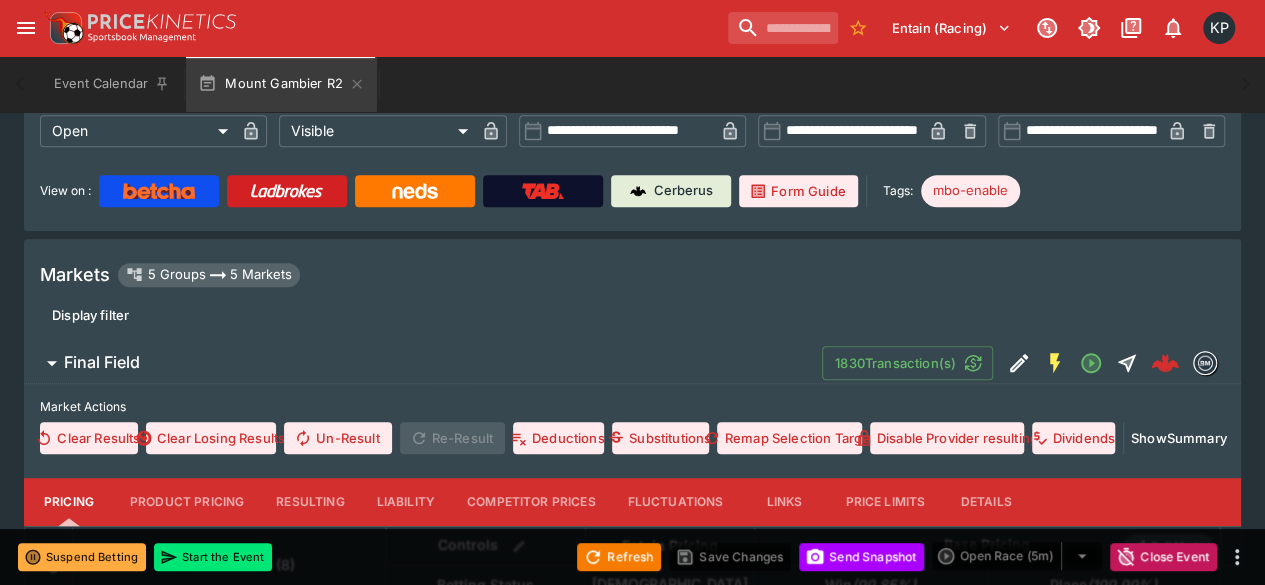 scroll, scrollTop: 391, scrollLeft: 0, axis: vertical 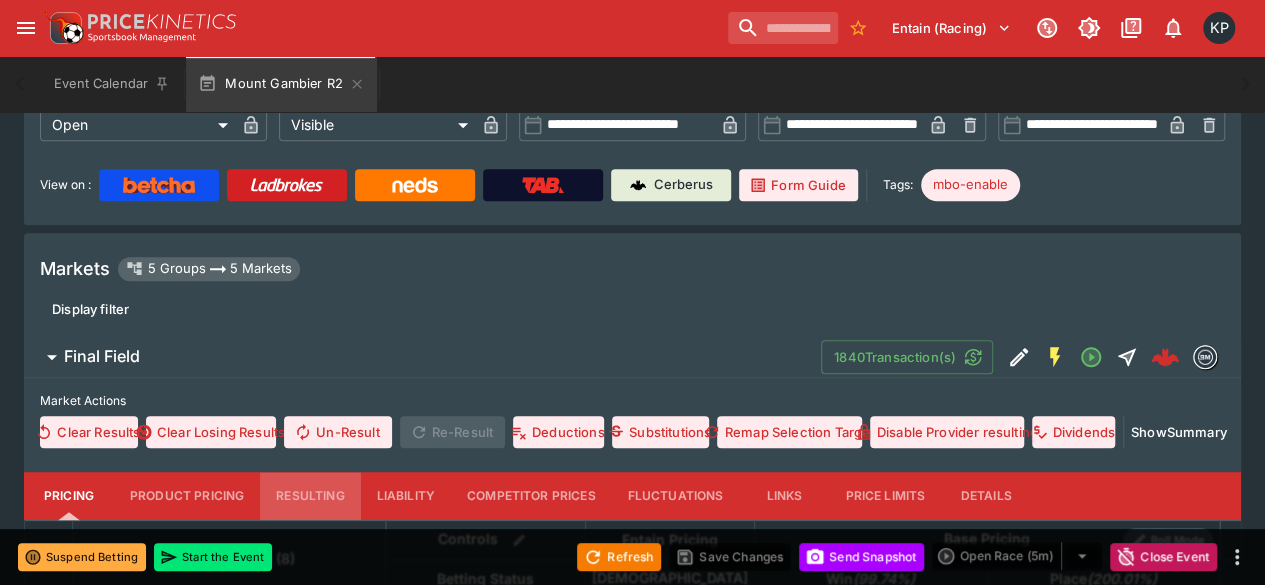 click on "Resulting" at bounding box center [310, 496] 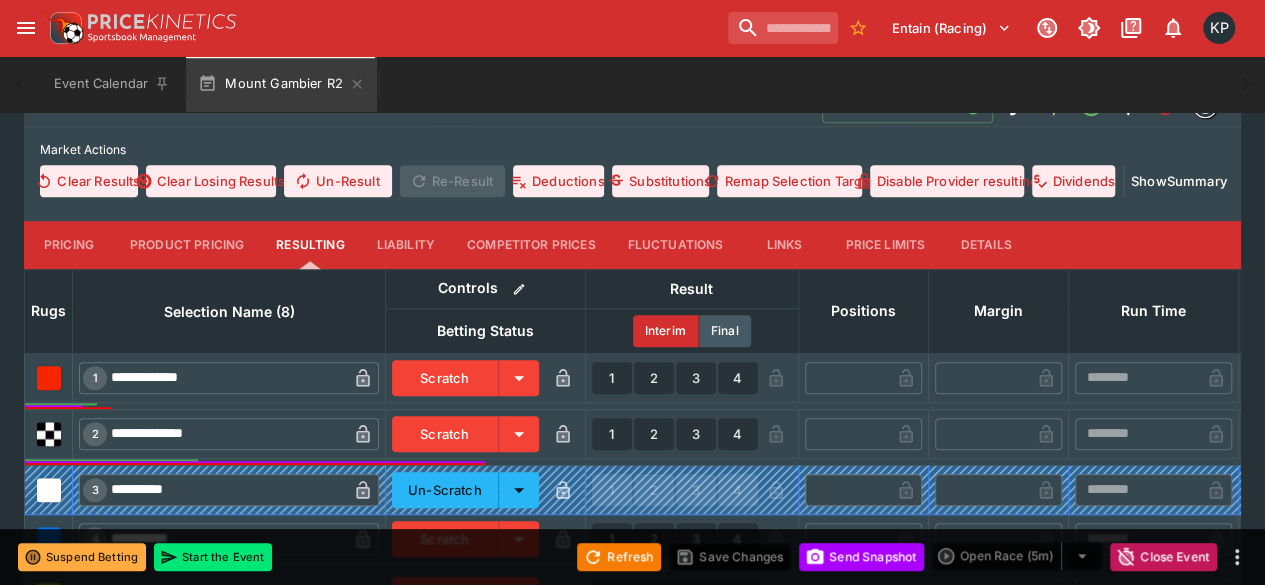 scroll, scrollTop: 656, scrollLeft: 0, axis: vertical 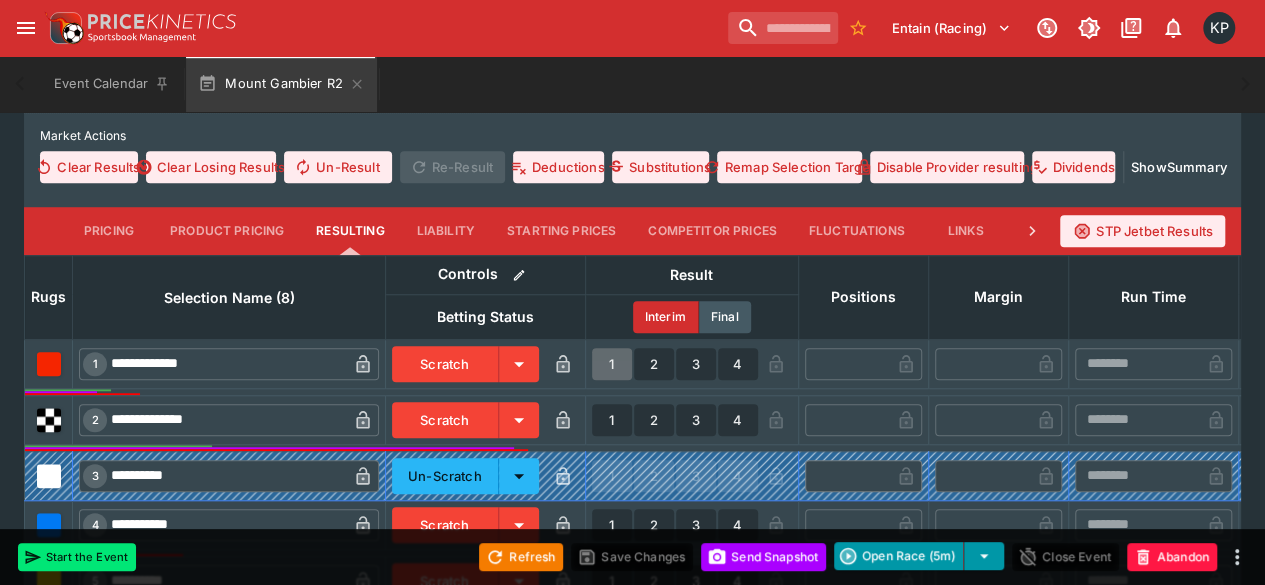 click on "1" at bounding box center (612, 364) 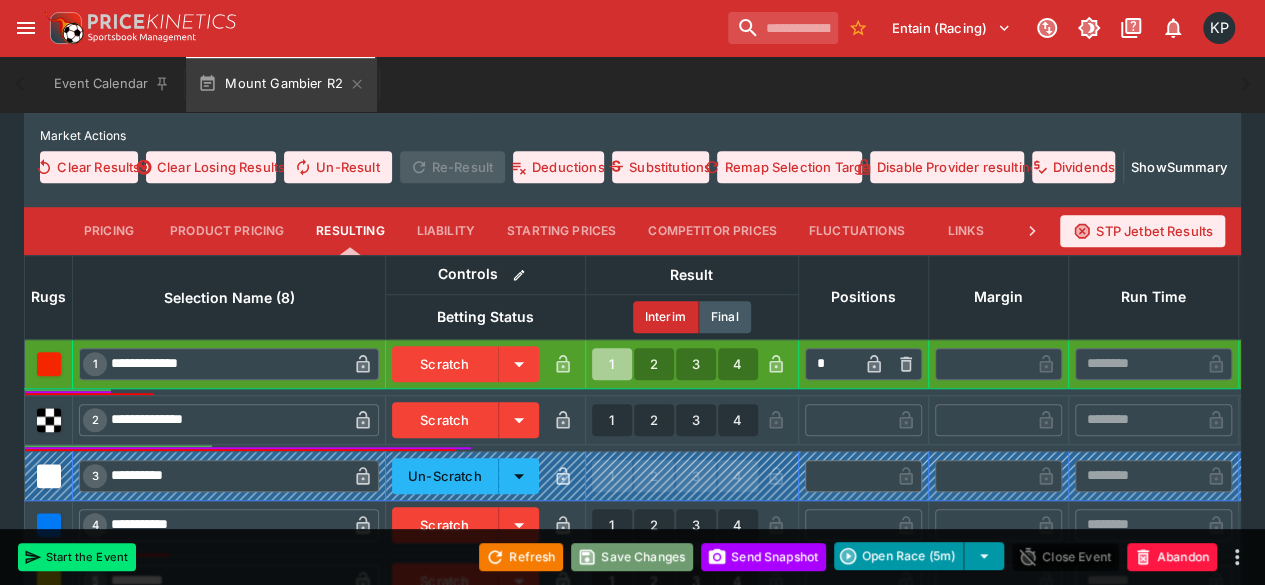 click on "Save Changes" at bounding box center (632, 557) 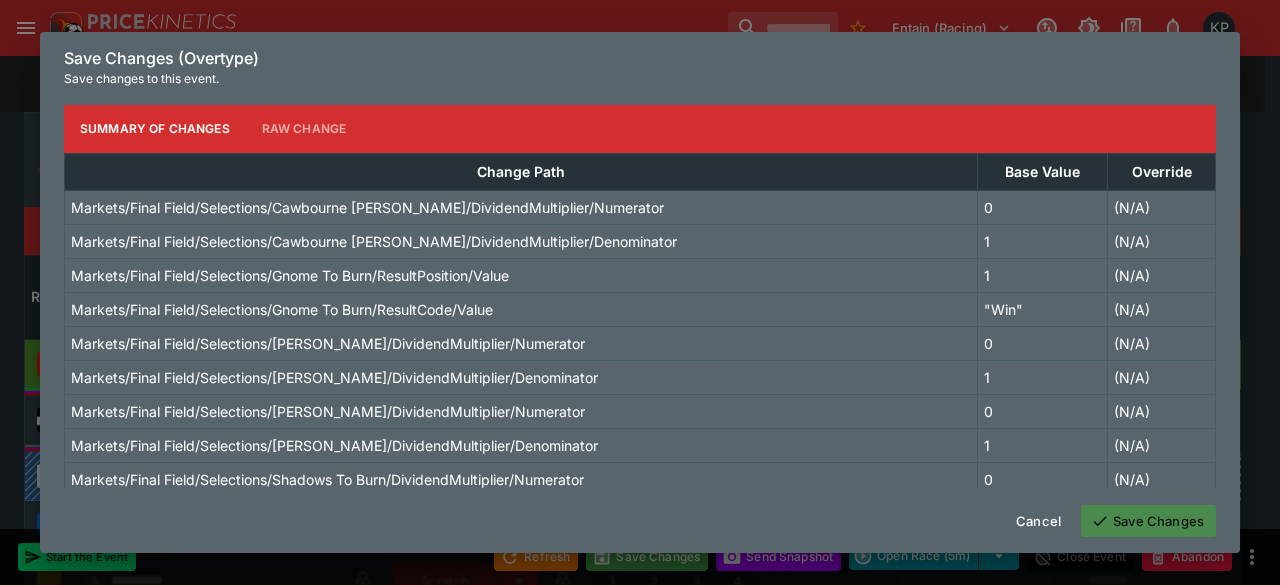 click on "Save Changes" at bounding box center (1148, 521) 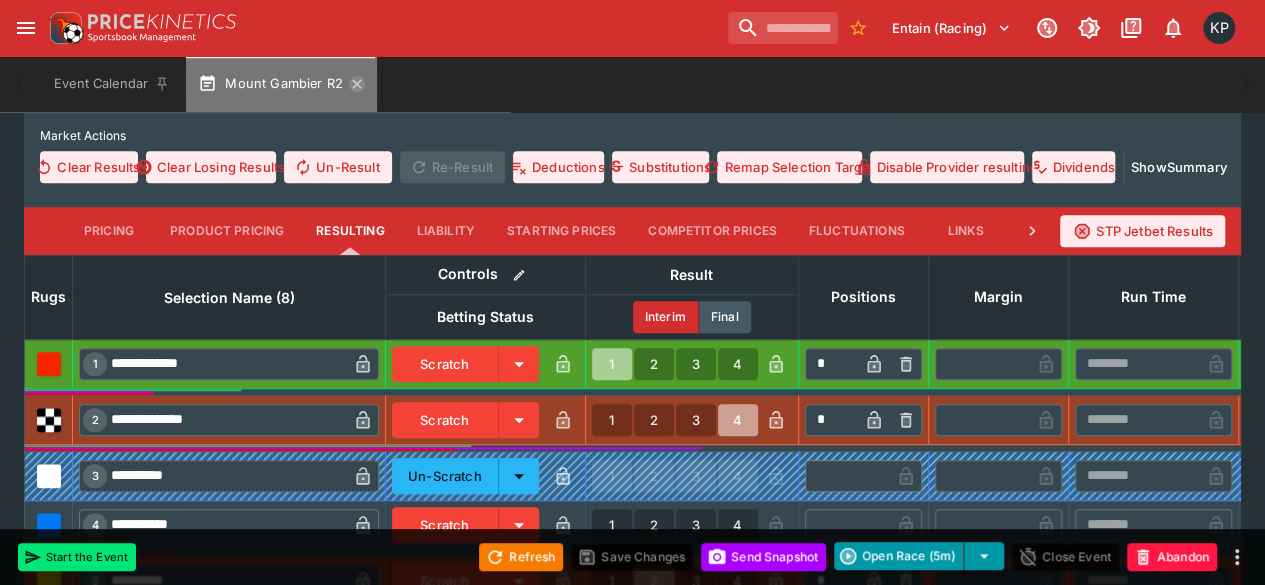 click 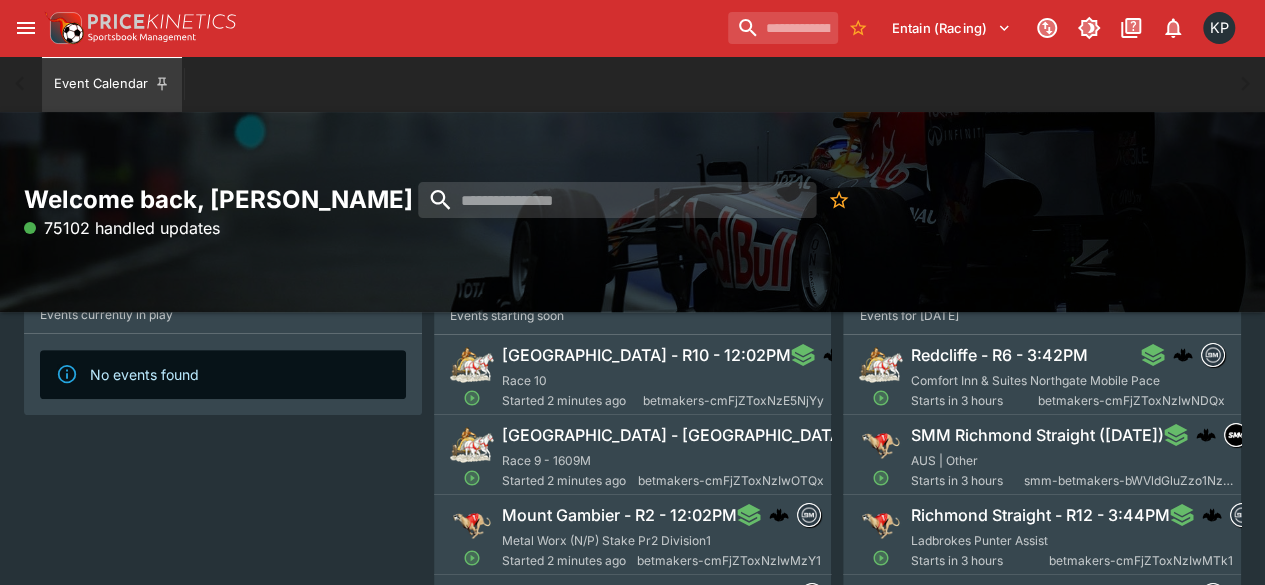 scroll, scrollTop: 161, scrollLeft: 0, axis: vertical 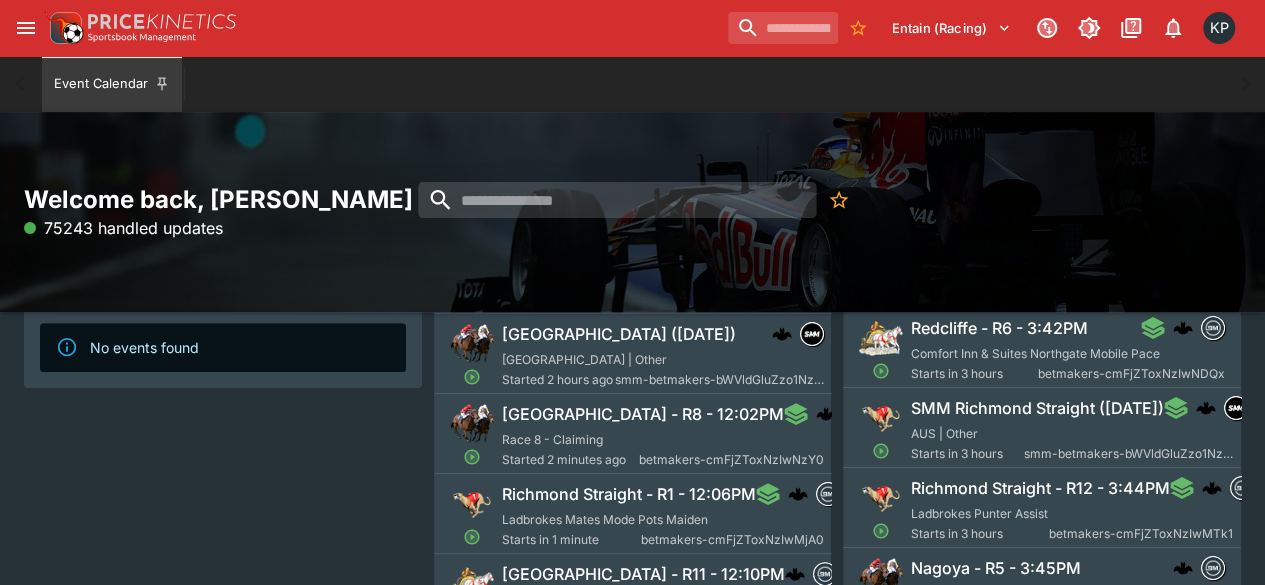 click on "Ladbrokes Mates Mode Pots Maiden" at bounding box center [605, 519] 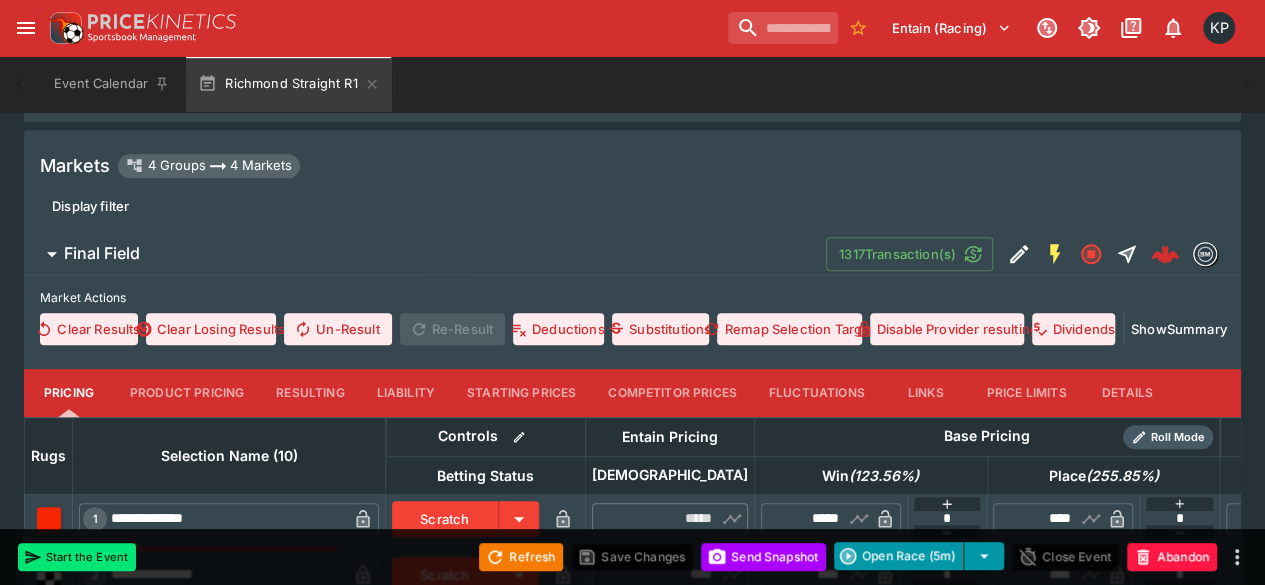 scroll, scrollTop: 511, scrollLeft: 0, axis: vertical 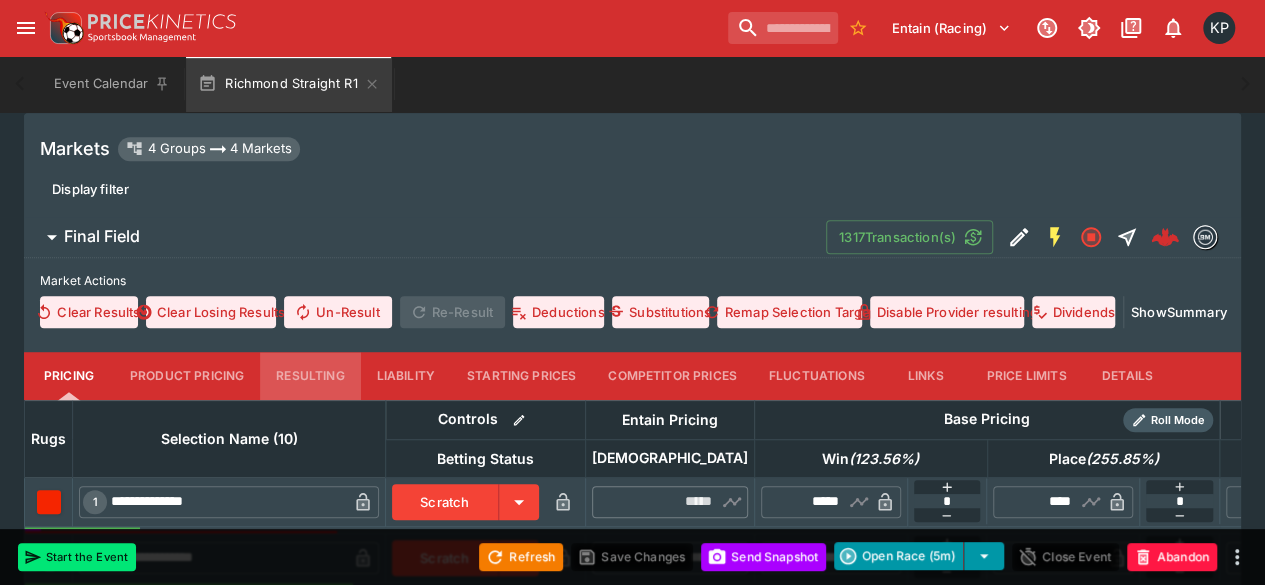 click on "Resulting" at bounding box center [310, 376] 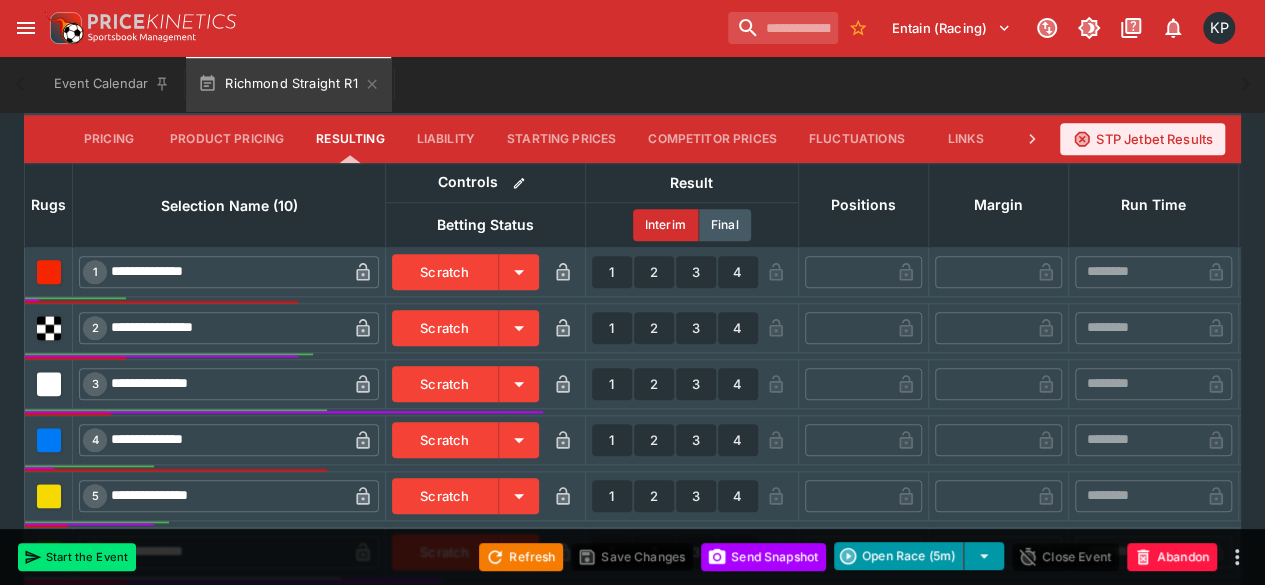 scroll, scrollTop: 793, scrollLeft: 0, axis: vertical 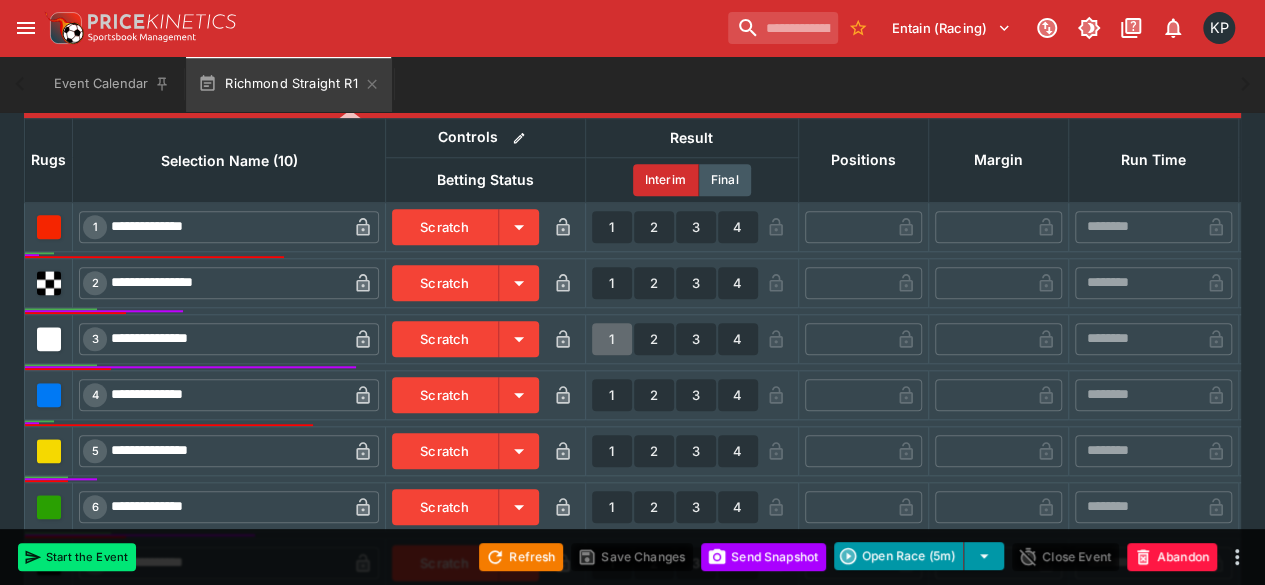 click on "1" at bounding box center [612, 339] 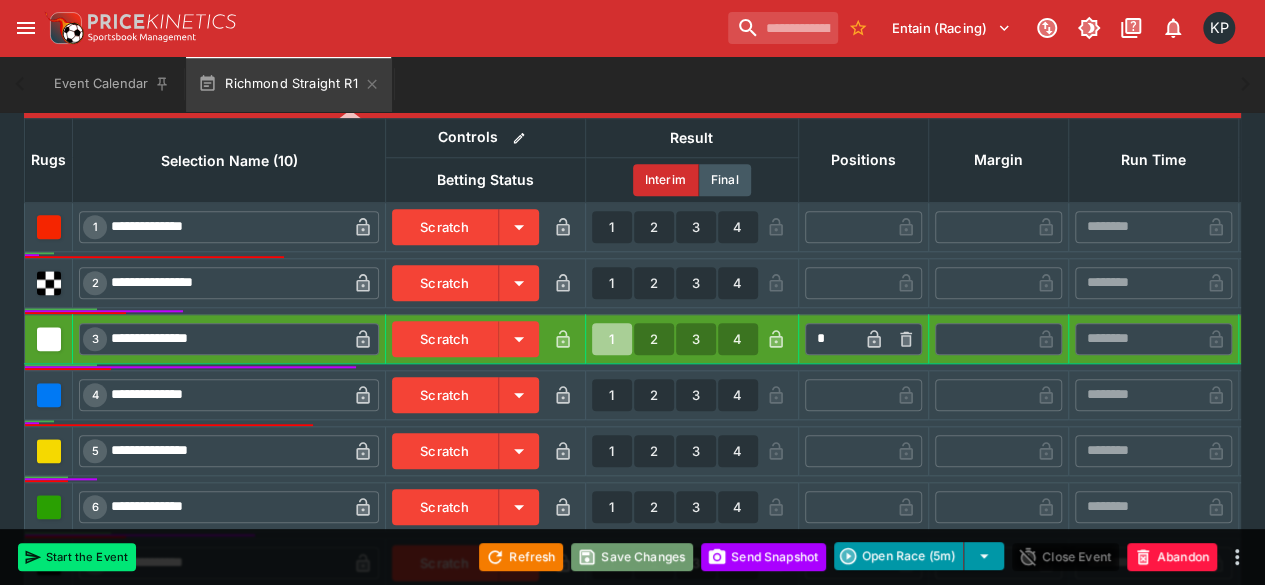 click on "Save Changes" at bounding box center (632, 557) 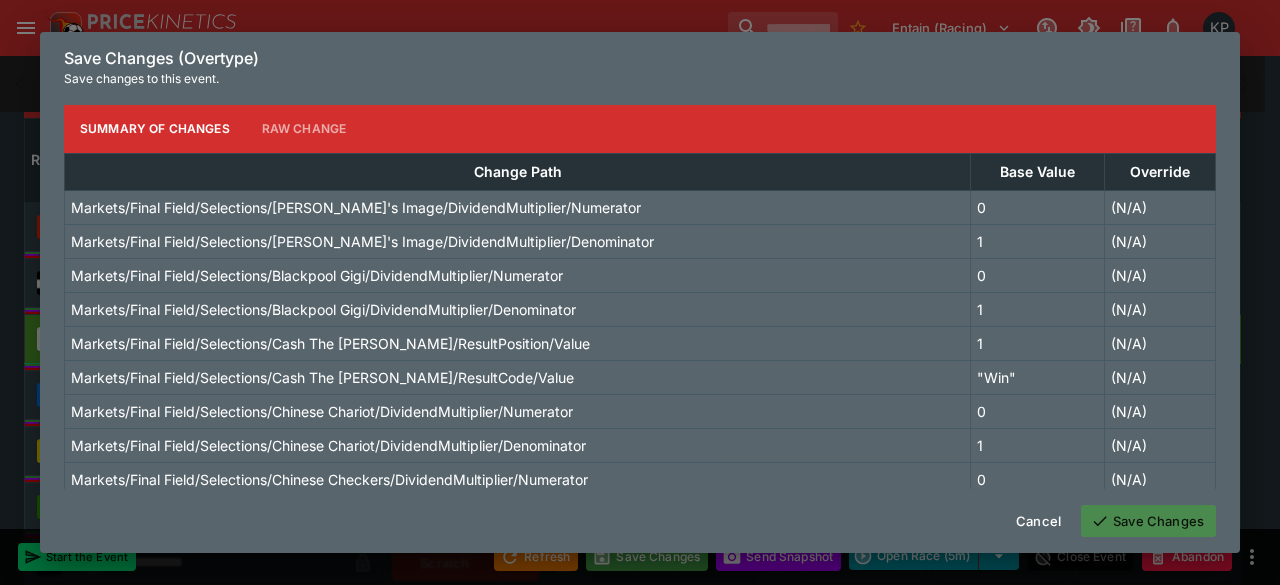 click on "Save Changes" at bounding box center [1148, 521] 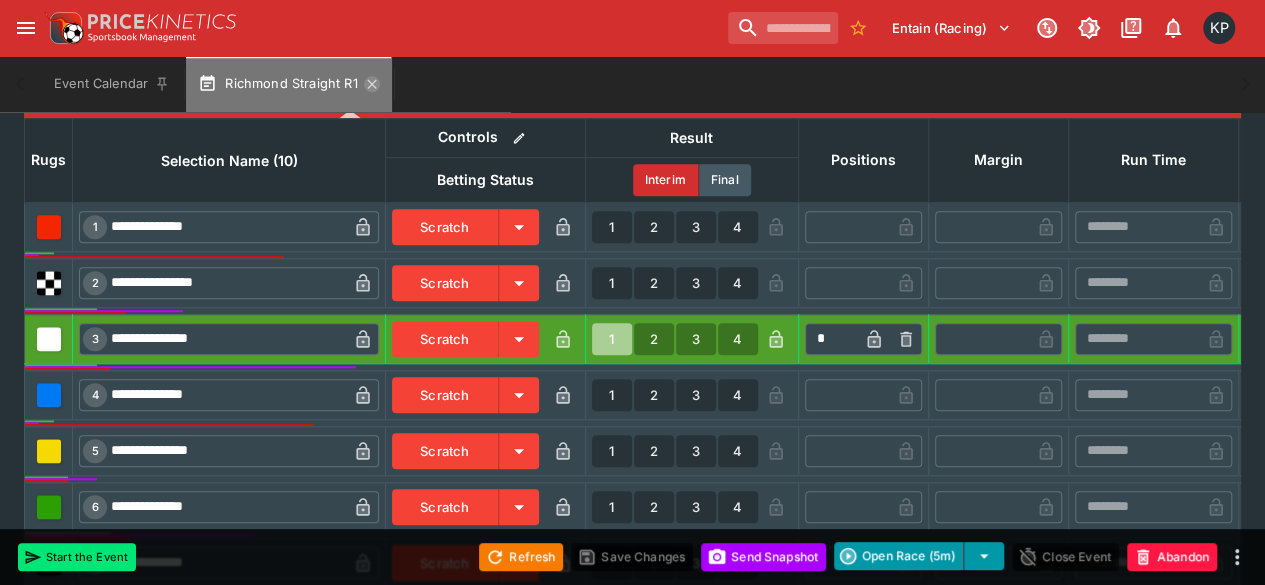 click 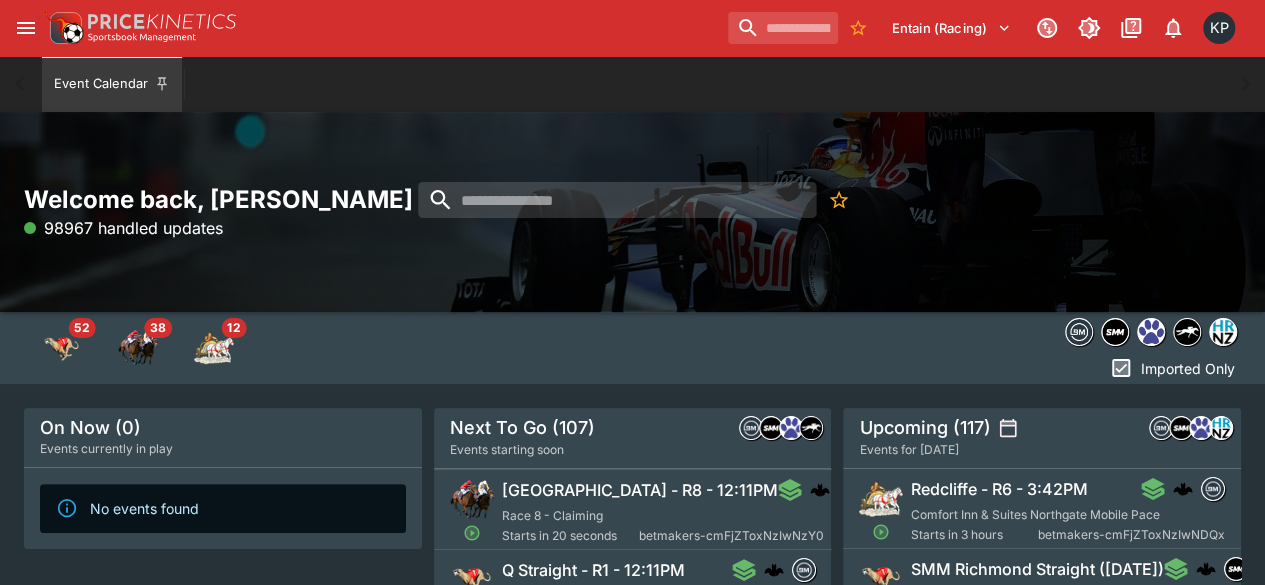scroll, scrollTop: 208, scrollLeft: 0, axis: vertical 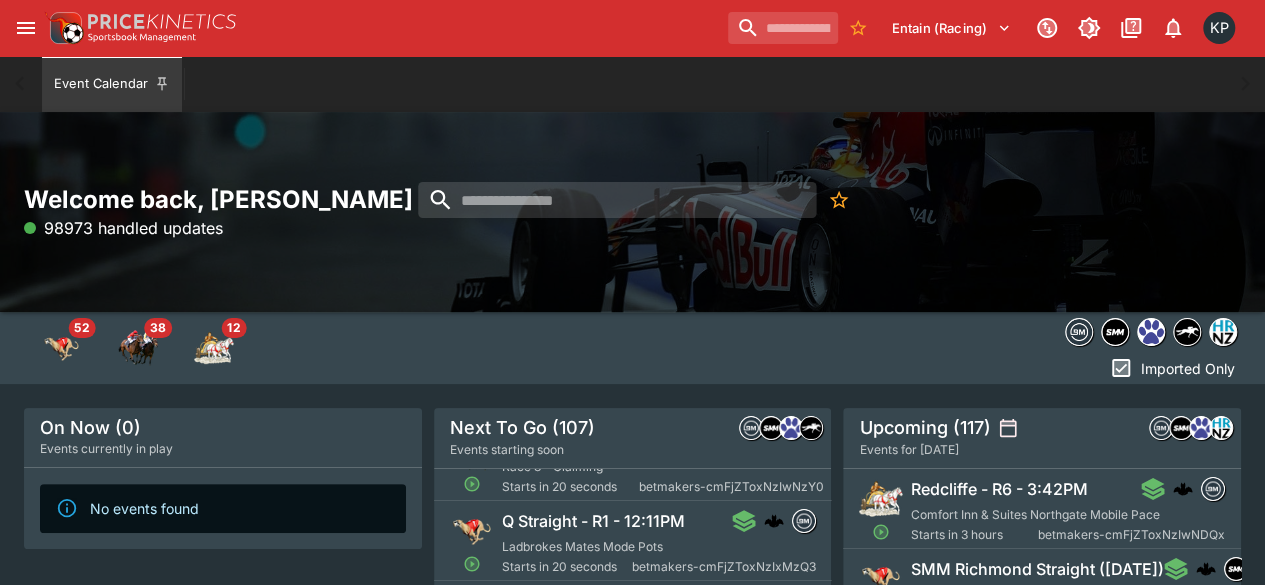 click on "Q Straight - R1 - 12:11PM Ladbrokes Mates Mode Pots Starts in 20 seconds betmakers-cmFjZToxNzIxMzQ3" at bounding box center [659, 543] 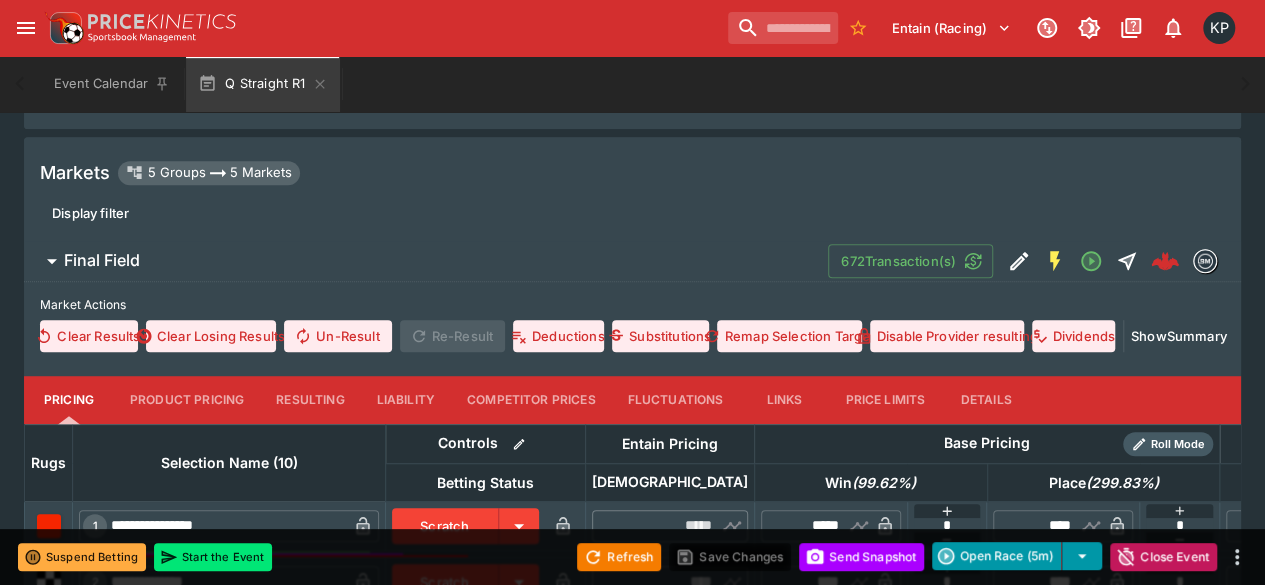 scroll, scrollTop: 470, scrollLeft: 0, axis: vertical 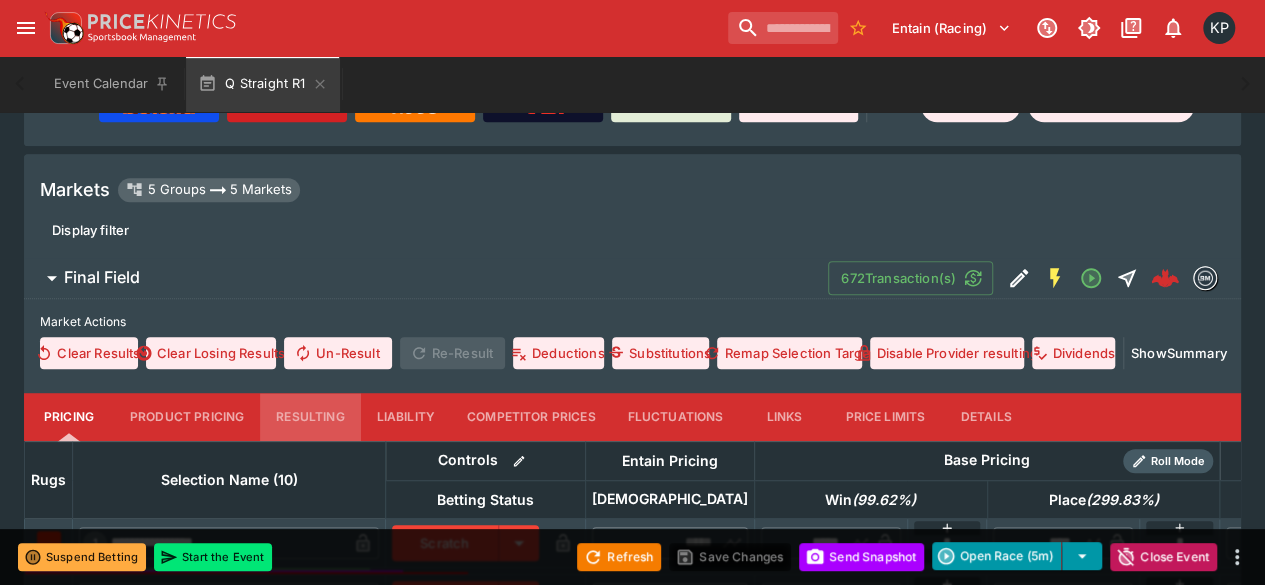 click on "Resulting" at bounding box center (310, 417) 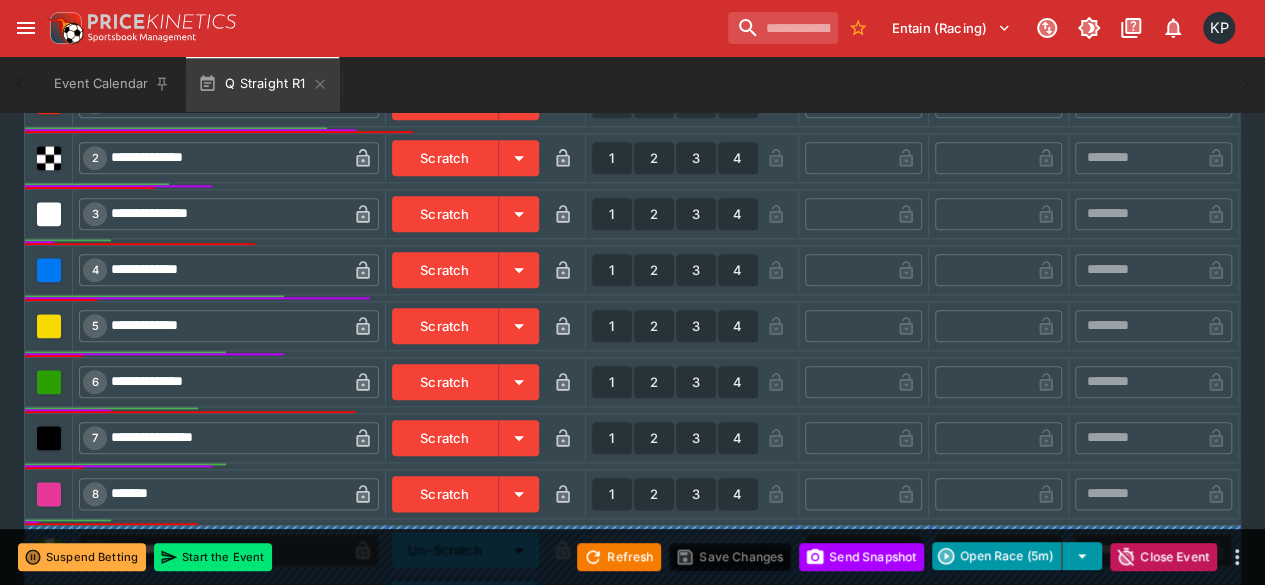 scroll, scrollTop: 918, scrollLeft: 0, axis: vertical 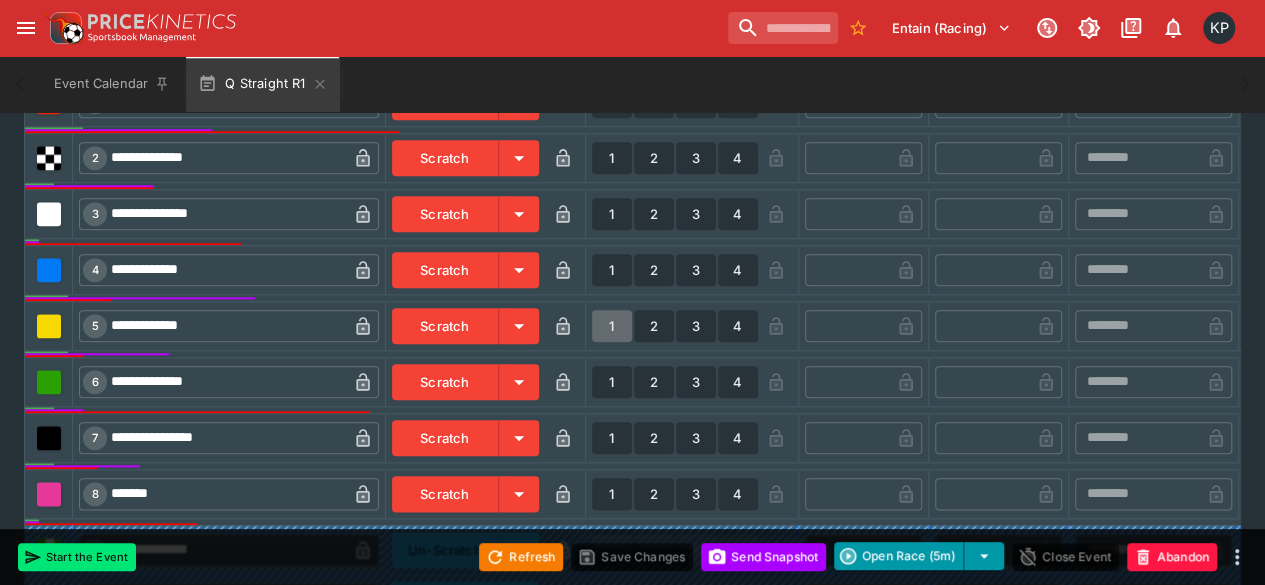 click on "1" at bounding box center [612, 326] 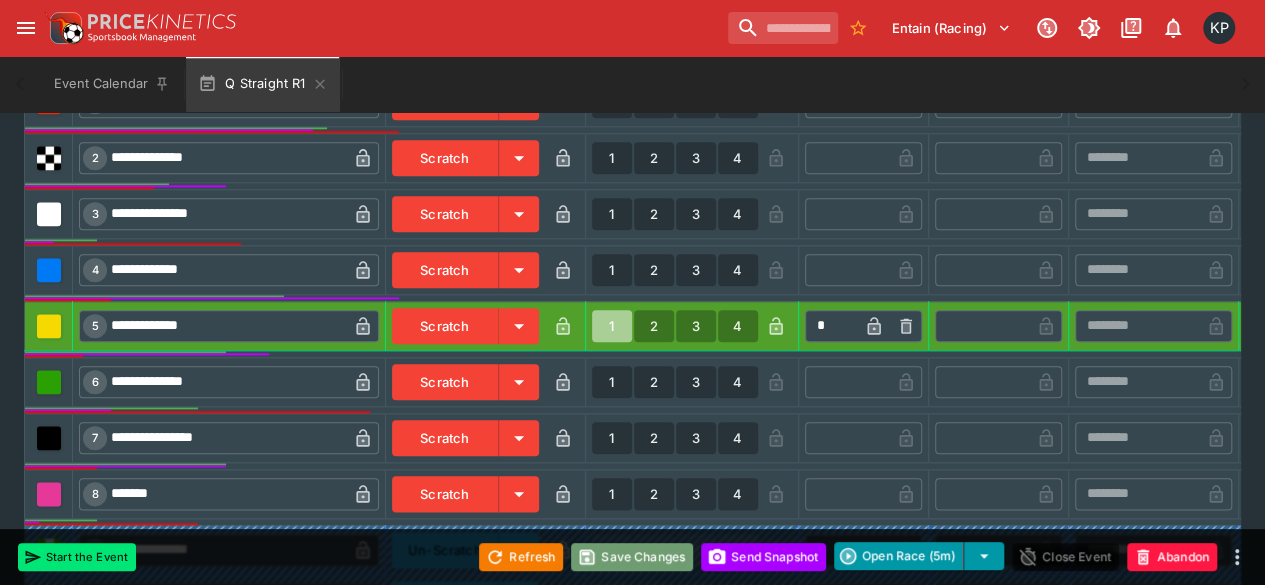 click on "Save Changes" at bounding box center (632, 557) 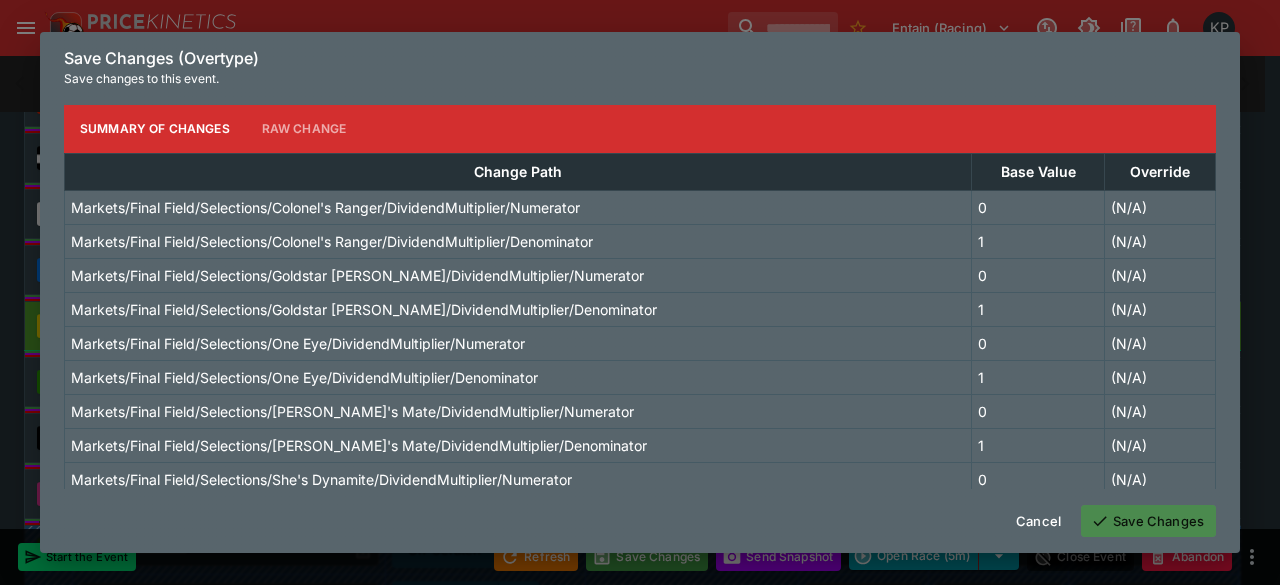 click on "Save Changes" at bounding box center (1148, 521) 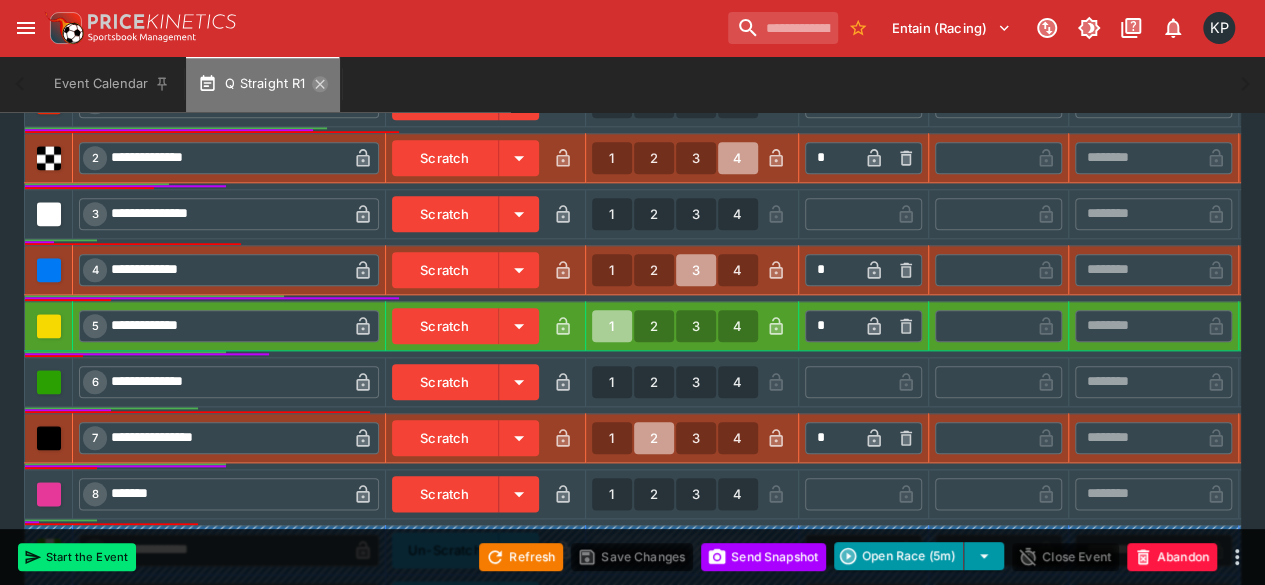 click 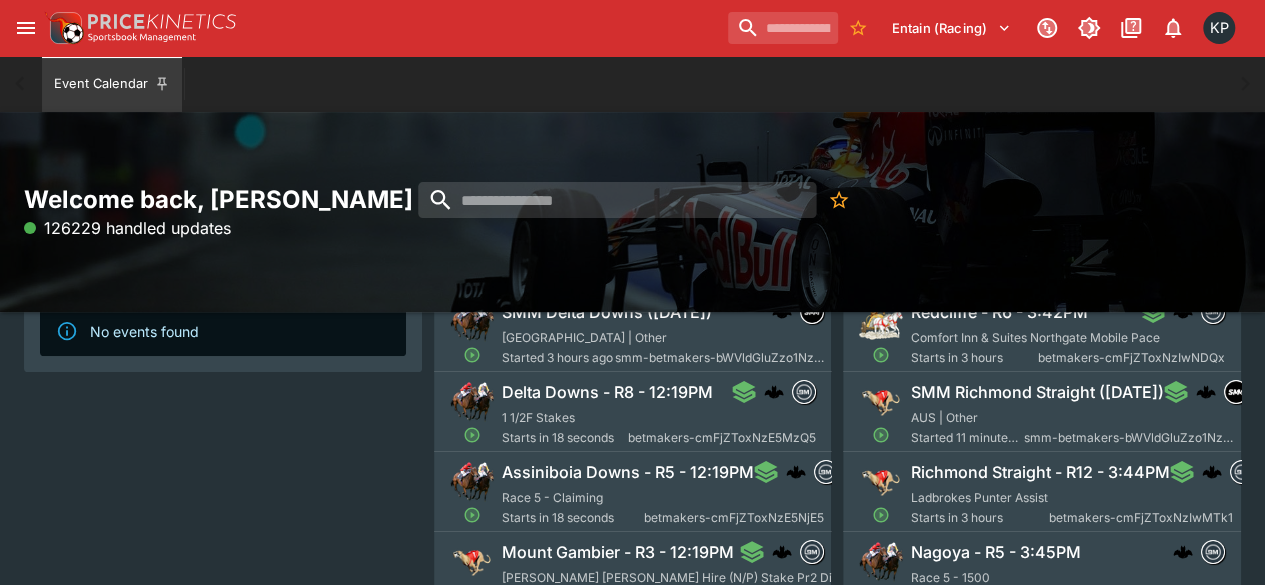 scroll, scrollTop: 178, scrollLeft: 0, axis: vertical 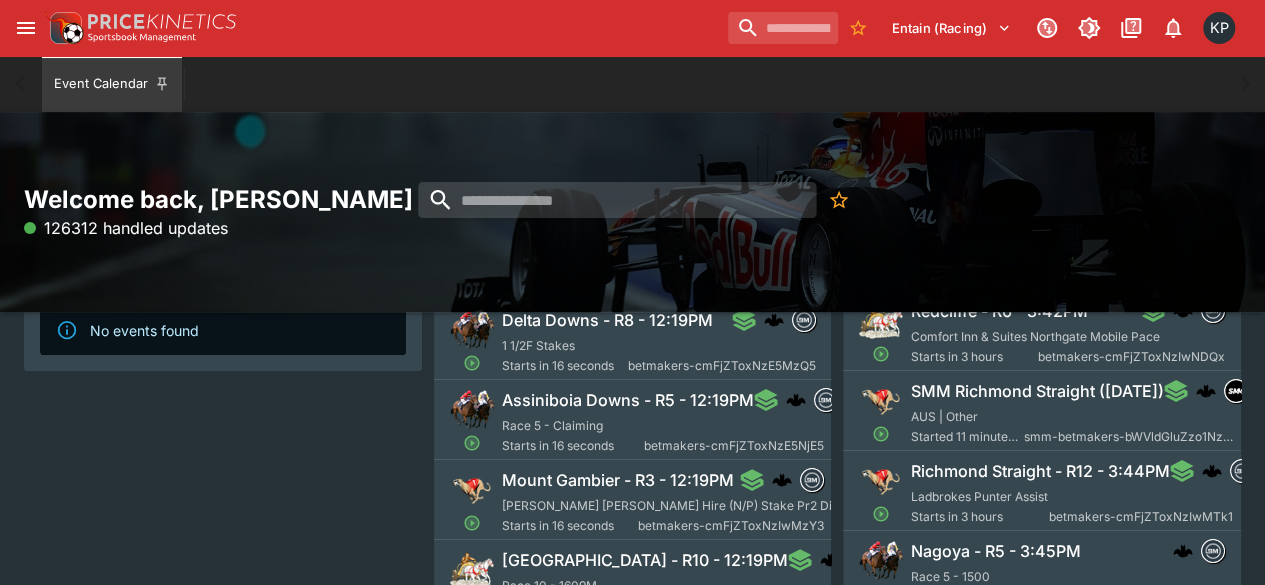 click on "Williams Crane Hire (N/P) Stake Pr2 Division2" at bounding box center (687, 505) 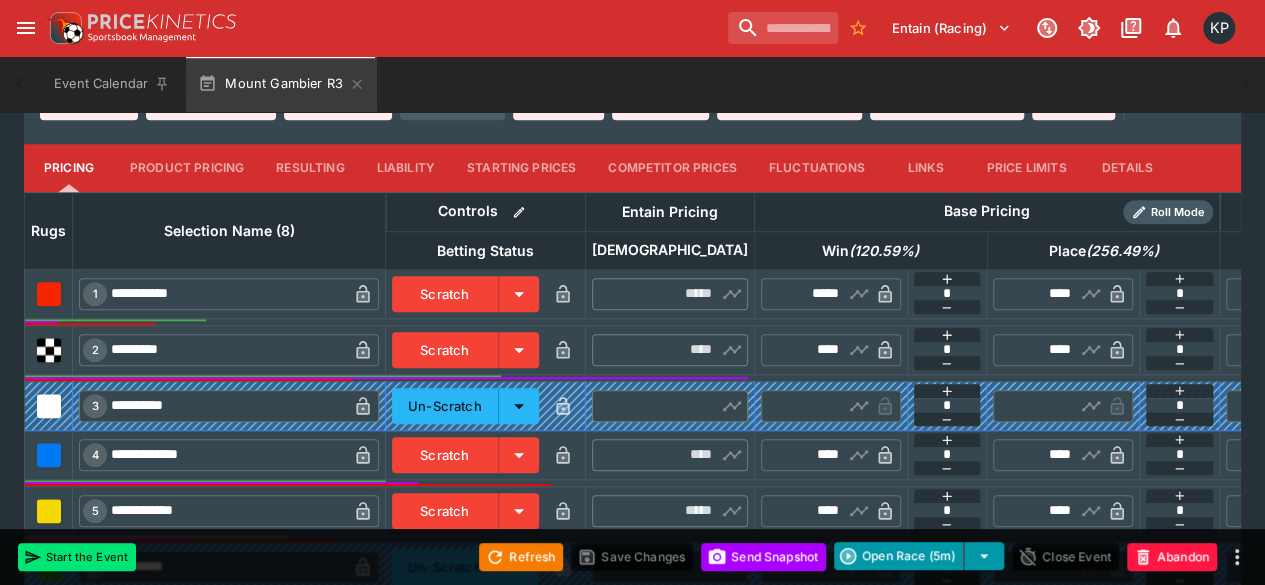 scroll, scrollTop: 720, scrollLeft: 0, axis: vertical 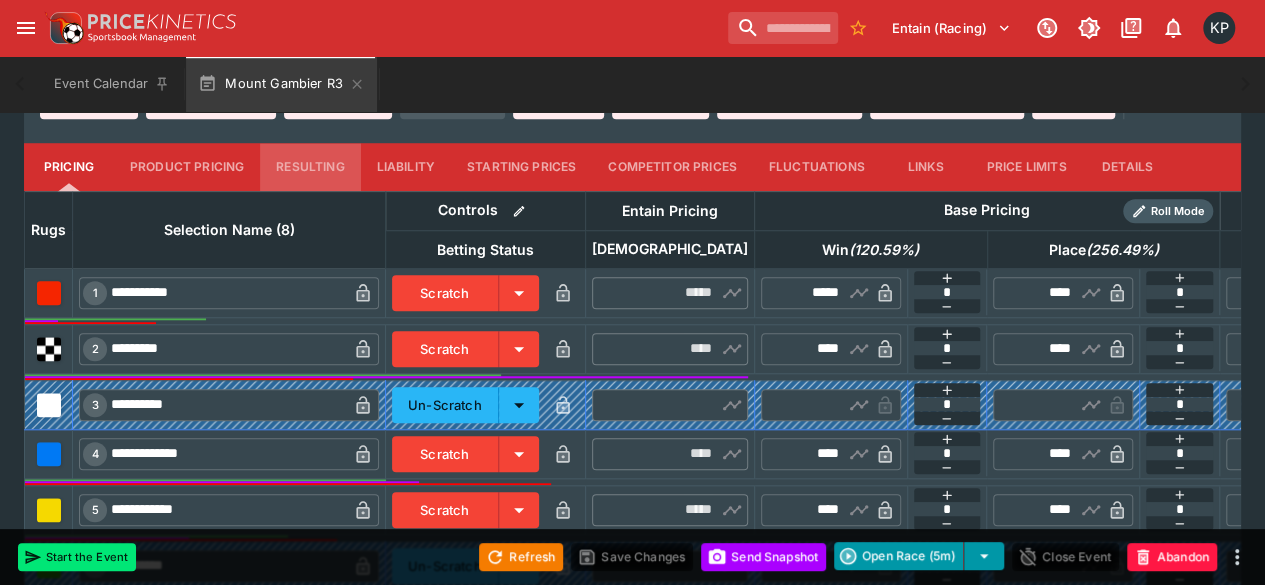 click on "Resulting" at bounding box center (310, 167) 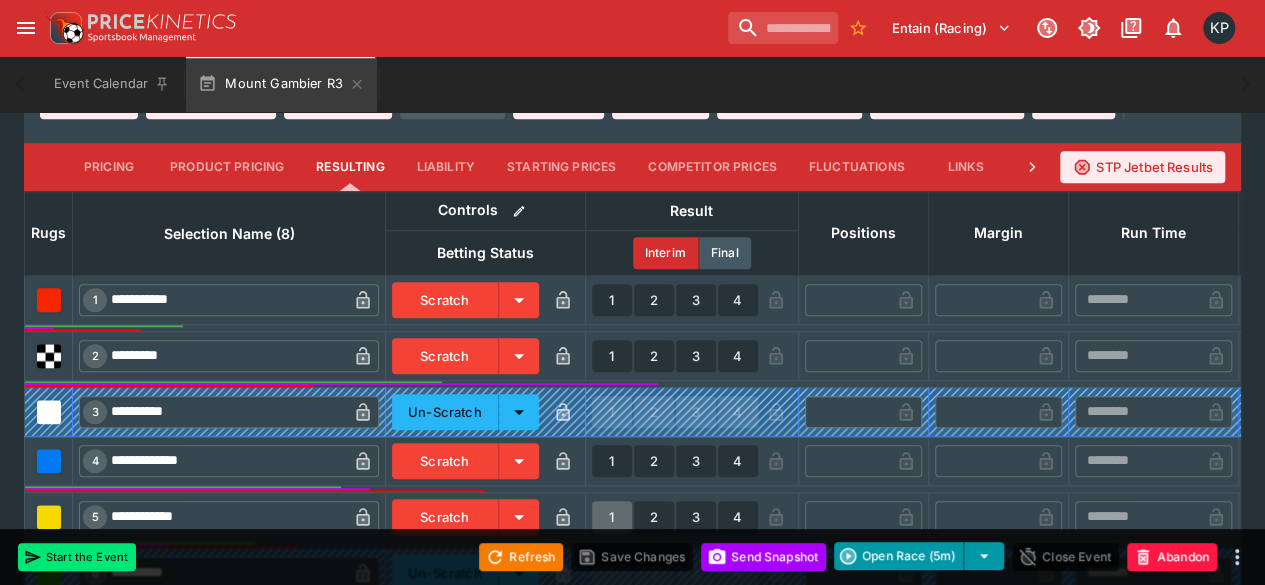click on "1" at bounding box center (612, 517) 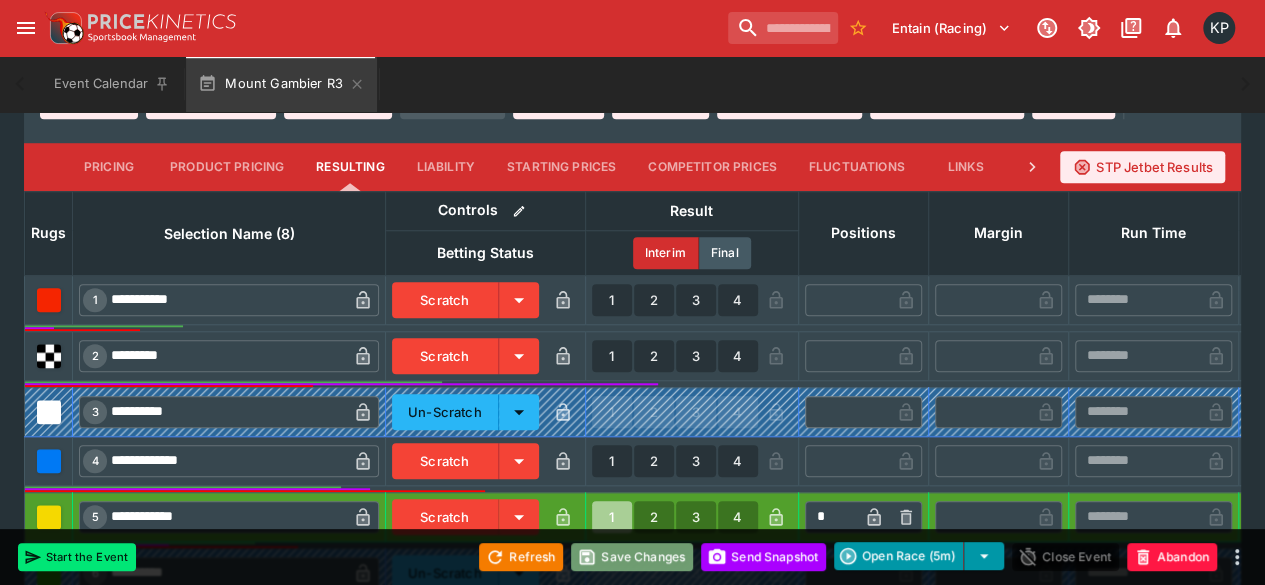 click on "Save Changes" at bounding box center (632, 557) 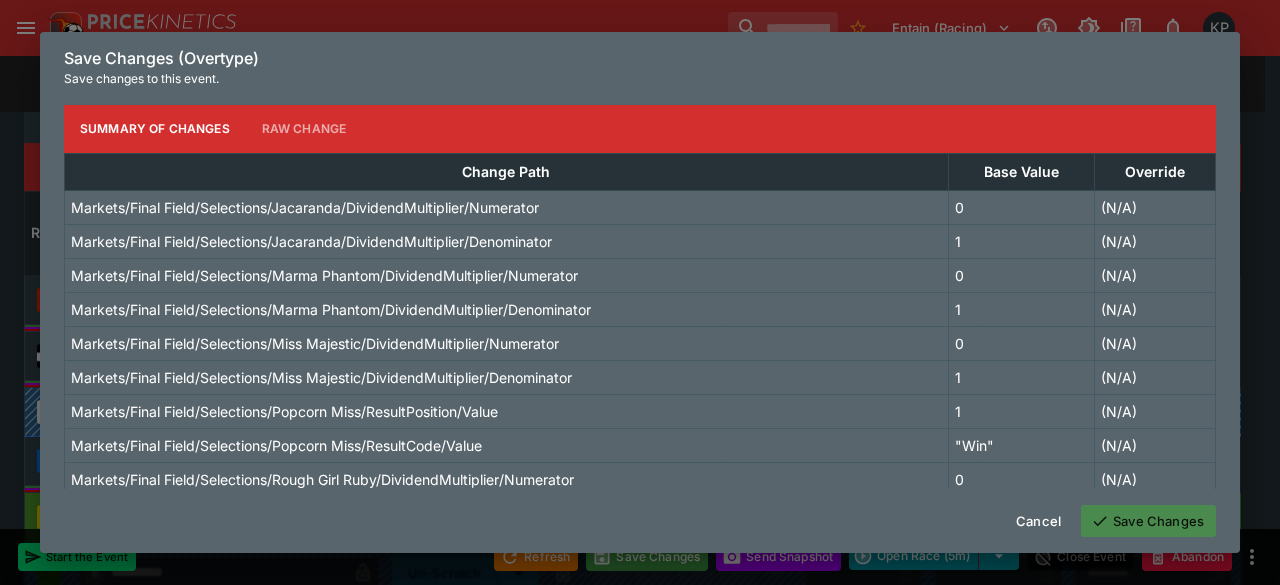 click 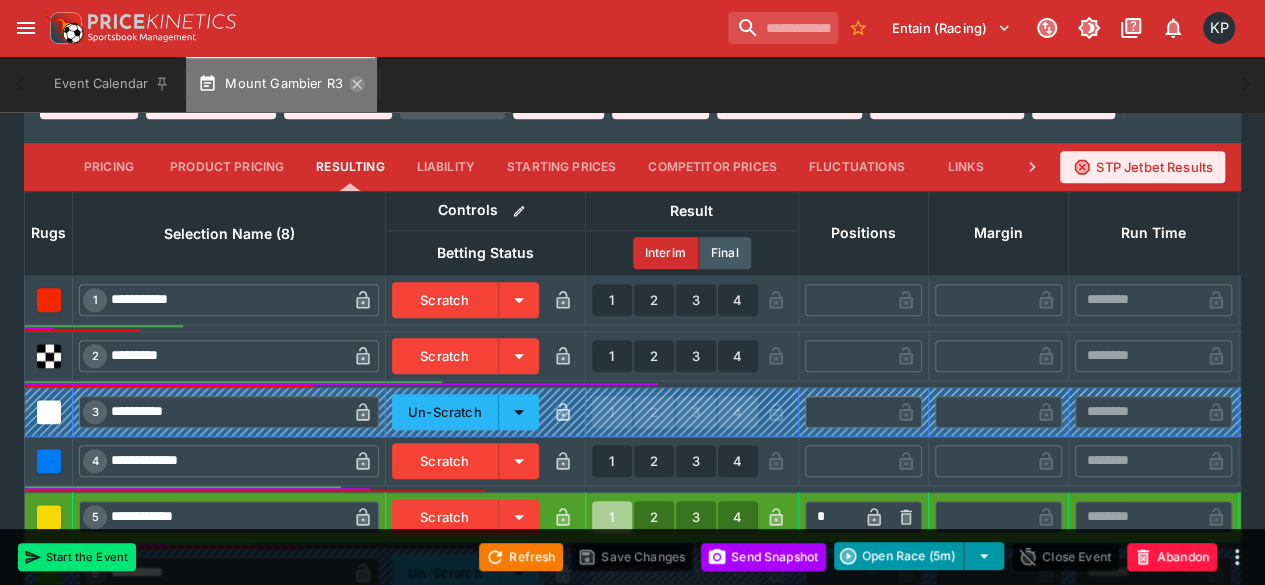 click 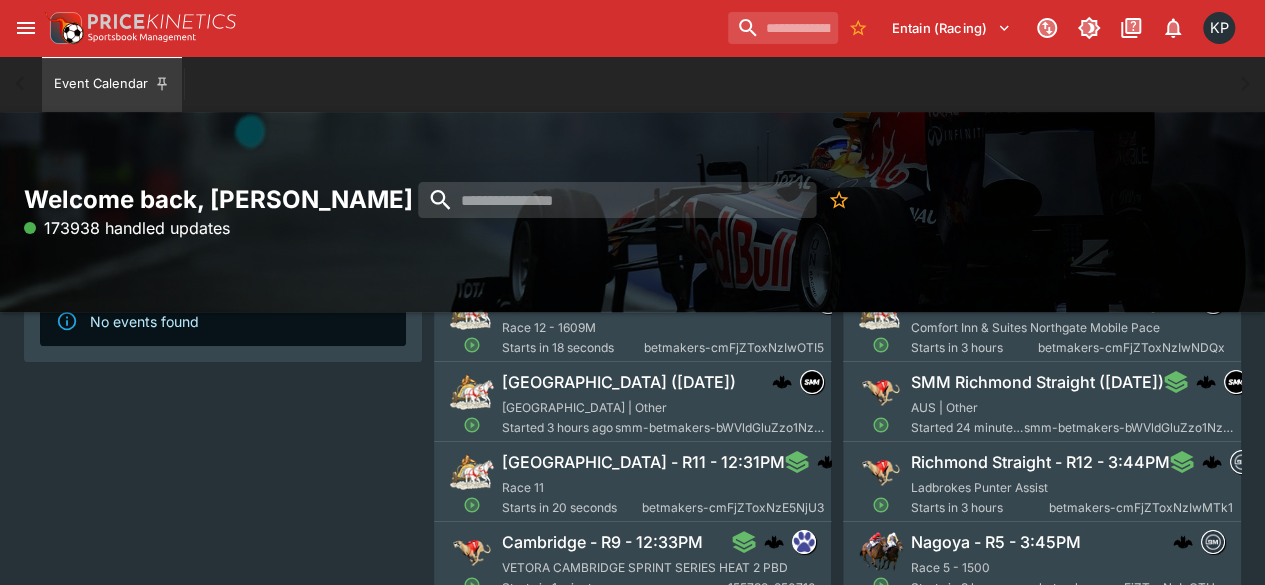 scroll, scrollTop: 193, scrollLeft: 0, axis: vertical 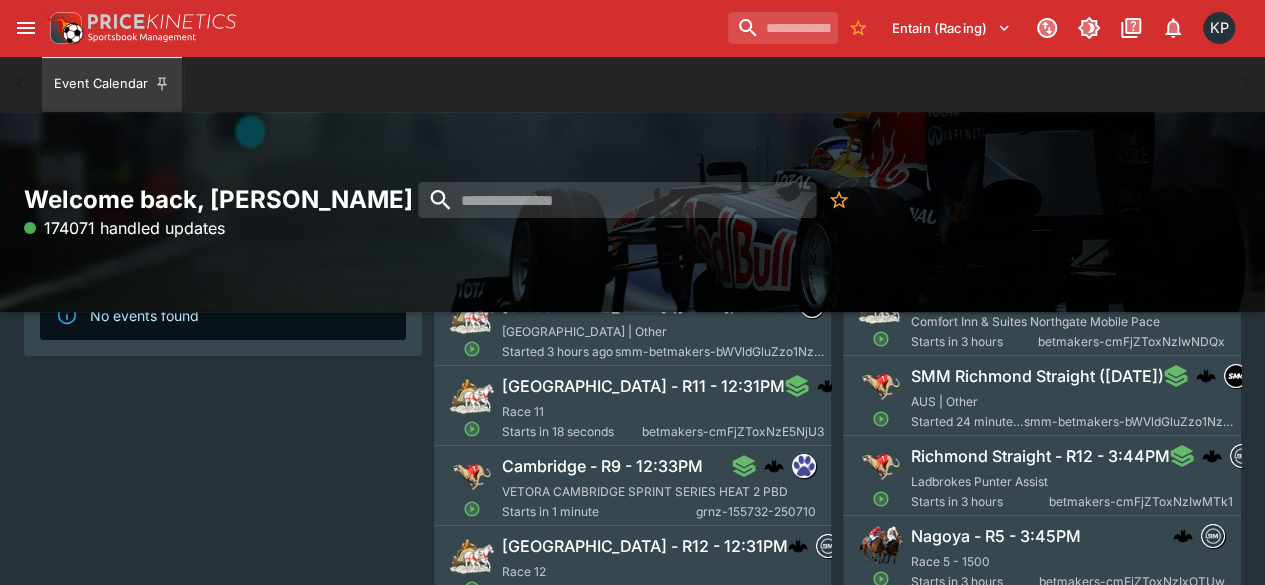 click on "Cambridge - R9 - 12:33PM VETORA CAMBRIDGE SPRINT SERIES HEAT 2 PBD Starts in 1 minute grnz-155732-250710" at bounding box center (659, 488) 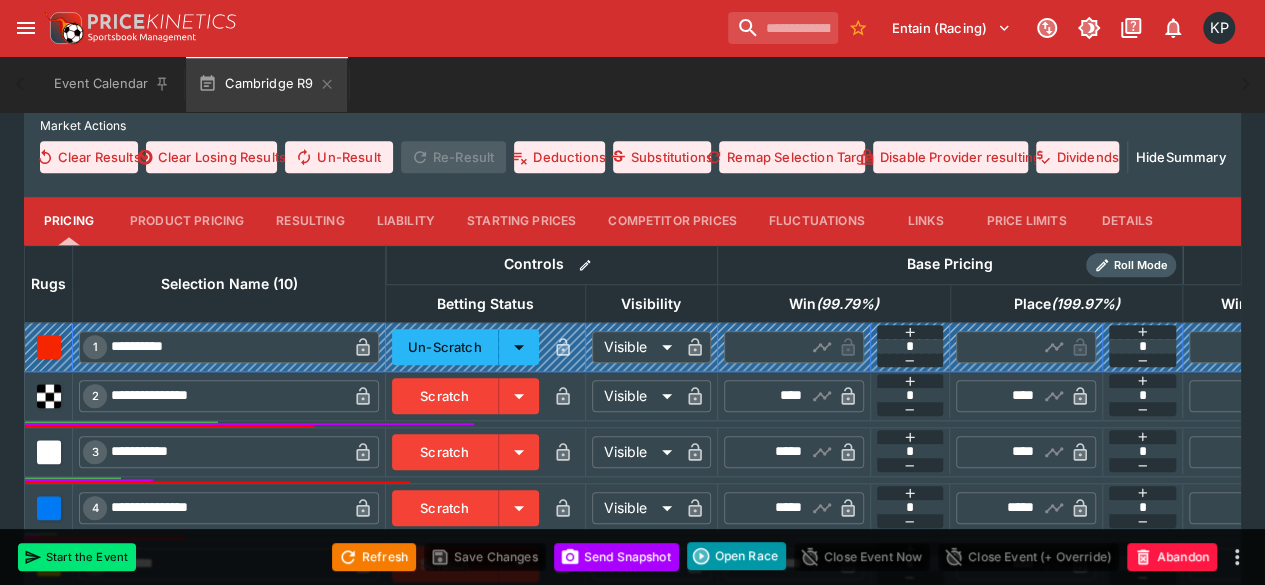 scroll, scrollTop: 815, scrollLeft: 0, axis: vertical 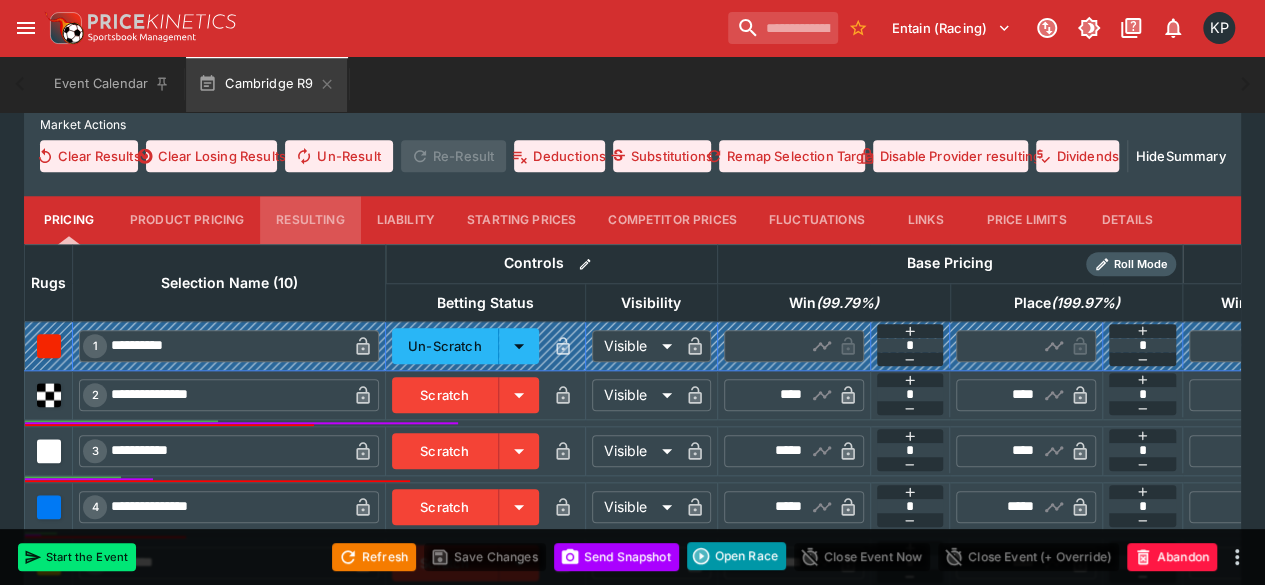 click on "Resulting" at bounding box center [310, 220] 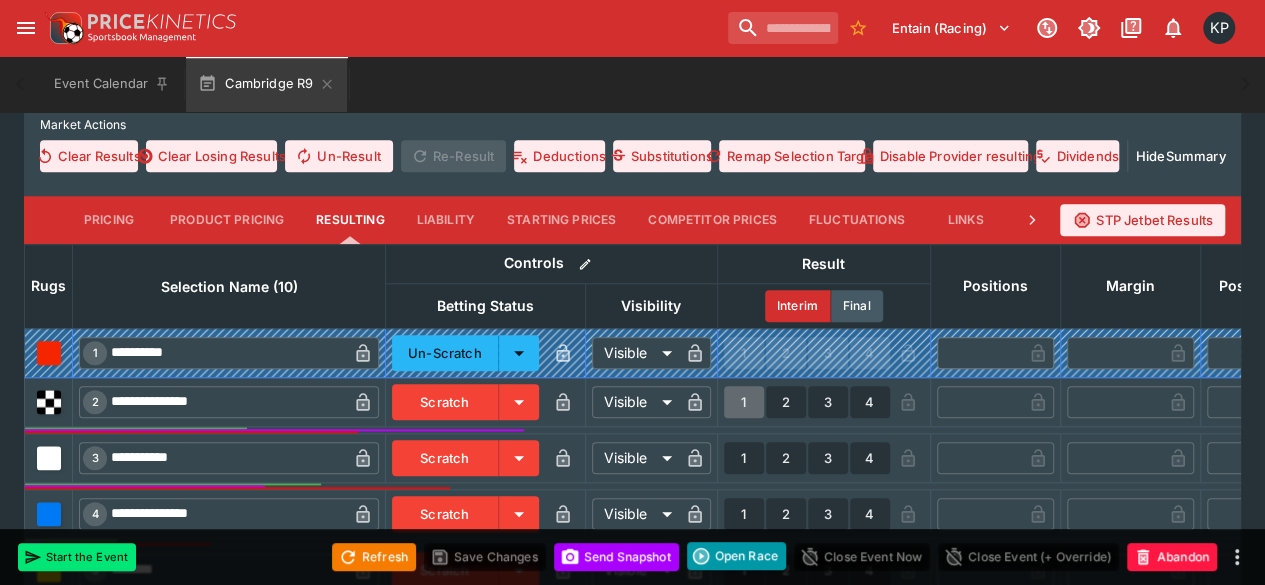 click on "1" at bounding box center [744, 402] 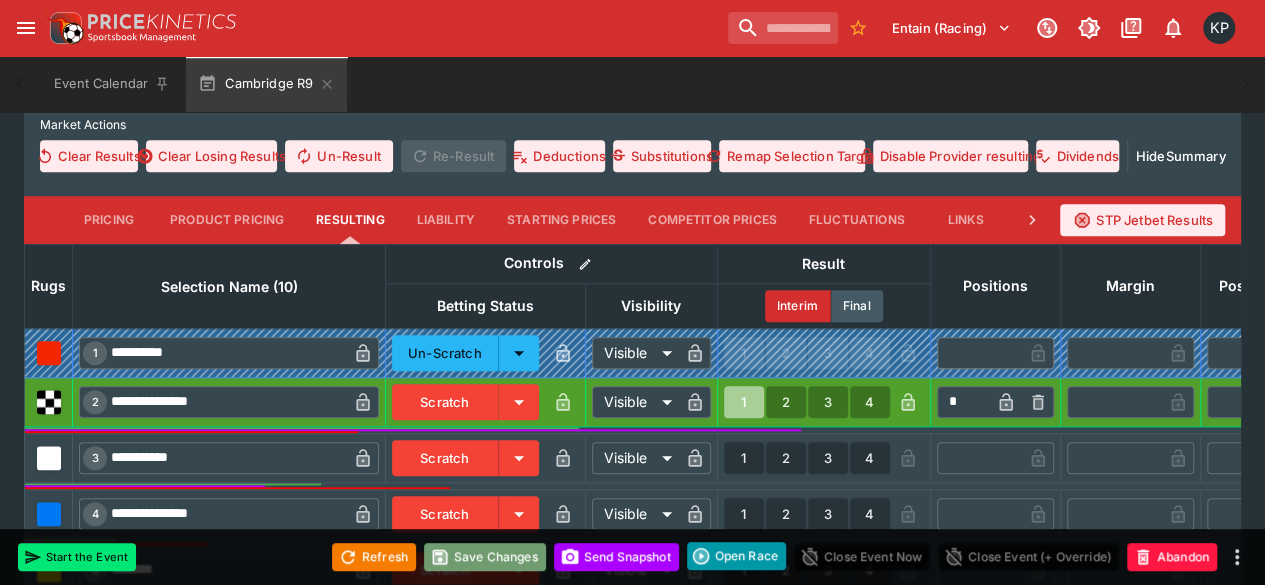 click on "Save Changes" at bounding box center [485, 557] 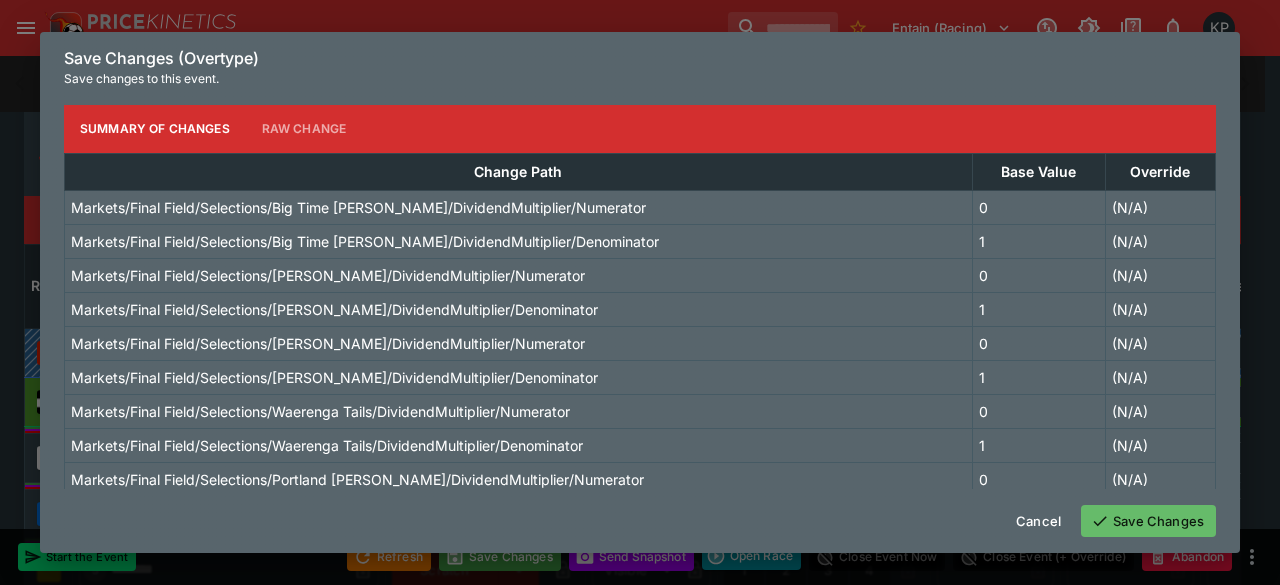 click on "Save Changes" at bounding box center [1148, 521] 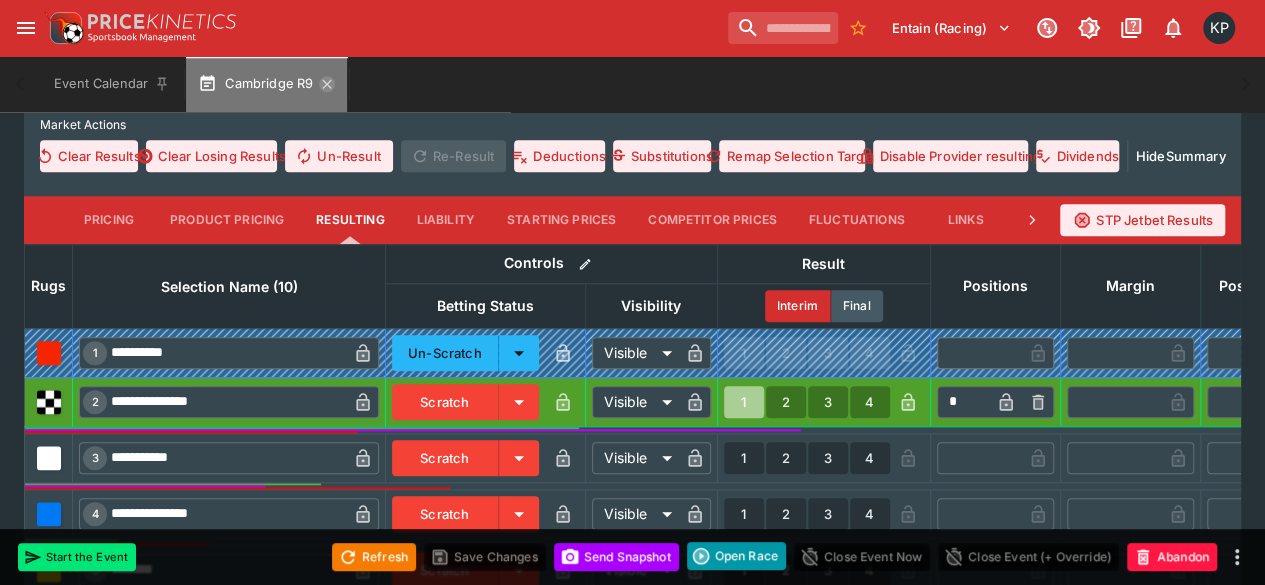 click 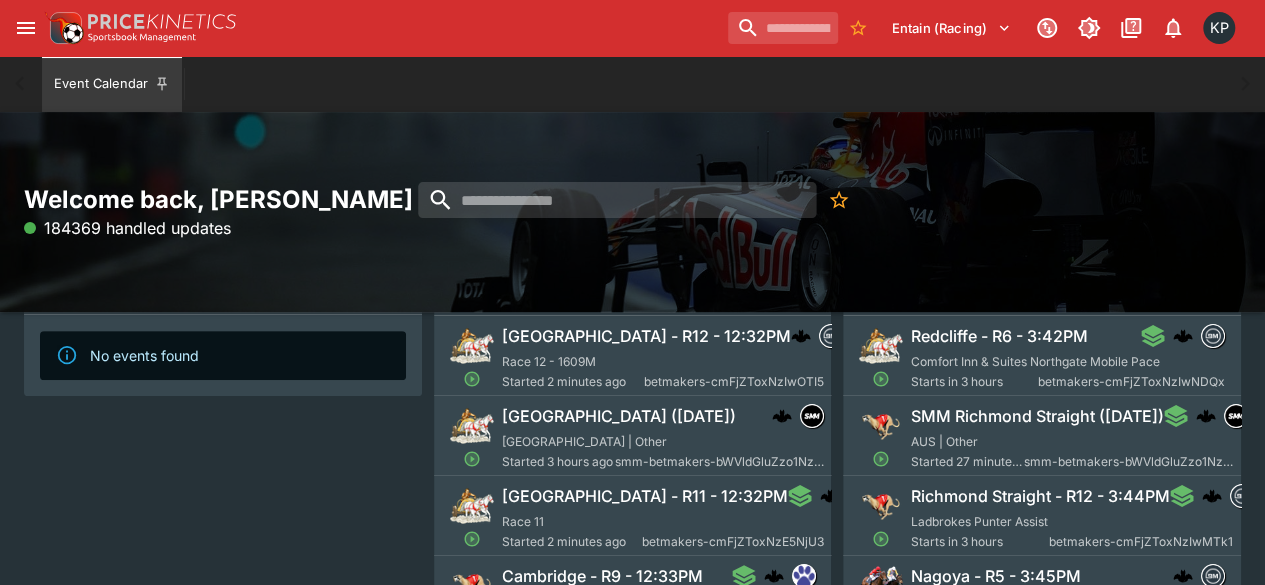 scroll, scrollTop: 154, scrollLeft: 0, axis: vertical 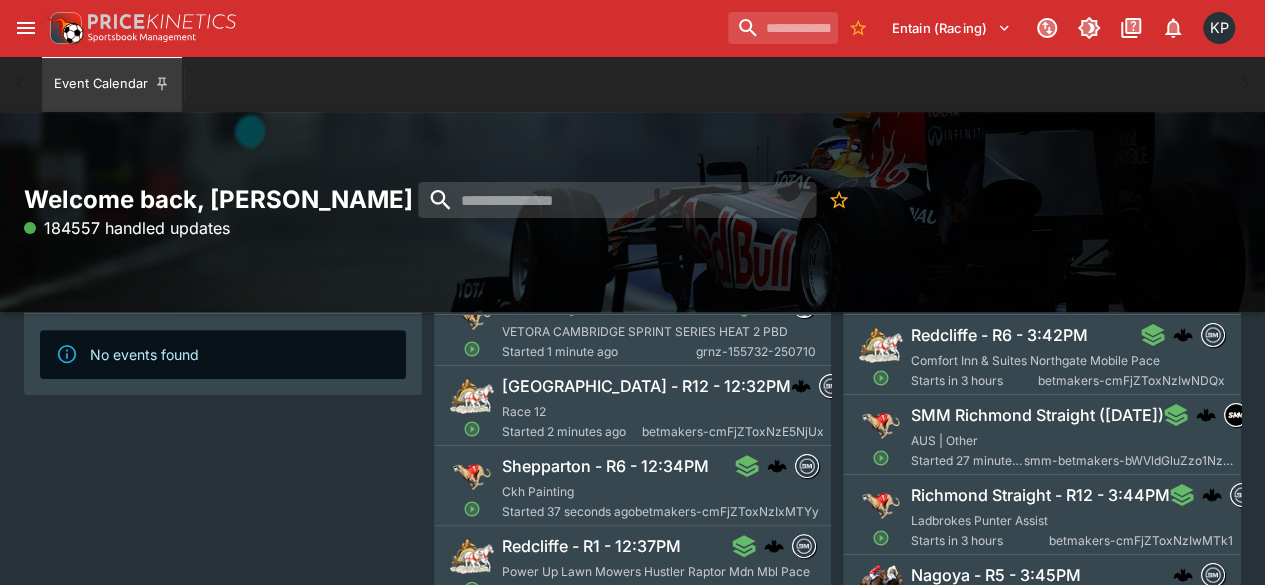 click on "Shepparton - R6 - 12:34PM Ckh Painting Started 37 seconds ago betmakers-cmFjZToxNzIxMTYy" at bounding box center [660, 488] 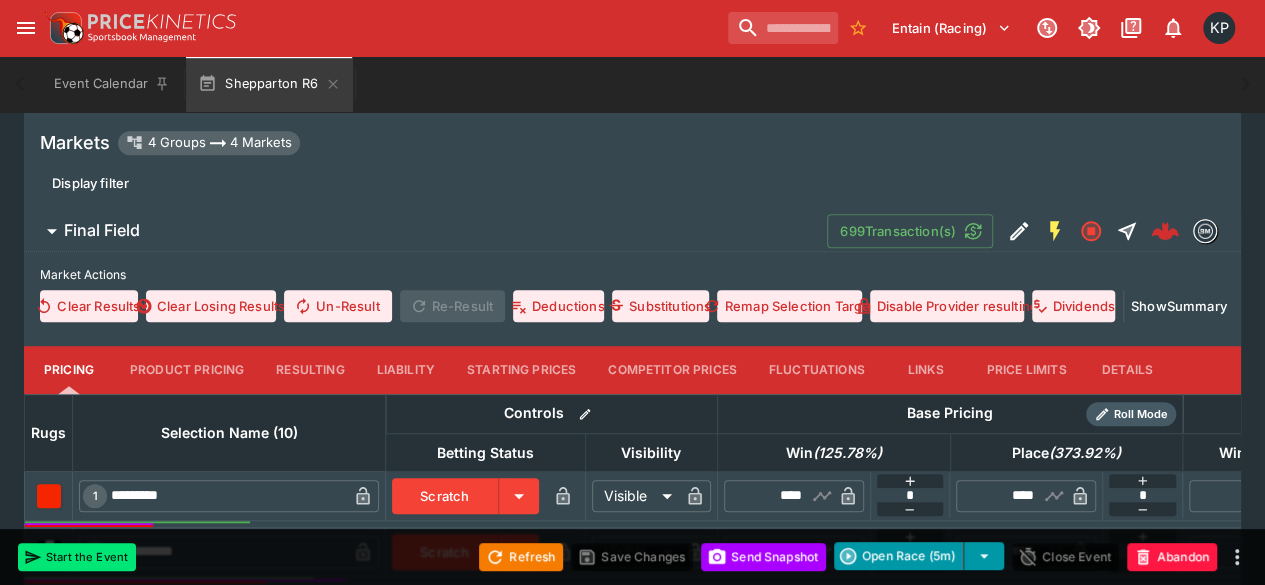 scroll, scrollTop: 521, scrollLeft: 0, axis: vertical 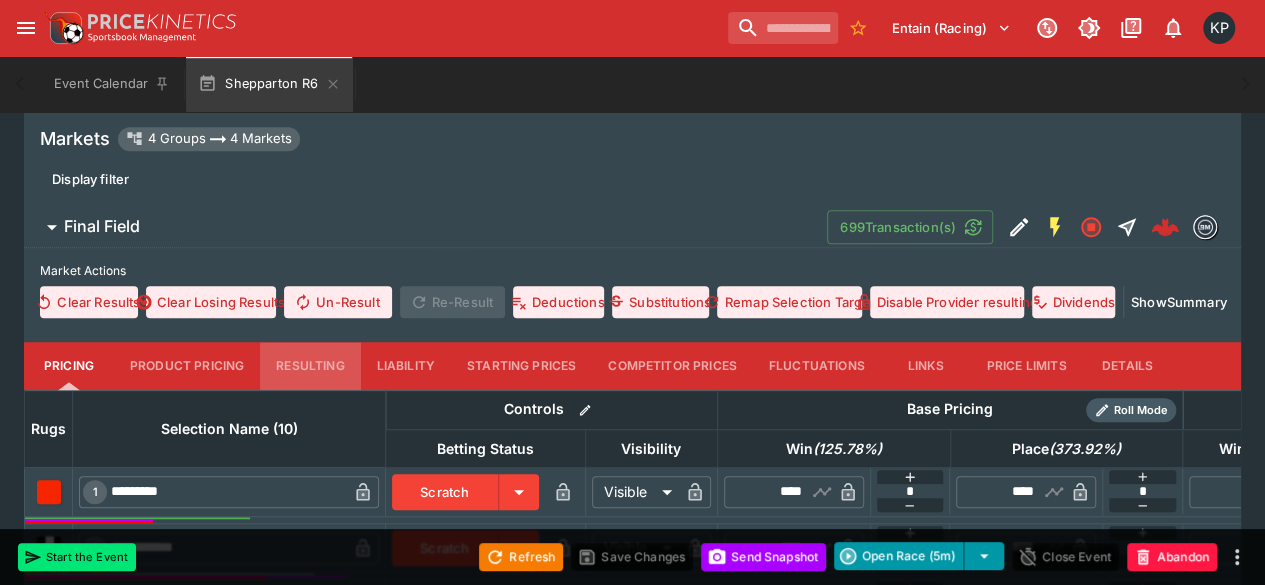 click on "Resulting" at bounding box center [310, 366] 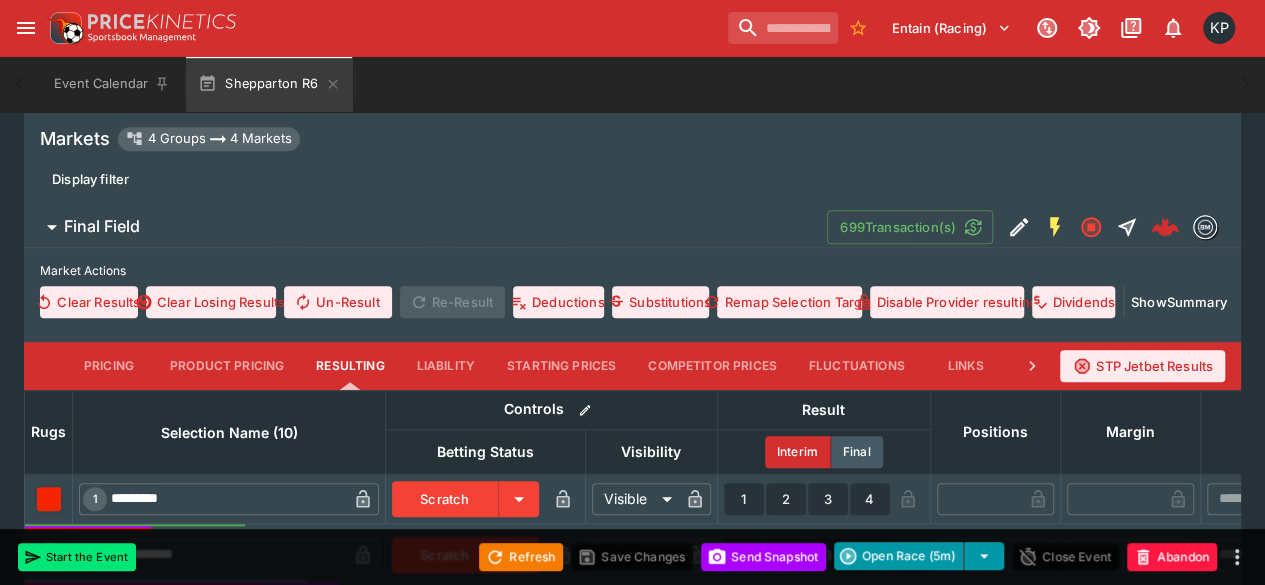 scroll, scrollTop: 759, scrollLeft: 0, axis: vertical 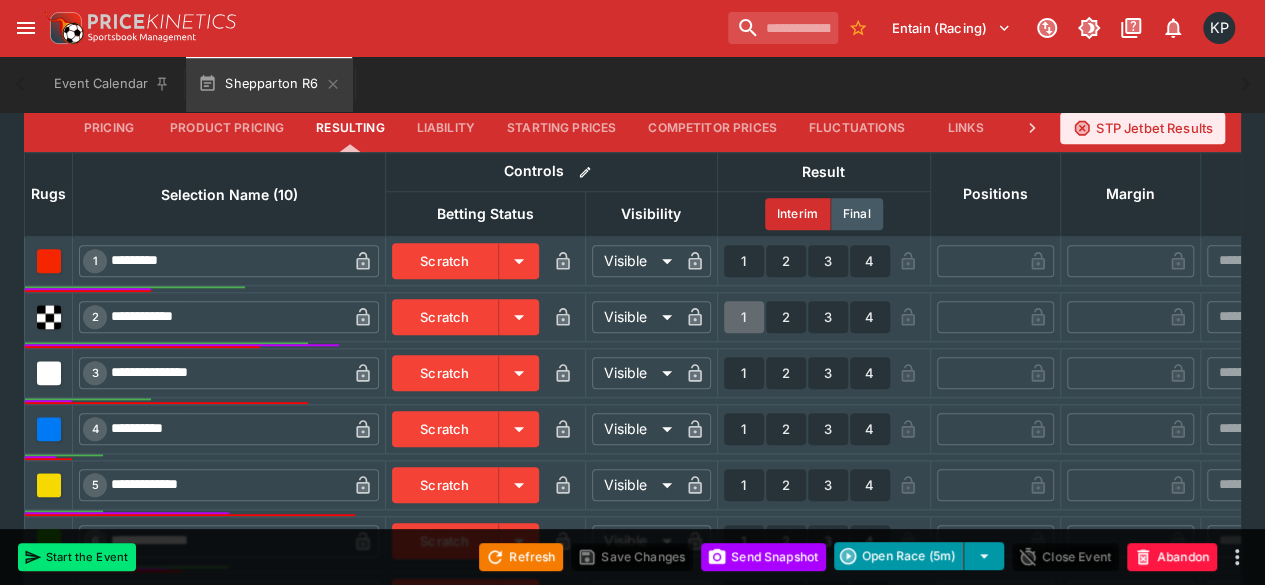 click on "1" at bounding box center (744, 317) 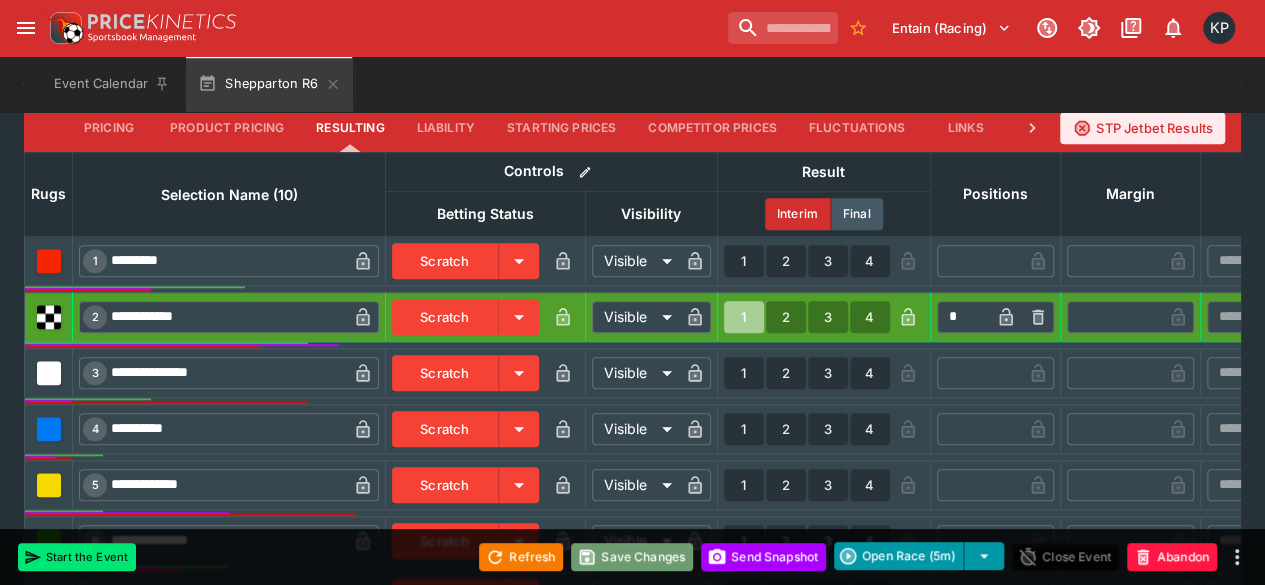 click on "Save Changes" at bounding box center (632, 557) 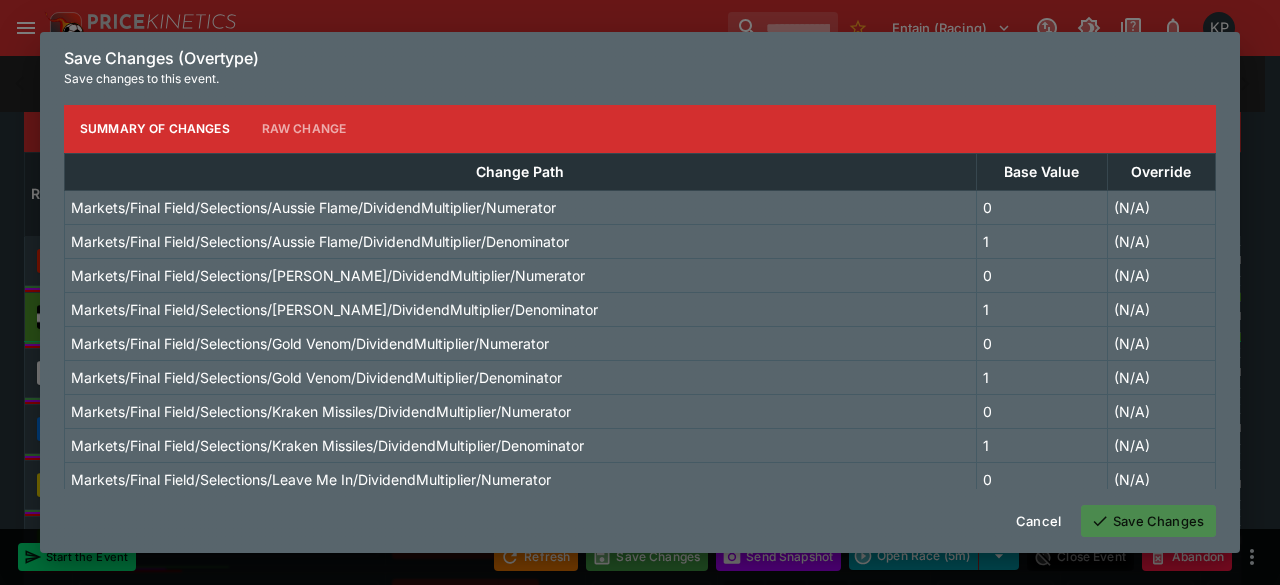 click on "Save Changes" at bounding box center (1148, 521) 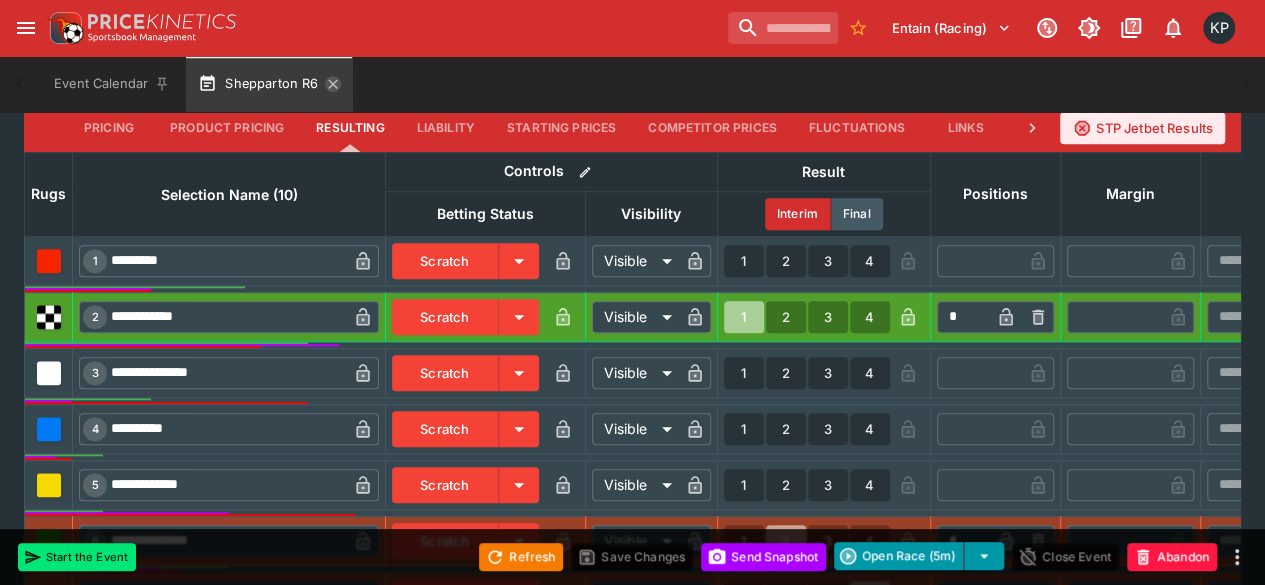 click 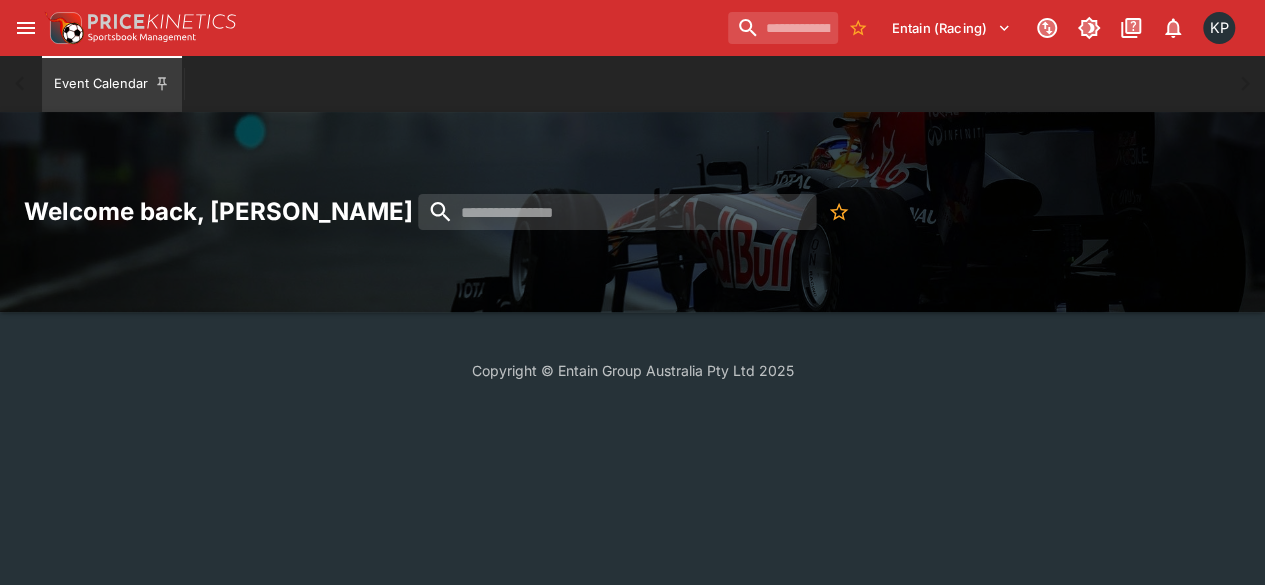 scroll, scrollTop: 0, scrollLeft: 0, axis: both 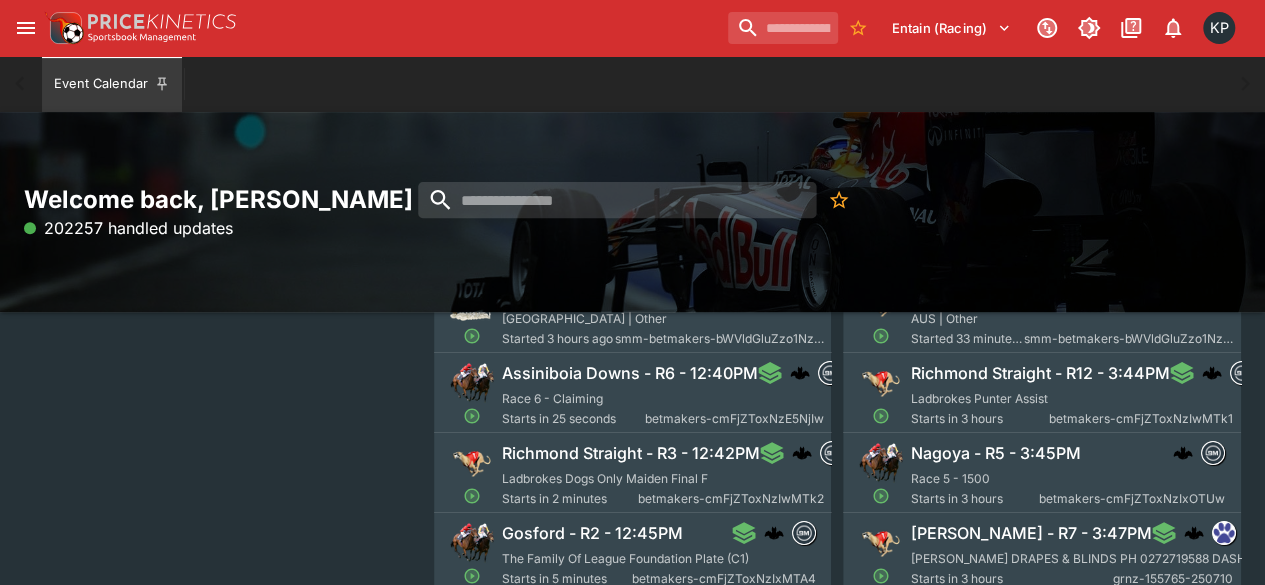 click on "Race 6 - Claiming" at bounding box center (552, 398) 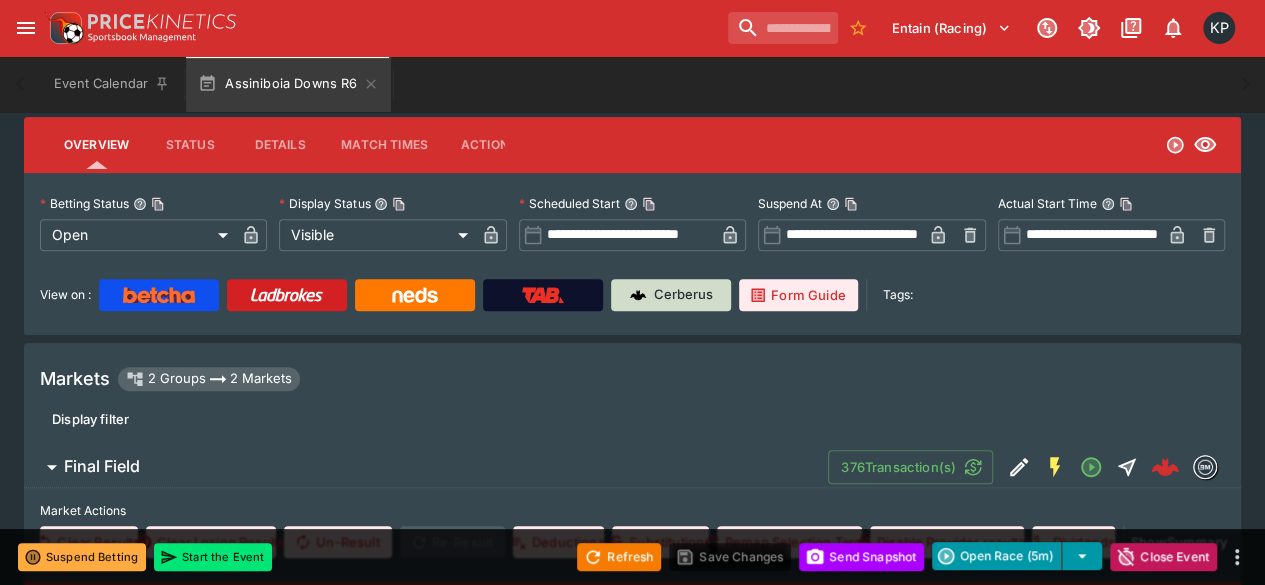 scroll, scrollTop: 0, scrollLeft: 0, axis: both 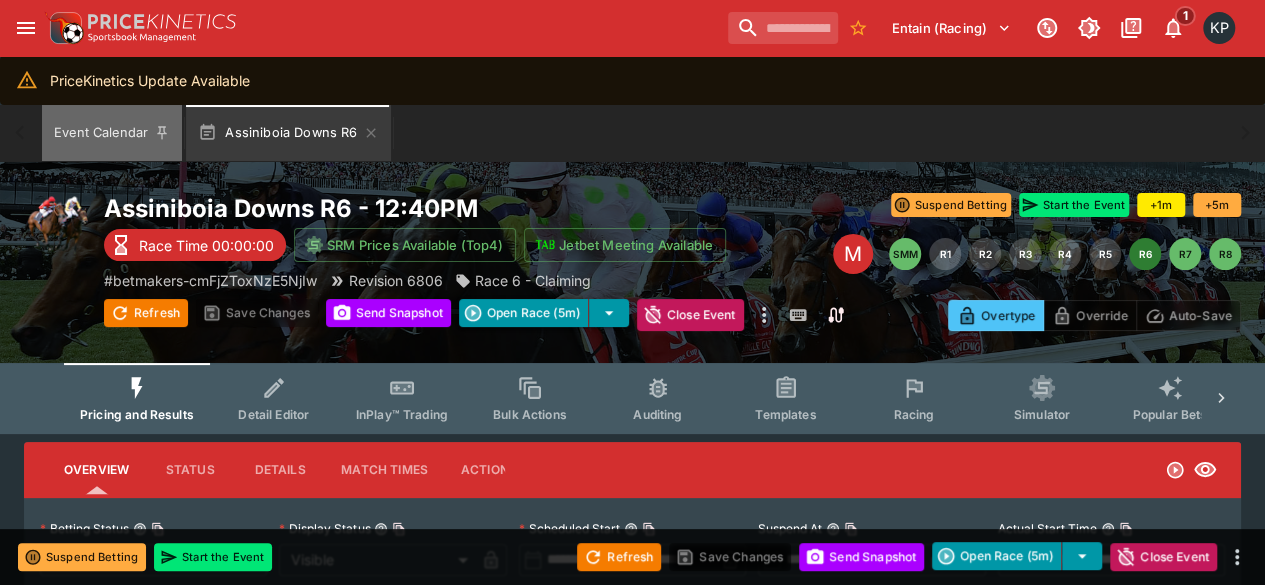 click on "Event Calendar" at bounding box center (112, 133) 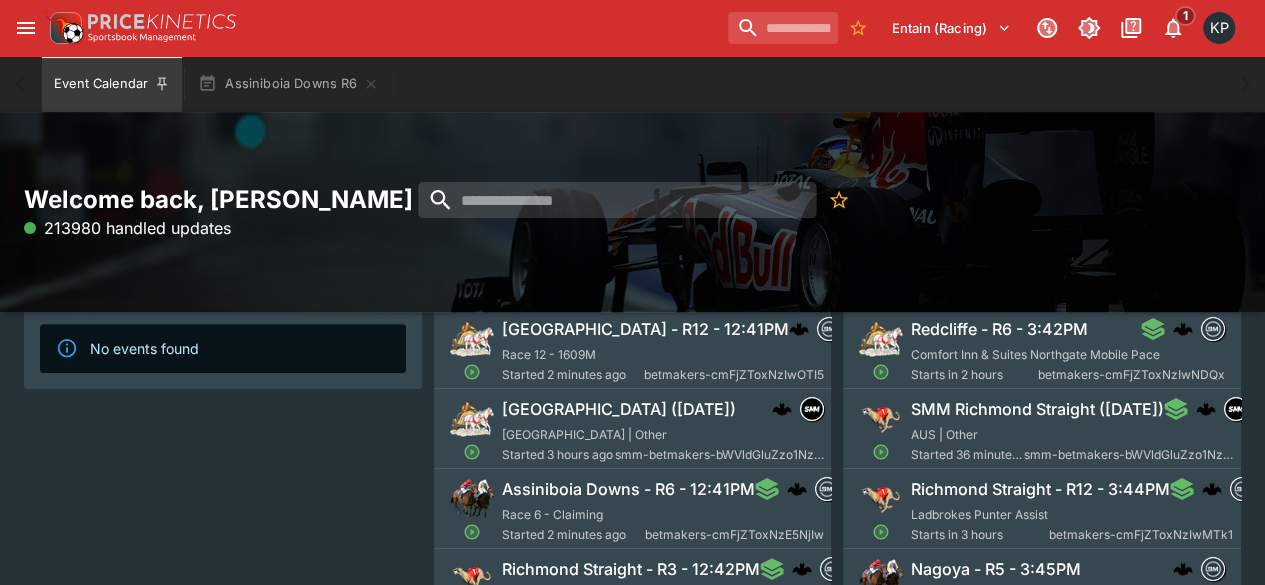 scroll, scrollTop: 228, scrollLeft: 0, axis: vertical 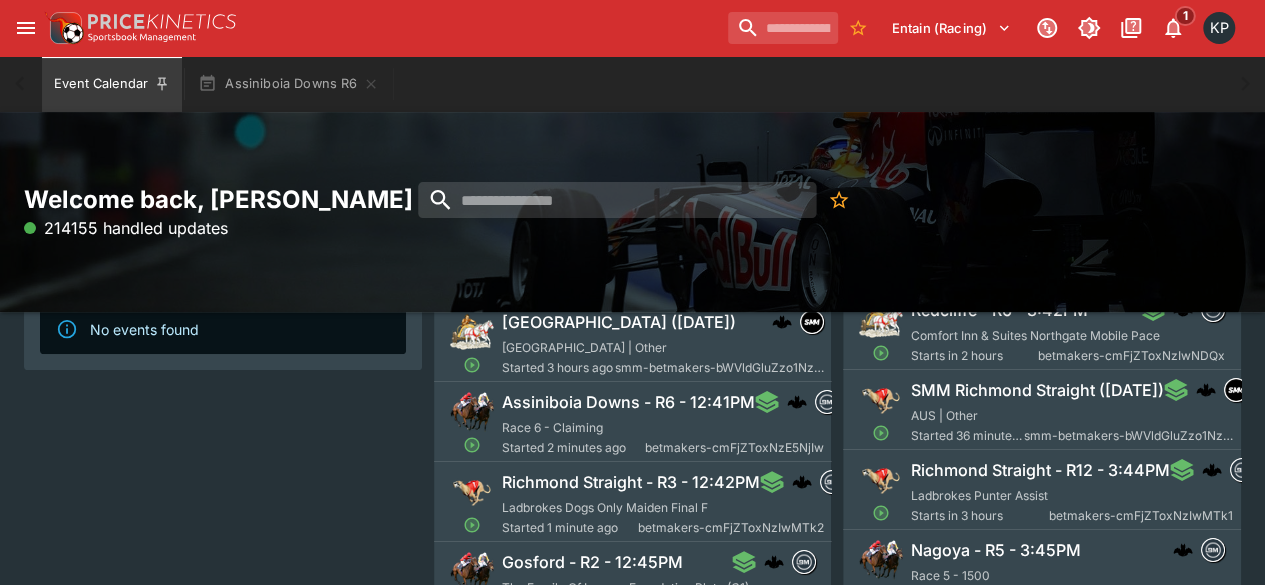 click on "Richmond Straight - R3 - 12:42PM Ladbrokes Dogs Only Maiden Final F Started 1 minute ago betmakers-cmFjZToxNzIwMTk2" at bounding box center [663, 504] 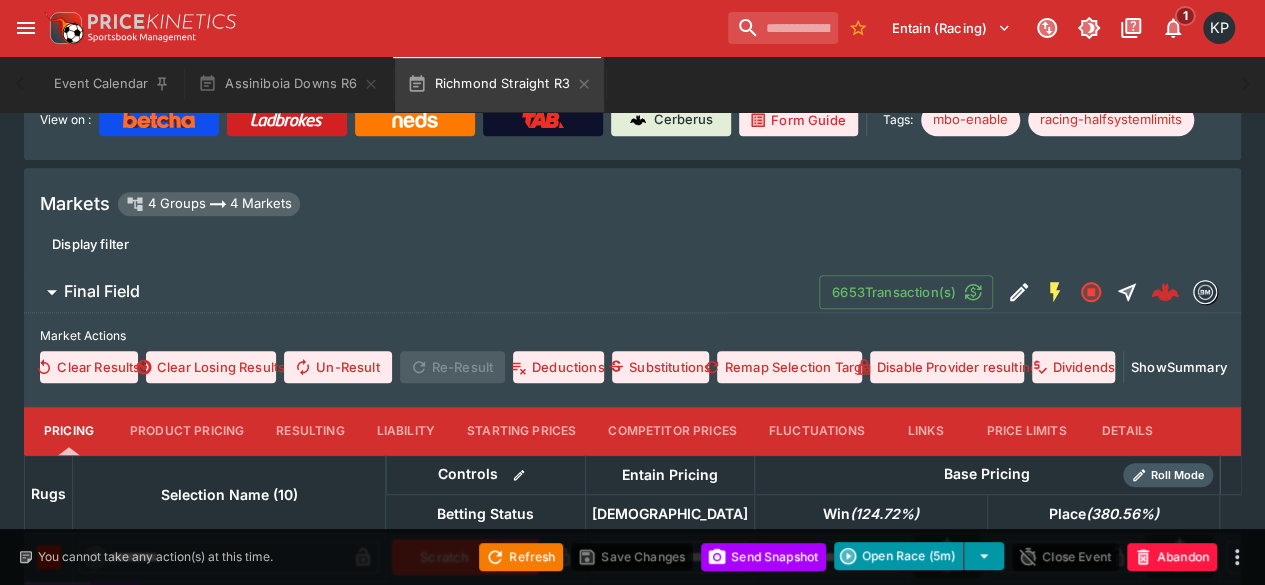 scroll, scrollTop: 501, scrollLeft: 0, axis: vertical 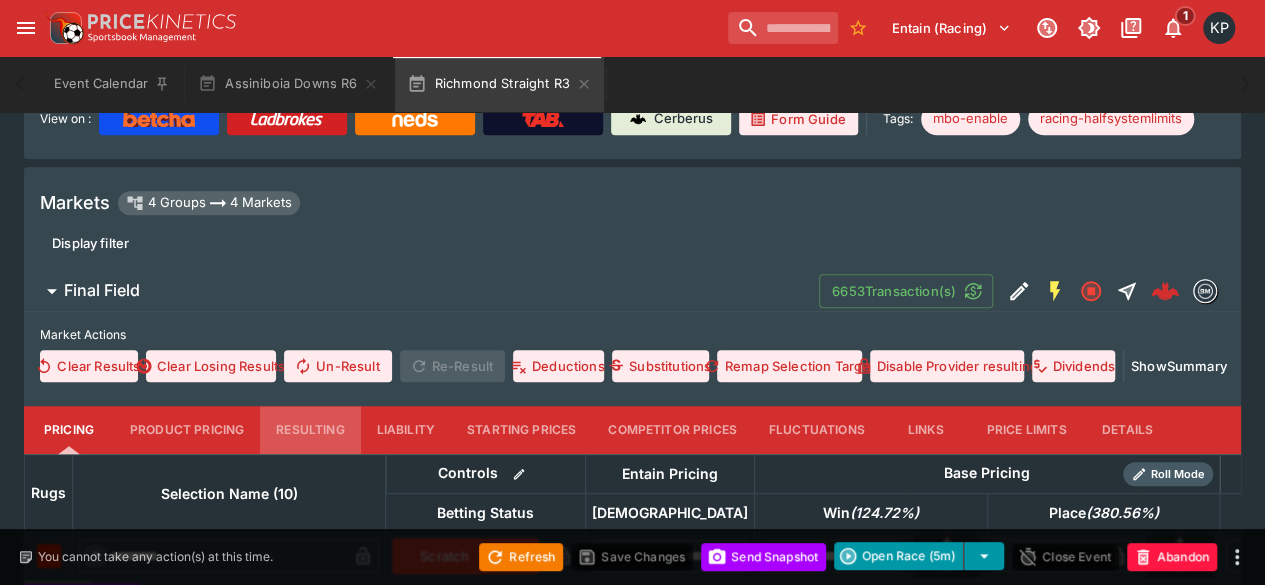 click on "Resulting" at bounding box center (310, 430) 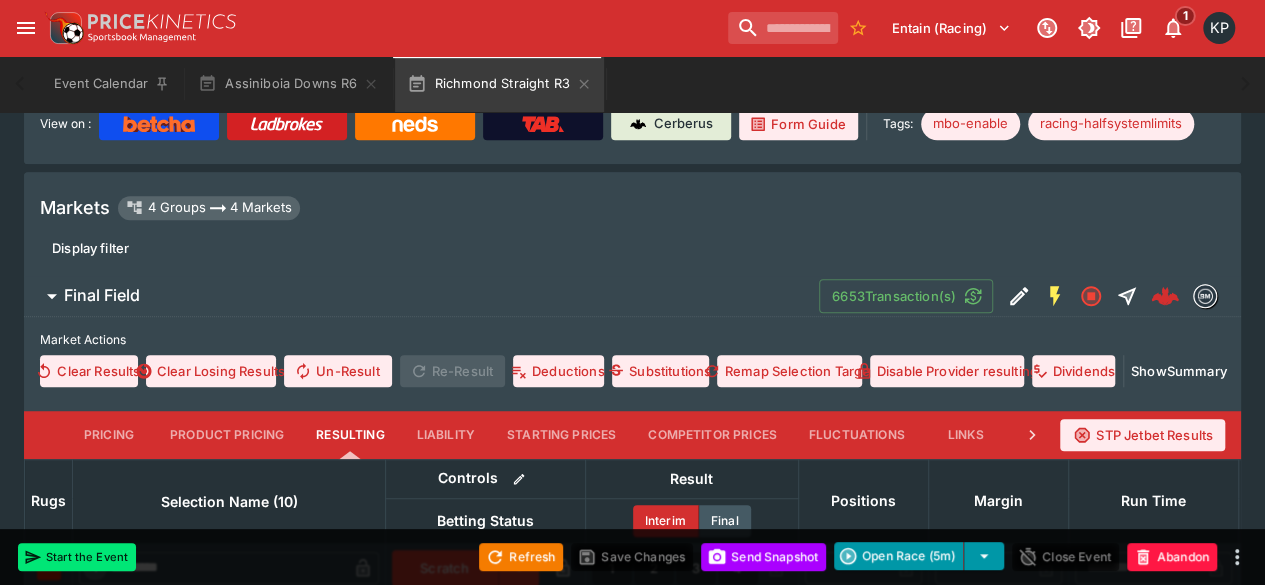 scroll, scrollTop: 506, scrollLeft: 0, axis: vertical 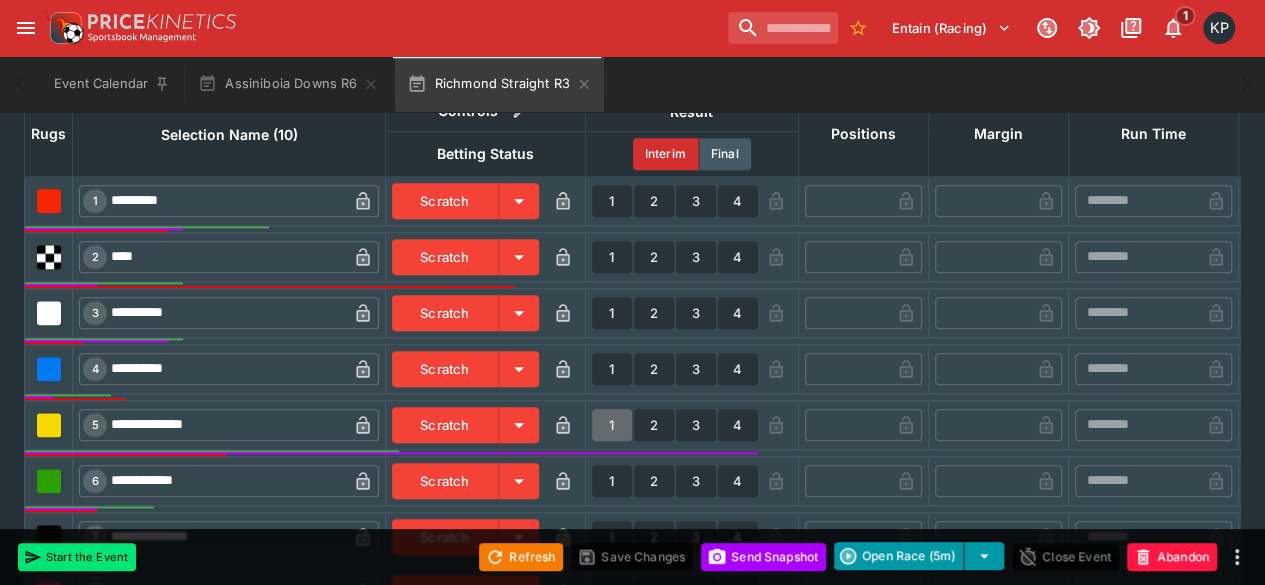 click on "1" at bounding box center [612, 425] 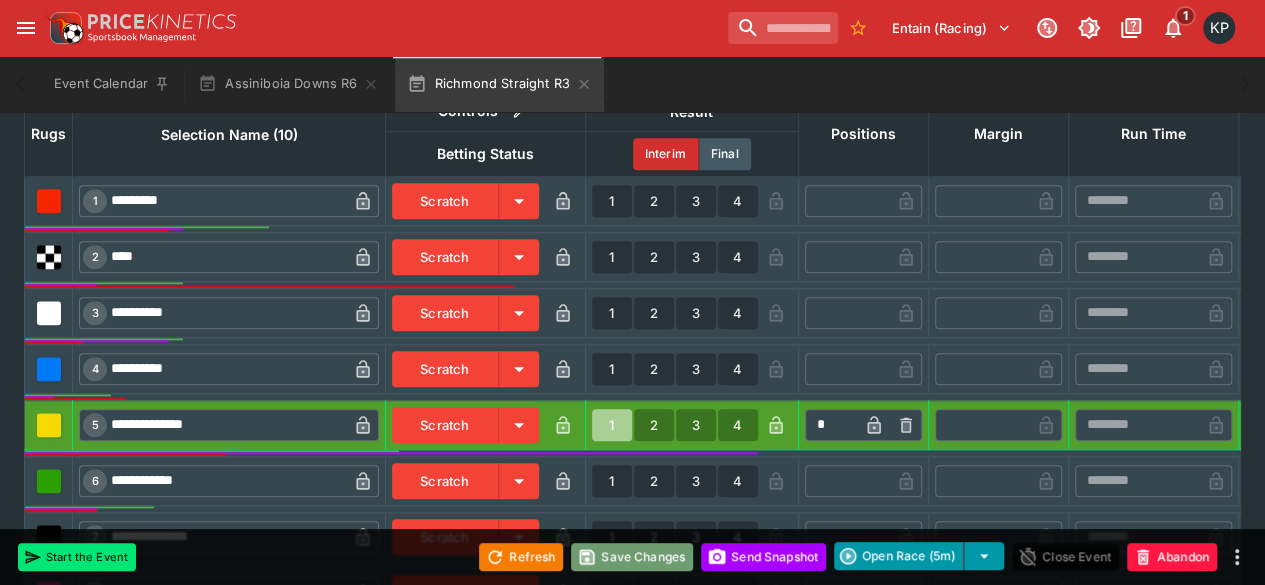 click on "Save Changes" at bounding box center (632, 557) 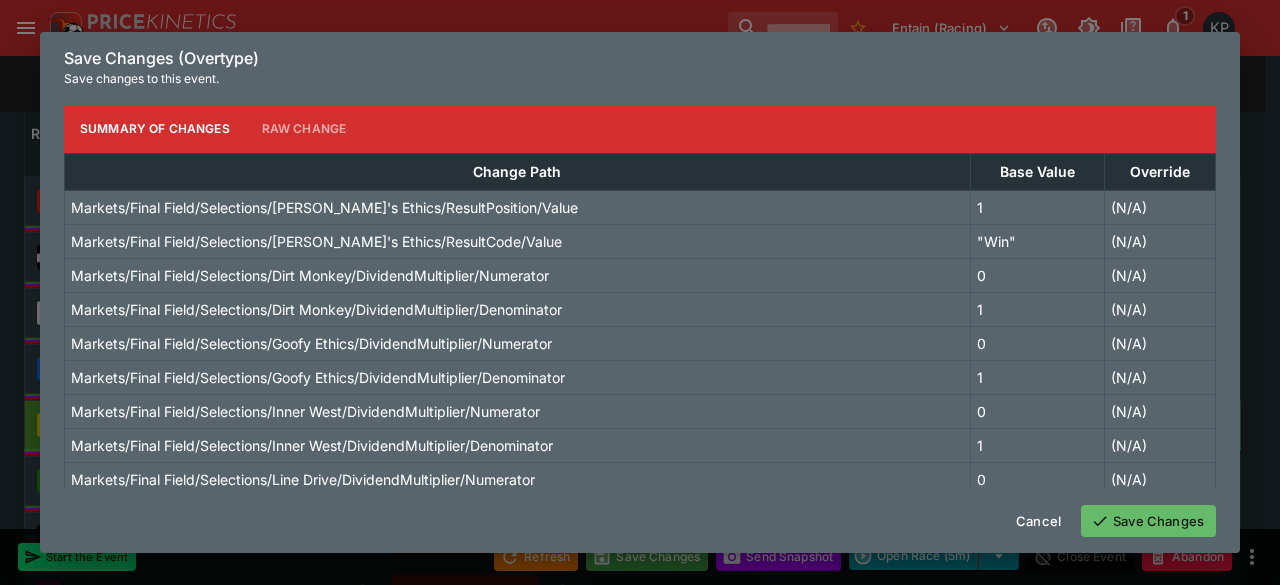 click on "Save Changes" at bounding box center (1148, 521) 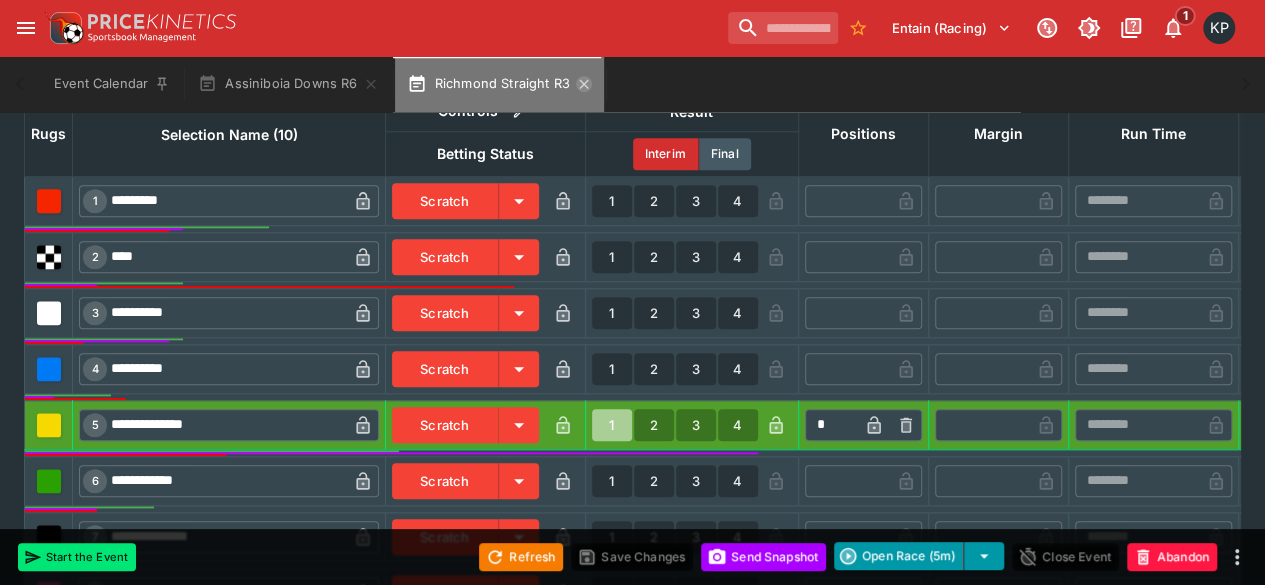 click 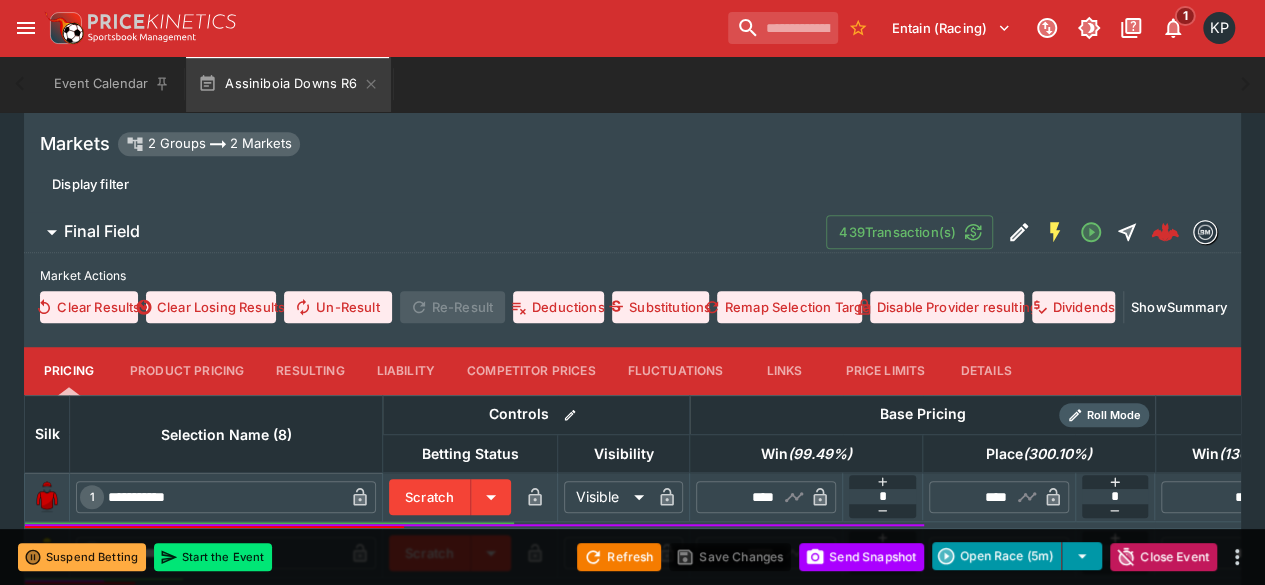 scroll, scrollTop: 0, scrollLeft: 0, axis: both 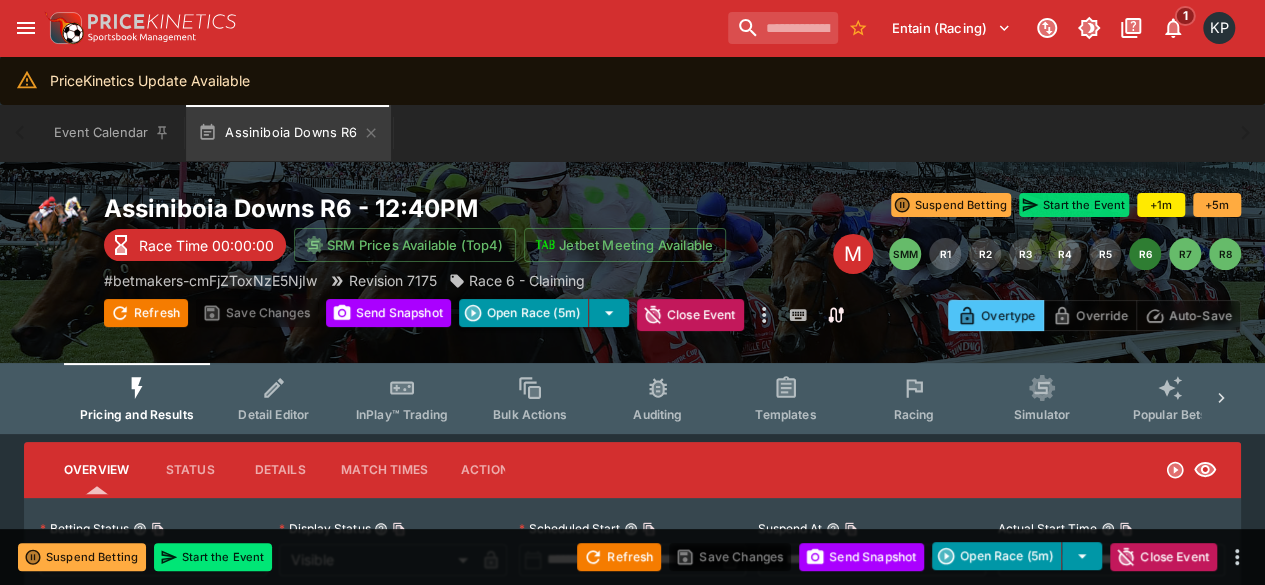 click on "Start the Event" at bounding box center (1074, 205) 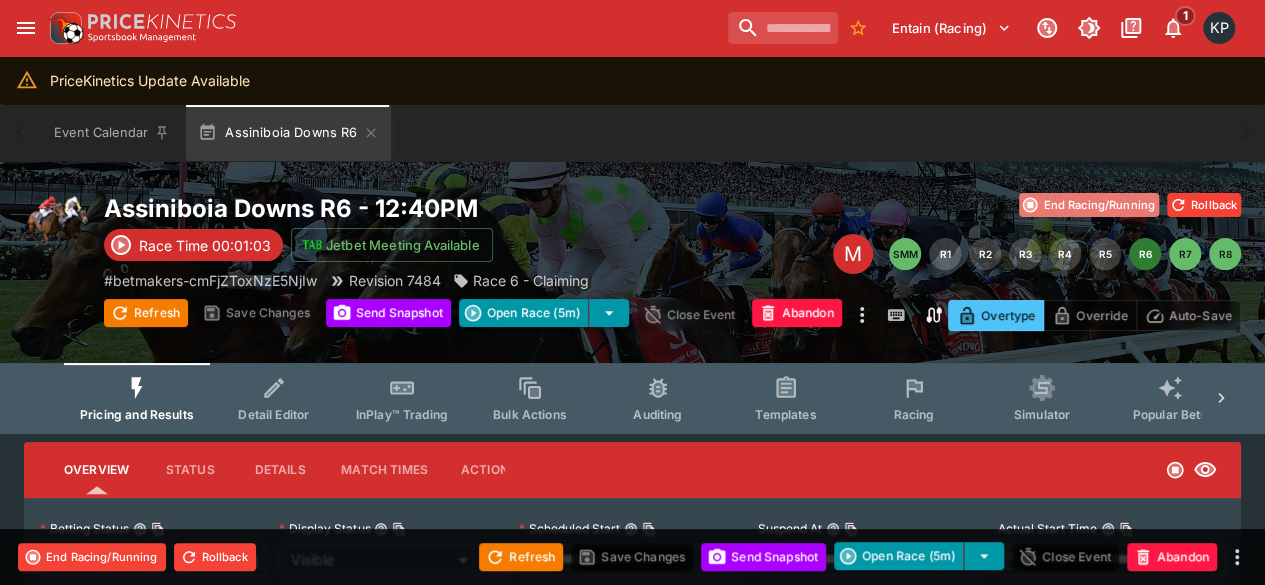 click on "End Racing/Running" at bounding box center (1089, 205) 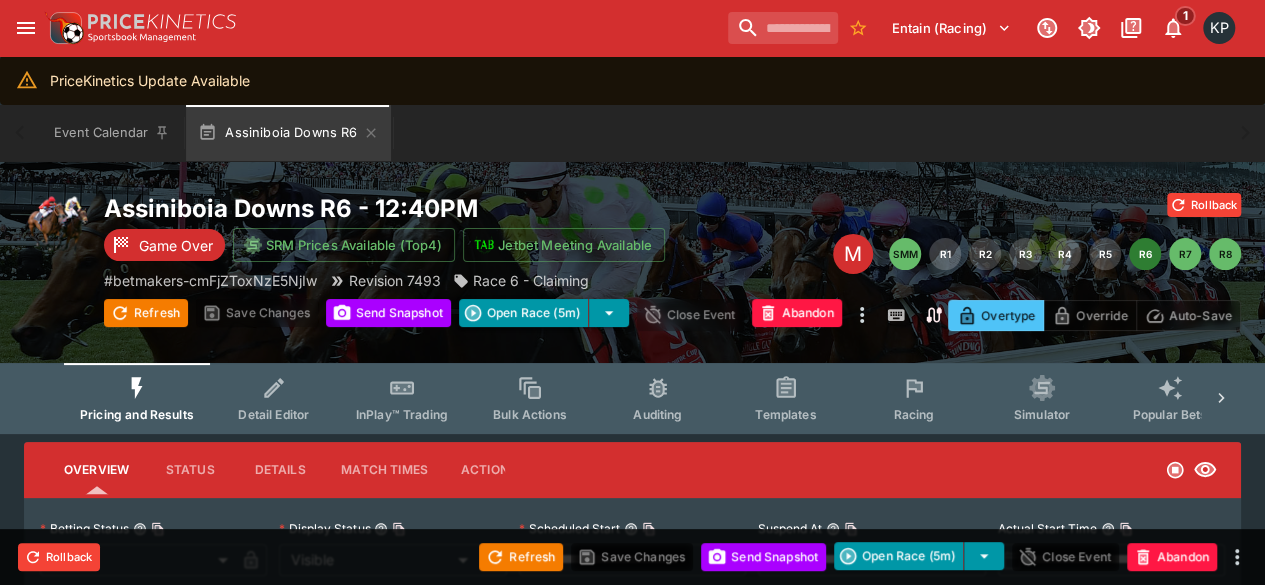 scroll, scrollTop: 1056, scrollLeft: 0, axis: vertical 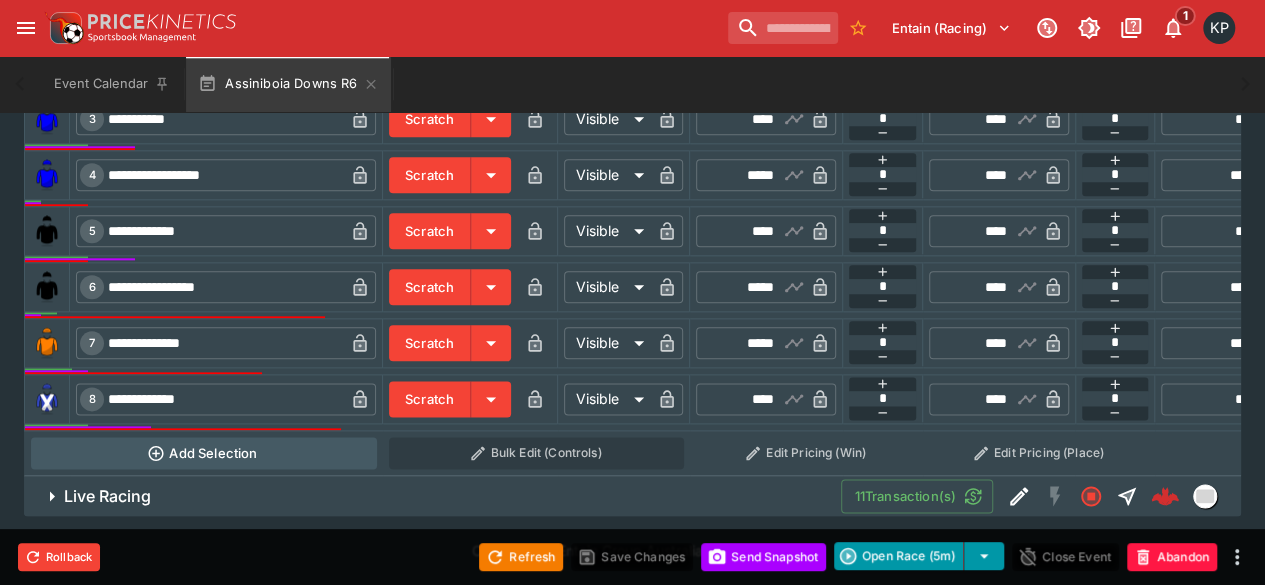 click on "Live Racing 11  Transaction(s)" at bounding box center (632, 496) 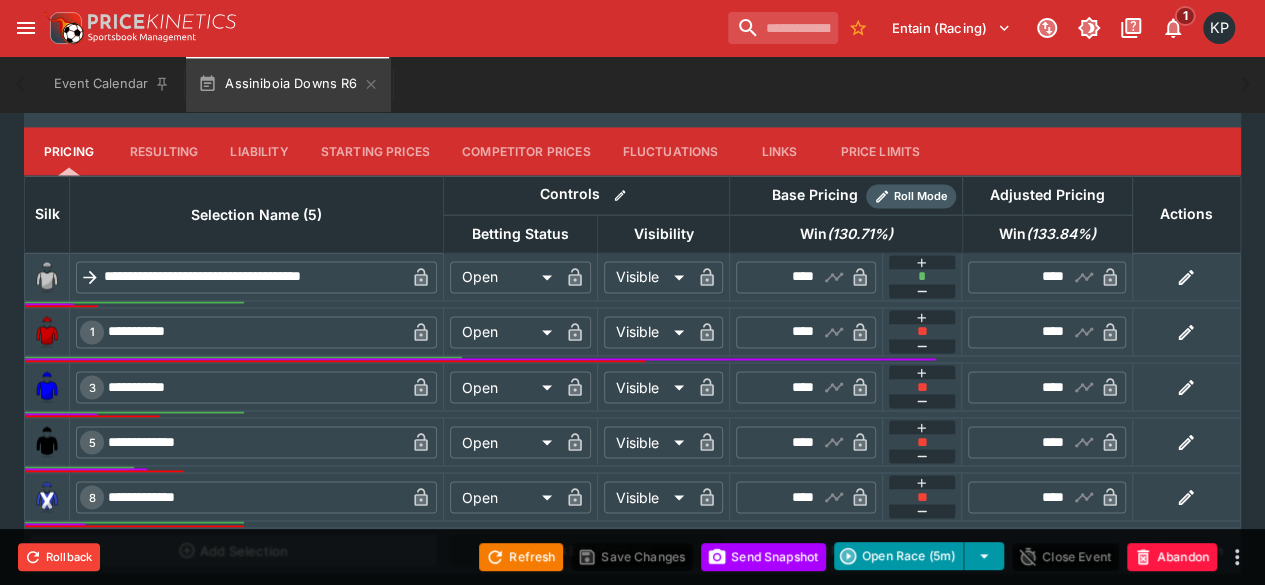 scroll, scrollTop: 1534, scrollLeft: 0, axis: vertical 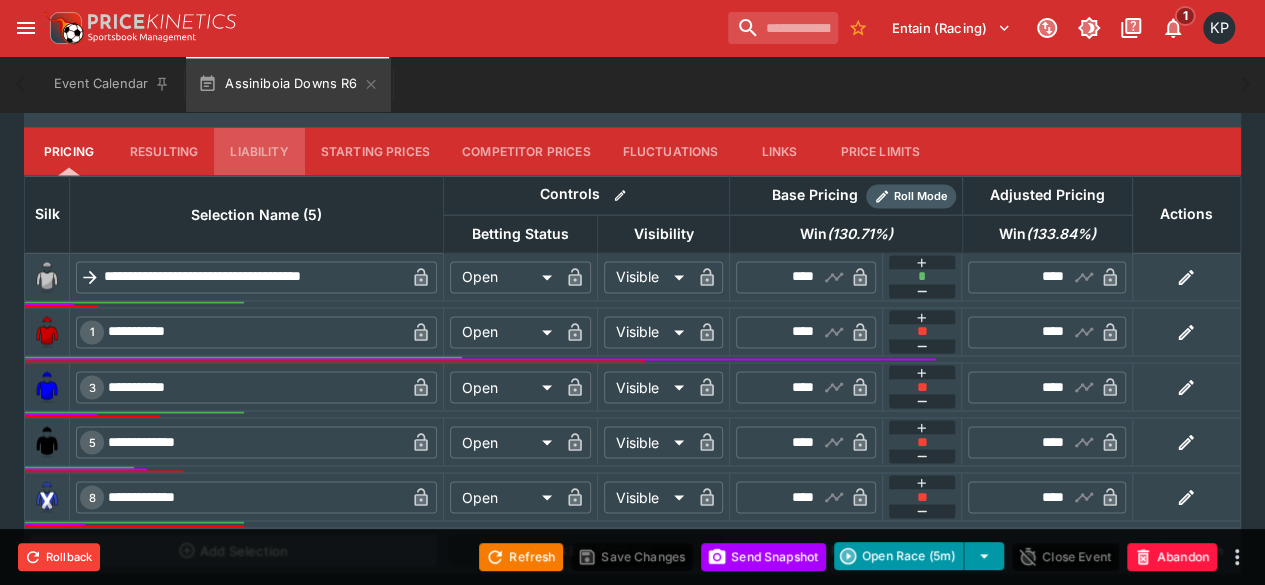 click on "Liability" at bounding box center [259, 151] 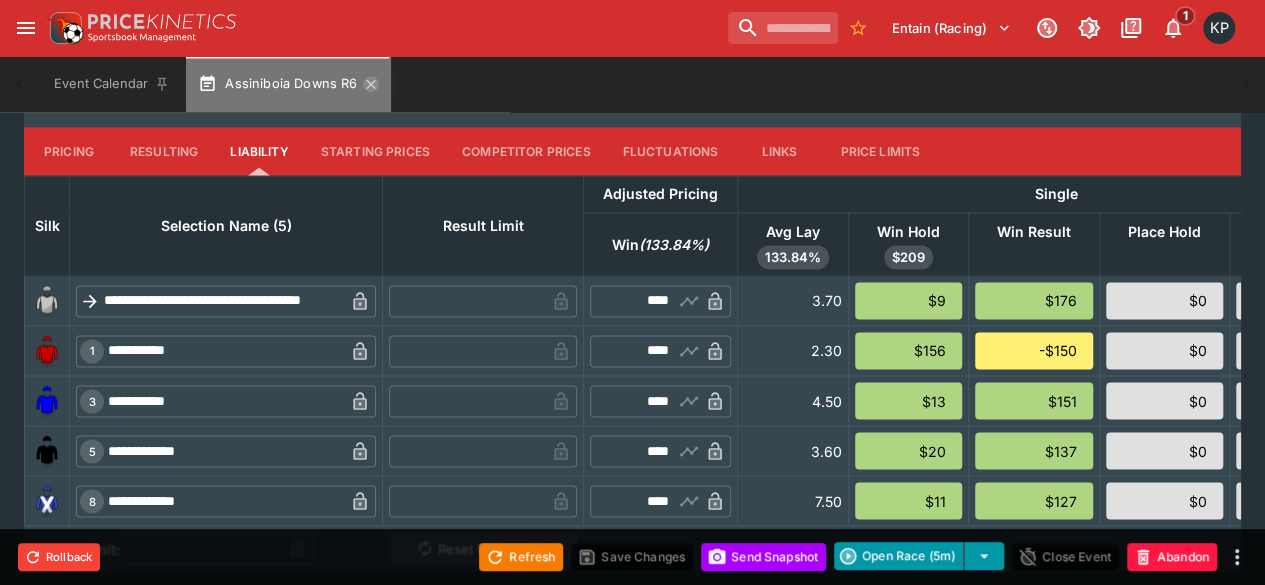 click 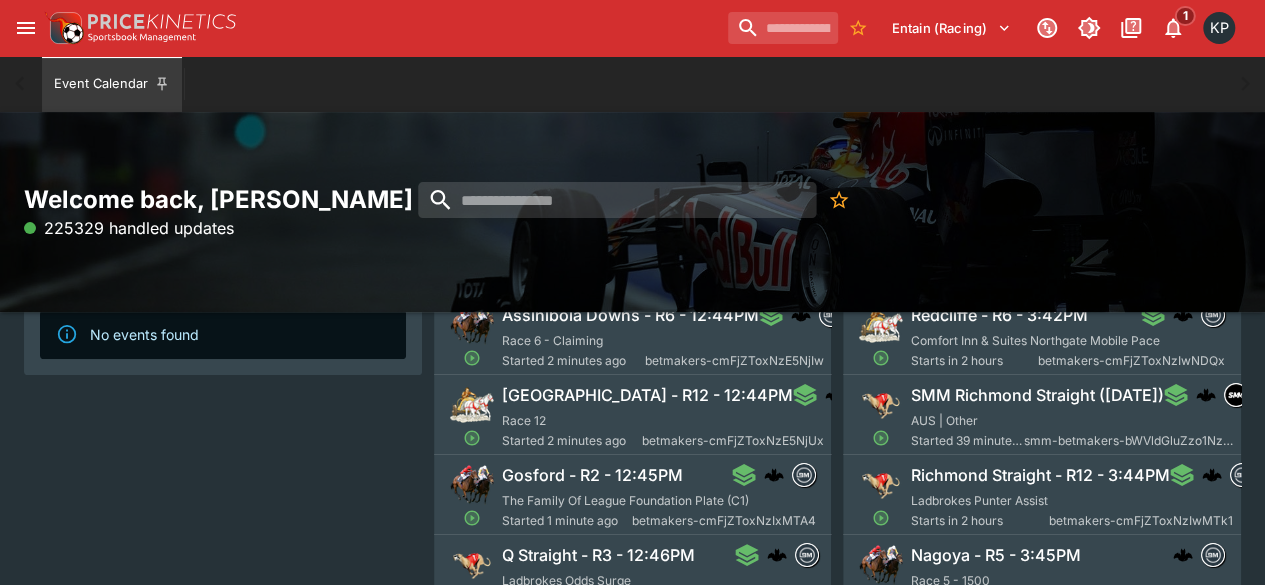 scroll, scrollTop: 251, scrollLeft: 0, axis: vertical 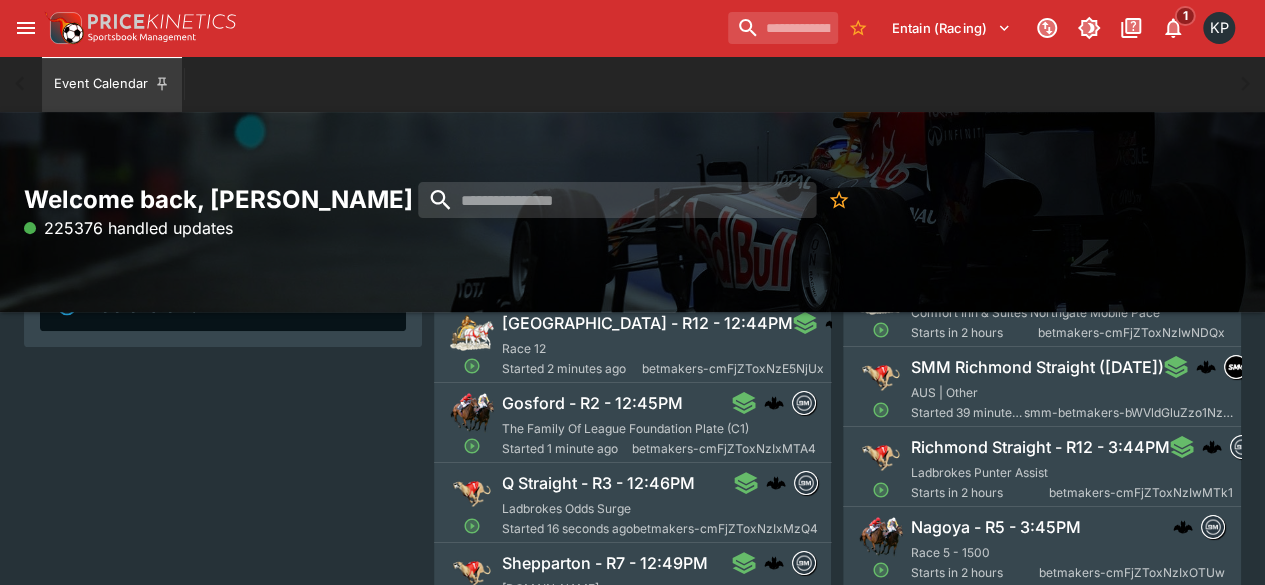 click on "Ladbrokes Odds Surge" at bounding box center (566, 508) 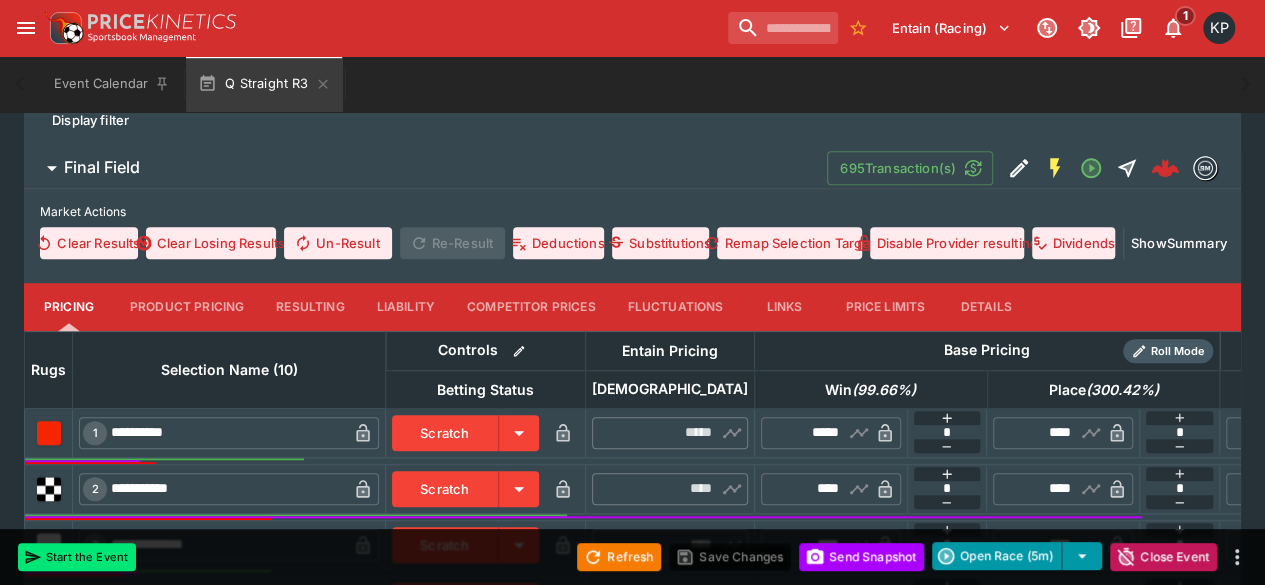 scroll, scrollTop: 630, scrollLeft: 0, axis: vertical 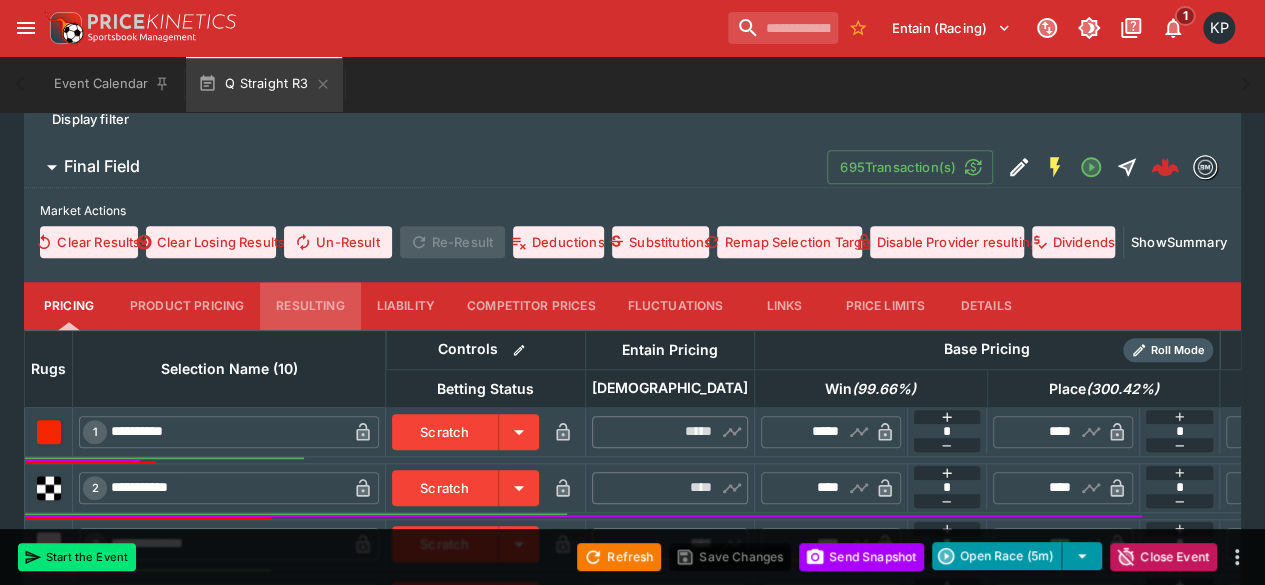 click on "Resulting" at bounding box center (310, 306) 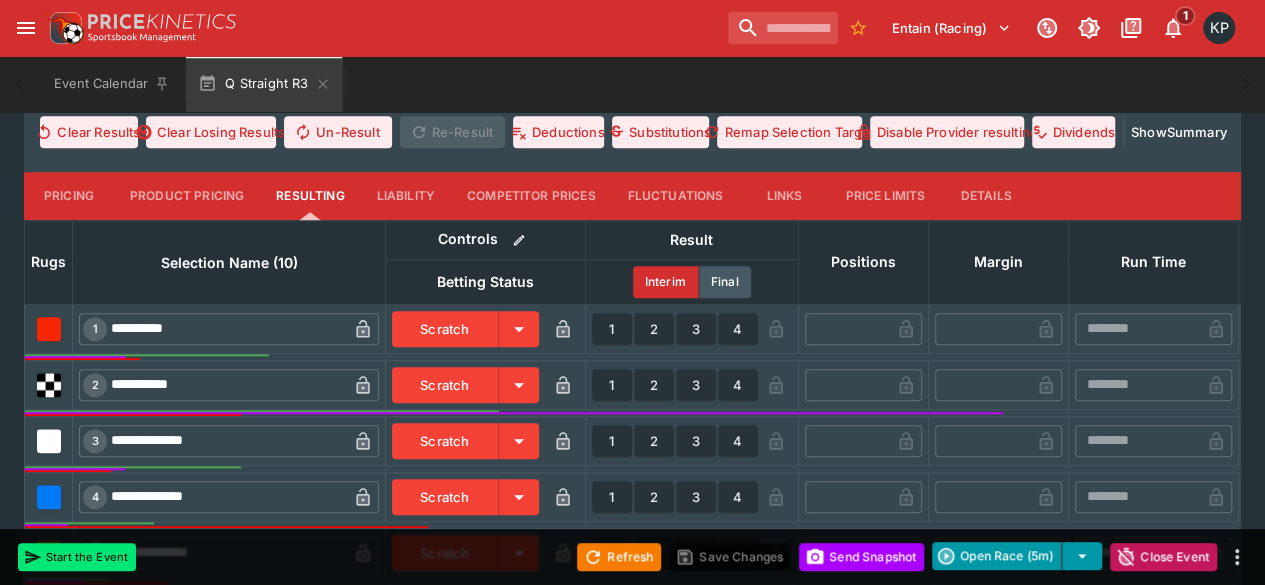 scroll, scrollTop: 0, scrollLeft: 0, axis: both 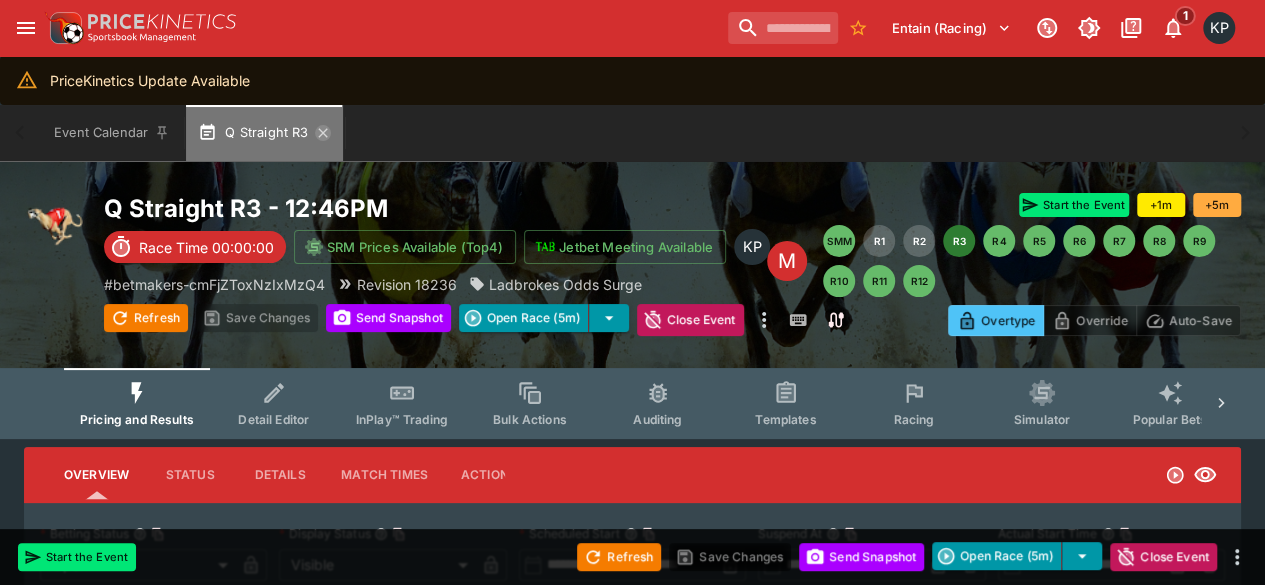 click 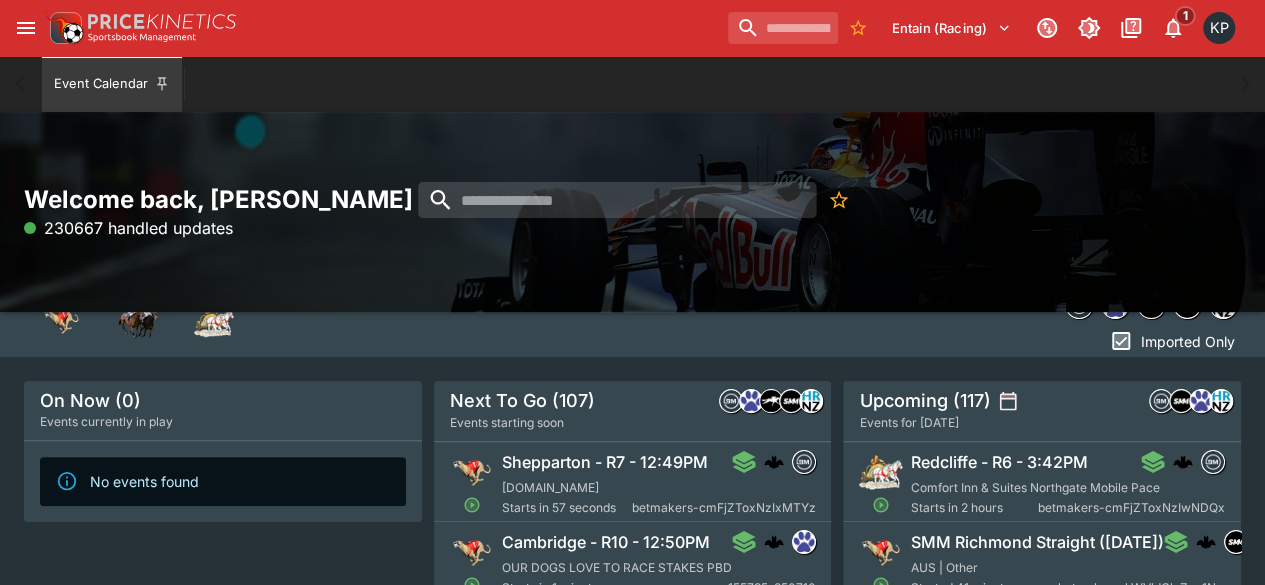 scroll, scrollTop: 83, scrollLeft: 0, axis: vertical 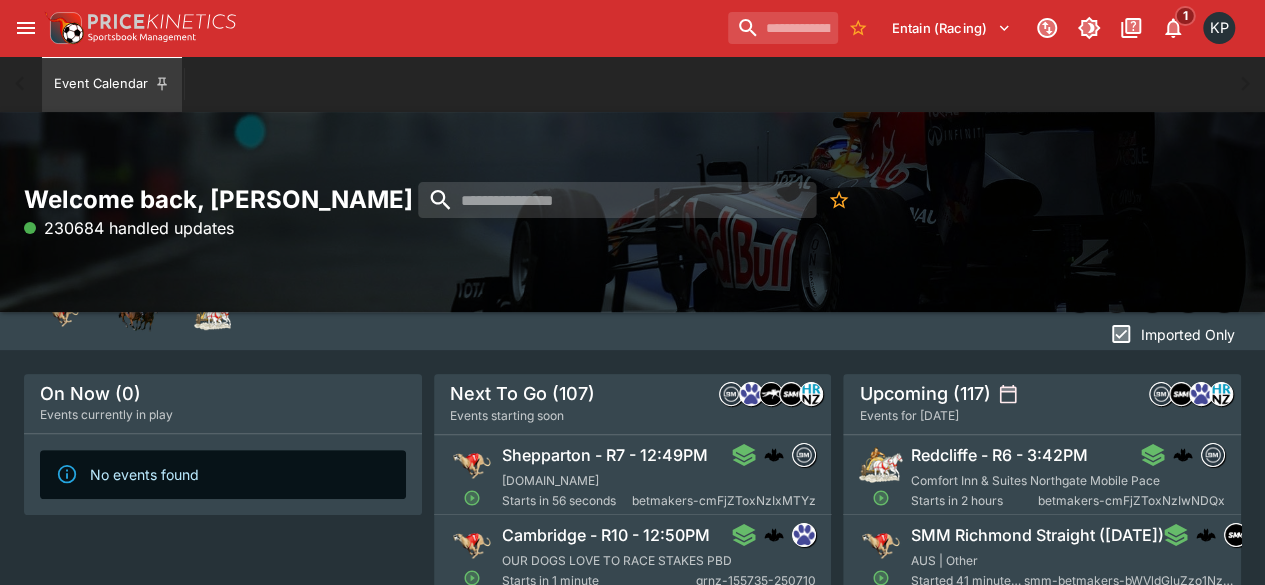click on "Shepparton - R7 - 12:49PM" at bounding box center (605, 455) 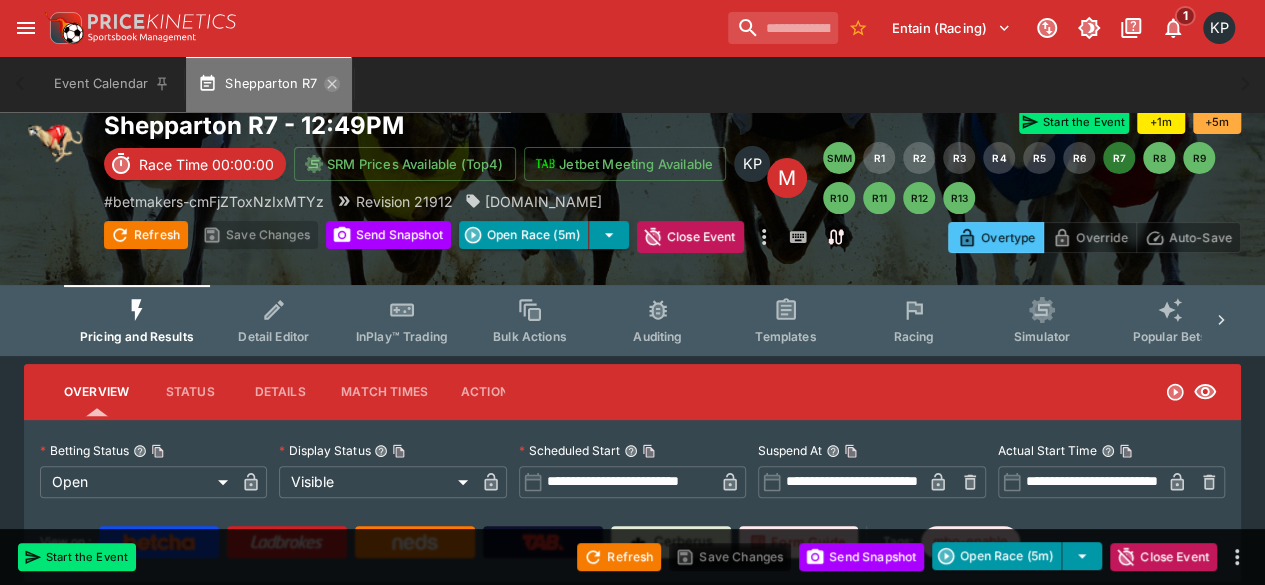 click 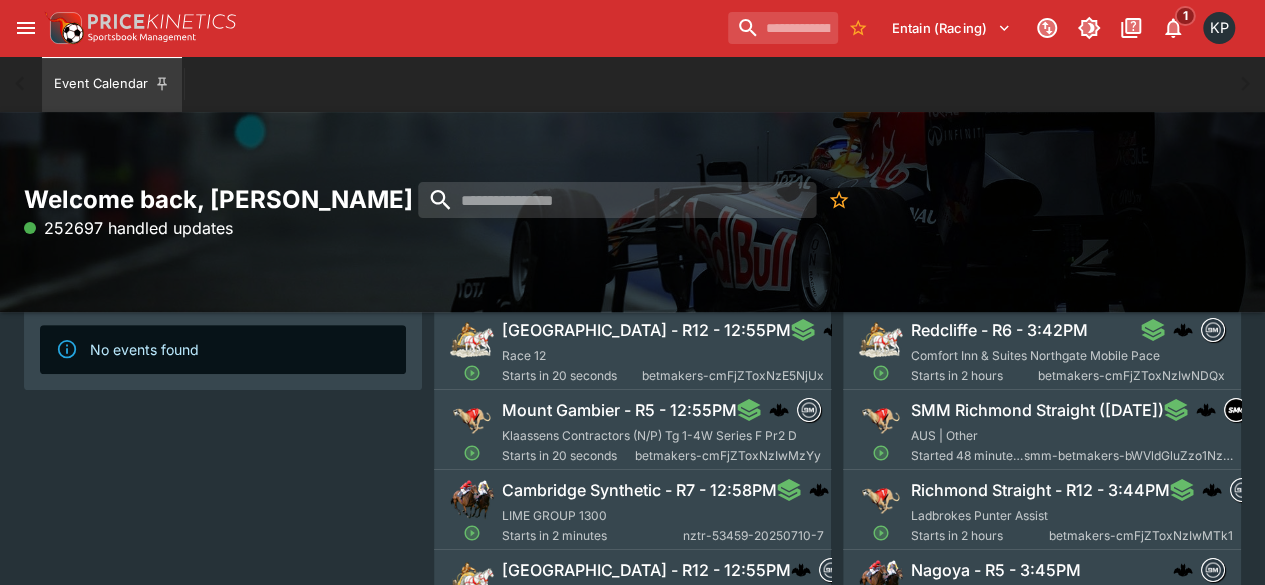 click on "Mount Gambier - R5 - 12:55PM Klaassens Contractors (N/P) Tg 1-4W Series F Pr2 D Starts in 20 seconds betmakers-cmFjZToxNzIwMzYy" at bounding box center (661, 432) 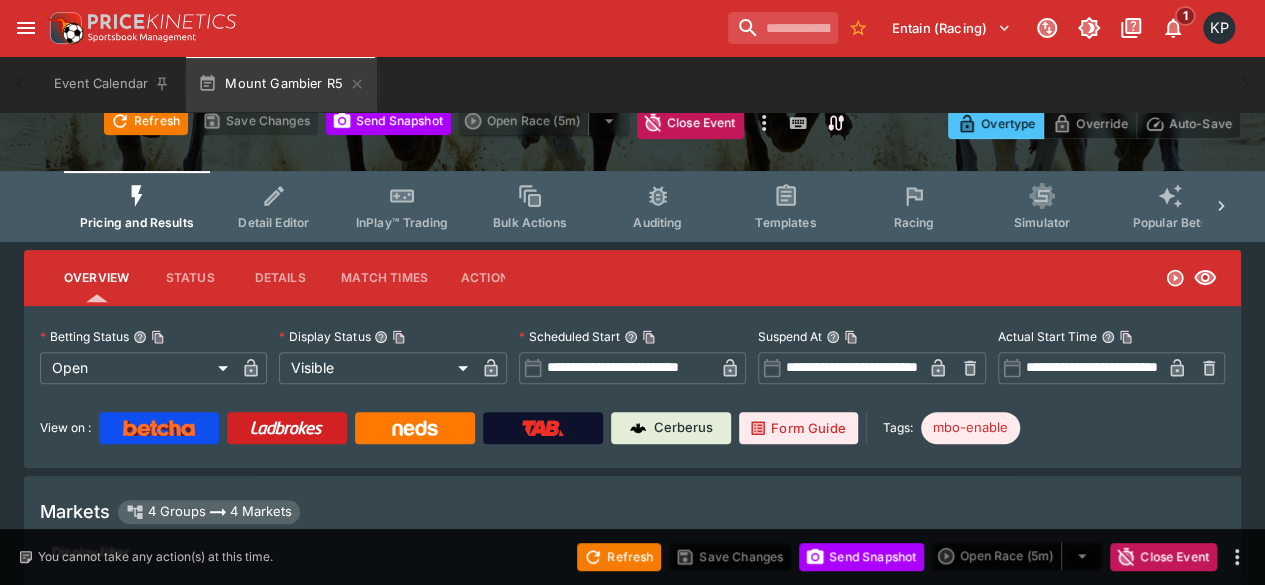 scroll, scrollTop: 208, scrollLeft: 0, axis: vertical 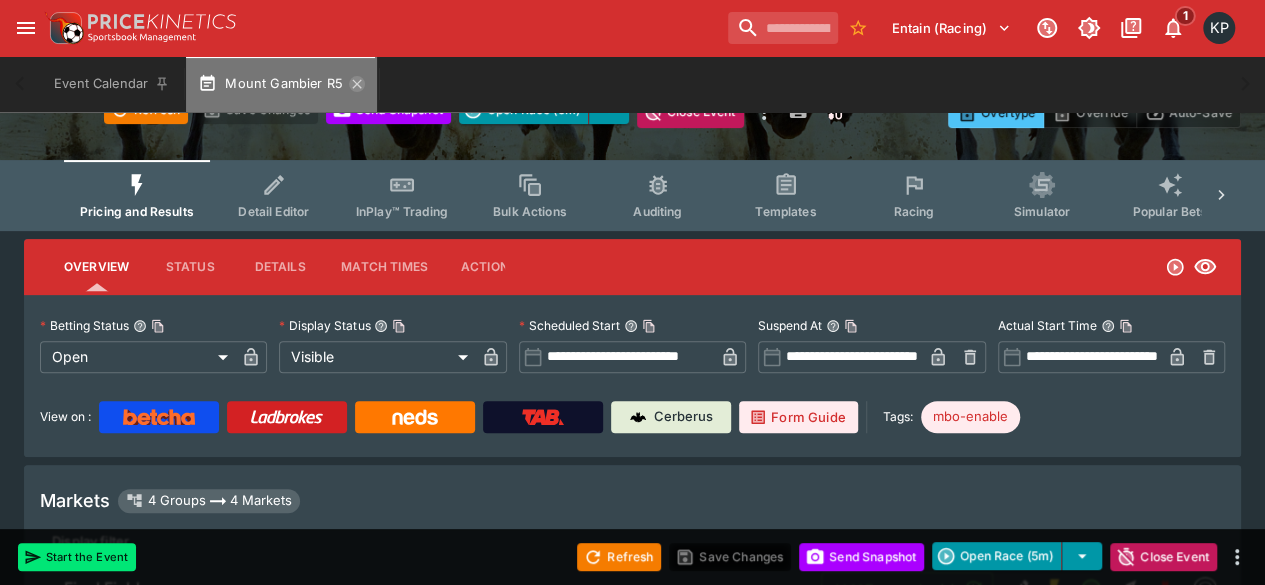 click 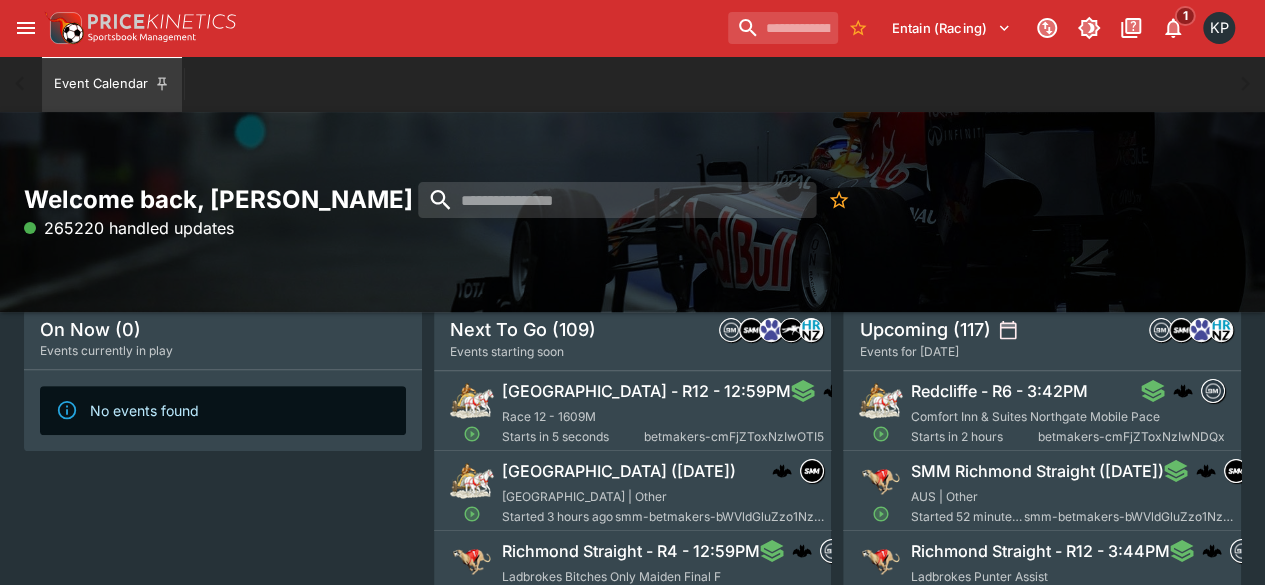 scroll, scrollTop: 152, scrollLeft: 0, axis: vertical 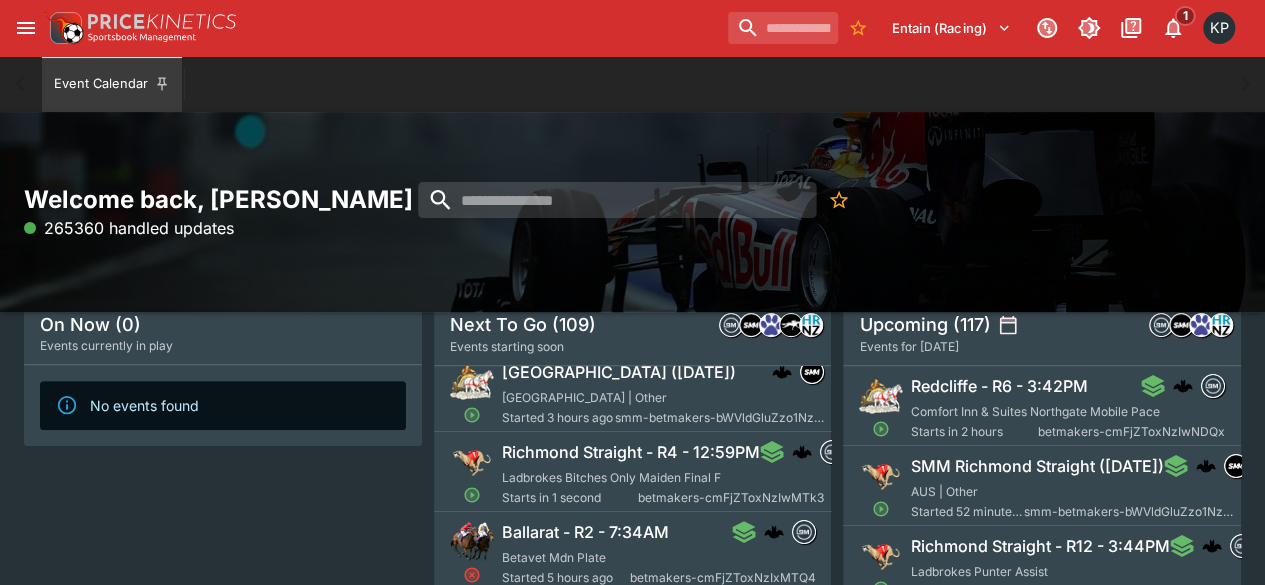 click on "Starts in 1 second" at bounding box center (570, 498) 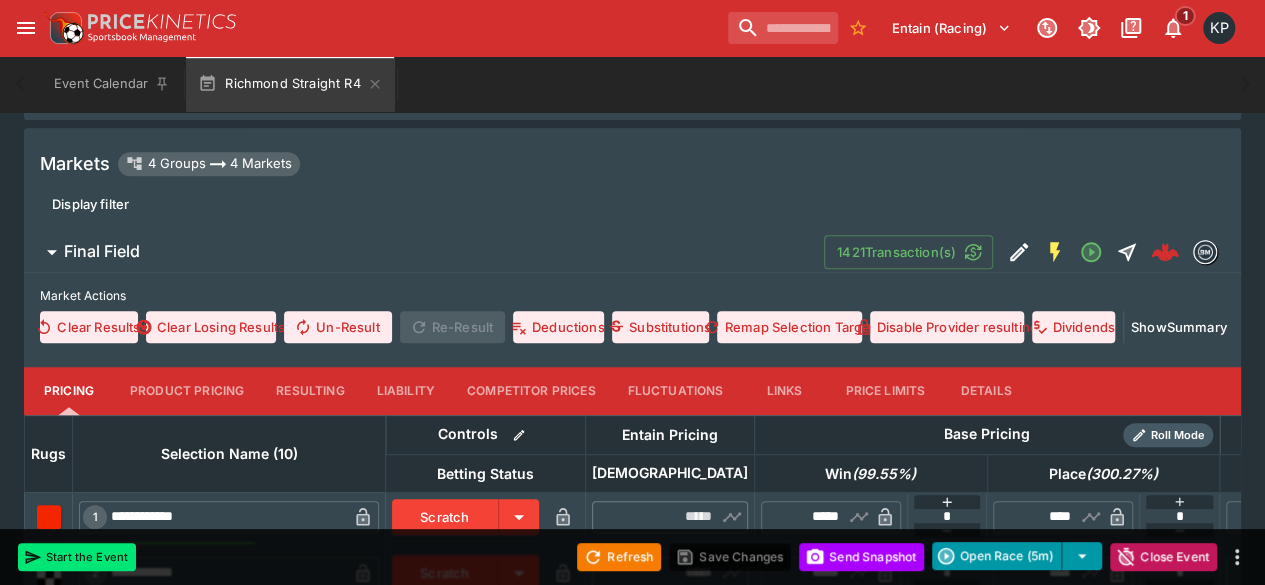 scroll, scrollTop: 546, scrollLeft: 0, axis: vertical 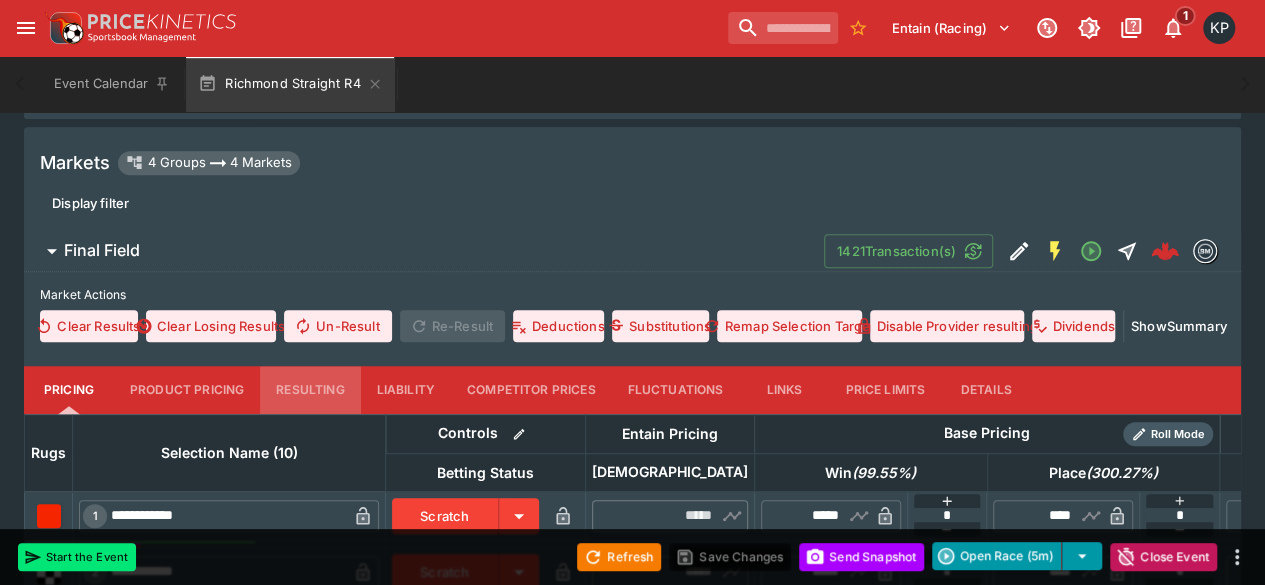 click on "Resulting" at bounding box center [310, 390] 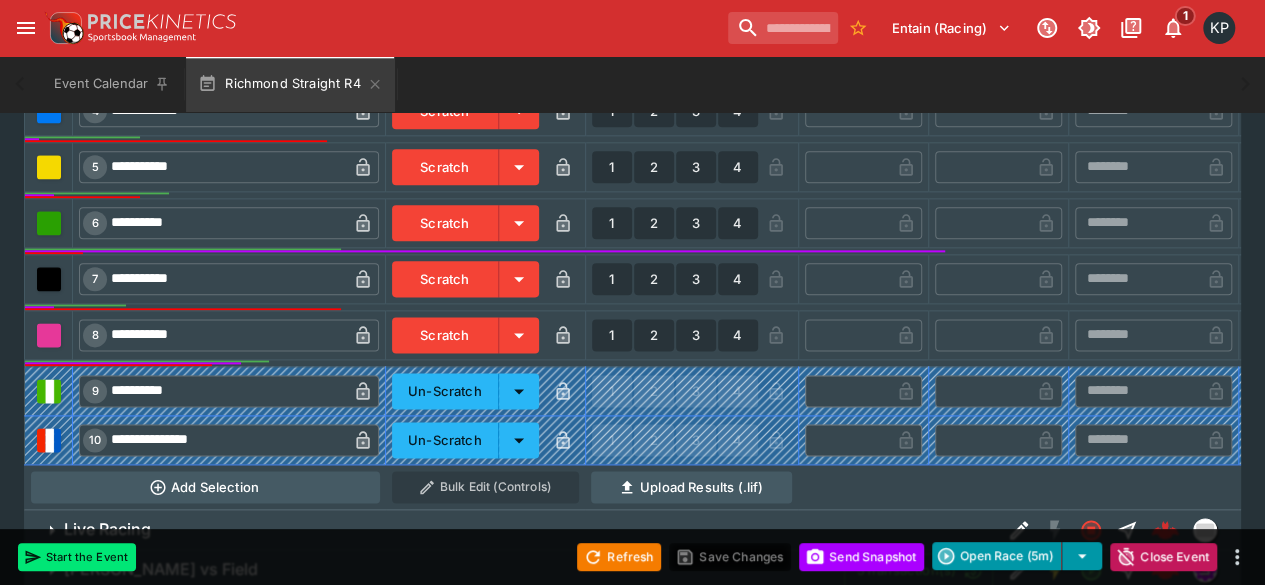 scroll, scrollTop: 1127, scrollLeft: 0, axis: vertical 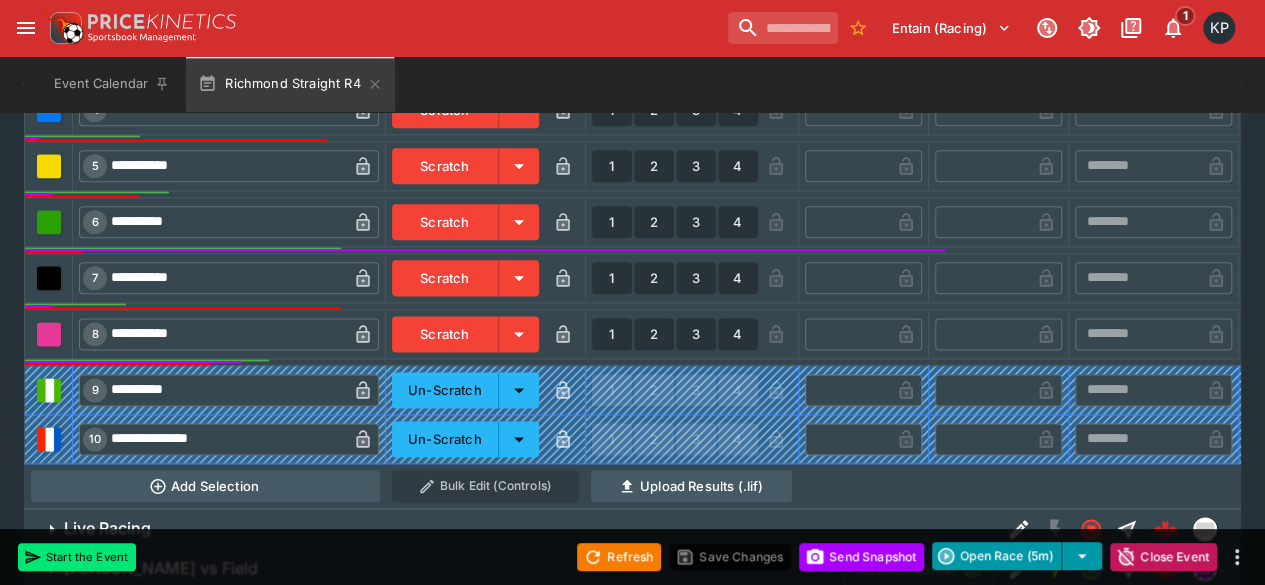 click on "1" at bounding box center (612, 222) 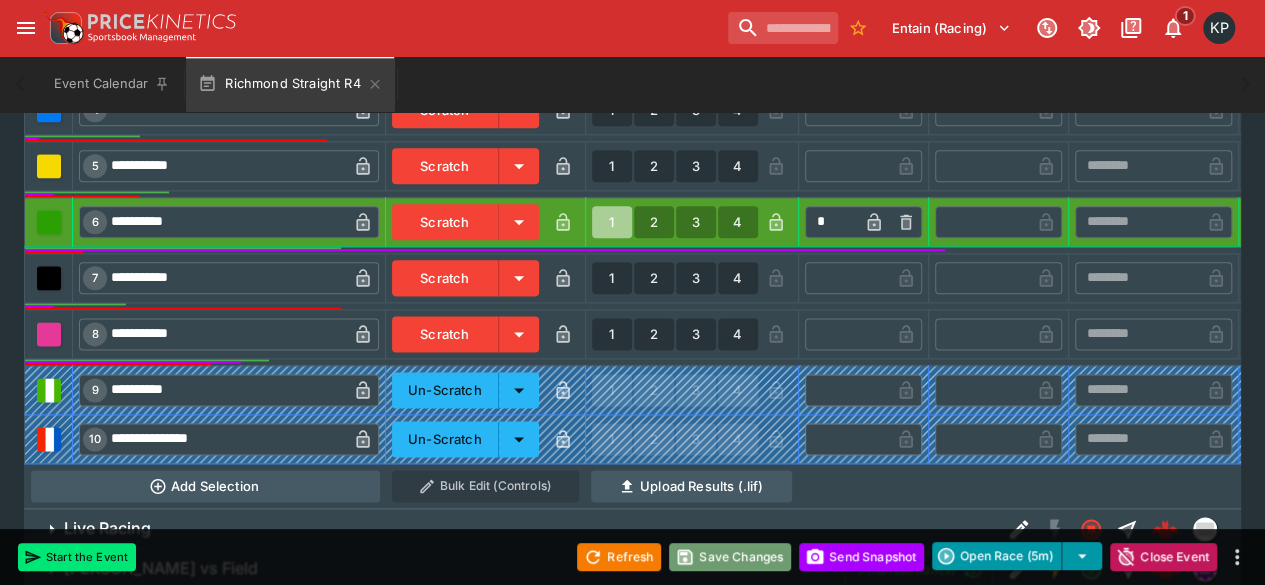 click on "Save Changes" at bounding box center (730, 557) 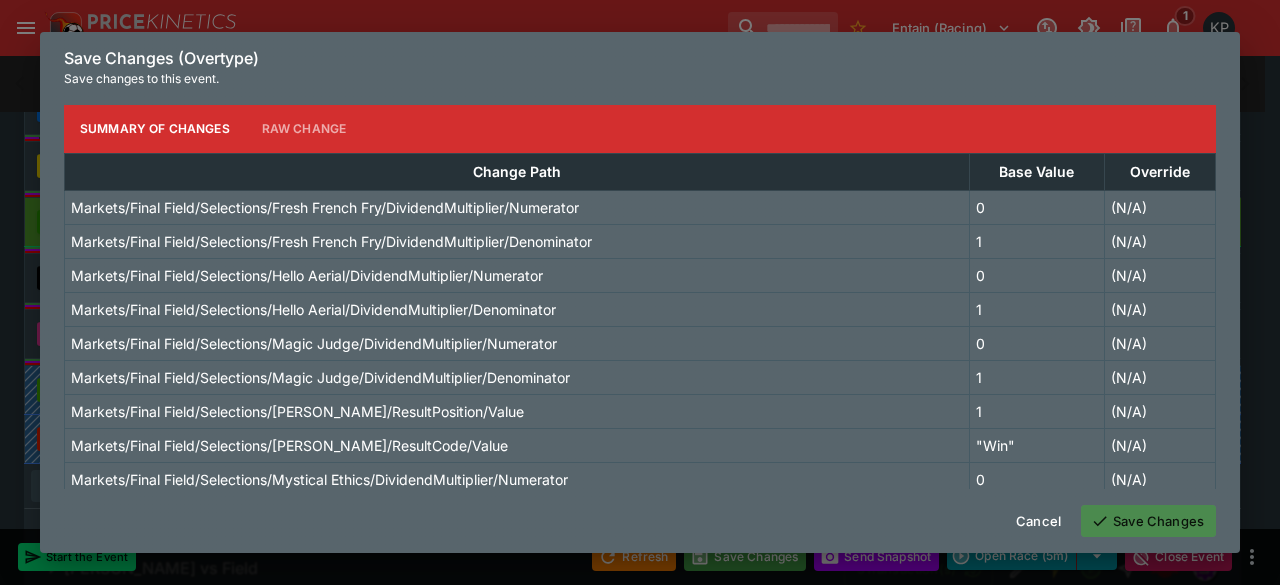 click on "Save Changes" at bounding box center [1148, 521] 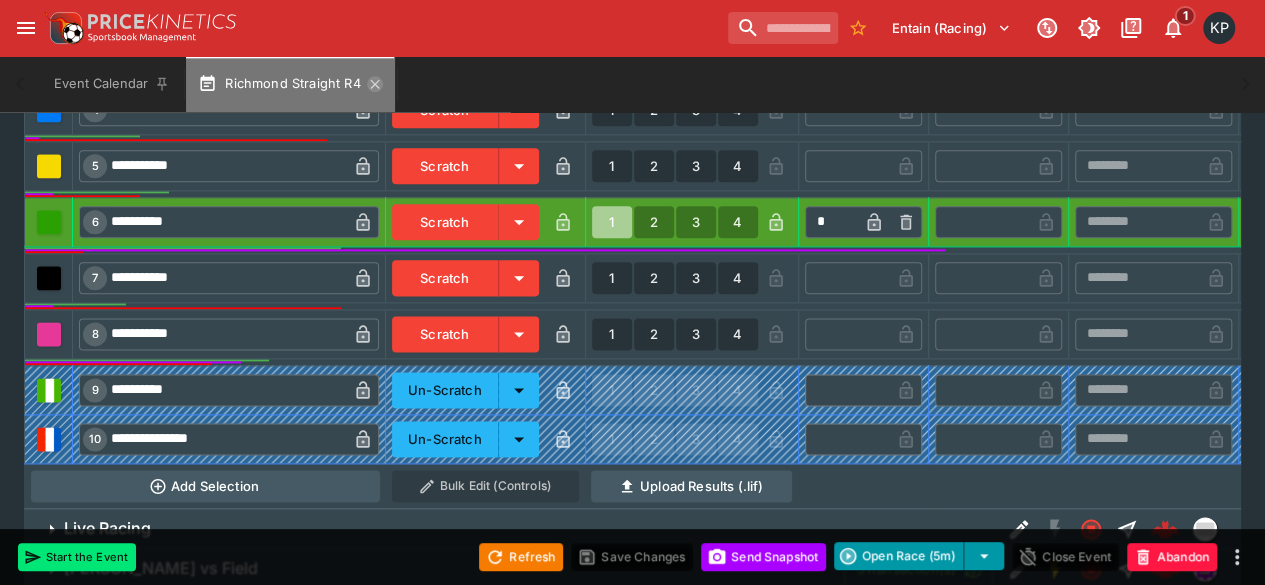 click 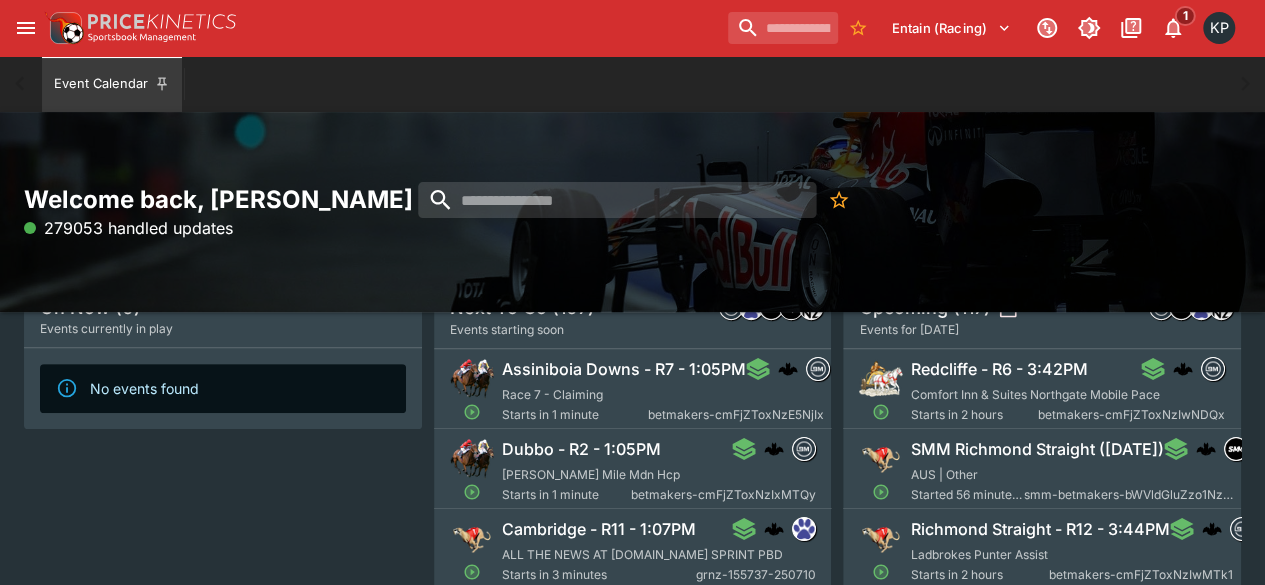scroll, scrollTop: 170, scrollLeft: 0, axis: vertical 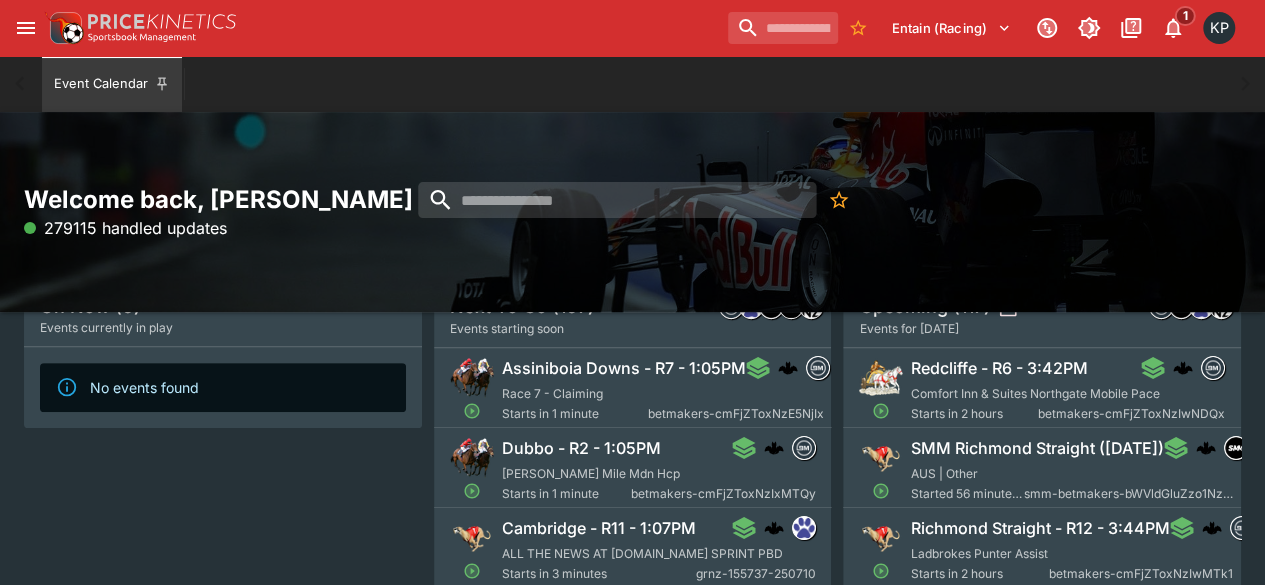 click on "Race 7 - Claiming" at bounding box center (552, 393) 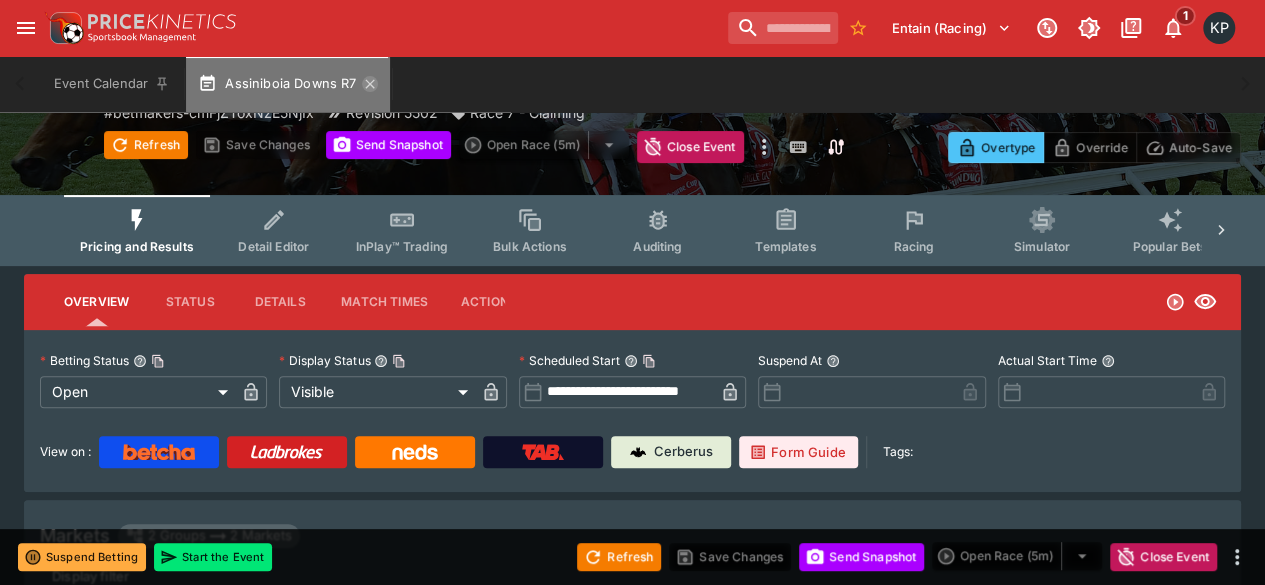 click 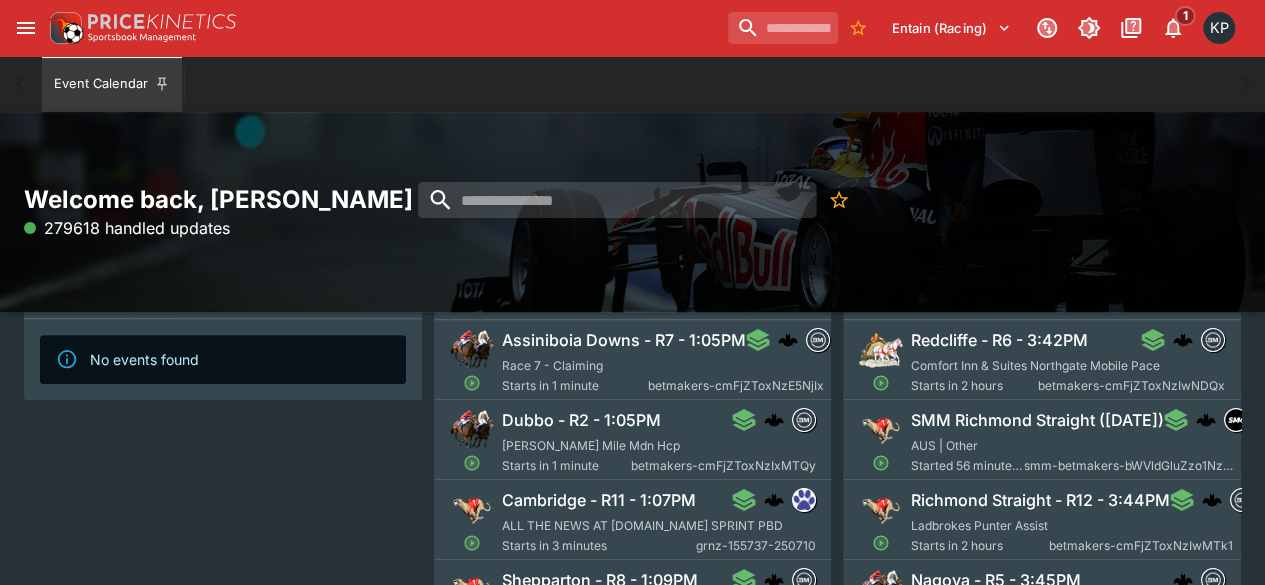 scroll, scrollTop: 199, scrollLeft: 0, axis: vertical 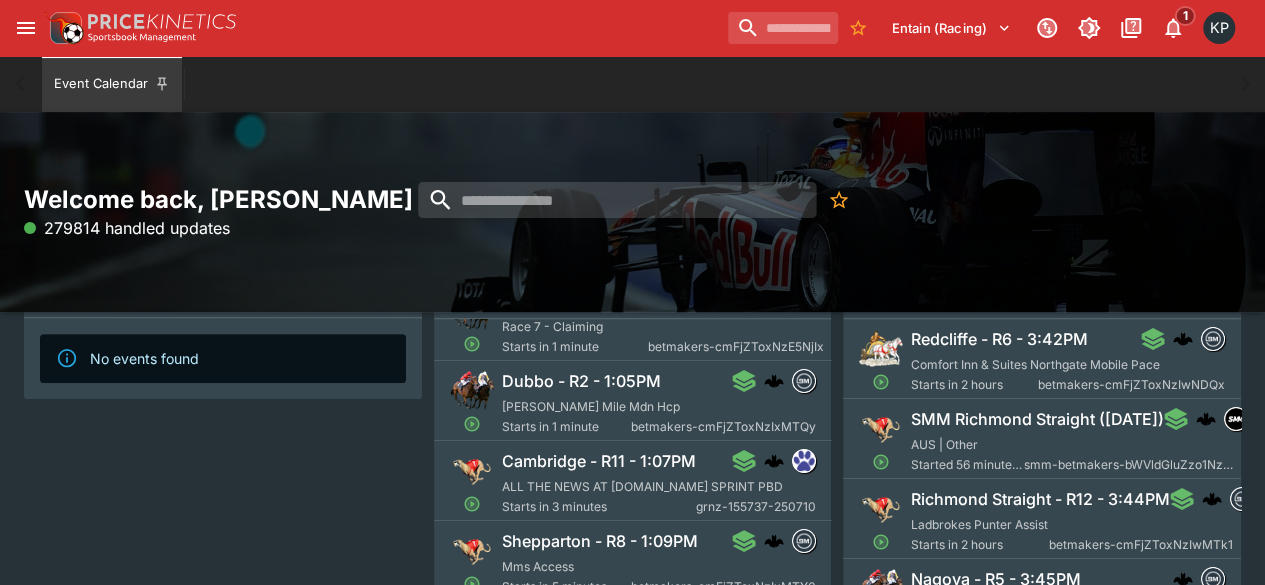 click on "Cambridge - R11 - 1:07PM ALL THE NEWS AT TRACKSIDE.CO.NZ SPRINT PBD Starts in 3 minutes grnz-155737-250710" at bounding box center [659, 483] 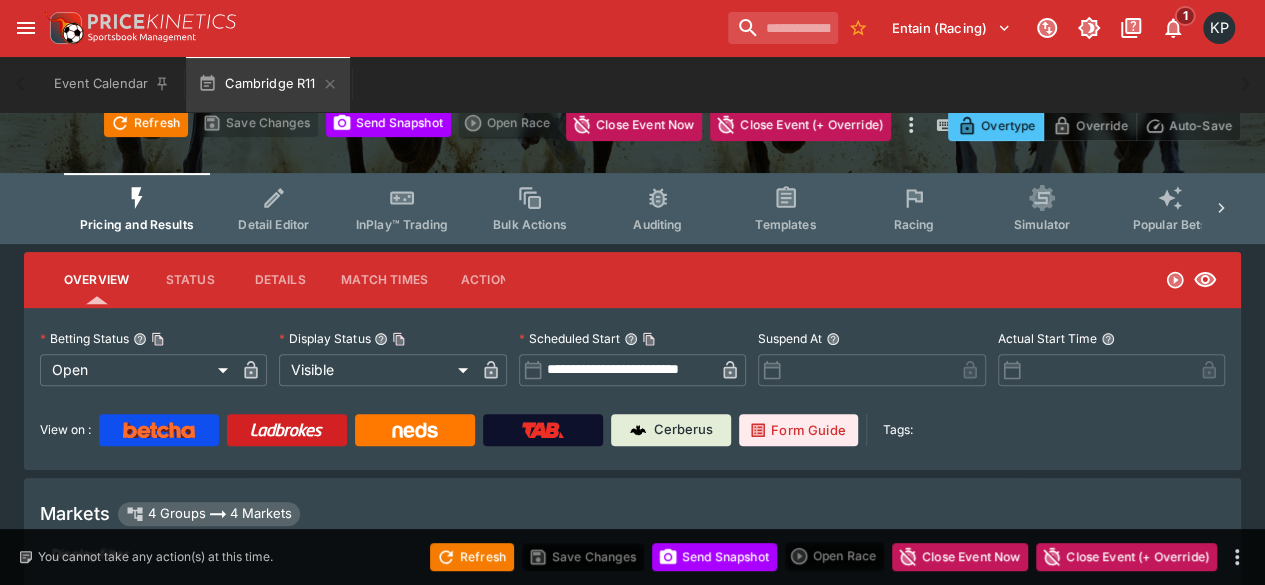 scroll, scrollTop: 199, scrollLeft: 0, axis: vertical 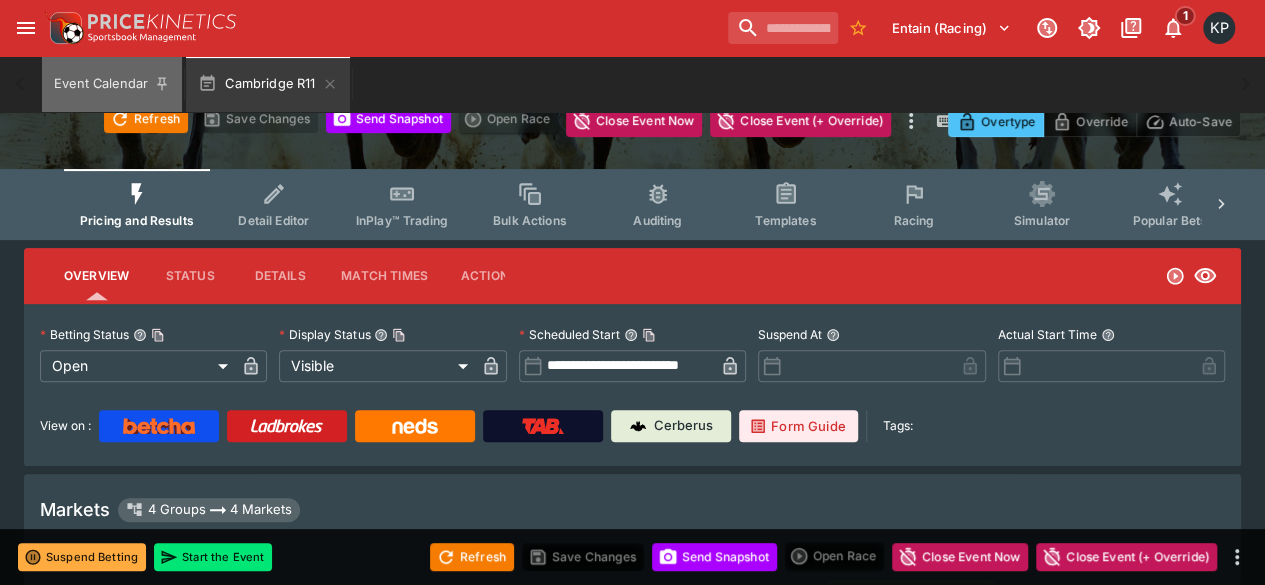 click on "Event Calendar" at bounding box center [112, 84] 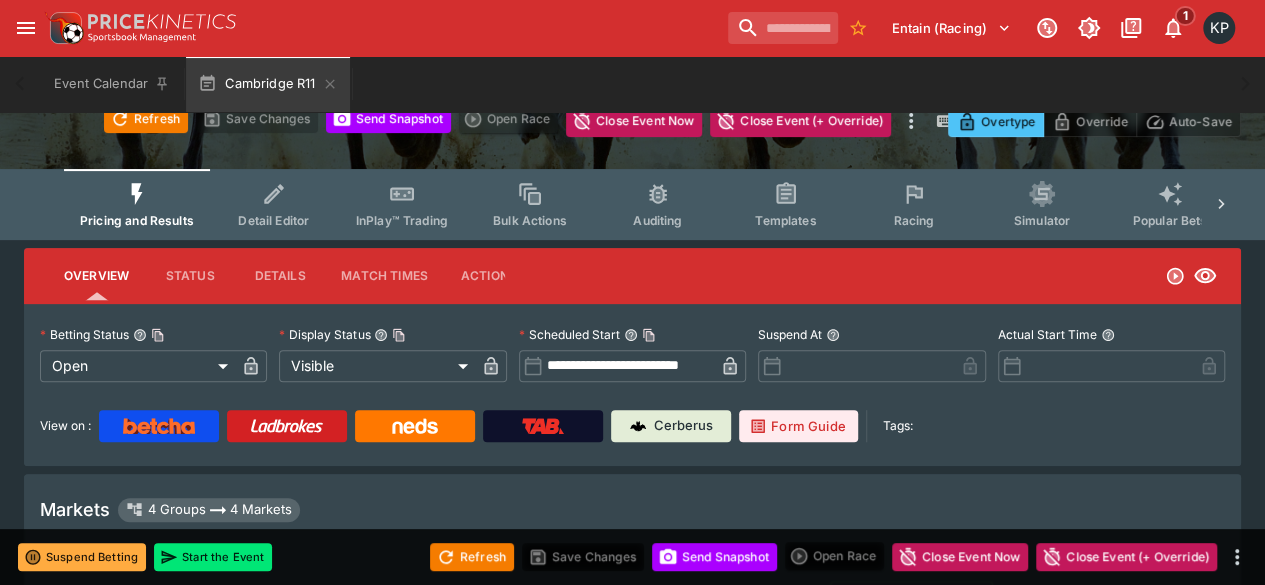 scroll, scrollTop: 0, scrollLeft: 0, axis: both 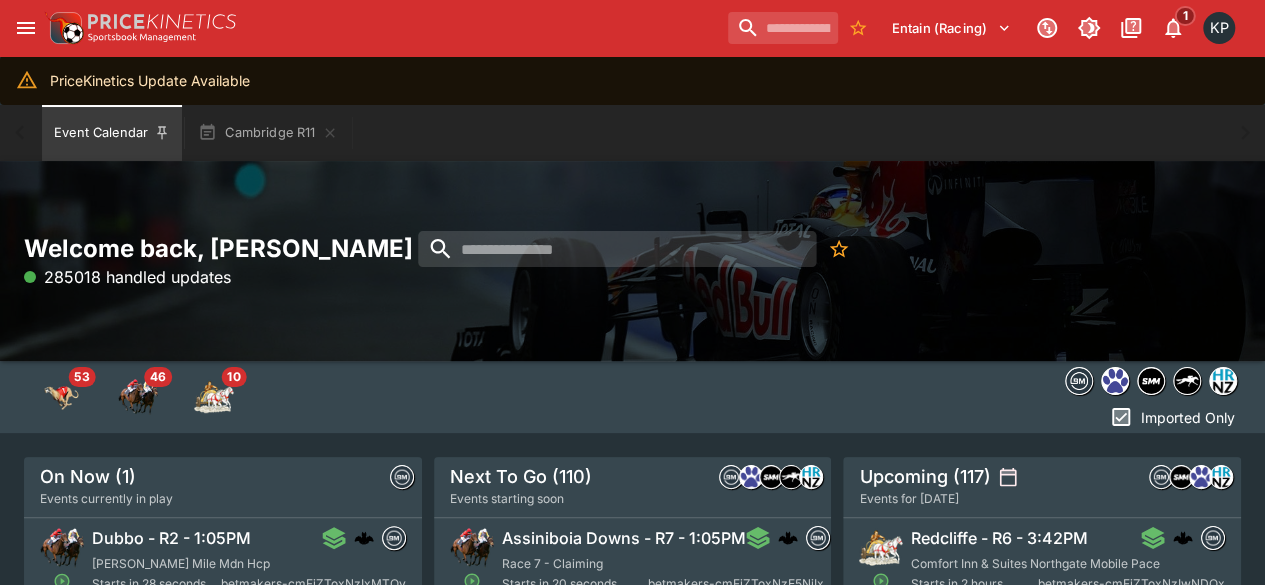 click on "Assiniboia Downs - R7 - 1:05PM Race 7 - Claiming Starts in 20 seconds betmakers-cmFjZToxNzE5NjIx" at bounding box center (663, 560) 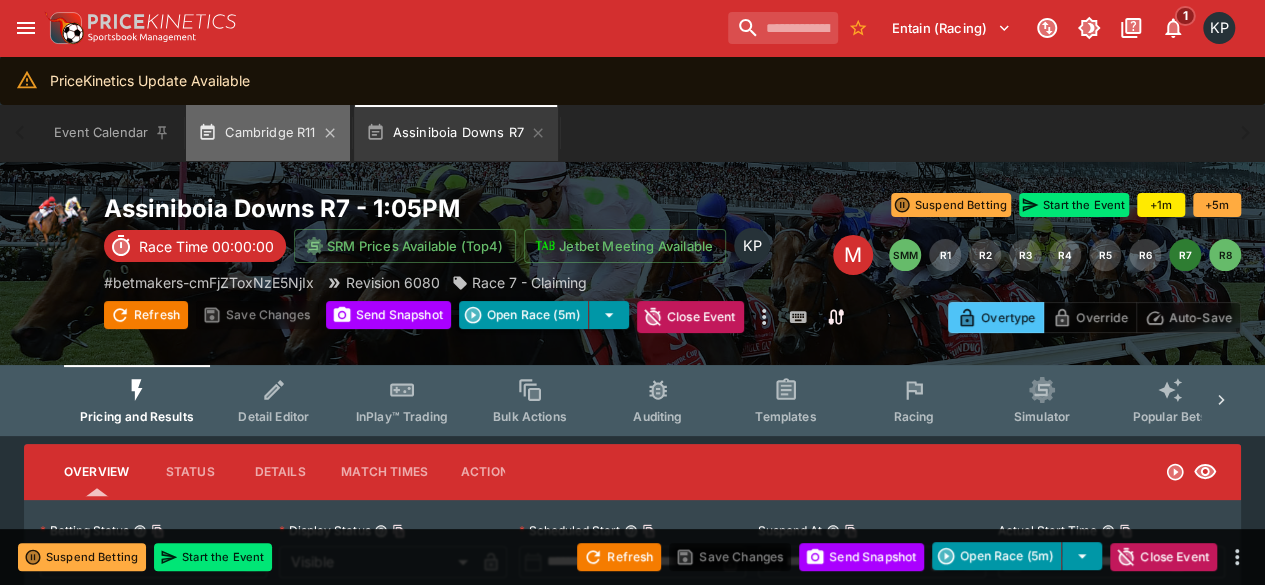 click on "Cambridge R11" at bounding box center [267, 133] 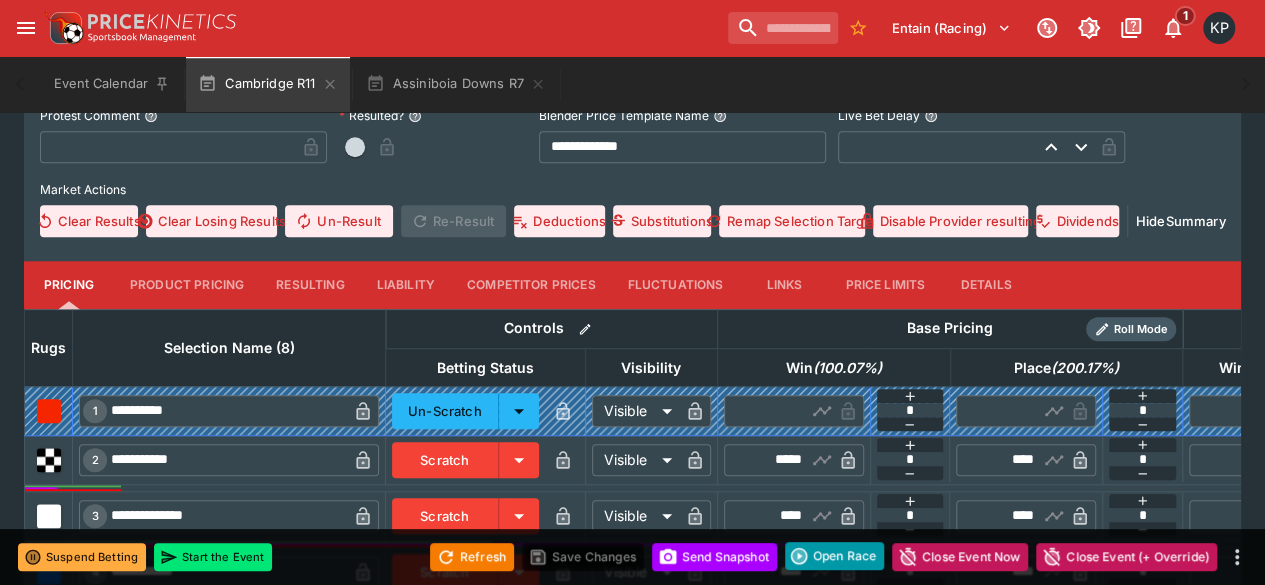 scroll, scrollTop: 802, scrollLeft: 0, axis: vertical 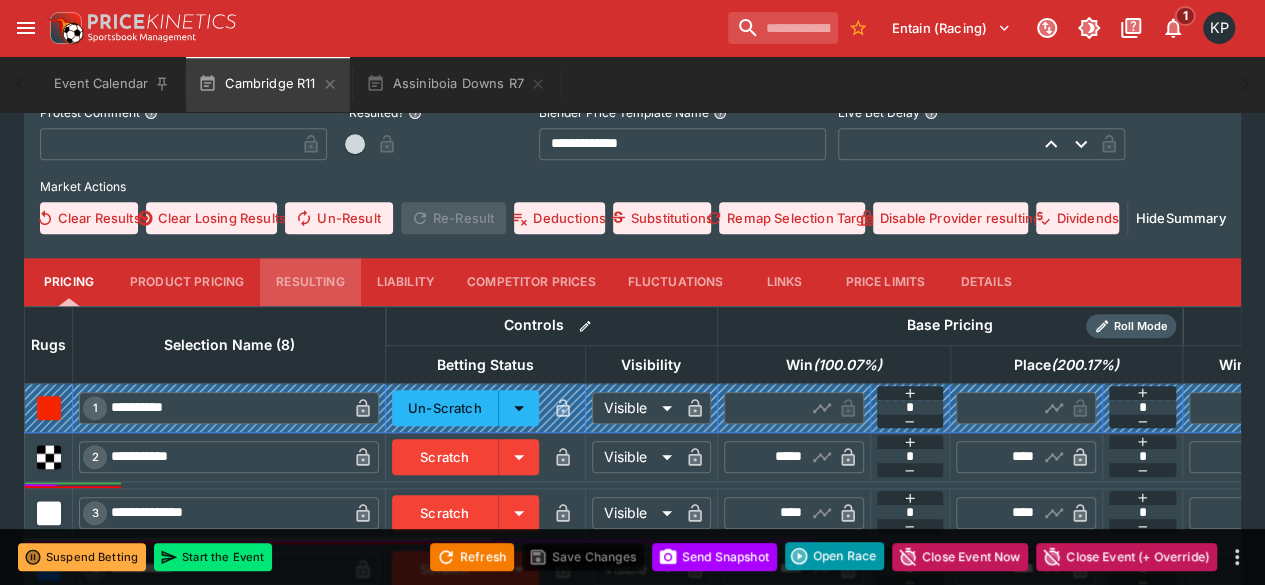 click on "Resulting" at bounding box center [310, 282] 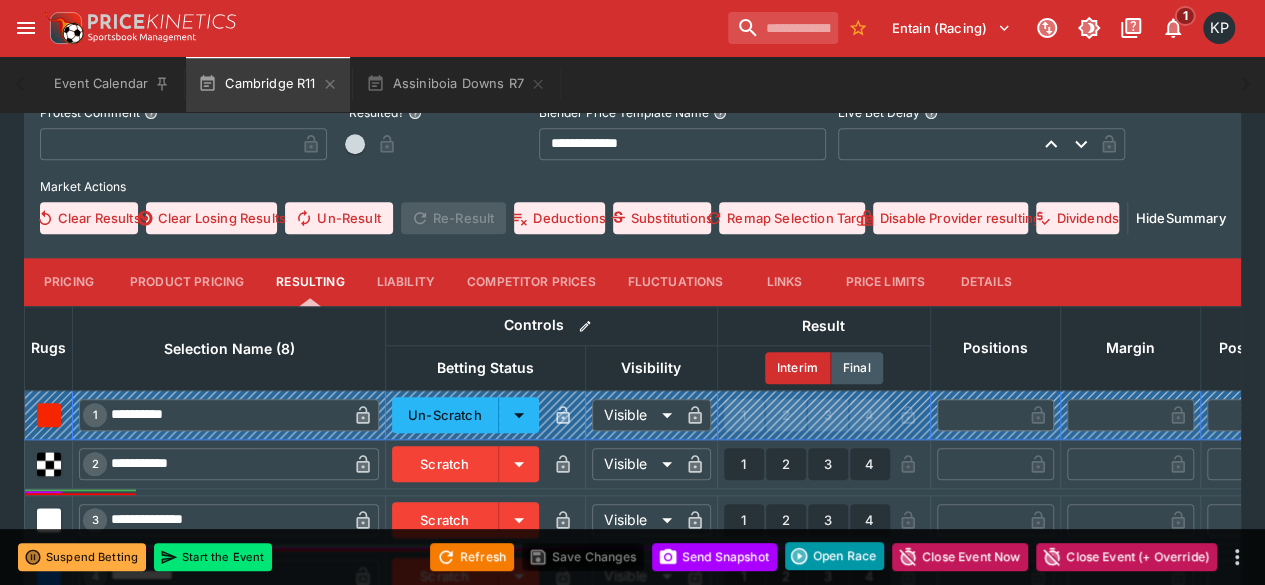 scroll, scrollTop: 991, scrollLeft: 0, axis: vertical 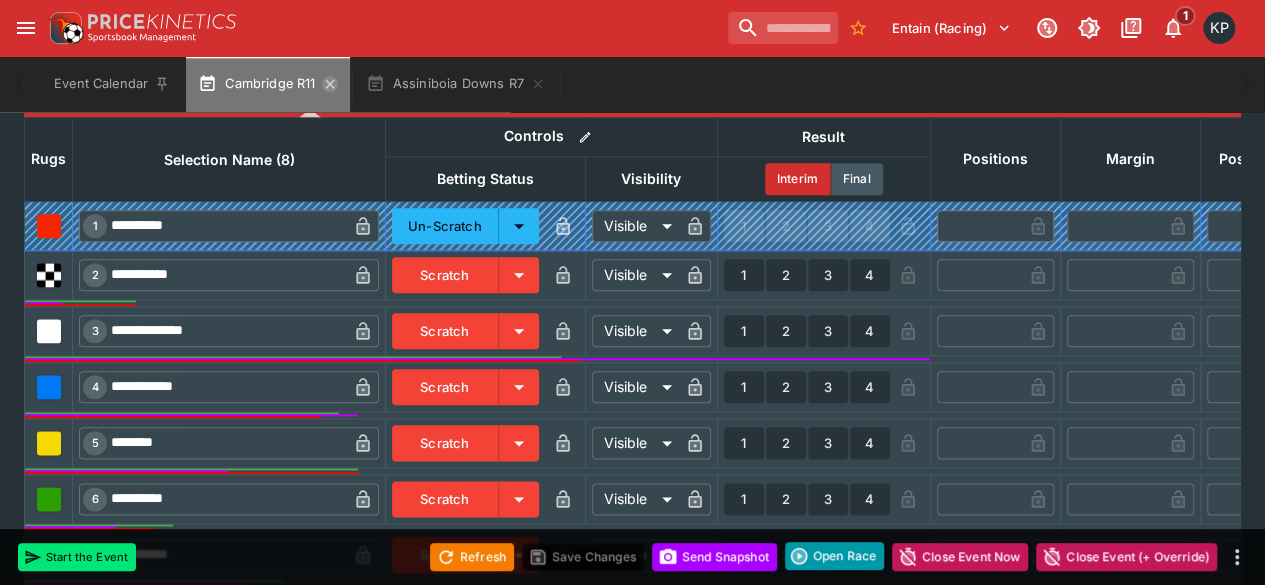 click 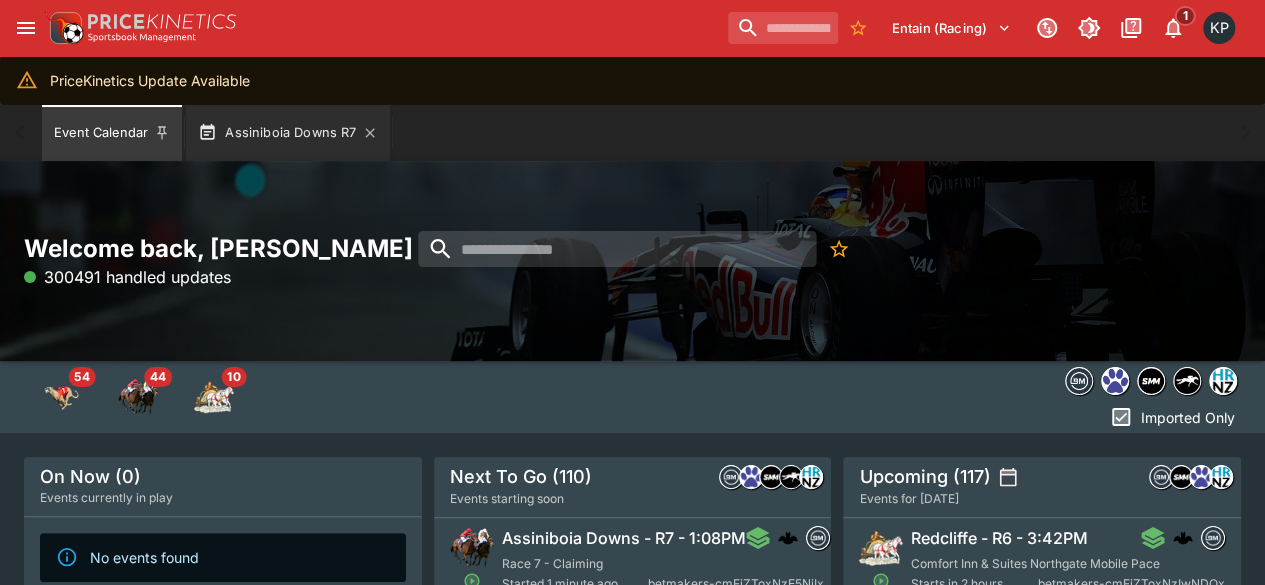 click on "Assiniboia Downs R7" at bounding box center (288, 133) 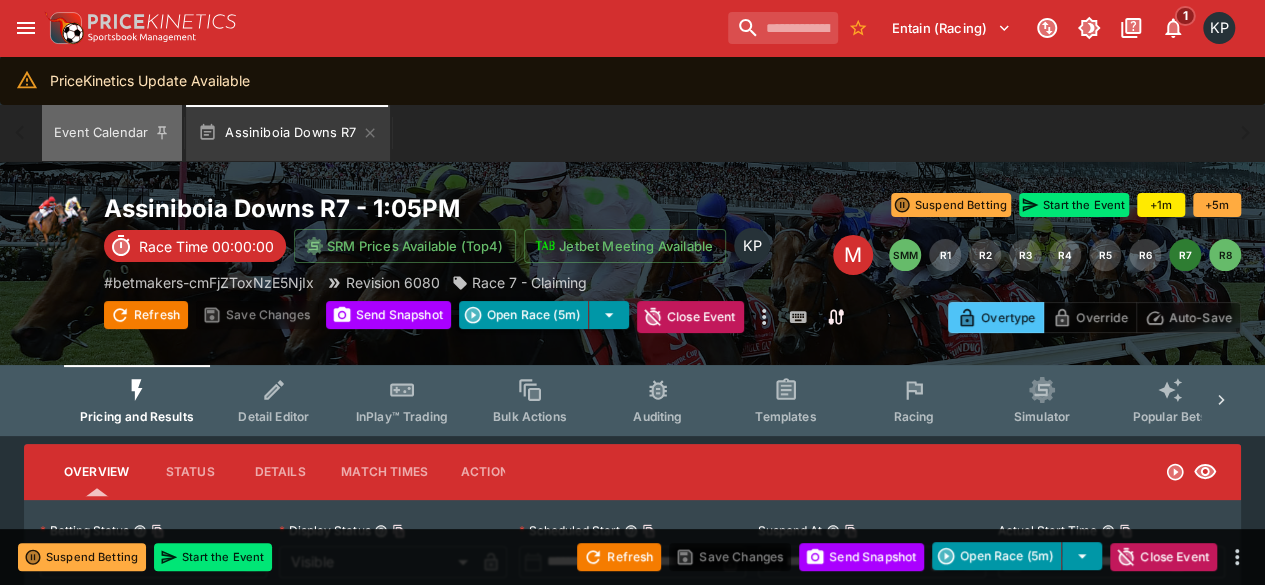 click on "Event Calendar" at bounding box center (112, 133) 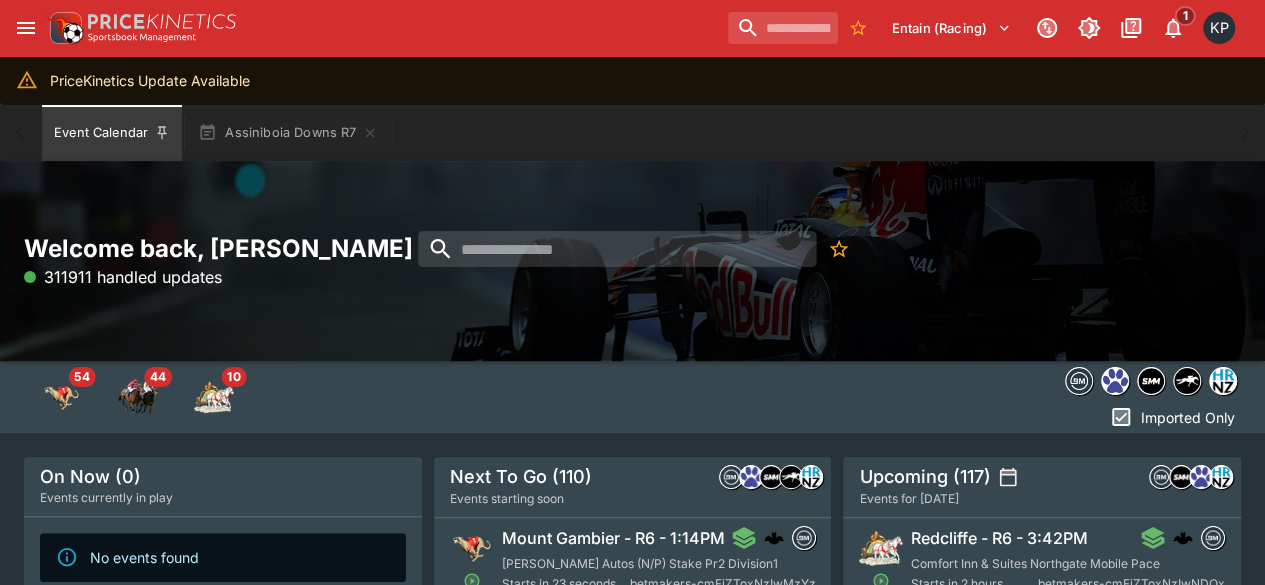 click on "Greg Martlew Autos (N/P) Stake Pr2 Division1" at bounding box center [640, 563] 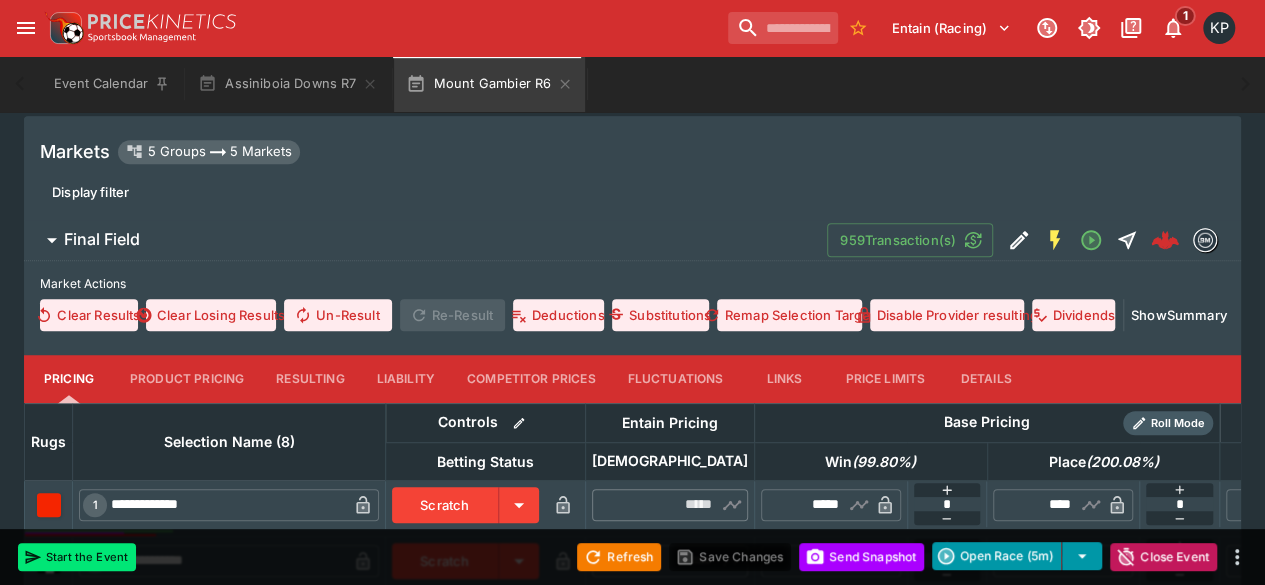 scroll, scrollTop: 568, scrollLeft: 0, axis: vertical 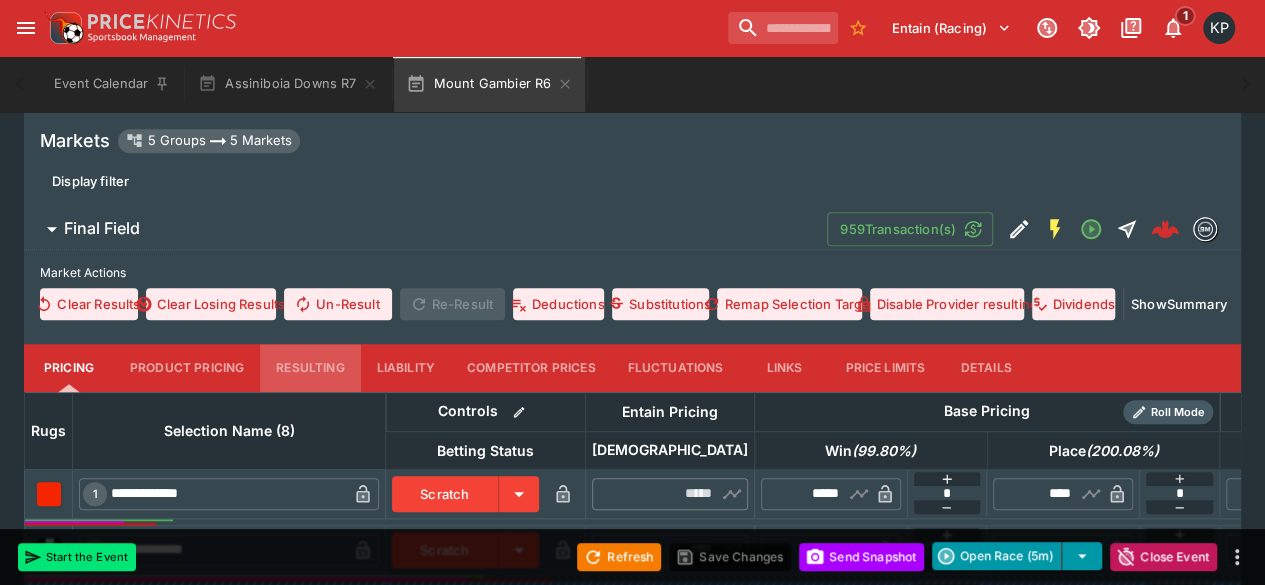 click on "Resulting" at bounding box center [310, 368] 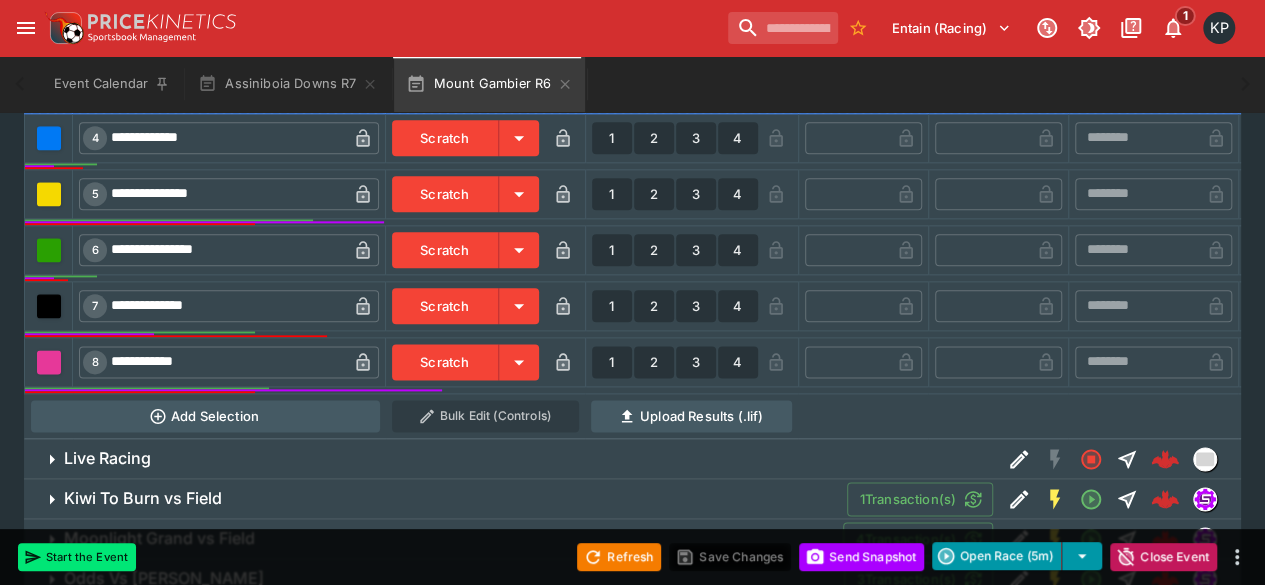 scroll, scrollTop: 1093, scrollLeft: 0, axis: vertical 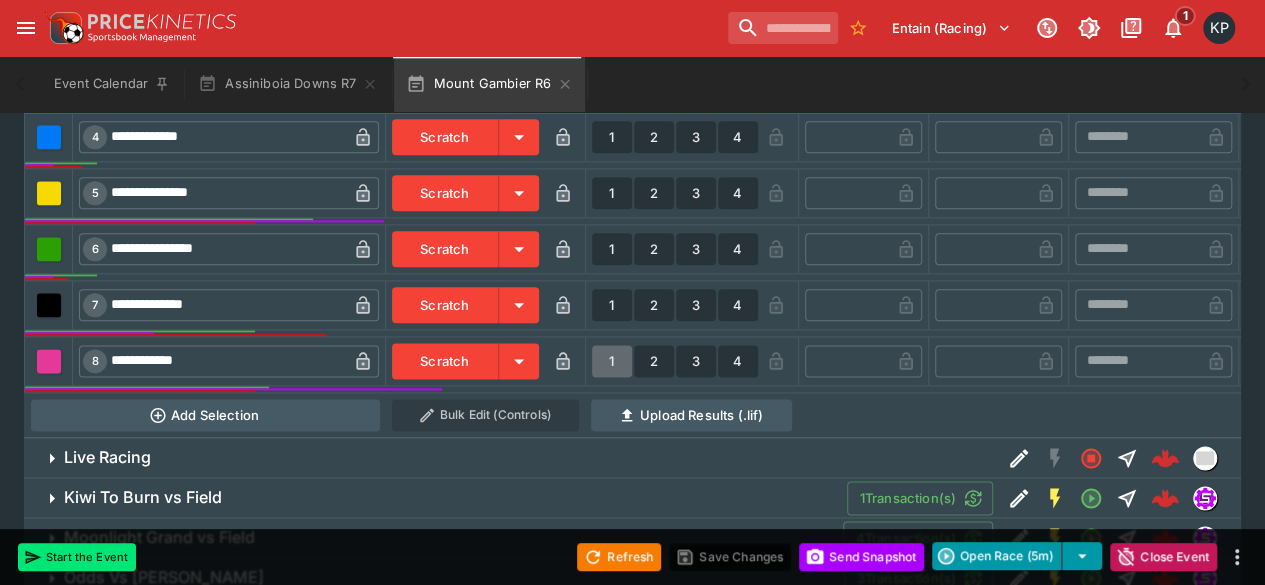 click on "1" at bounding box center [612, 361] 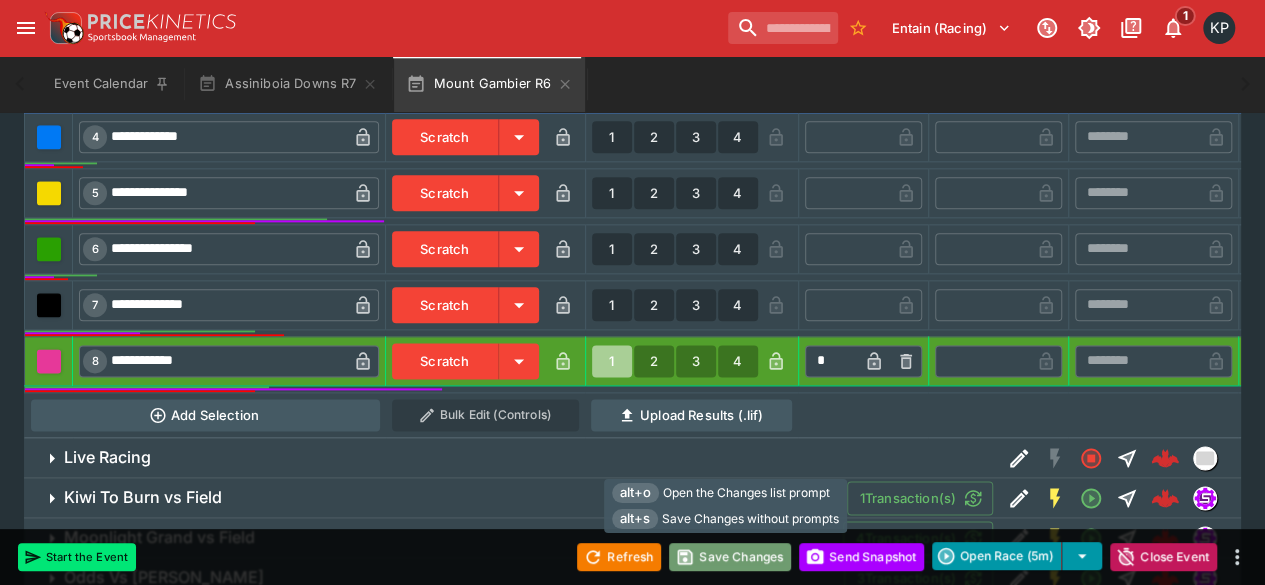click on "Save Changes" at bounding box center [730, 557] 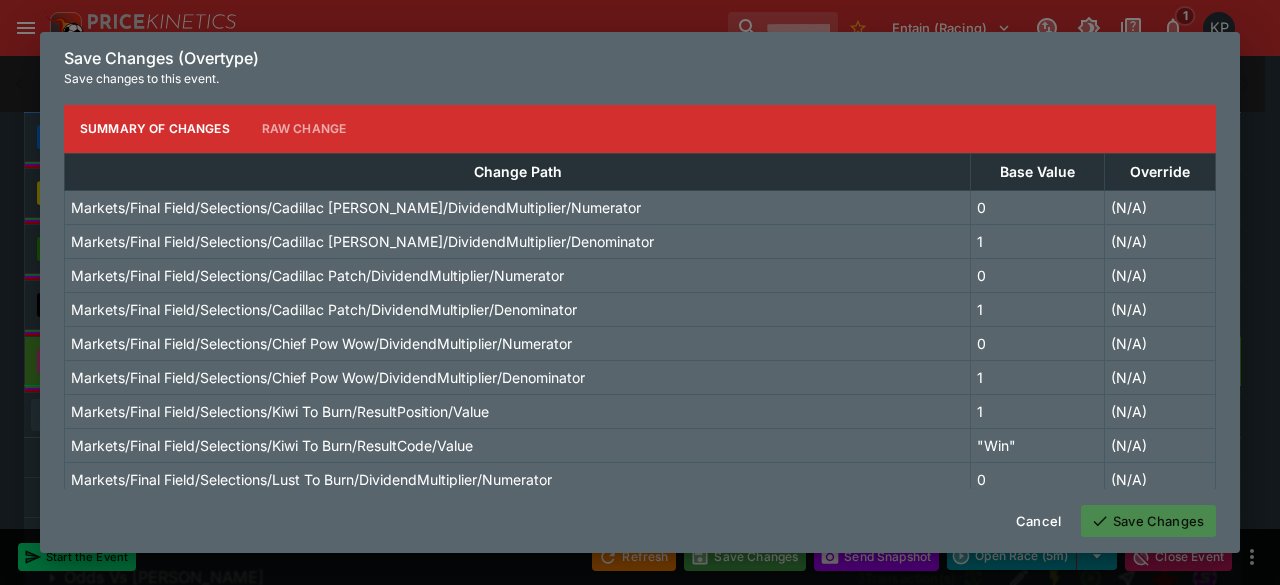 click on "Save Changes" at bounding box center [1148, 521] 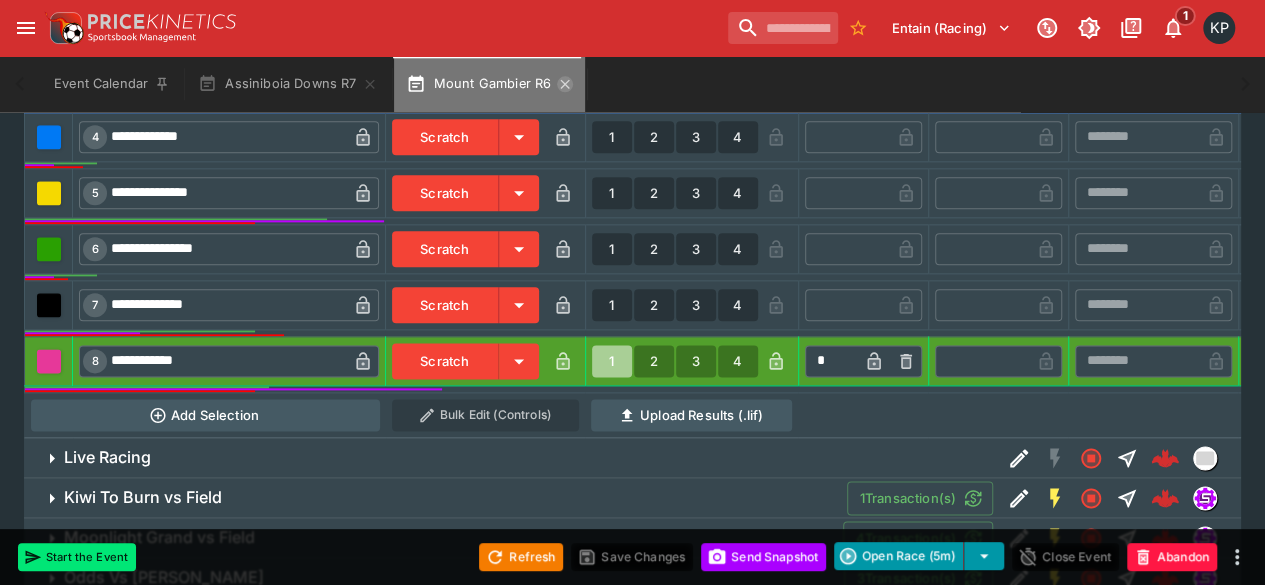 click 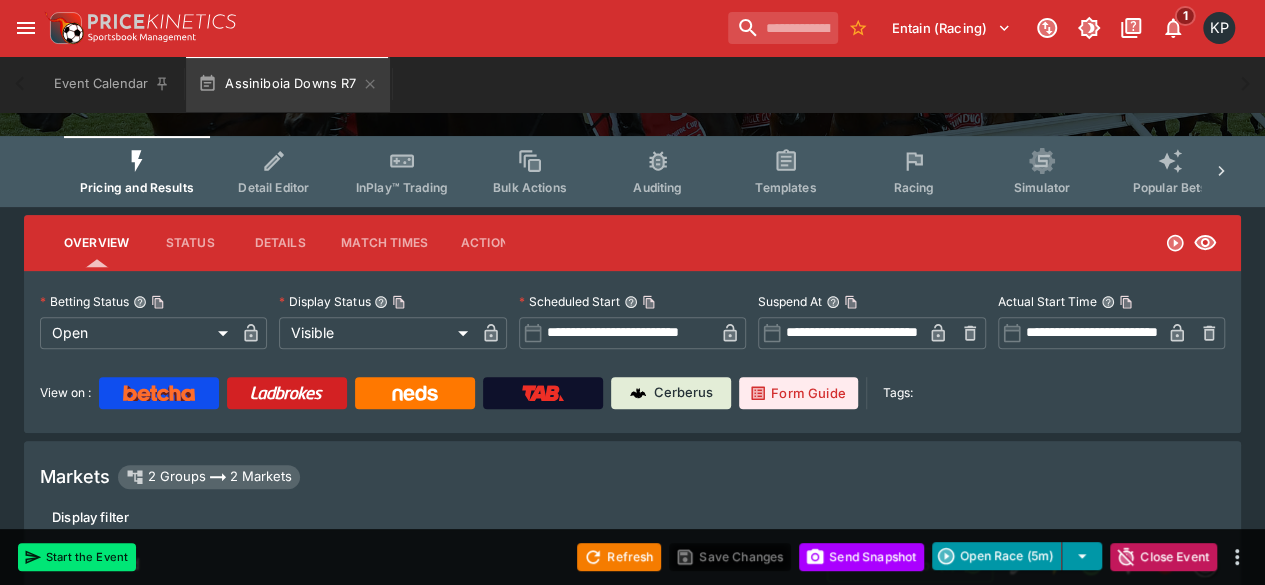 scroll, scrollTop: 0, scrollLeft: 0, axis: both 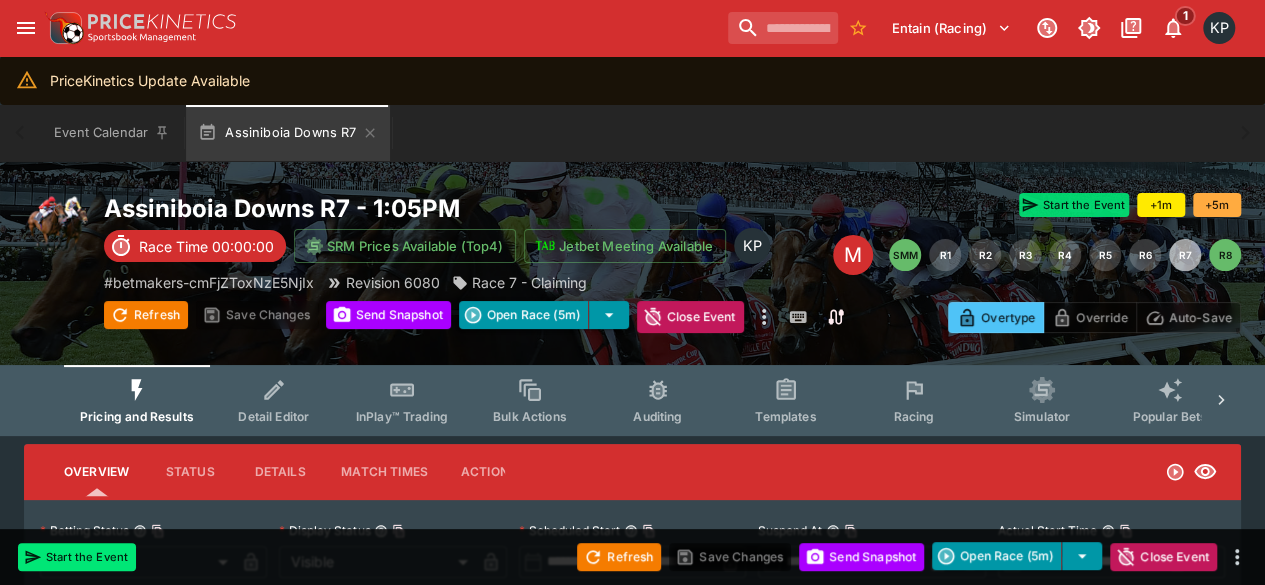 click on "Start the Event" at bounding box center (1074, 205) 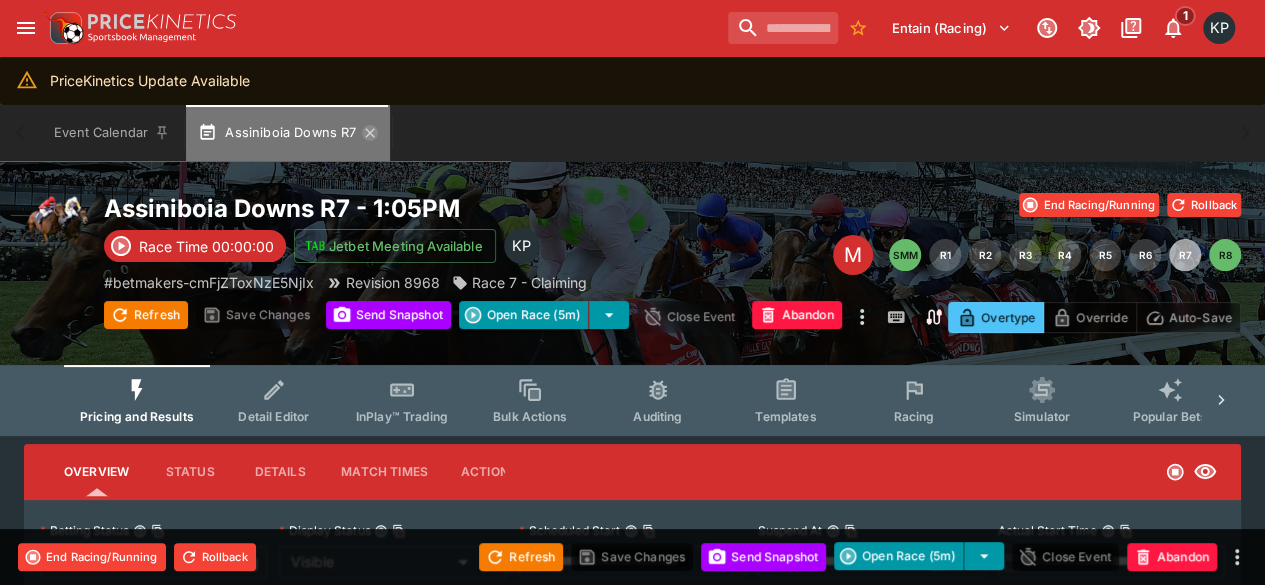 click 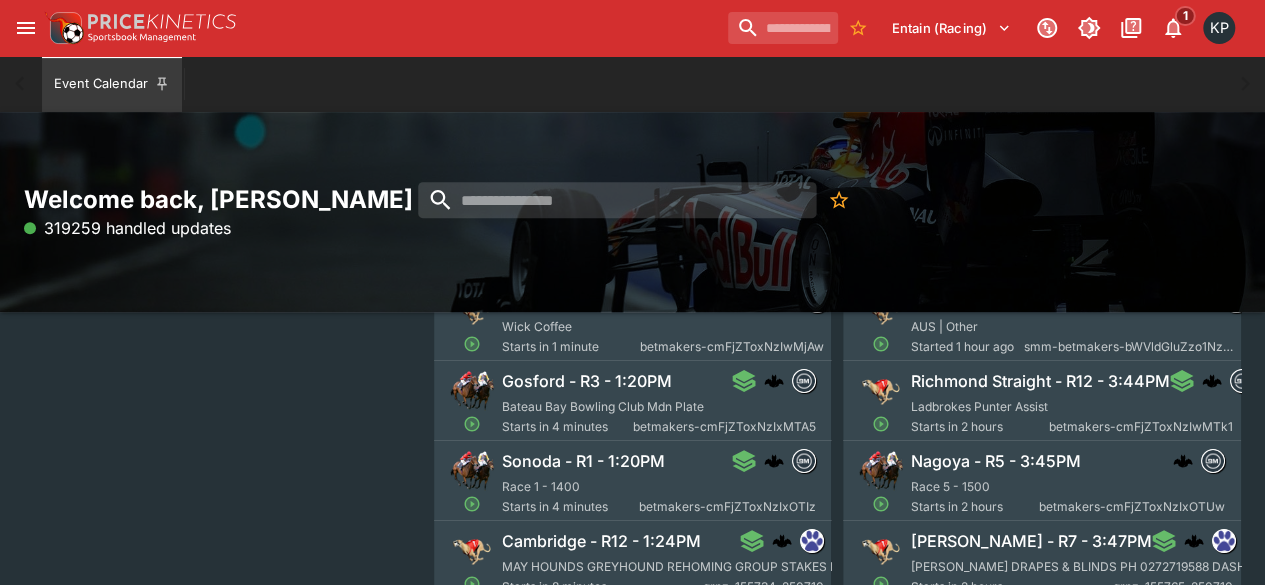 scroll, scrollTop: 318, scrollLeft: 0, axis: vertical 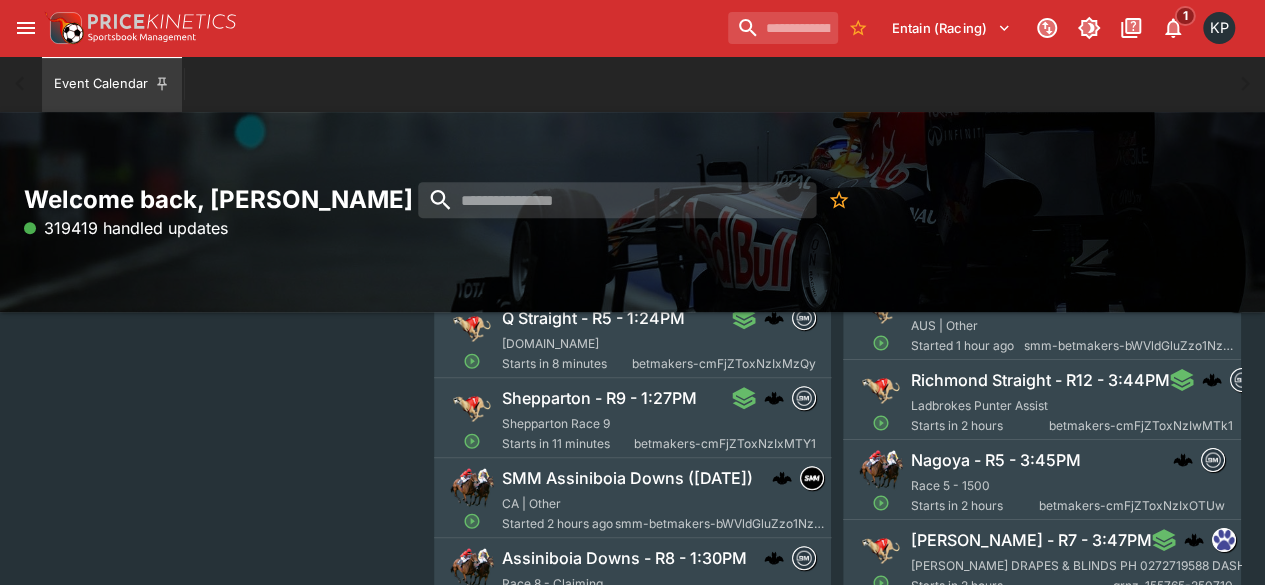 click on "Assiniboia Downs - R8 - 1:30PM" at bounding box center (624, 558) 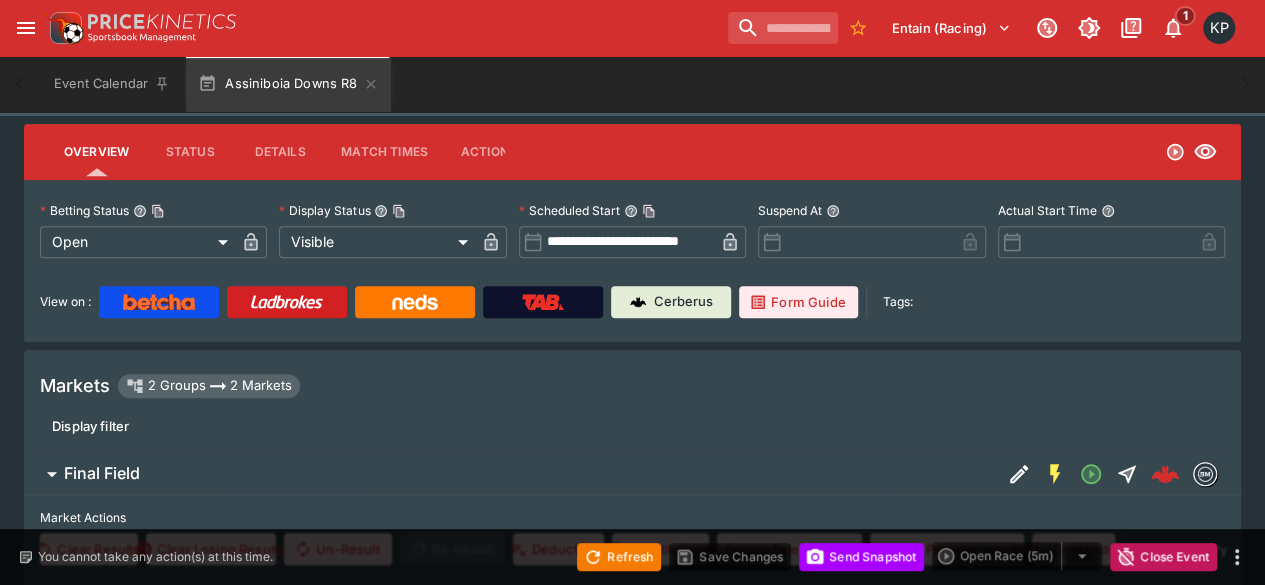 scroll, scrollTop: 0, scrollLeft: 0, axis: both 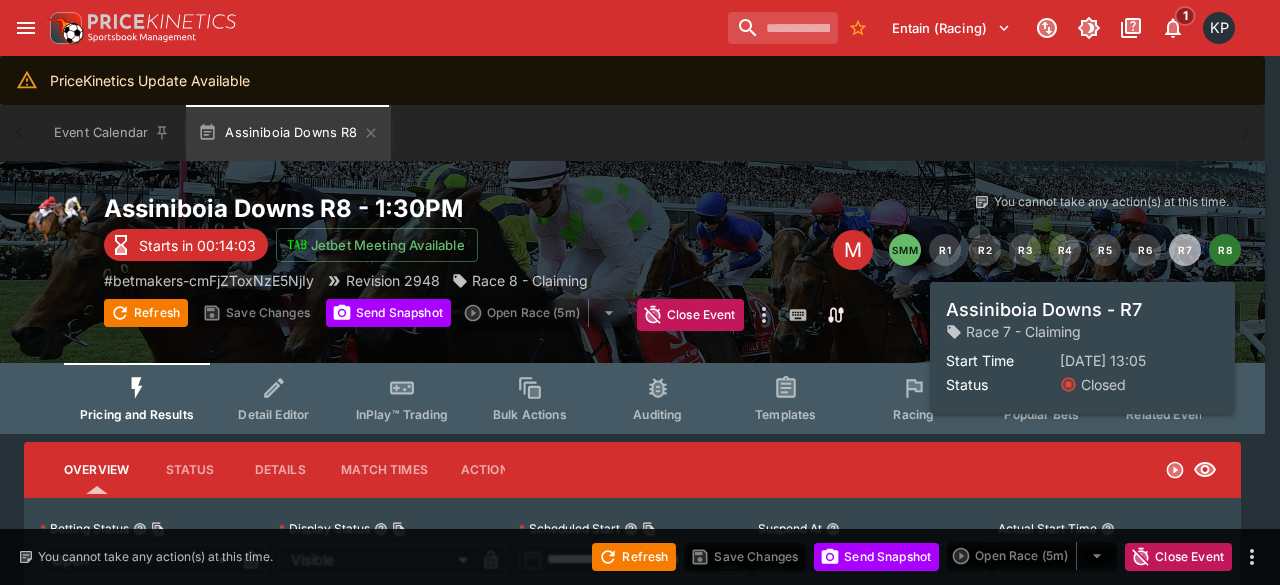 click on "R7" at bounding box center [1185, 250] 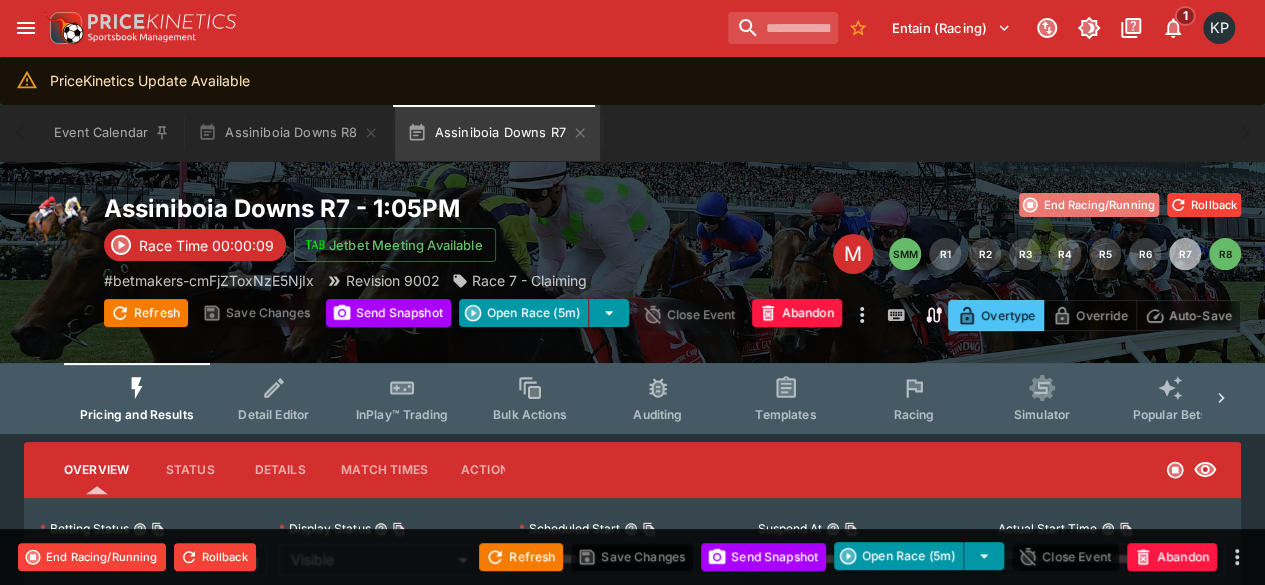 click on "End Racing/Running" at bounding box center [1089, 205] 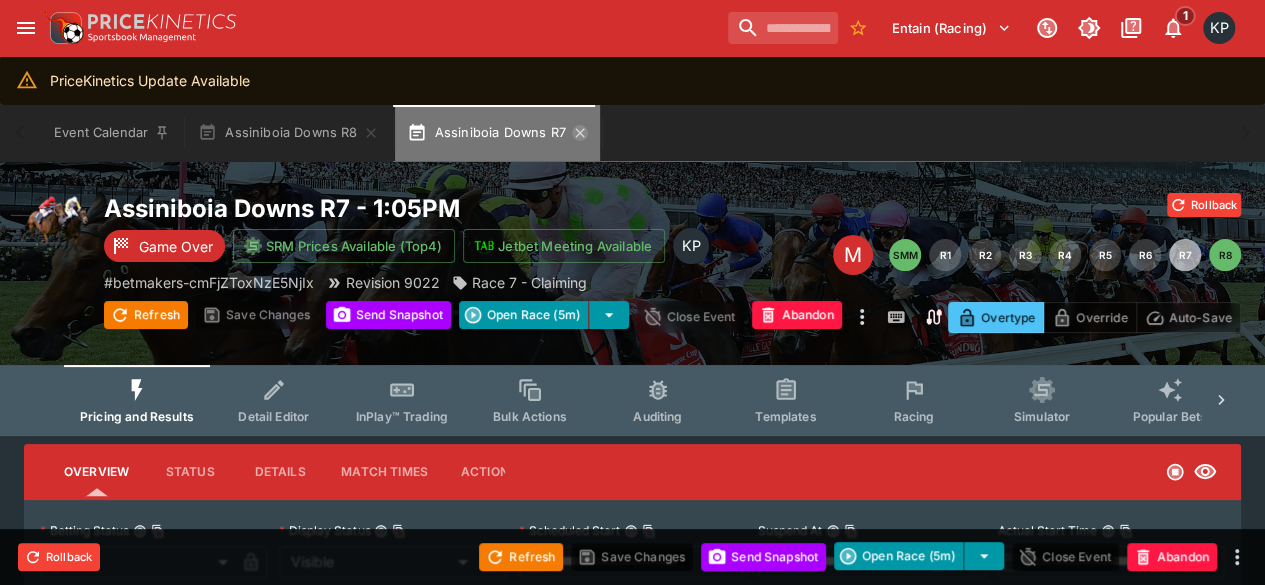 click 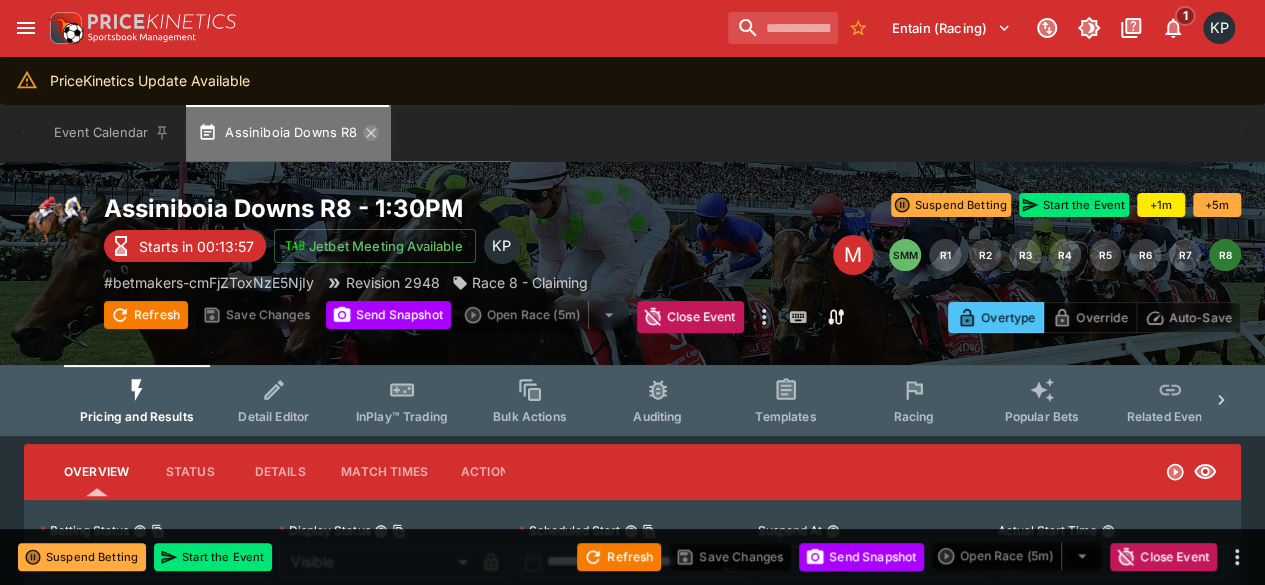 click 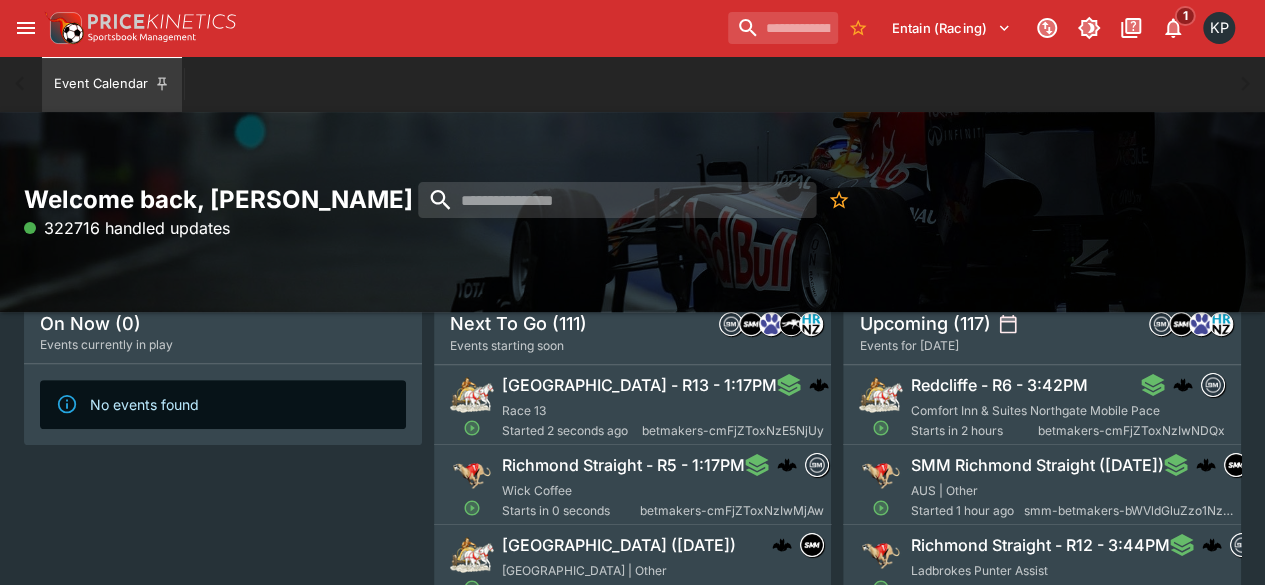 scroll, scrollTop: 186, scrollLeft: 0, axis: vertical 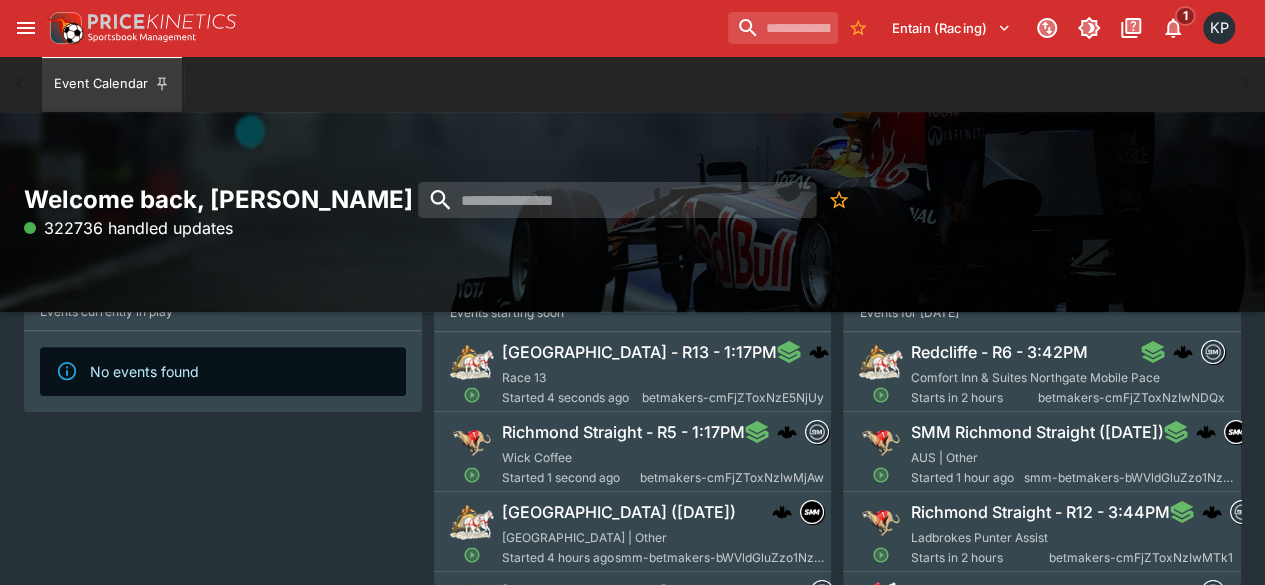 click on "Richmond Straight - R5 - 1:17PM" at bounding box center [623, 432] 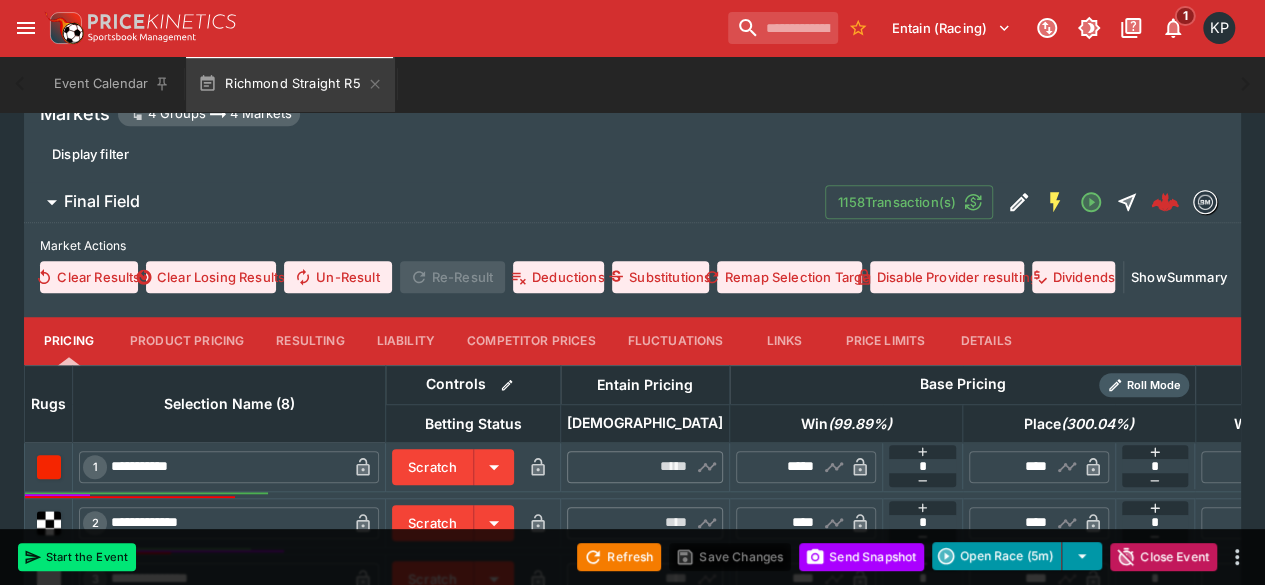 scroll, scrollTop: 596, scrollLeft: 0, axis: vertical 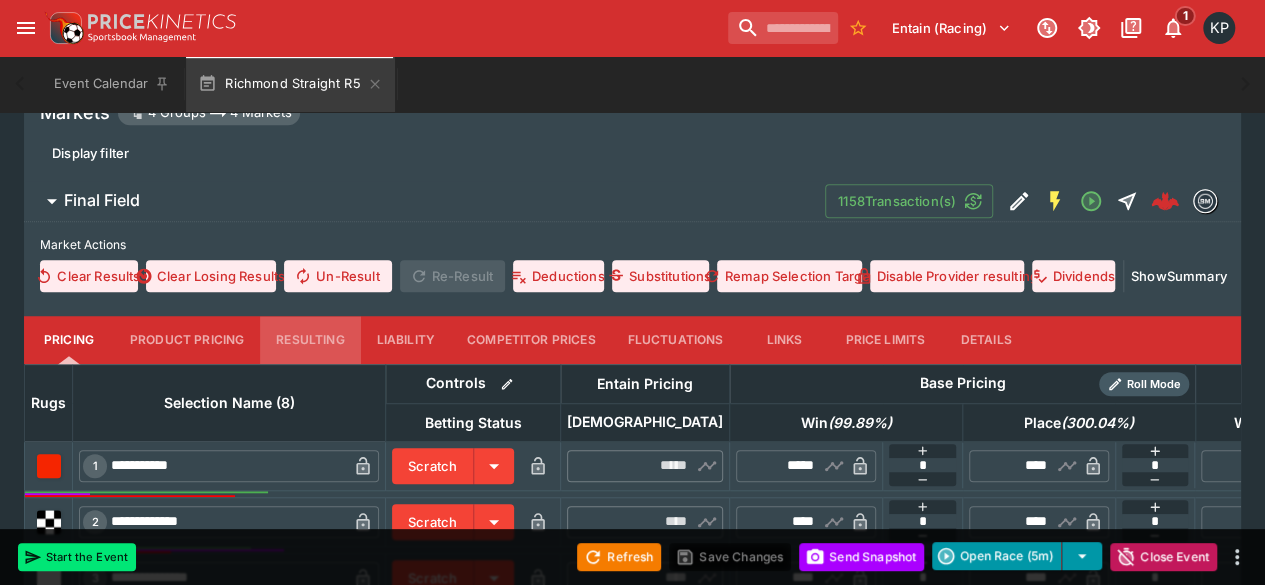 click on "Resulting" at bounding box center (310, 340) 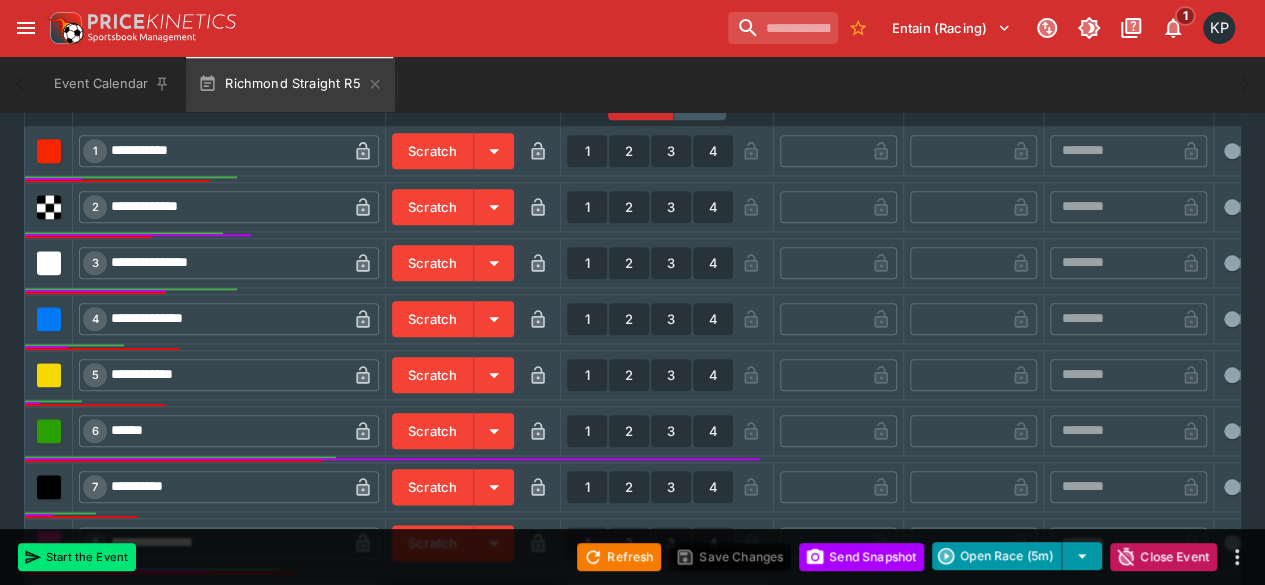 scroll, scrollTop: 919, scrollLeft: 0, axis: vertical 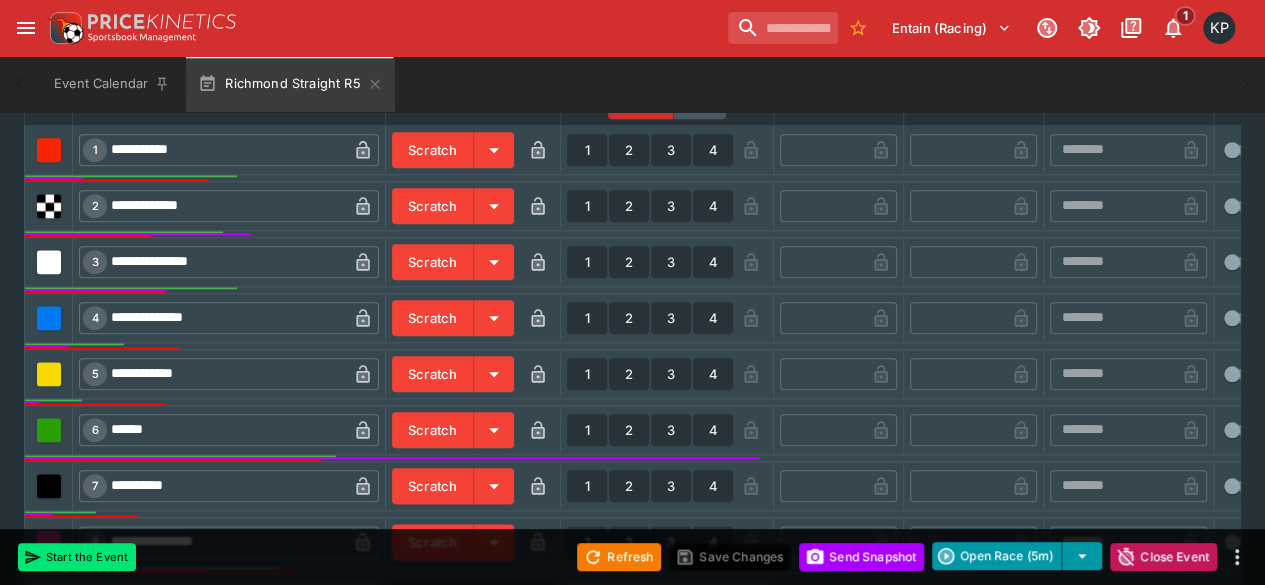 click on "1" at bounding box center (587, 430) 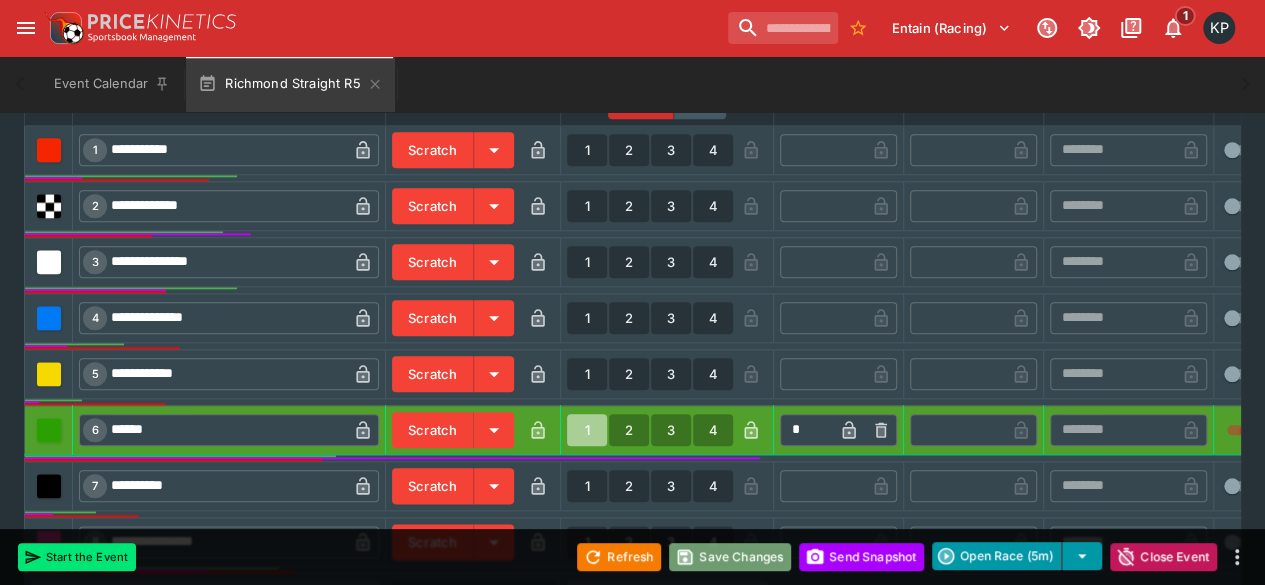 click on "Save Changes" at bounding box center (730, 557) 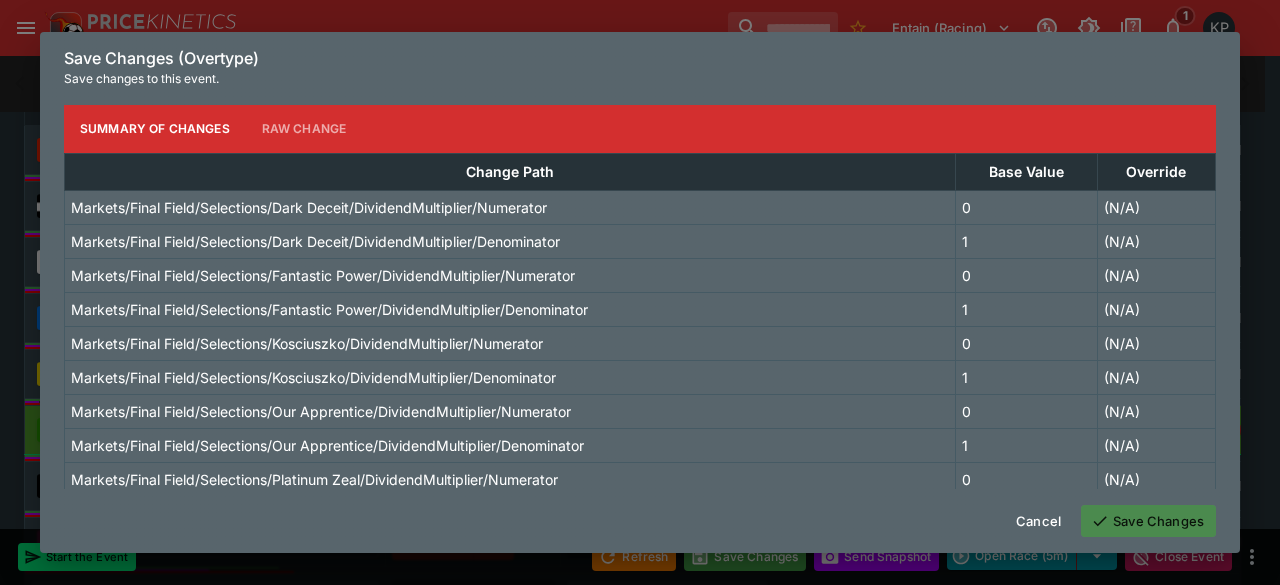click on "Save Changes" at bounding box center (1148, 521) 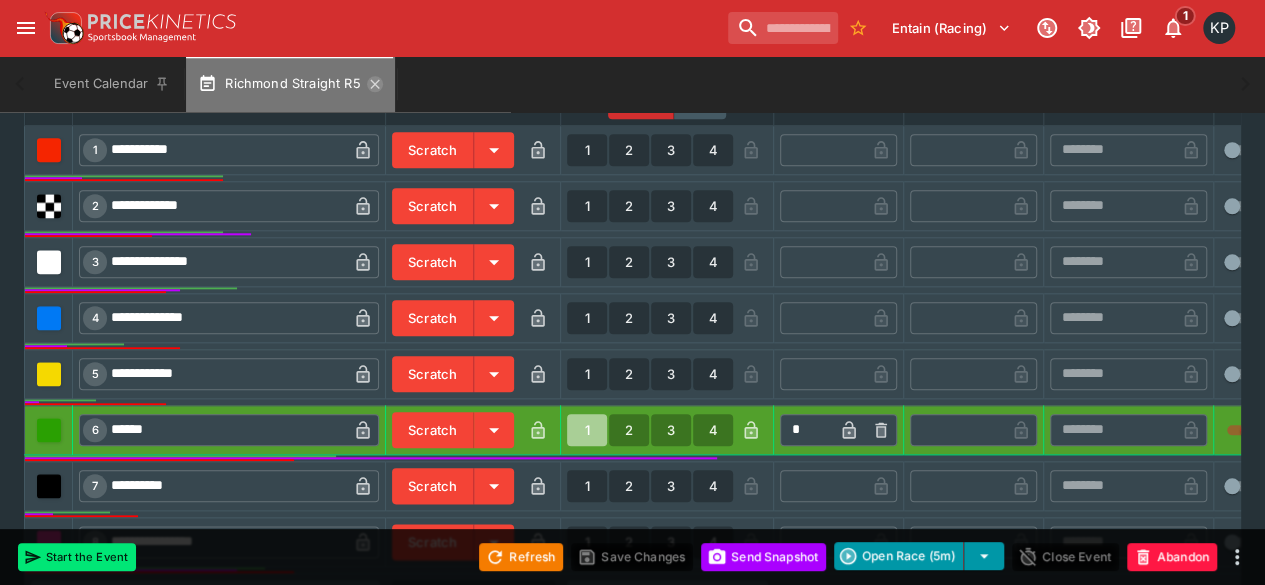 click 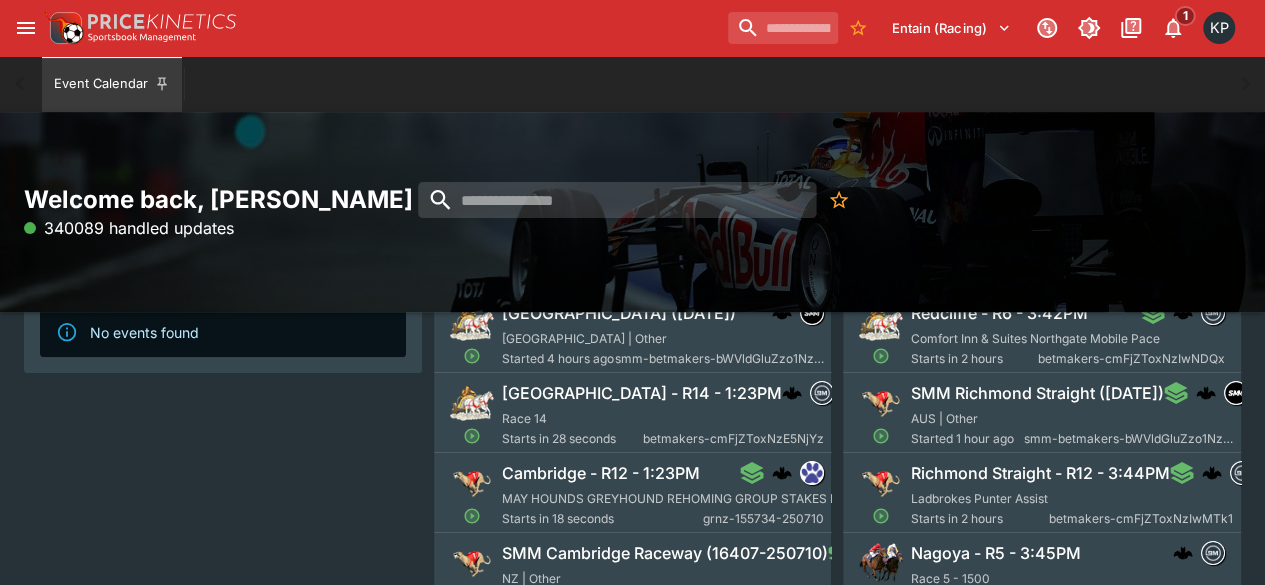 scroll, scrollTop: 226, scrollLeft: 0, axis: vertical 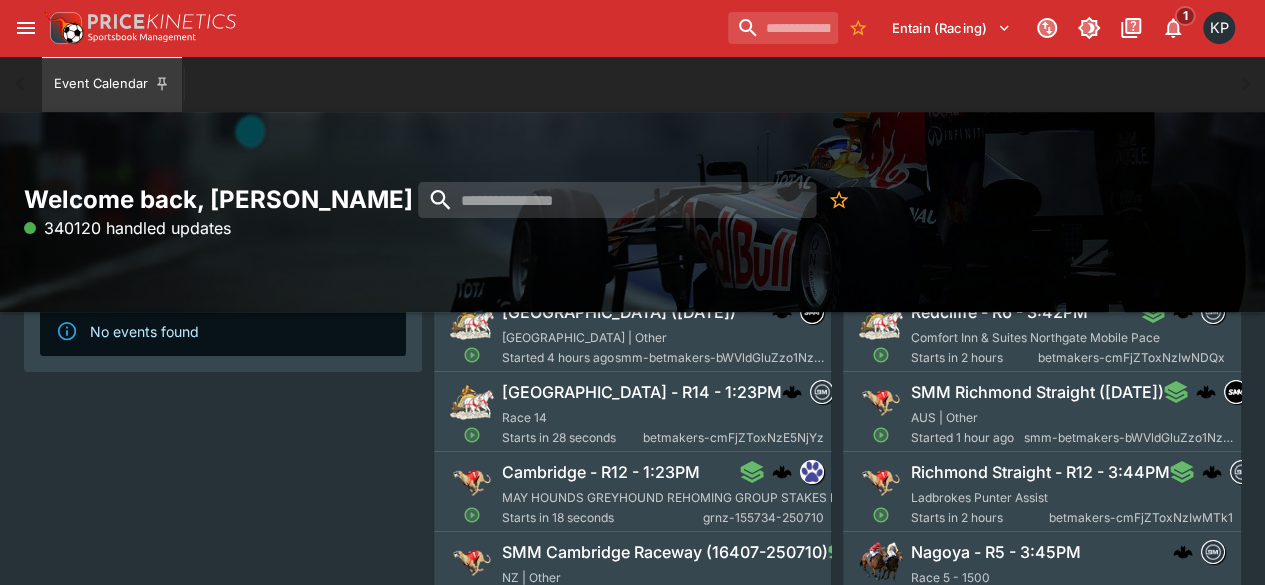 click on "MAY HOUNDS GREYHOUND REHOMING GROUP STAKES PBD" at bounding box center (678, 497) 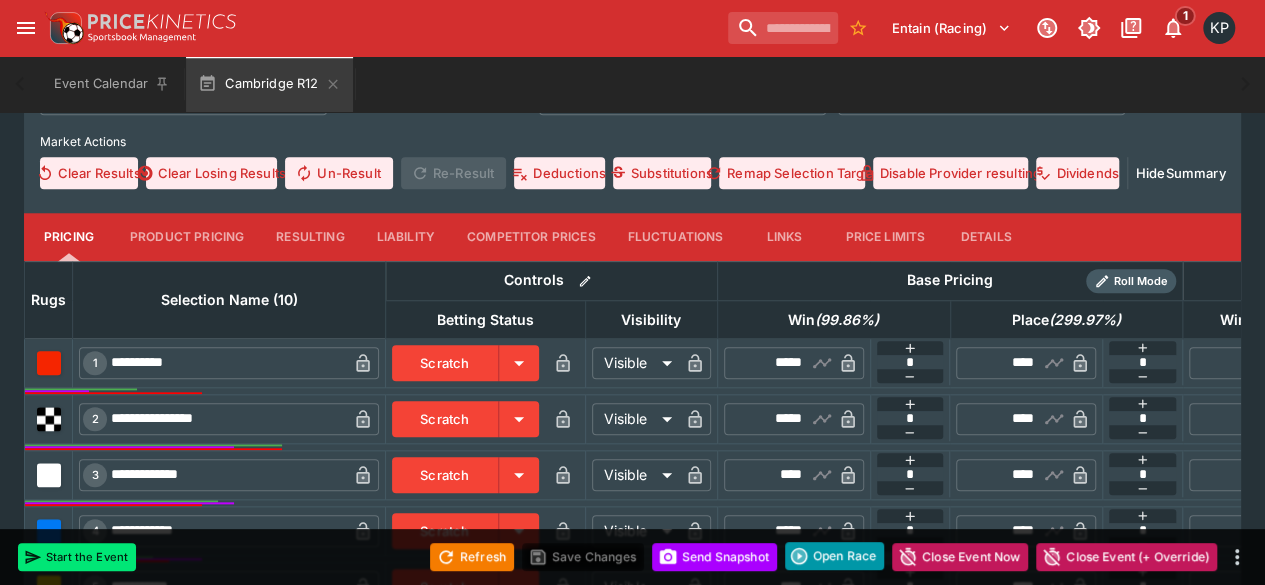scroll, scrollTop: 850, scrollLeft: 0, axis: vertical 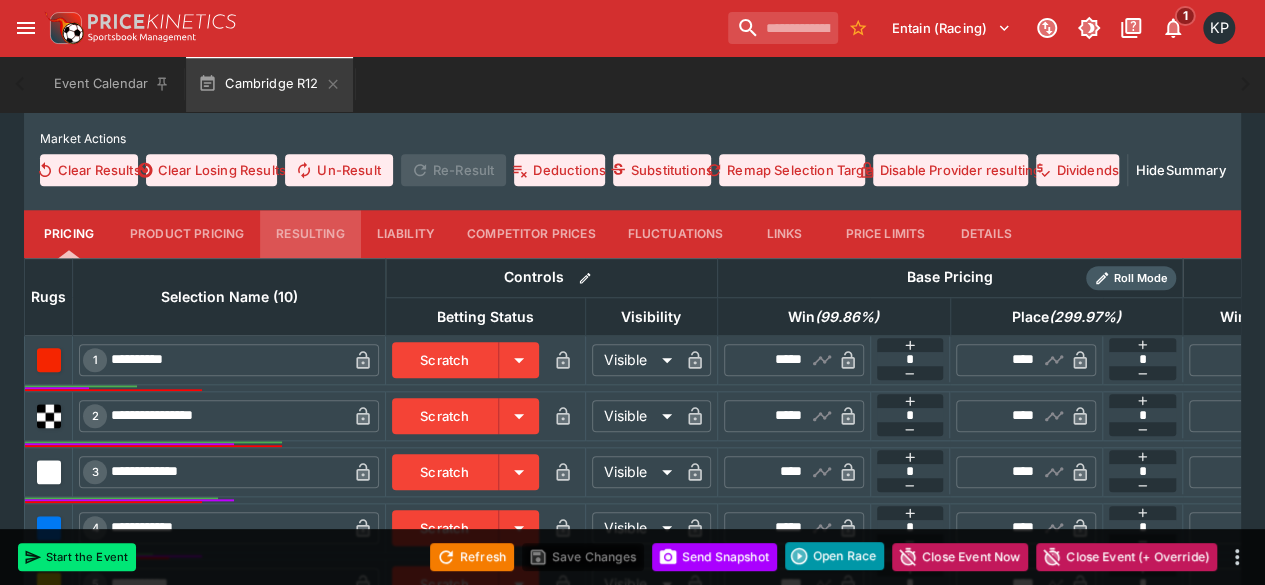 click on "Resulting" at bounding box center [310, 234] 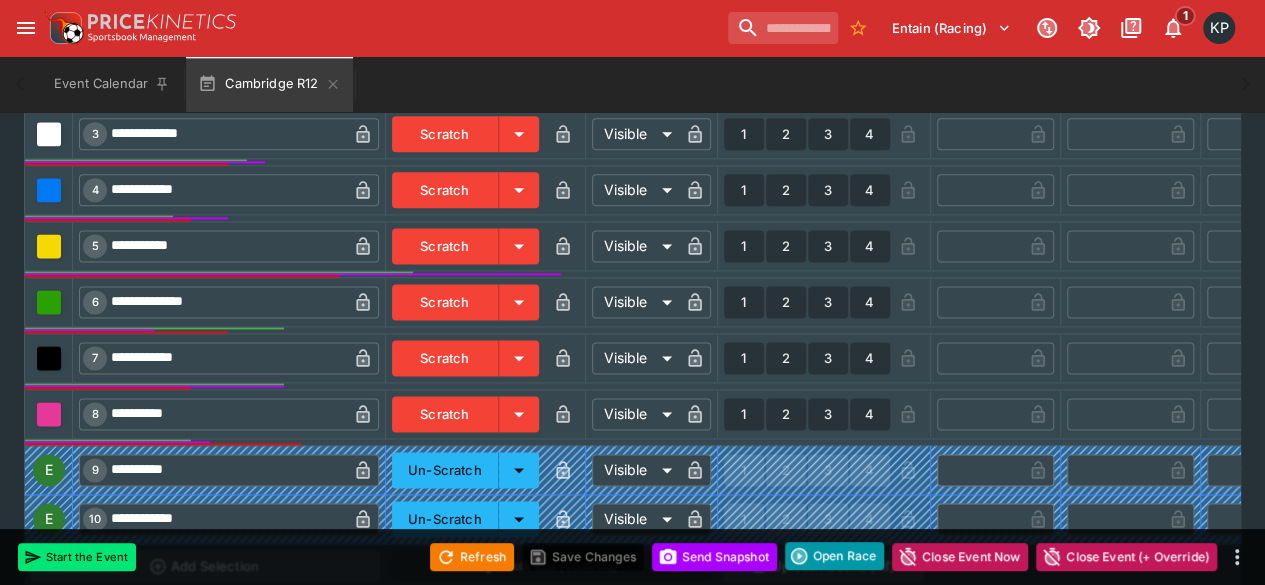 scroll, scrollTop: 1225, scrollLeft: 0, axis: vertical 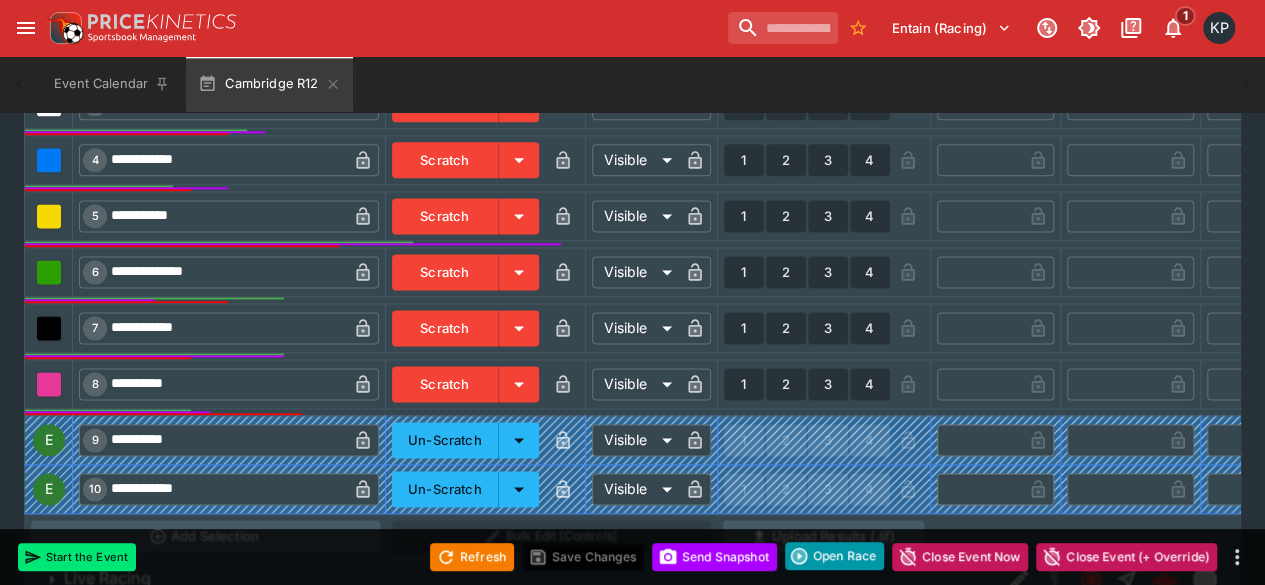 click on "1" at bounding box center (744, 384) 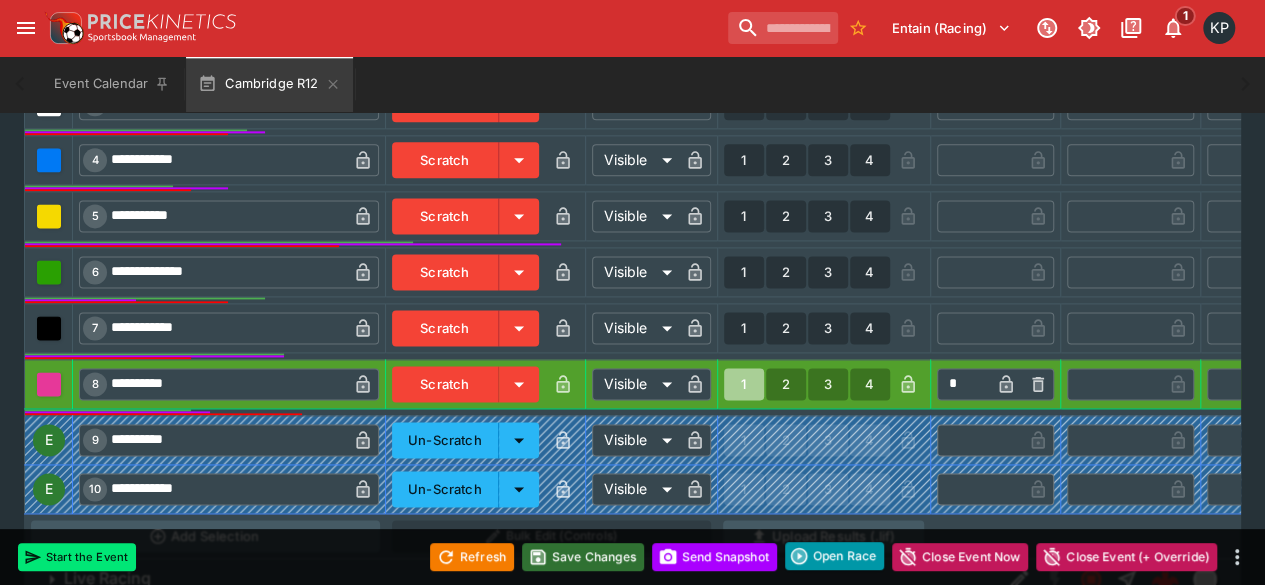drag, startPoint x: 601, startPoint y: 541, endPoint x: 601, endPoint y: 554, distance: 13 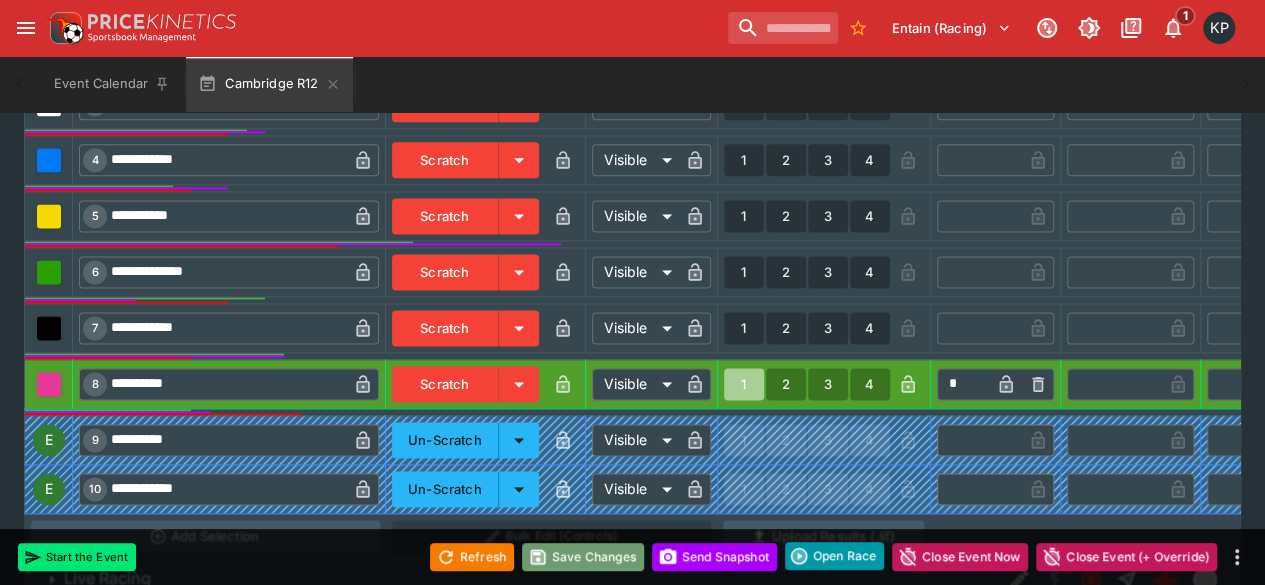 click on "Save Changes" at bounding box center [583, 557] 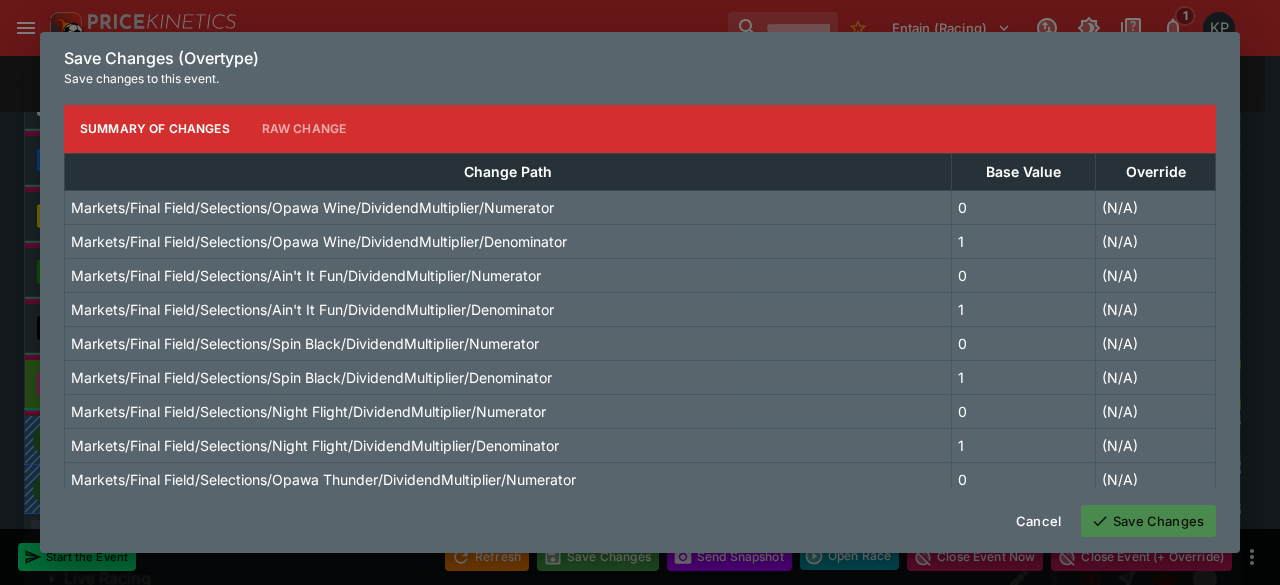 click on "Save Changes" at bounding box center [1148, 521] 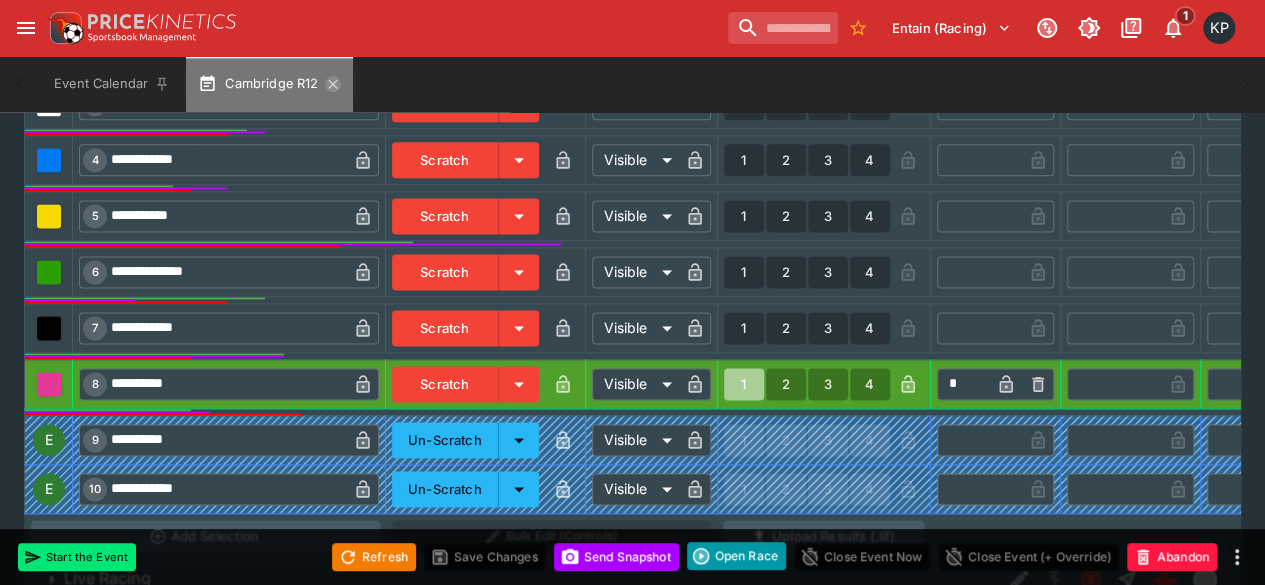 click 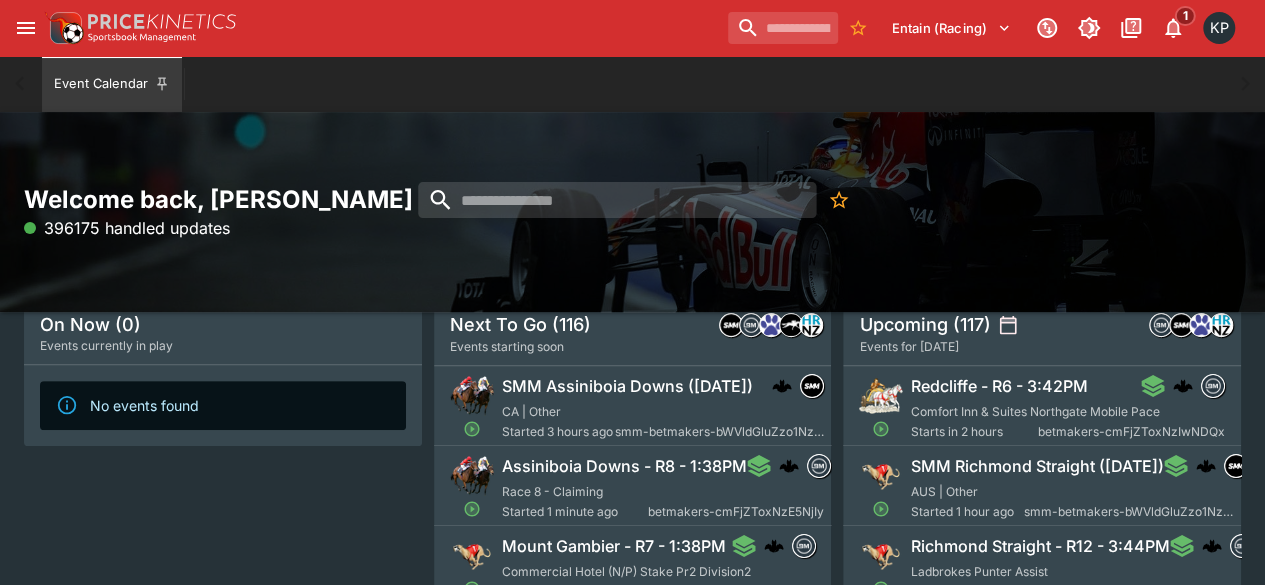 scroll, scrollTop: 154, scrollLeft: 0, axis: vertical 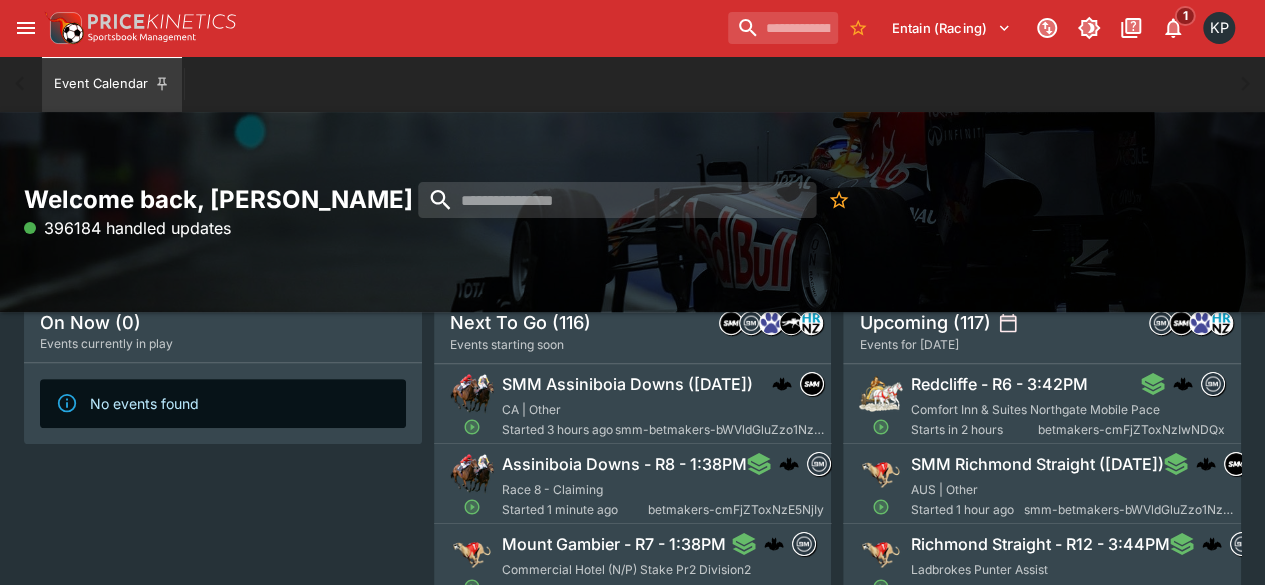 click on "Assiniboia Downs - R8 - 1:38PM" at bounding box center [624, 464] 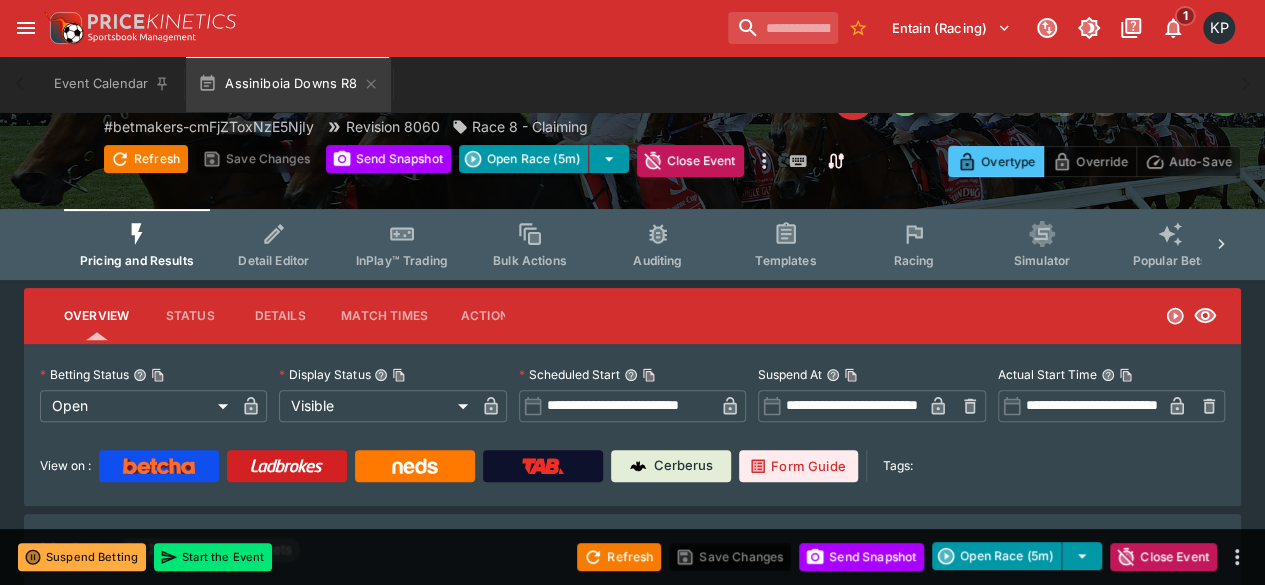 scroll, scrollTop: 0, scrollLeft: 0, axis: both 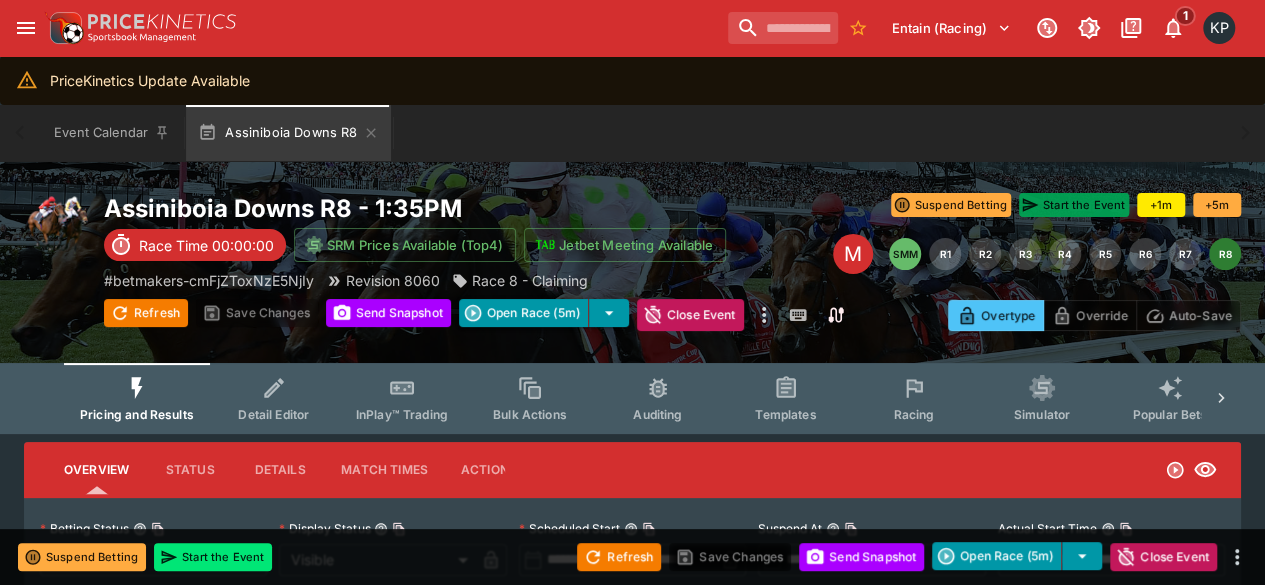 click on "Start the Event" at bounding box center [1074, 205] 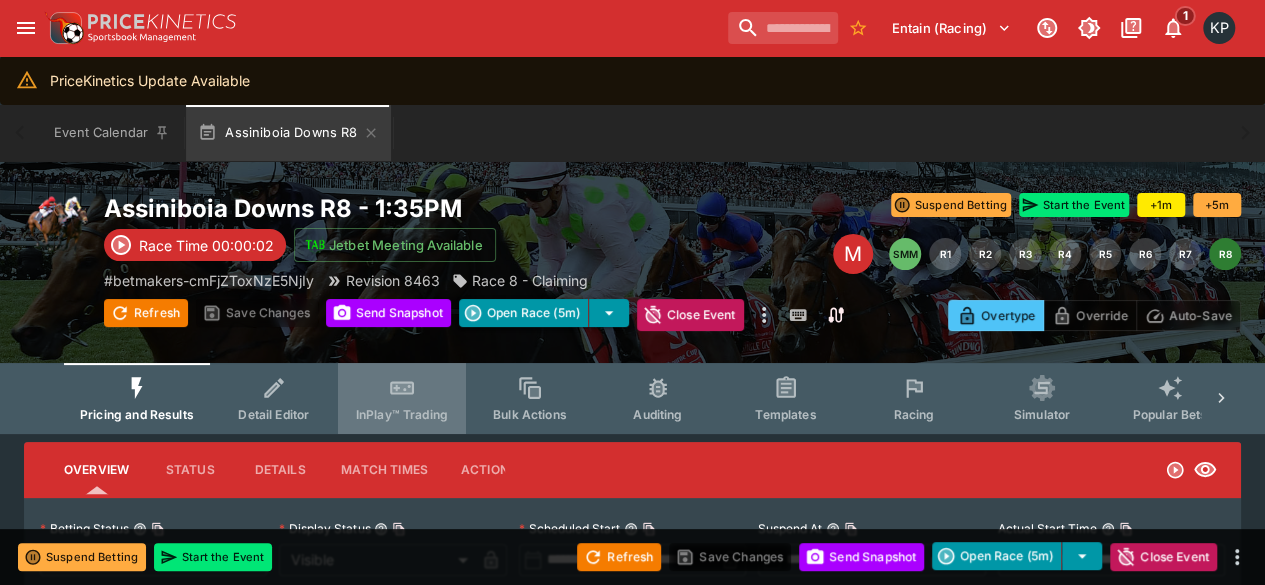 drag, startPoint x: 416, startPoint y: 412, endPoint x: 400, endPoint y: 412, distance: 16 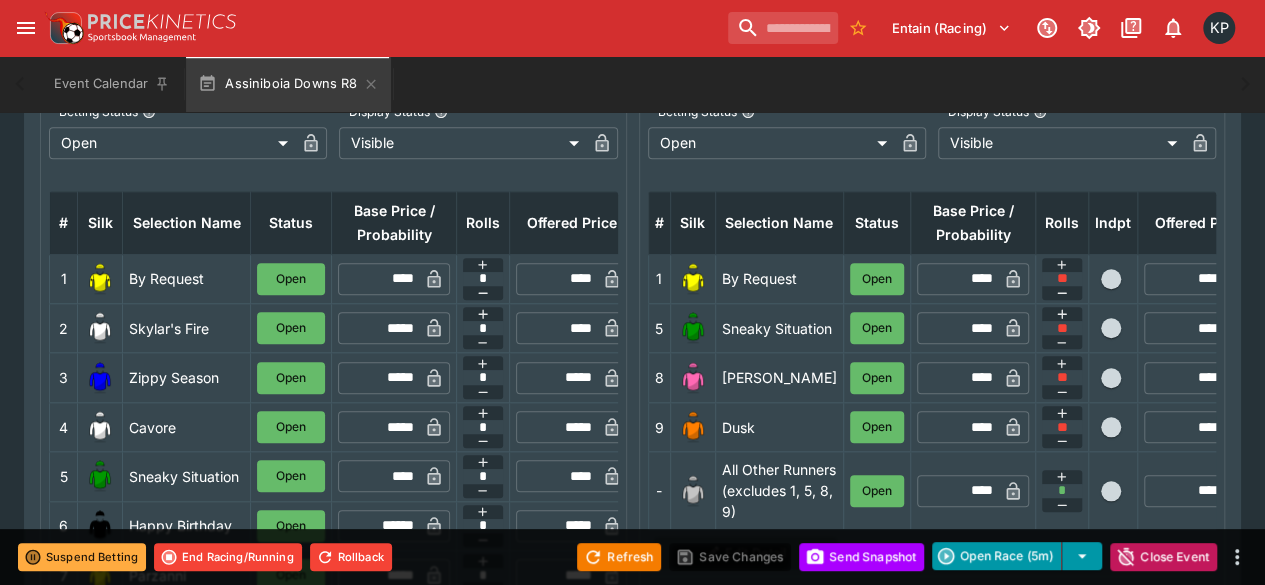 scroll, scrollTop: 770, scrollLeft: 0, axis: vertical 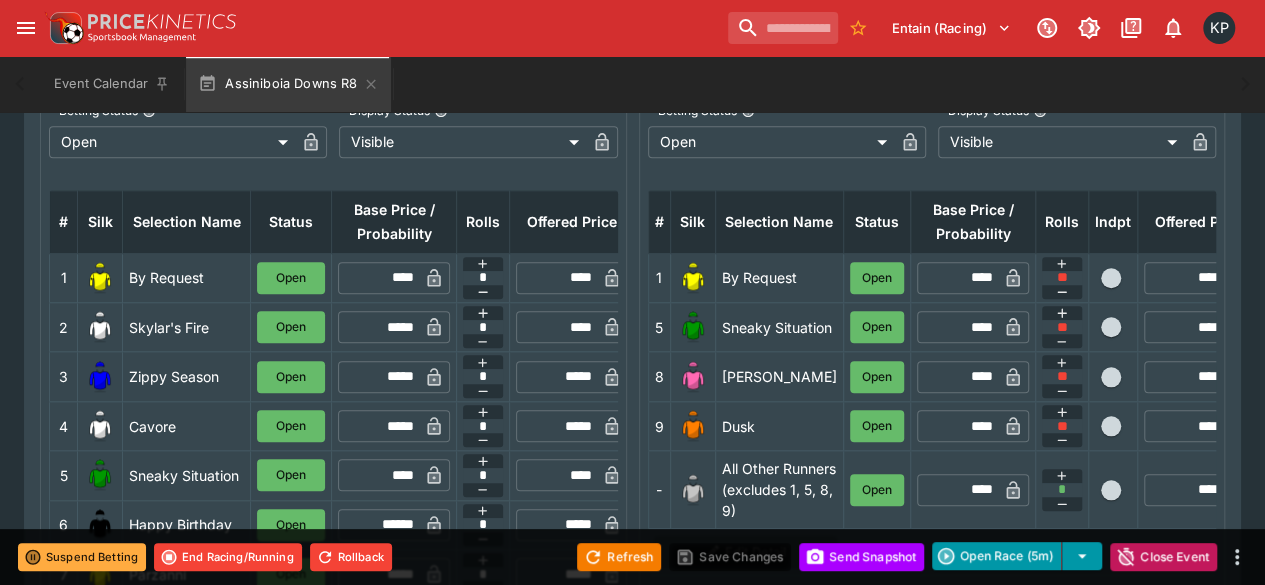 type on "****" 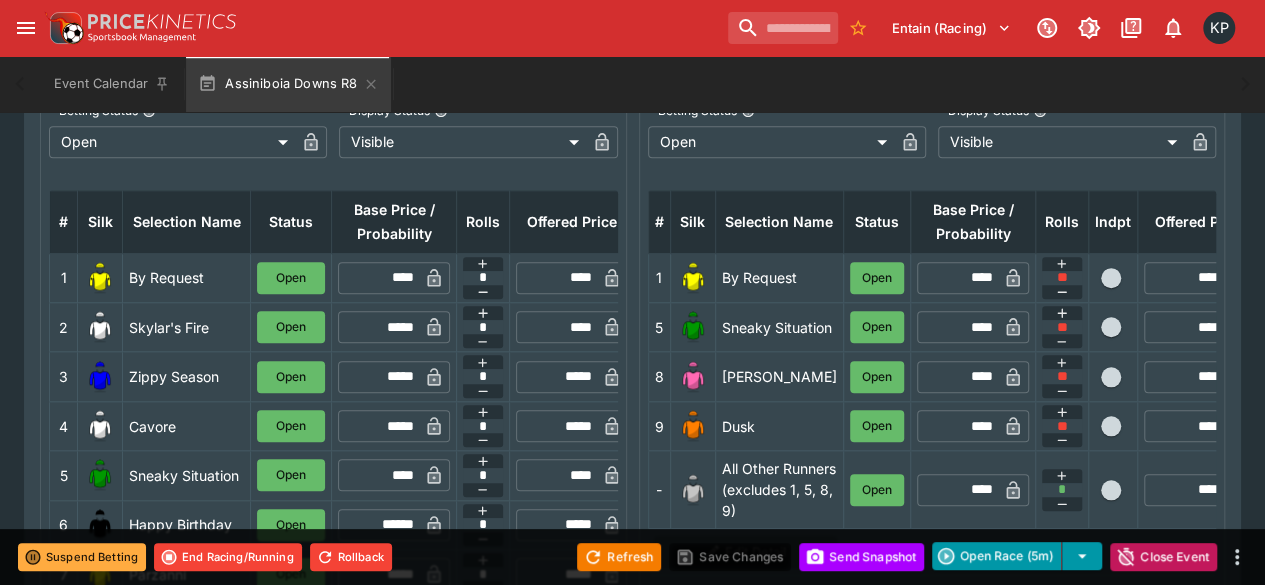 type on "*****" 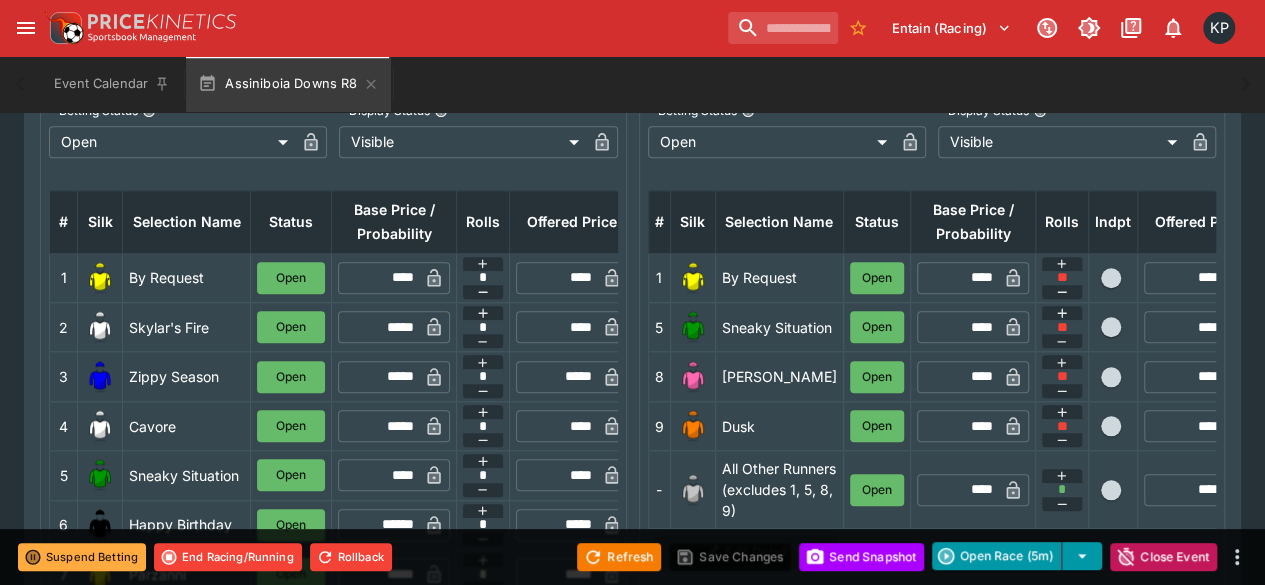 type on "****" 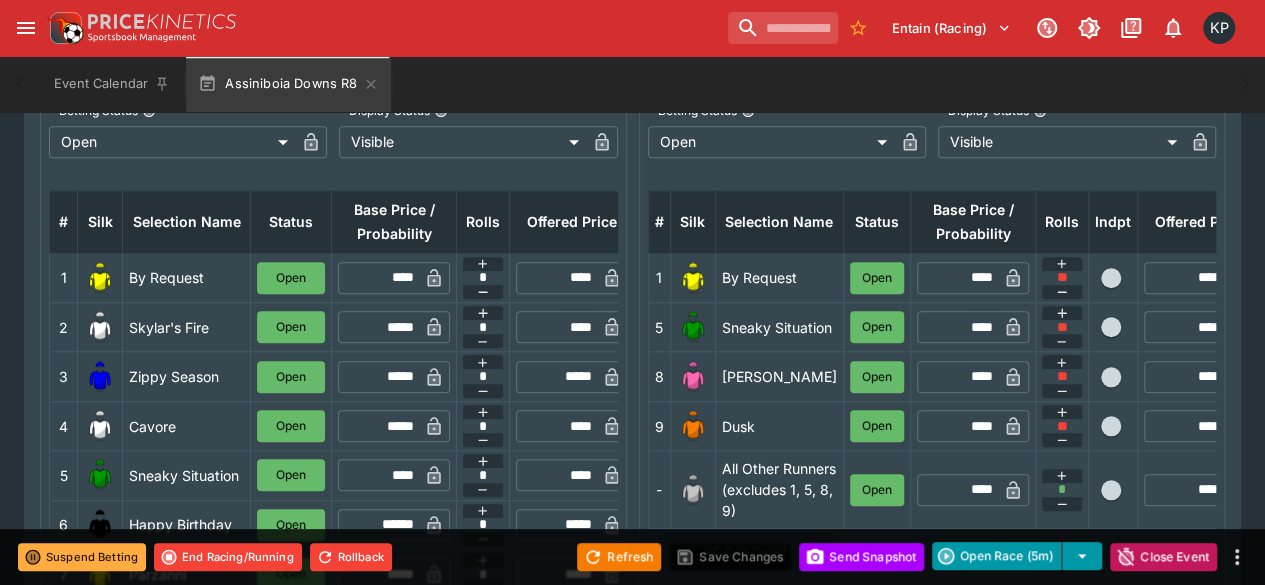 type on "*****" 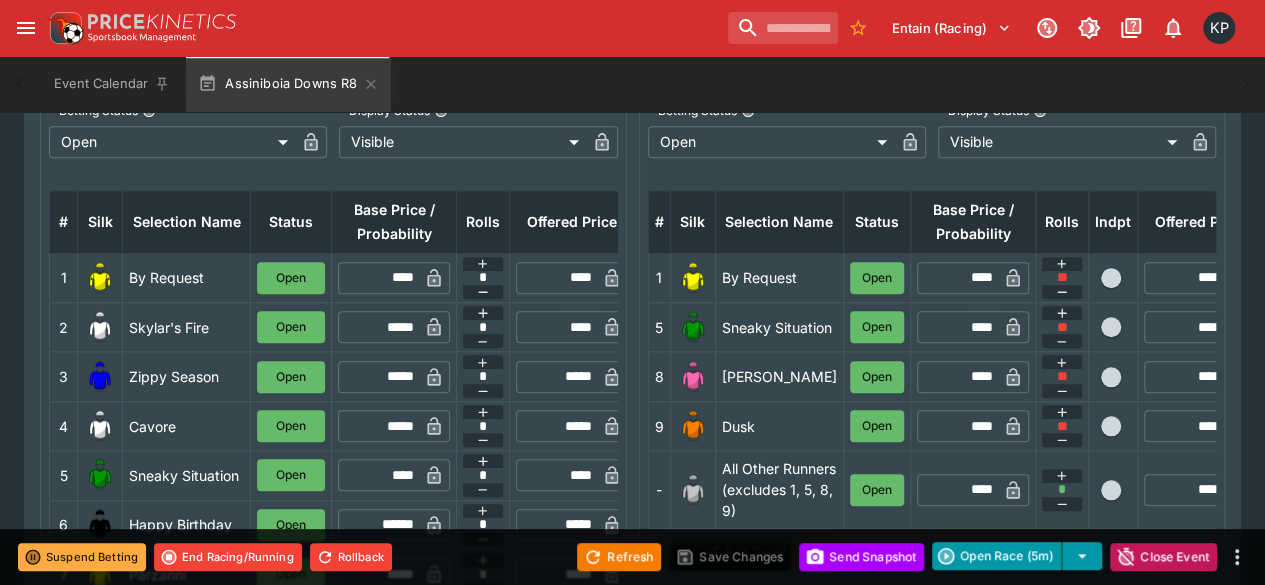 type on "*****" 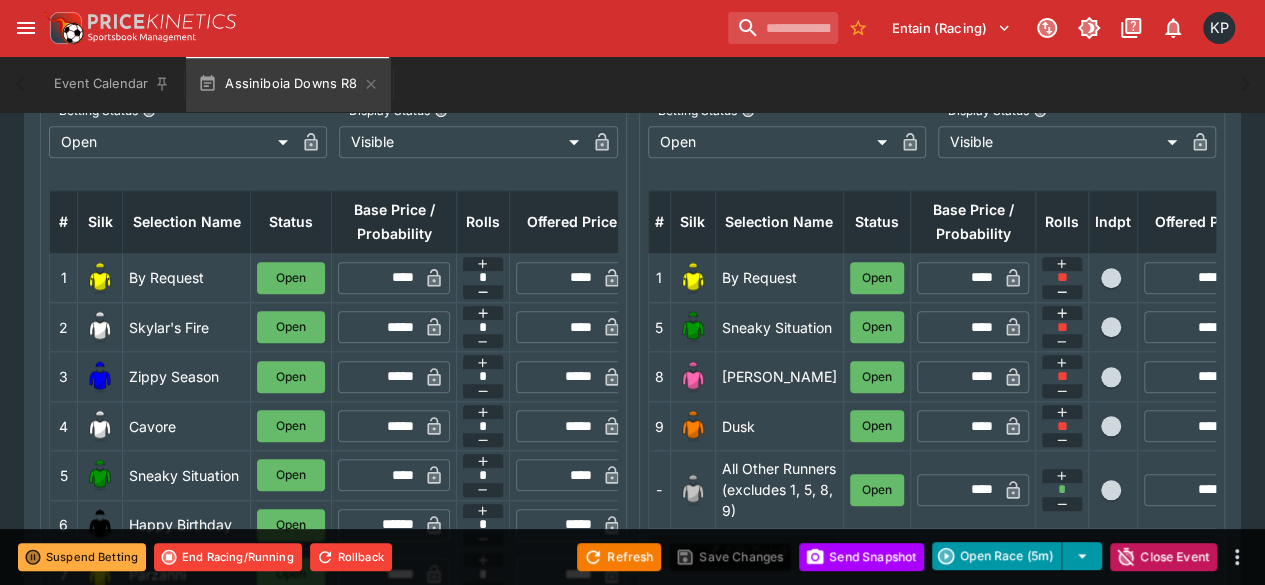 type on "*****" 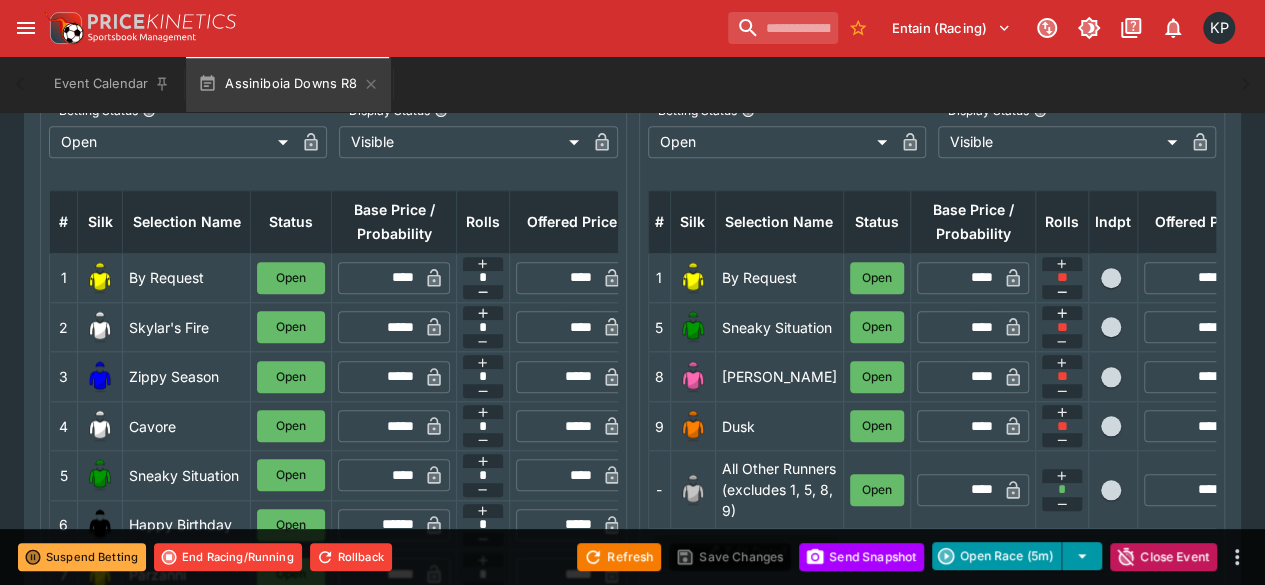 type on "*****" 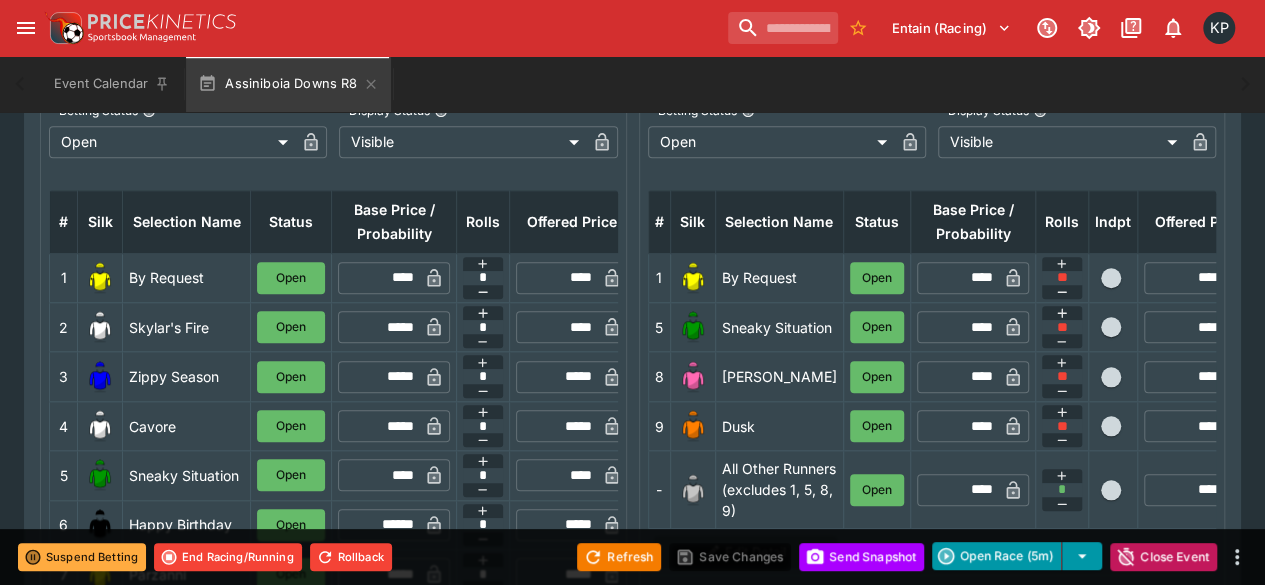 type on "****" 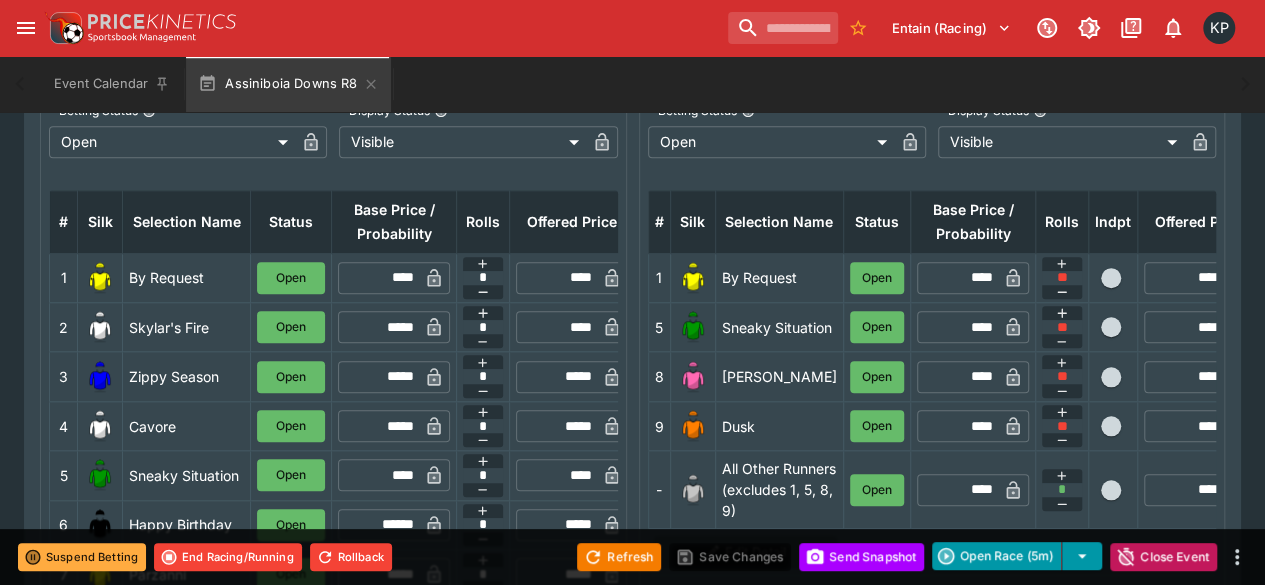 type on "*****" 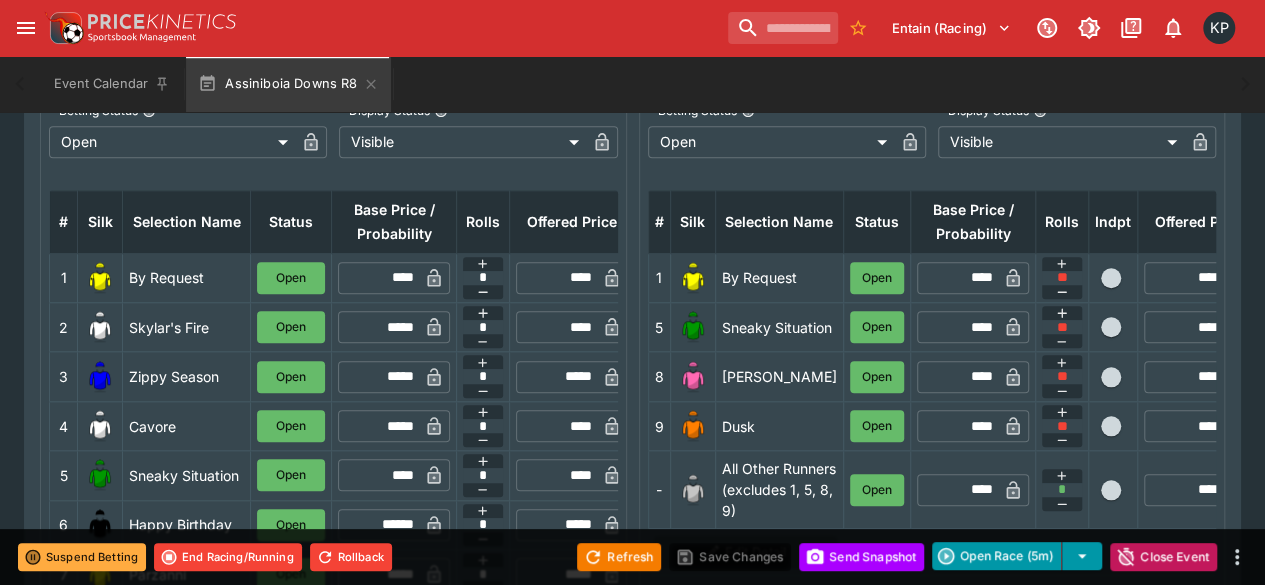 type on "****" 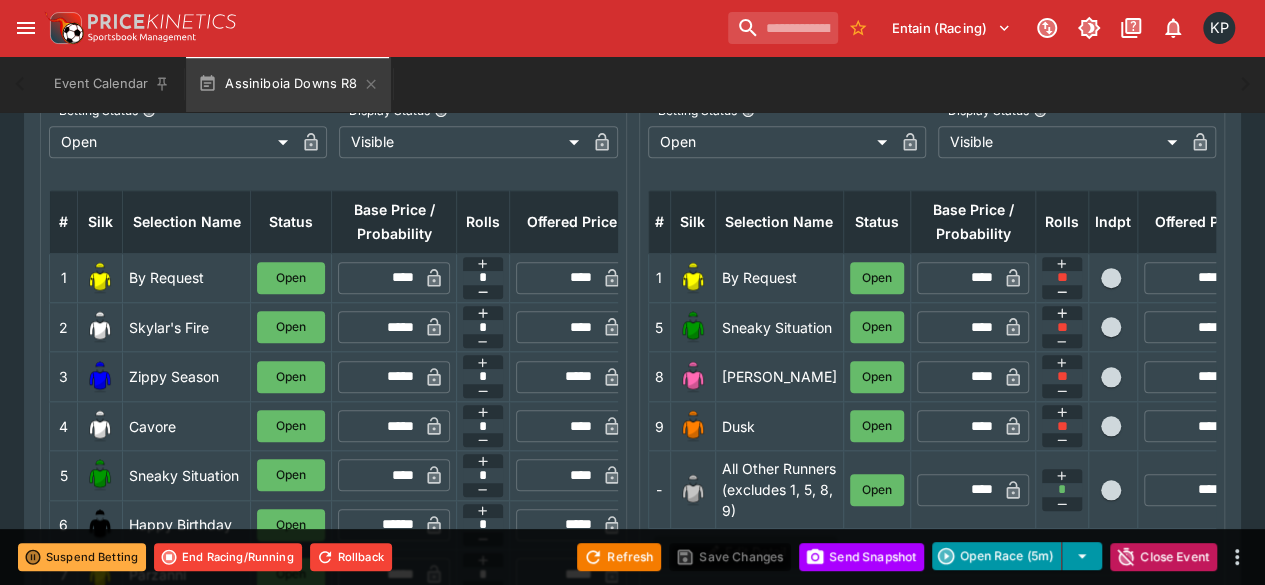 type on "*****" 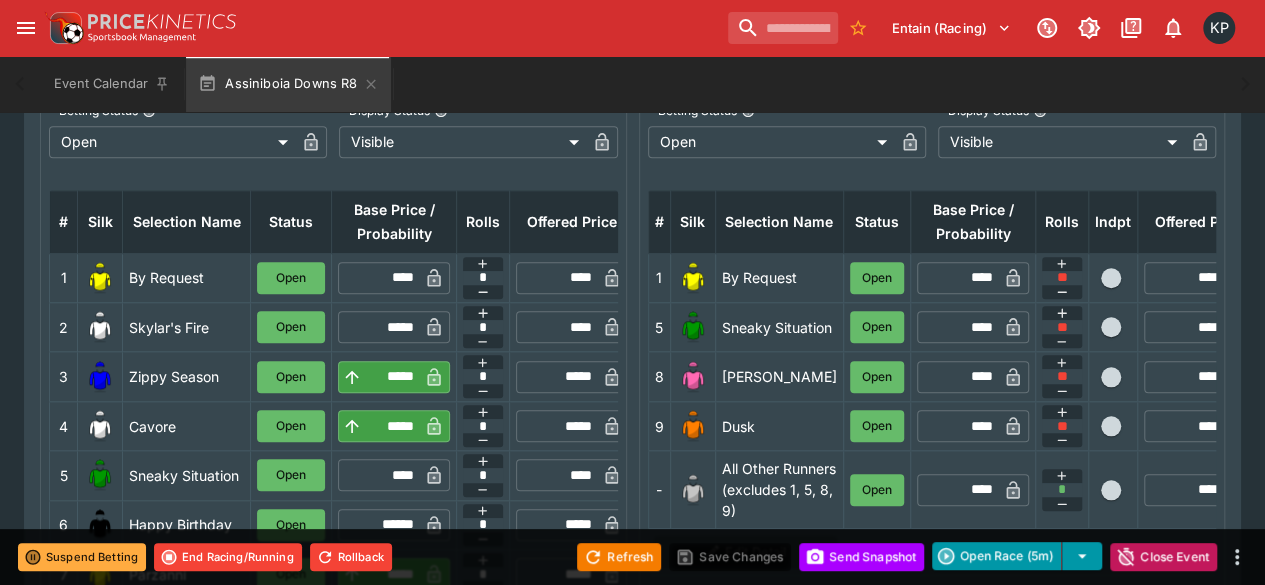 type on "*****" 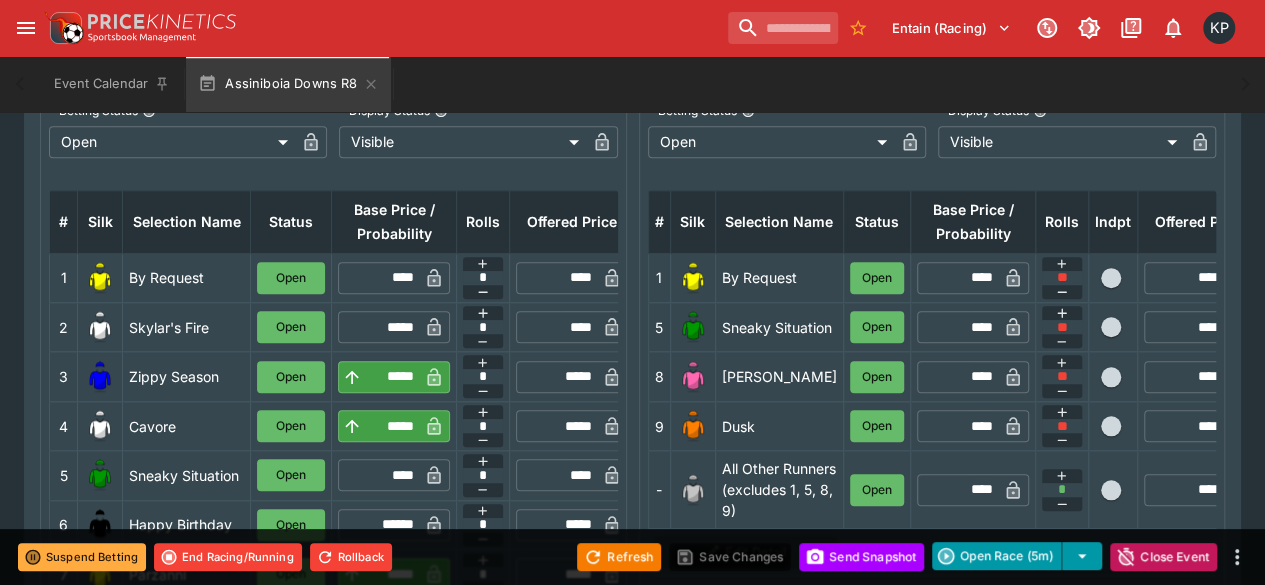 type on "*****" 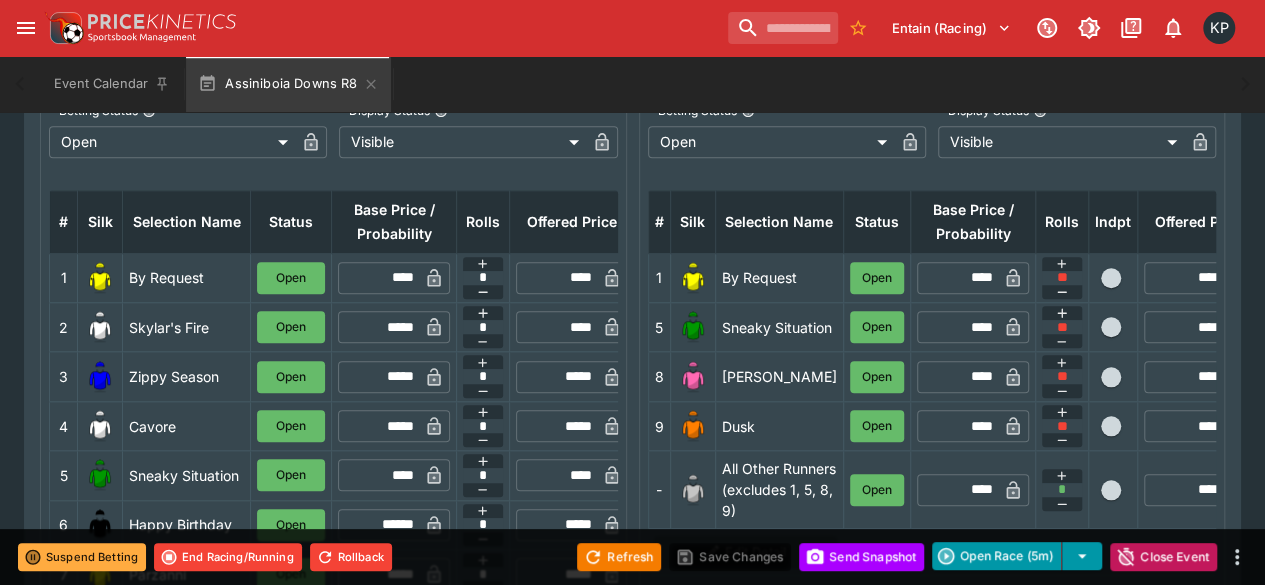 type on "**********" 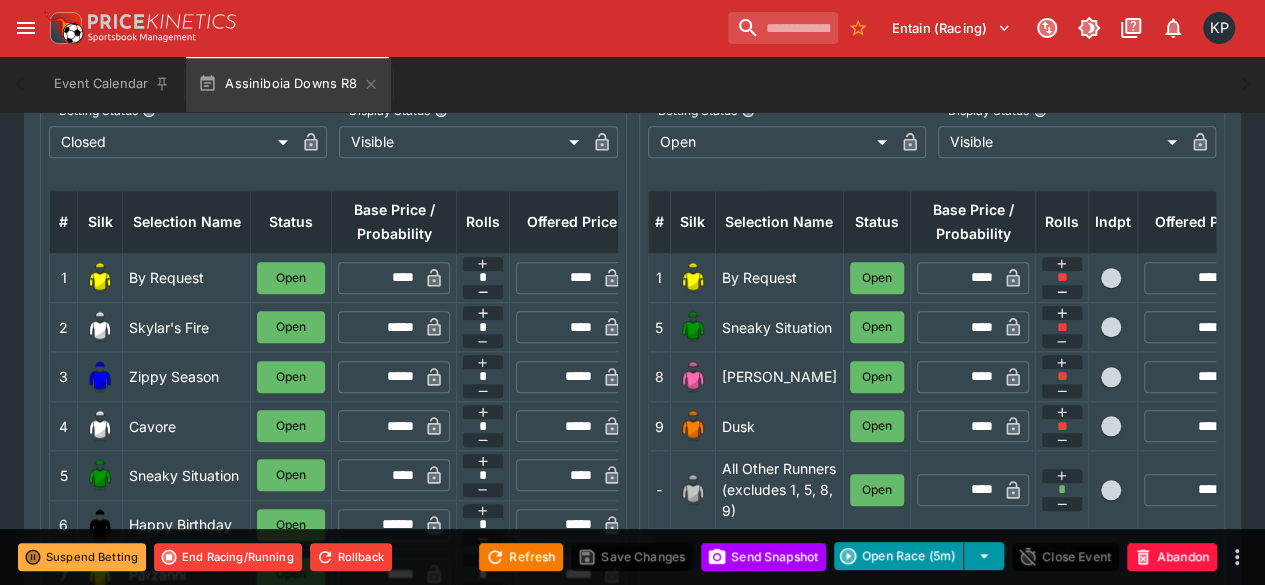 type on "****" 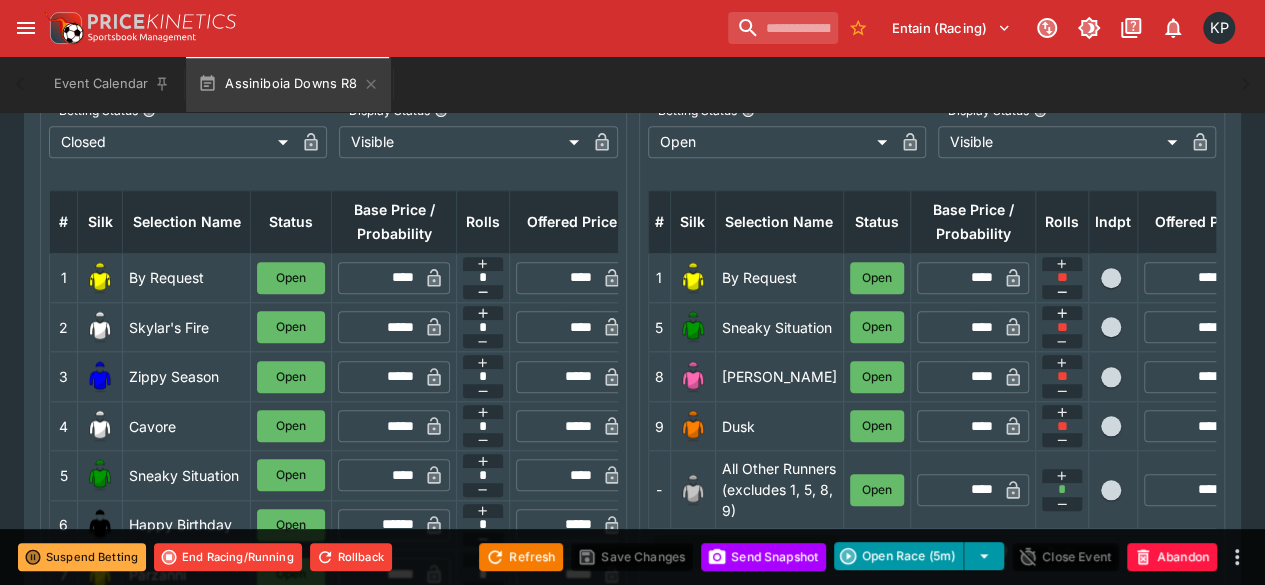 type on "****" 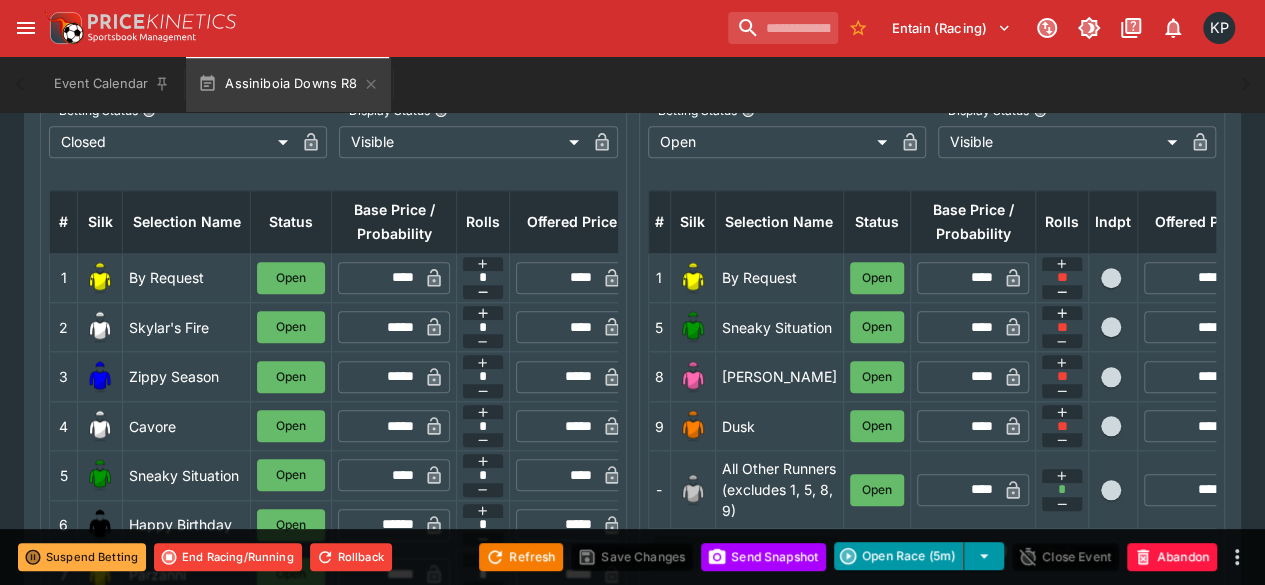 type on "****" 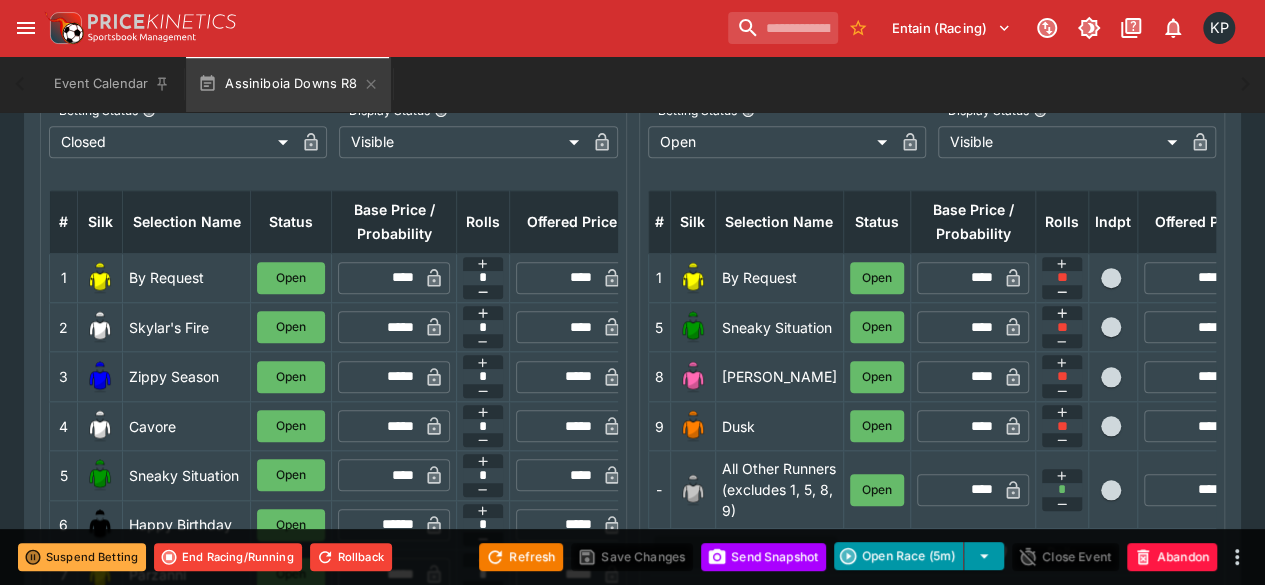 type on "****" 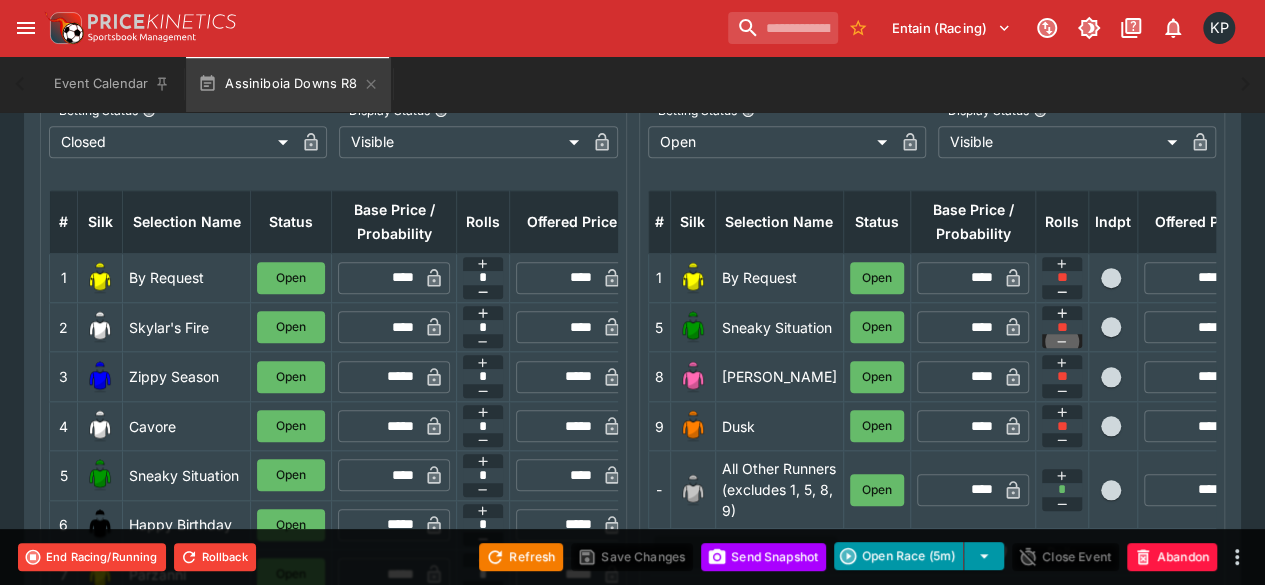 click 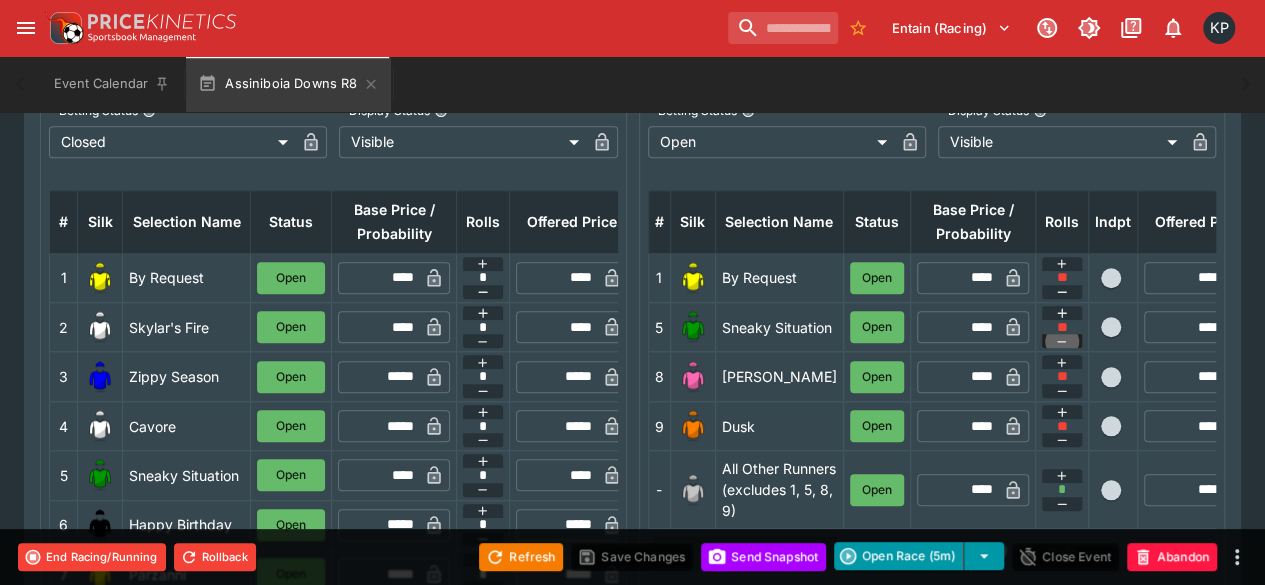 type on "**" 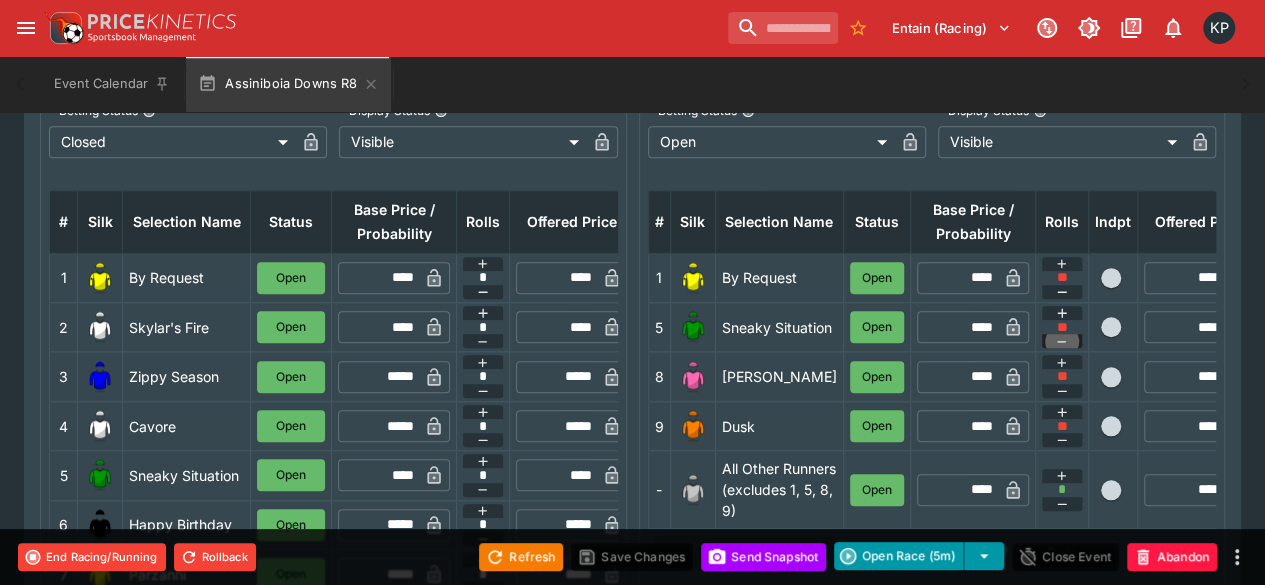 type on "**" 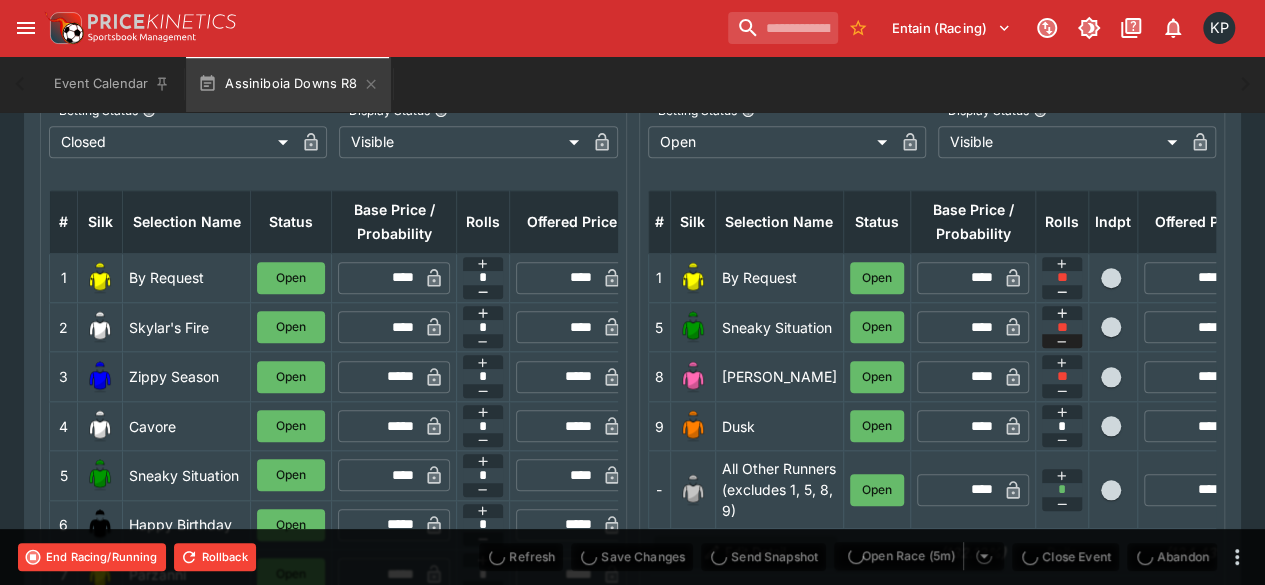 type on "****" 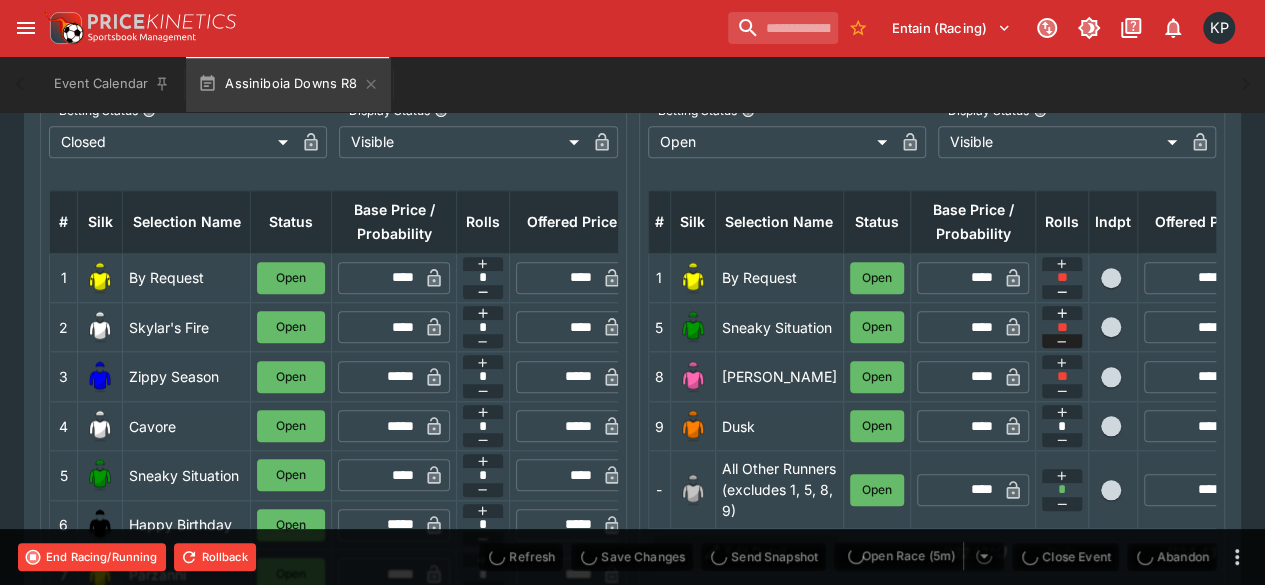 type on "****" 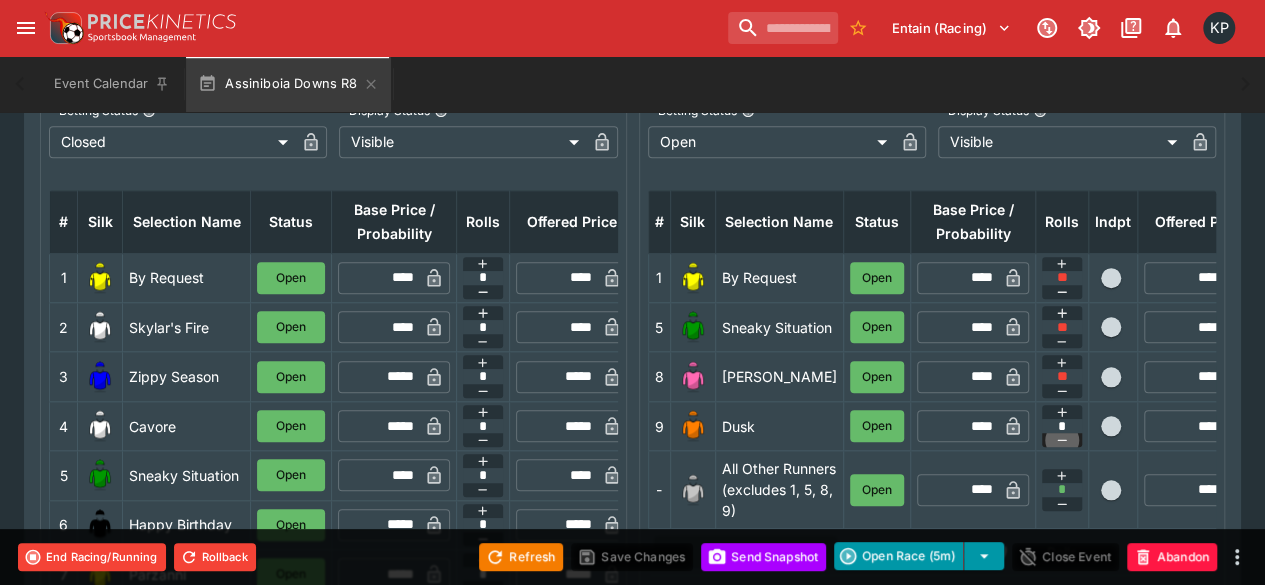 click 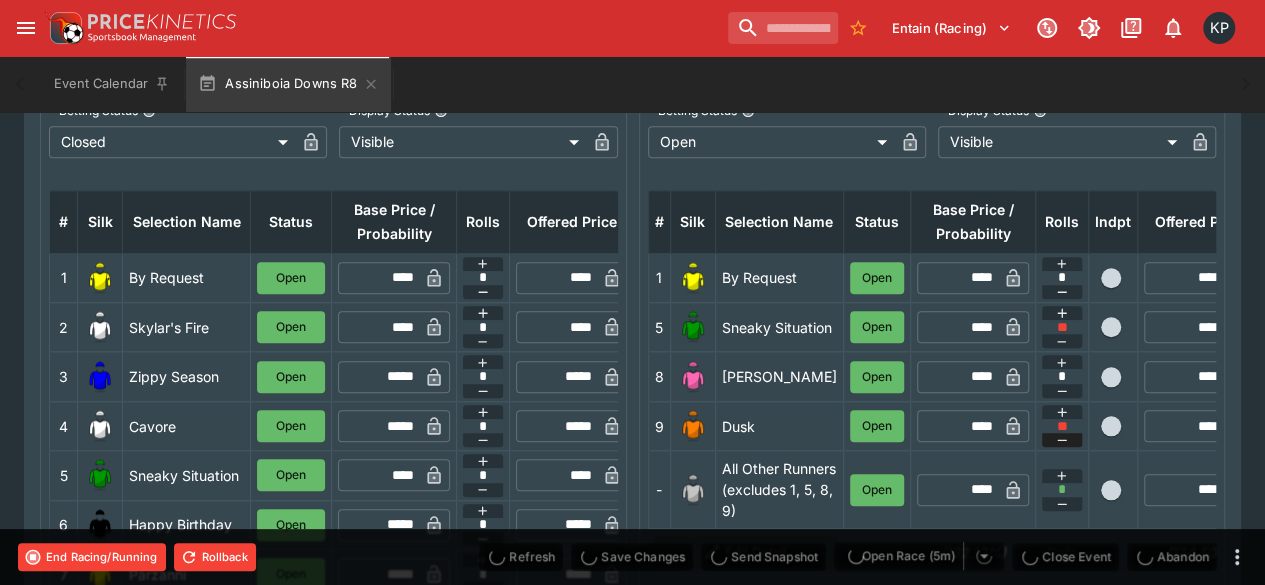 type on "****" 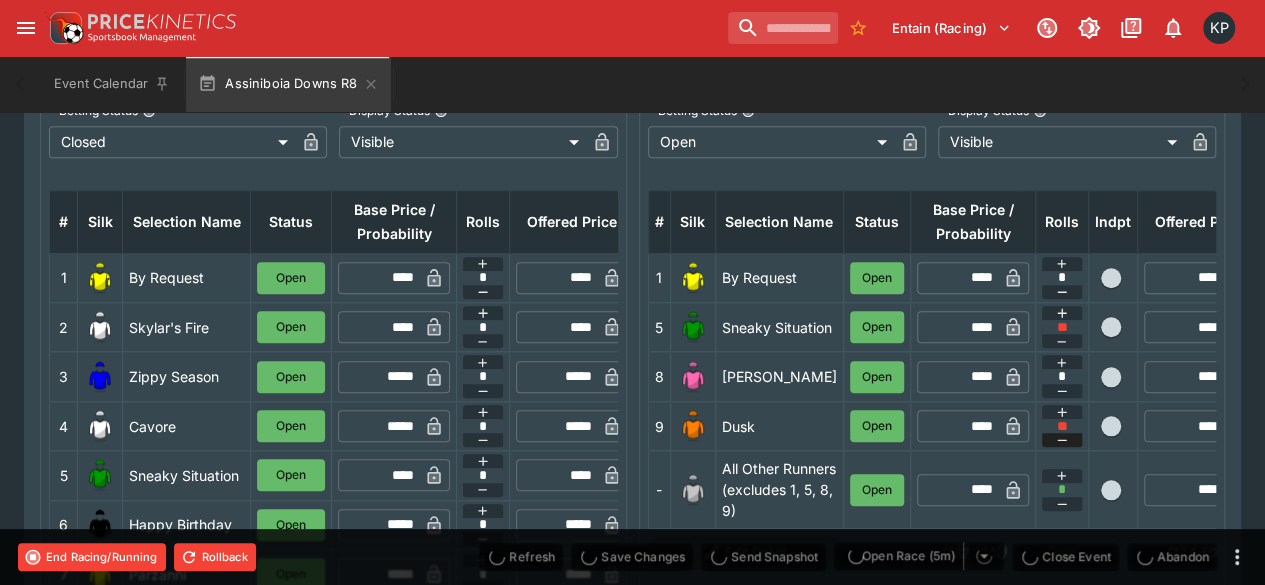 type on "****" 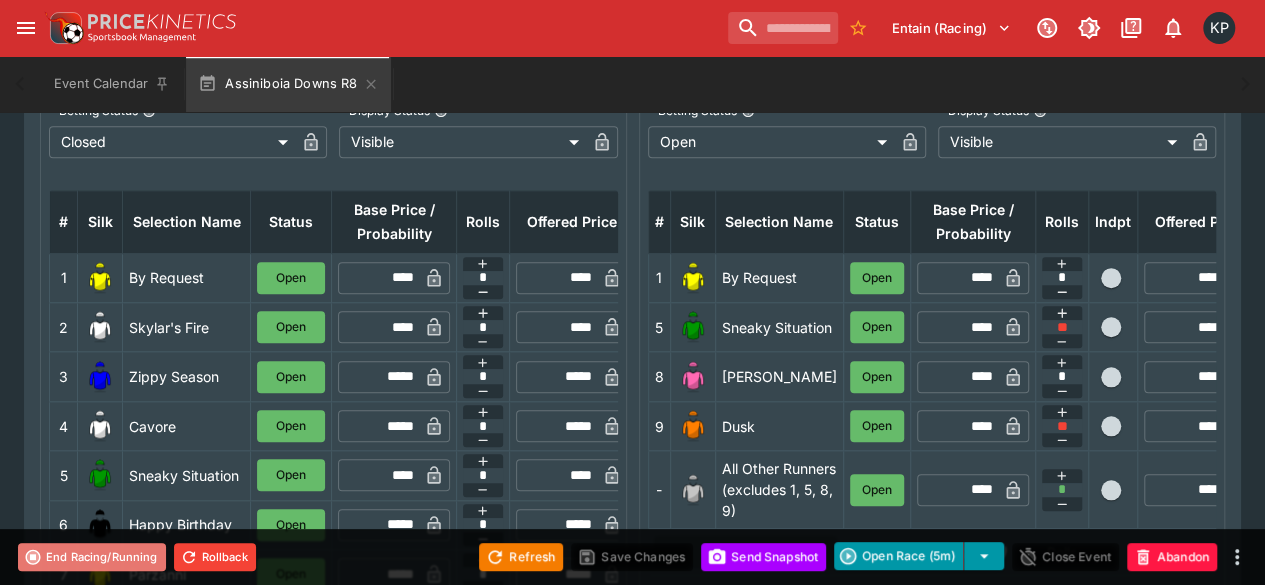 click on "End Racing/Running" at bounding box center (92, 557) 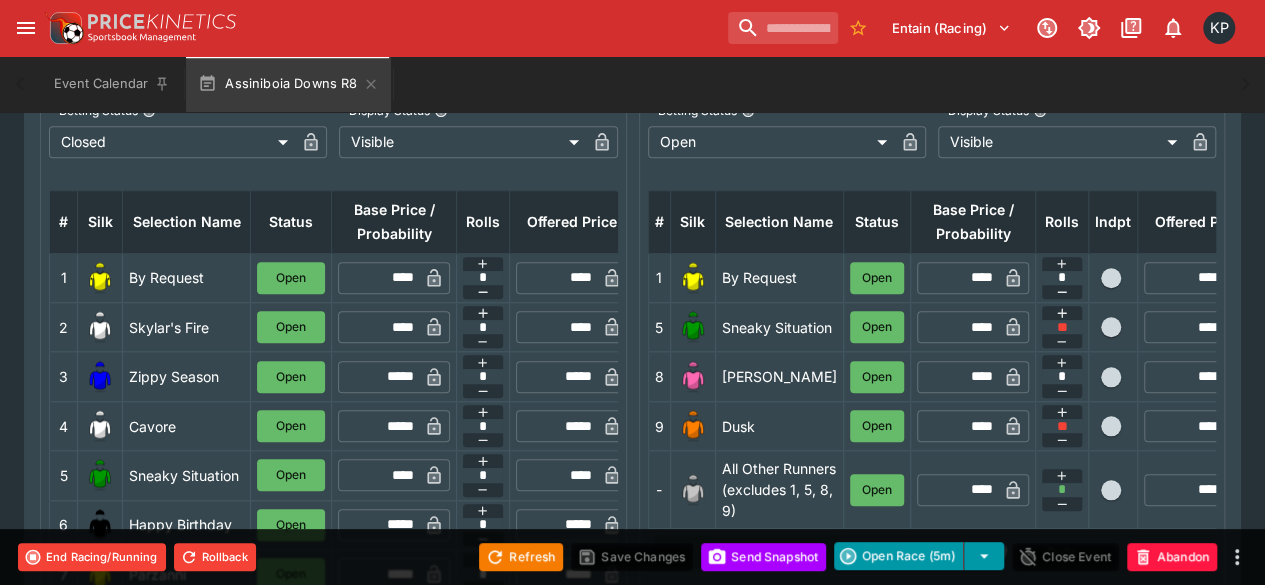 type on "**********" 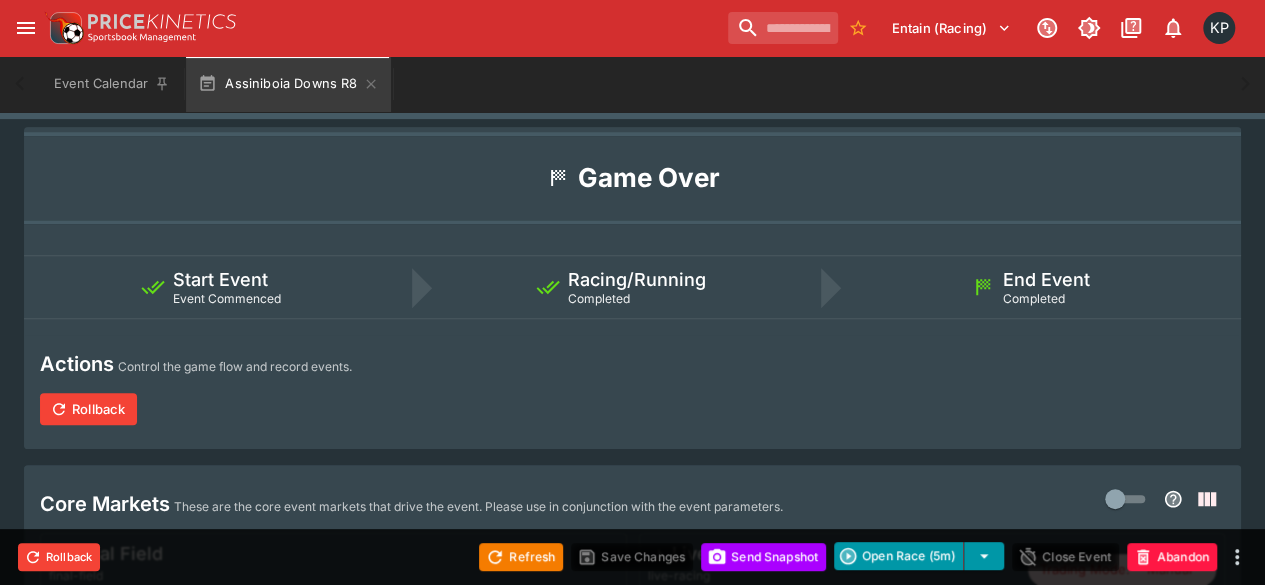 scroll, scrollTop: 0, scrollLeft: 0, axis: both 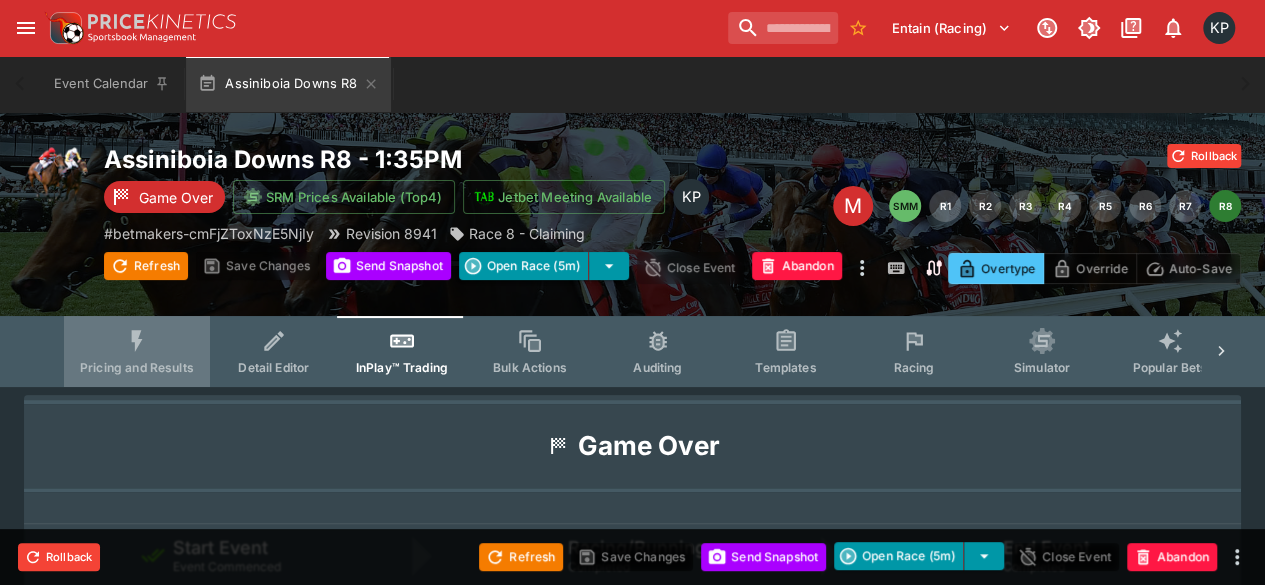 click on "Pricing and Results" at bounding box center [137, 367] 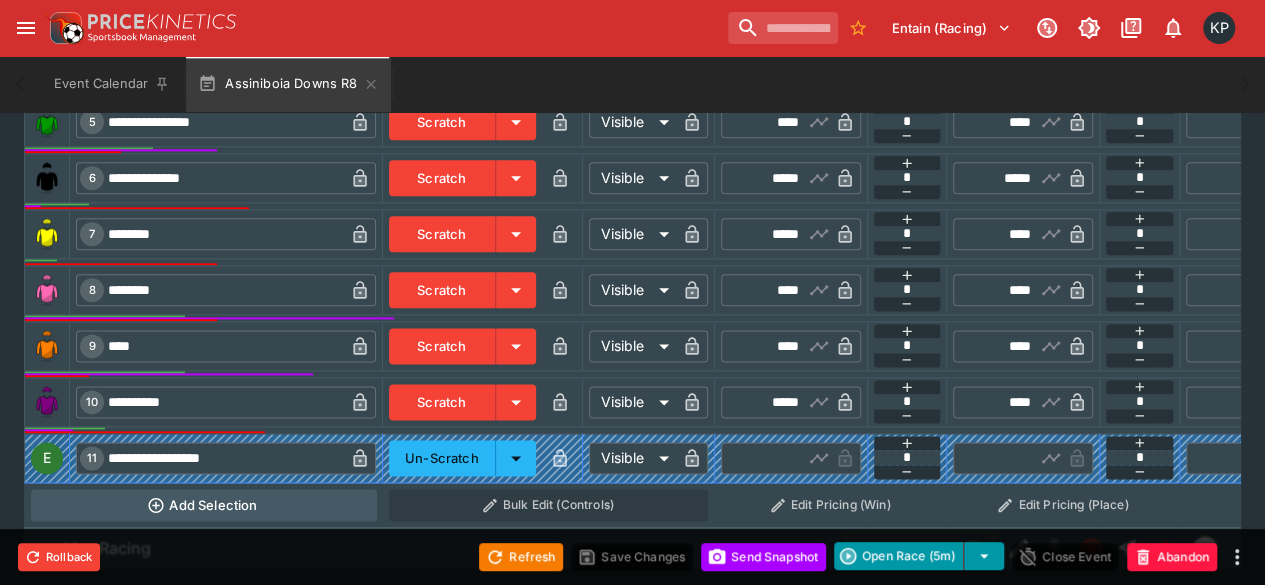 scroll, scrollTop: 1170, scrollLeft: 0, axis: vertical 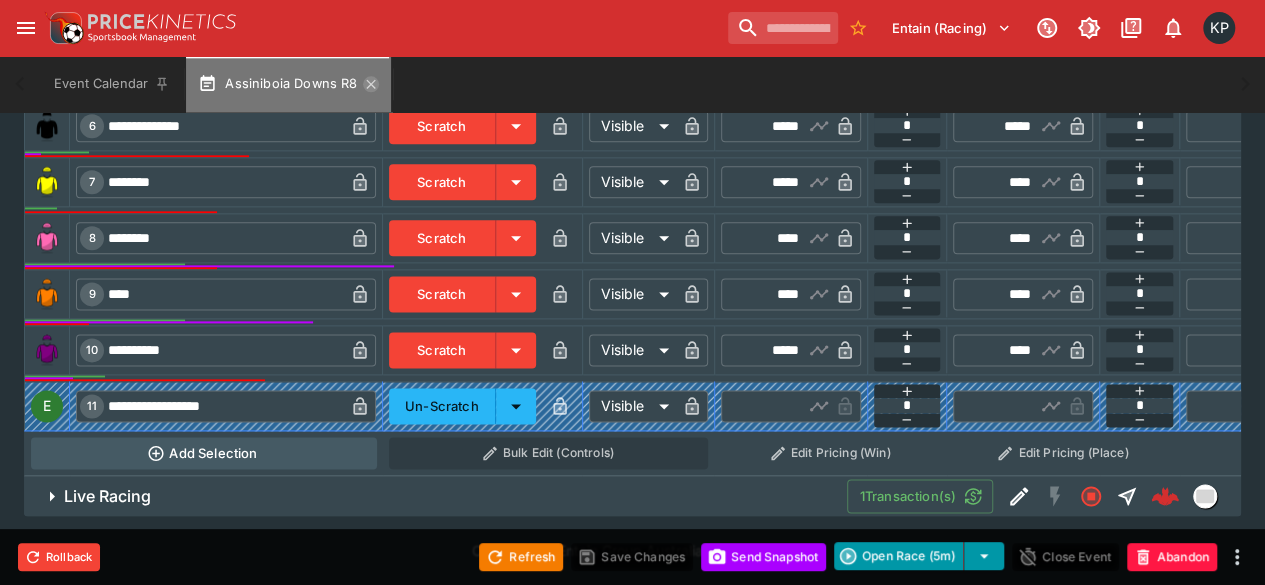 click 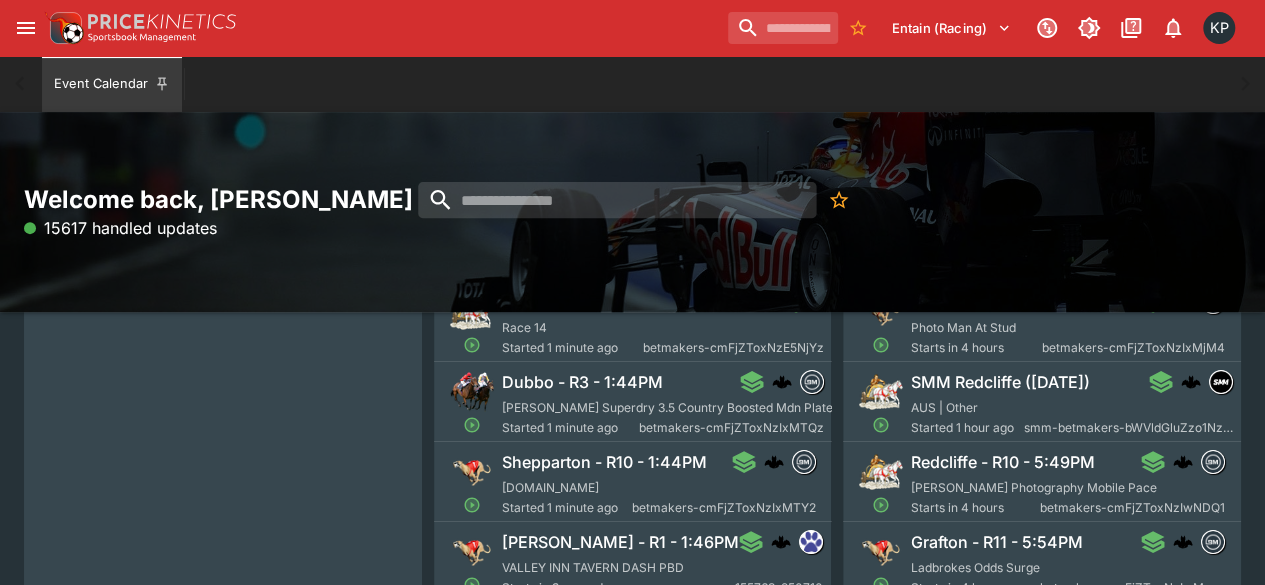 scroll, scrollTop: 284, scrollLeft: 0, axis: vertical 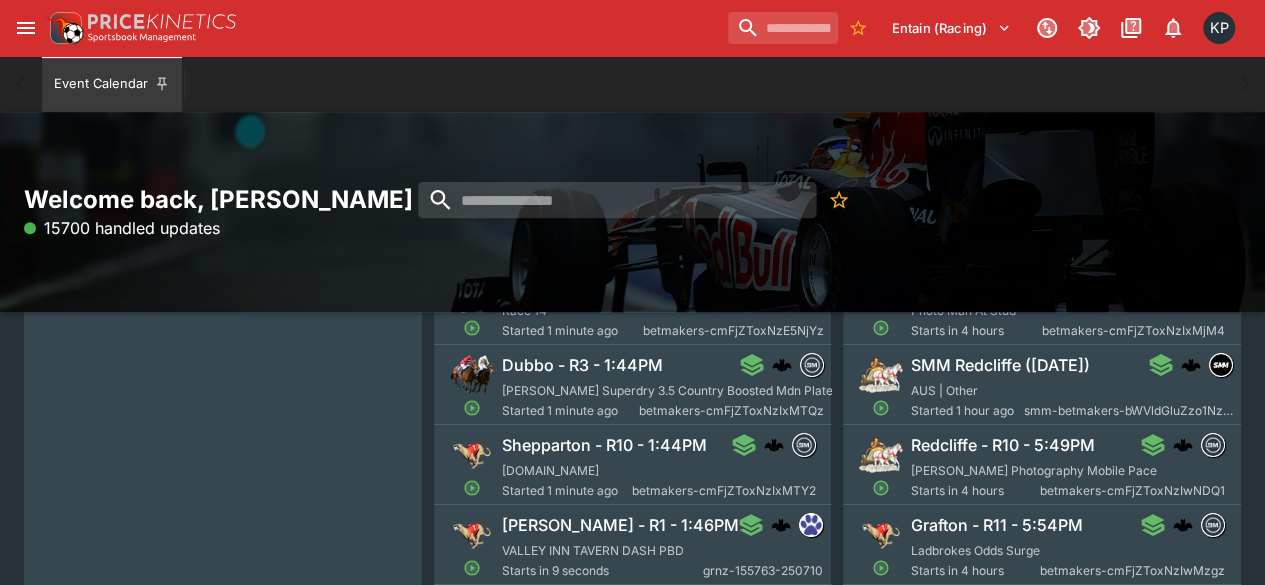 click on "[DOMAIN_NAME]" at bounding box center (550, 470) 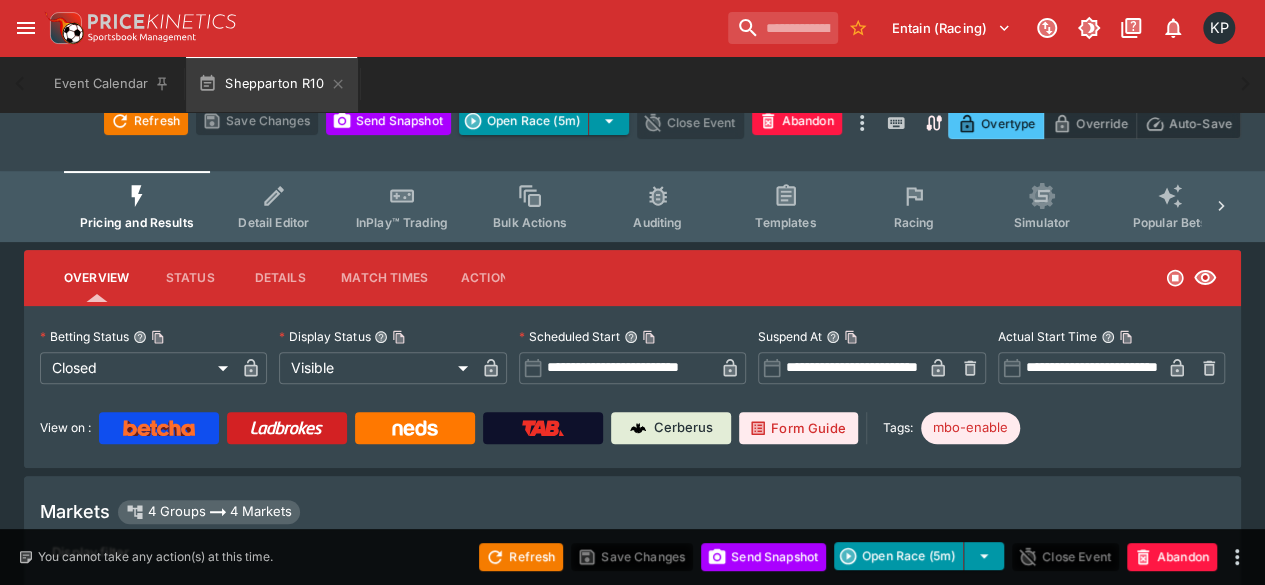 type on "**********" 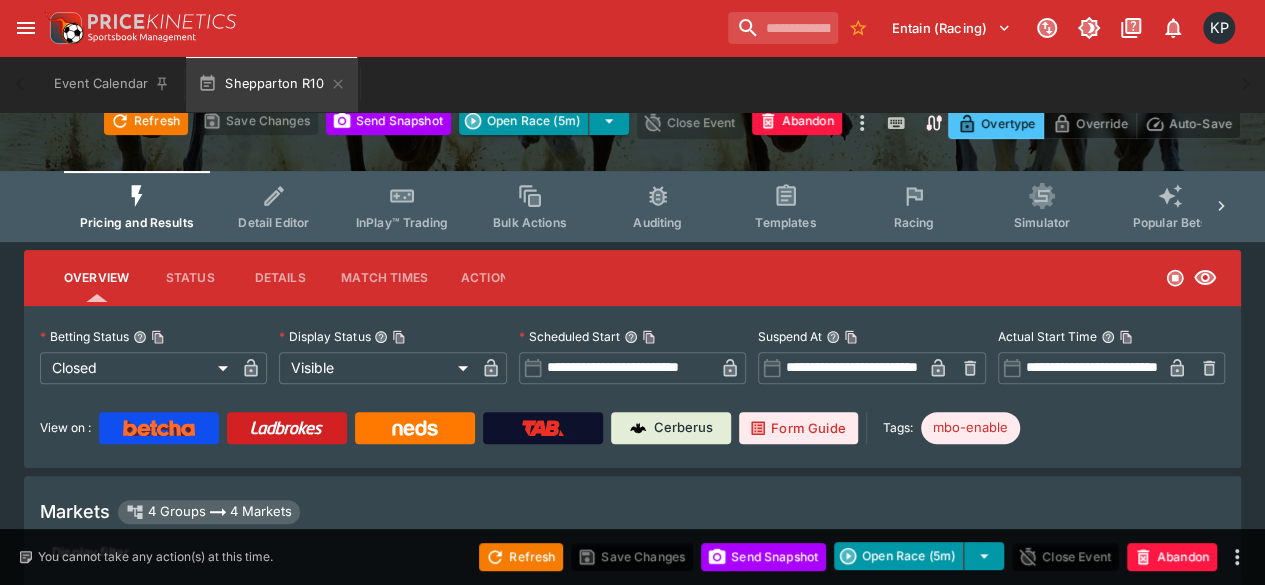 type on "*******" 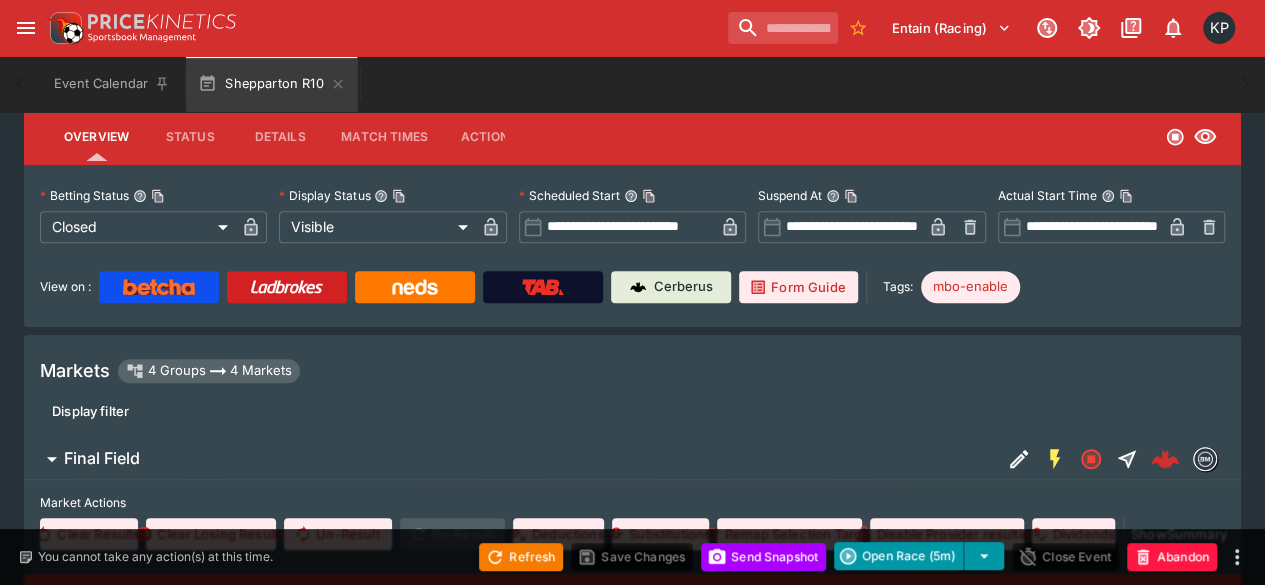 scroll, scrollTop: 0, scrollLeft: 0, axis: both 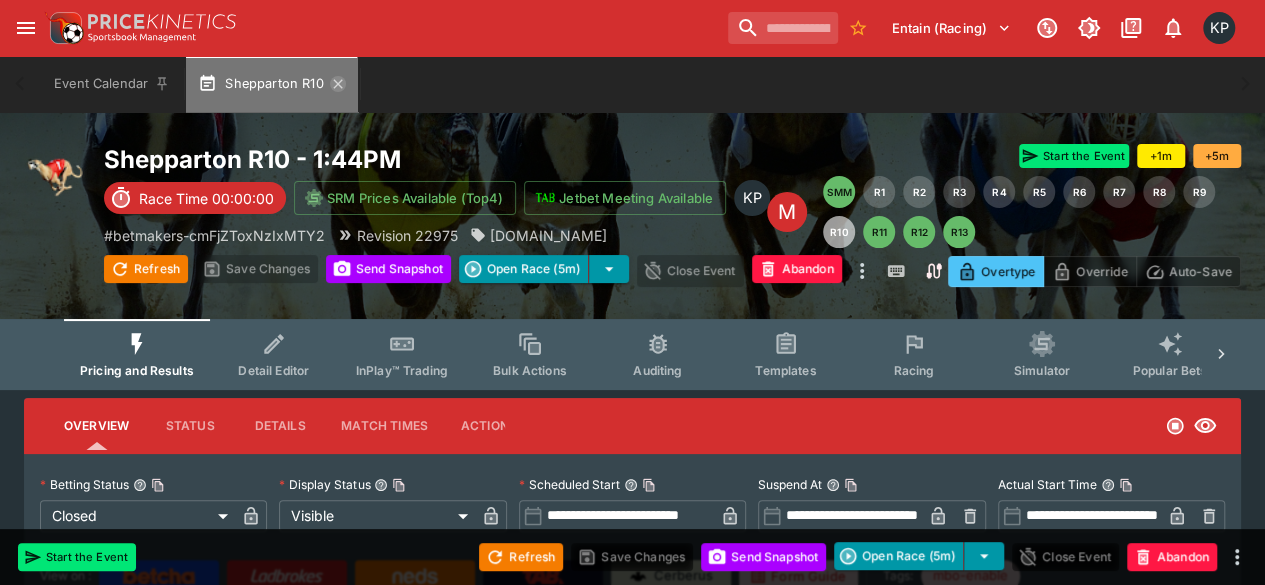 click 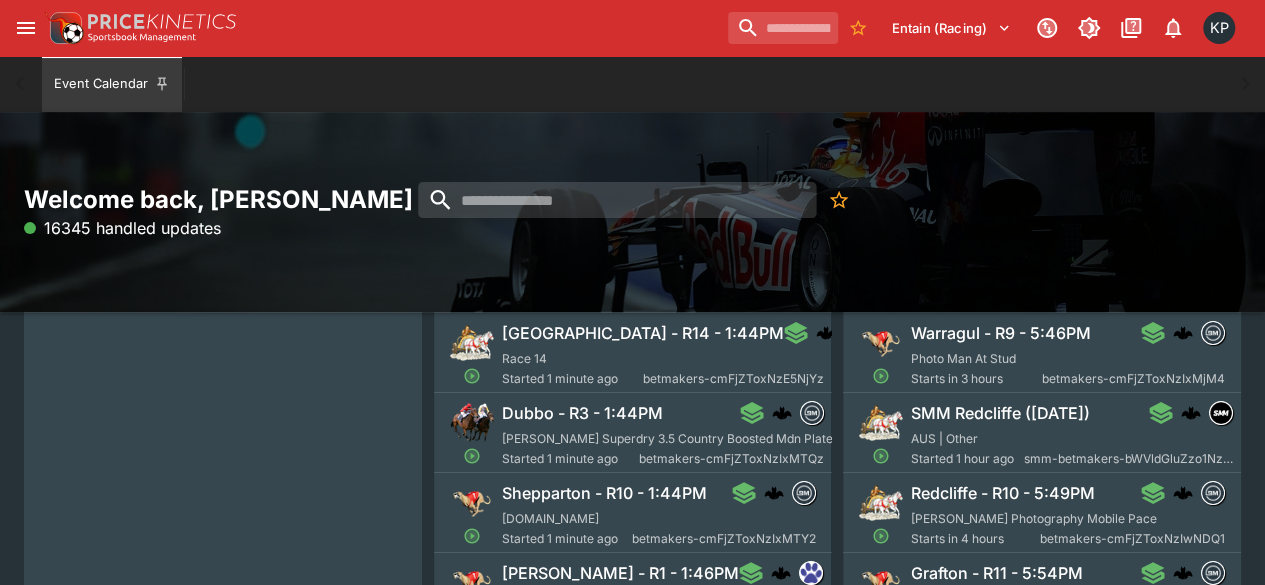 scroll, scrollTop: 243, scrollLeft: 0, axis: vertical 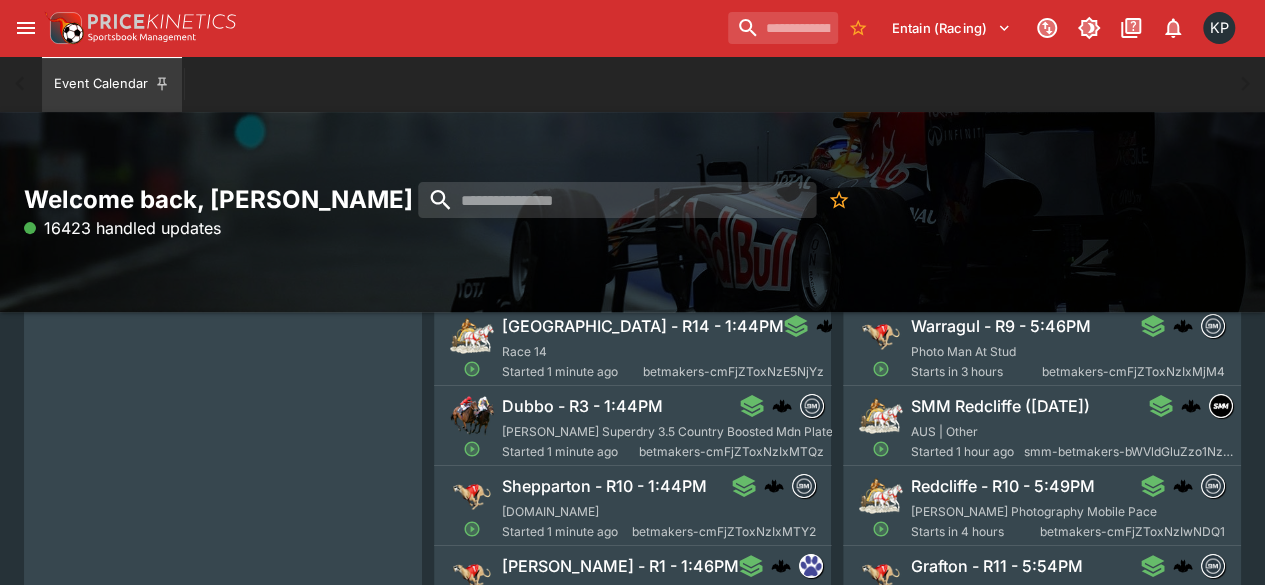 click on "[PERSON_NAME] - R1 - 1:46PM" at bounding box center [620, 566] 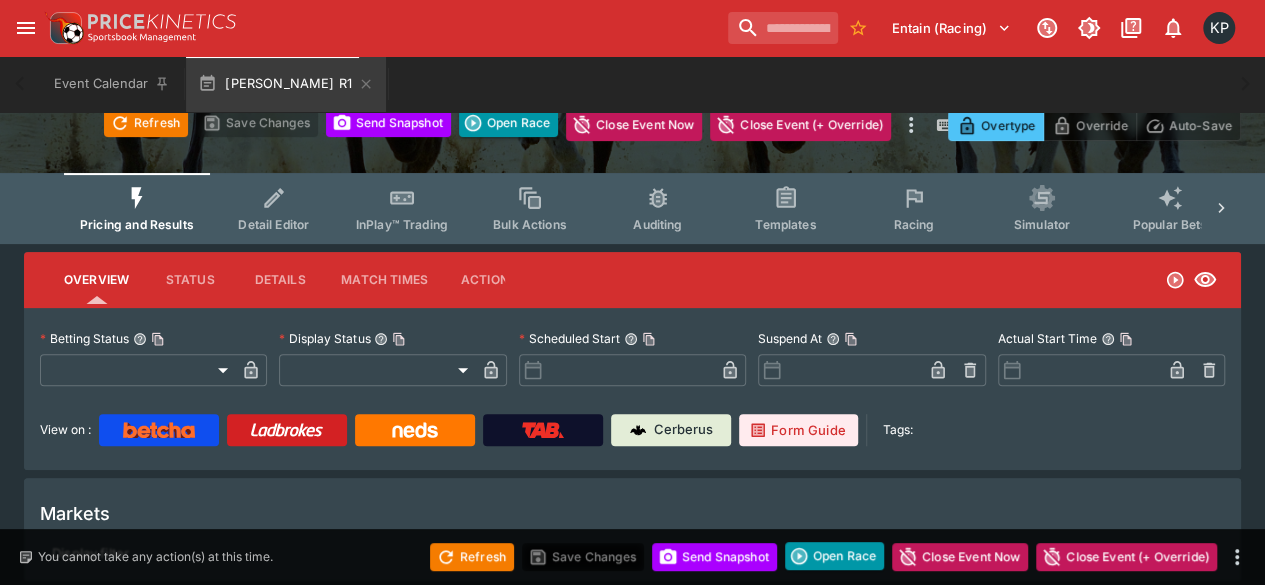 type on "**********" 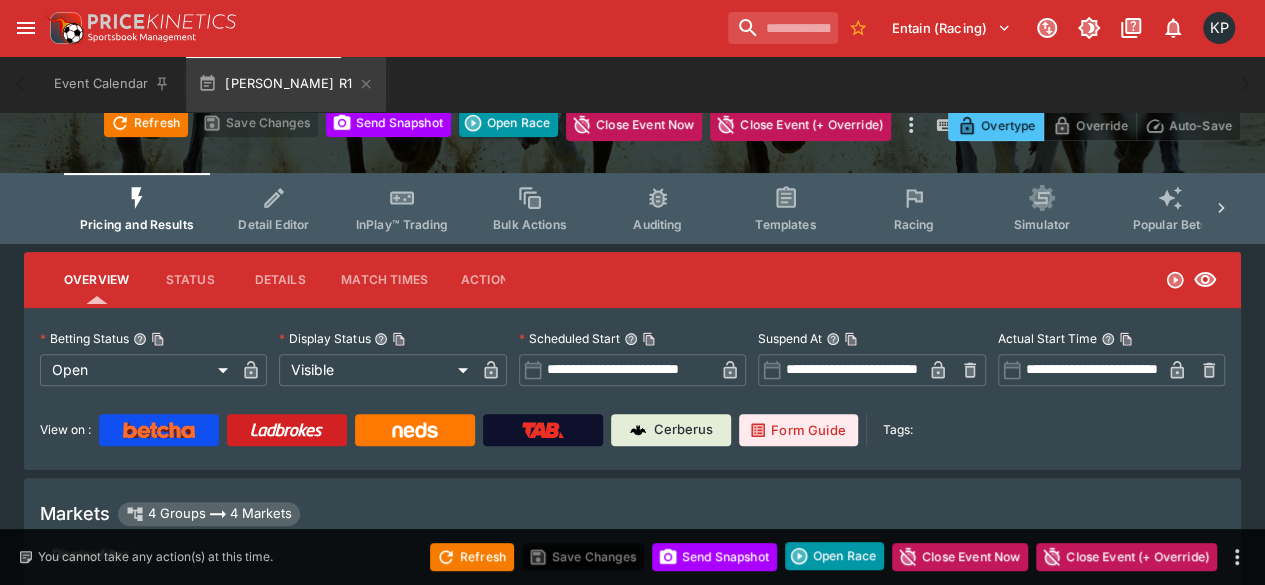 scroll, scrollTop: 243, scrollLeft: 0, axis: vertical 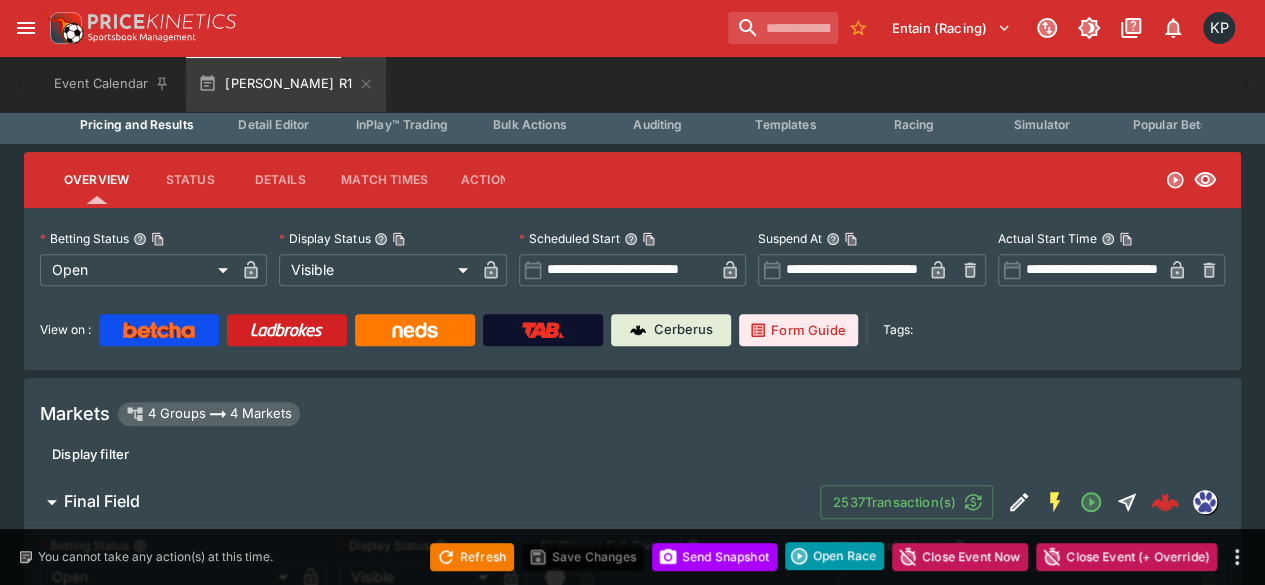 type on "*****" 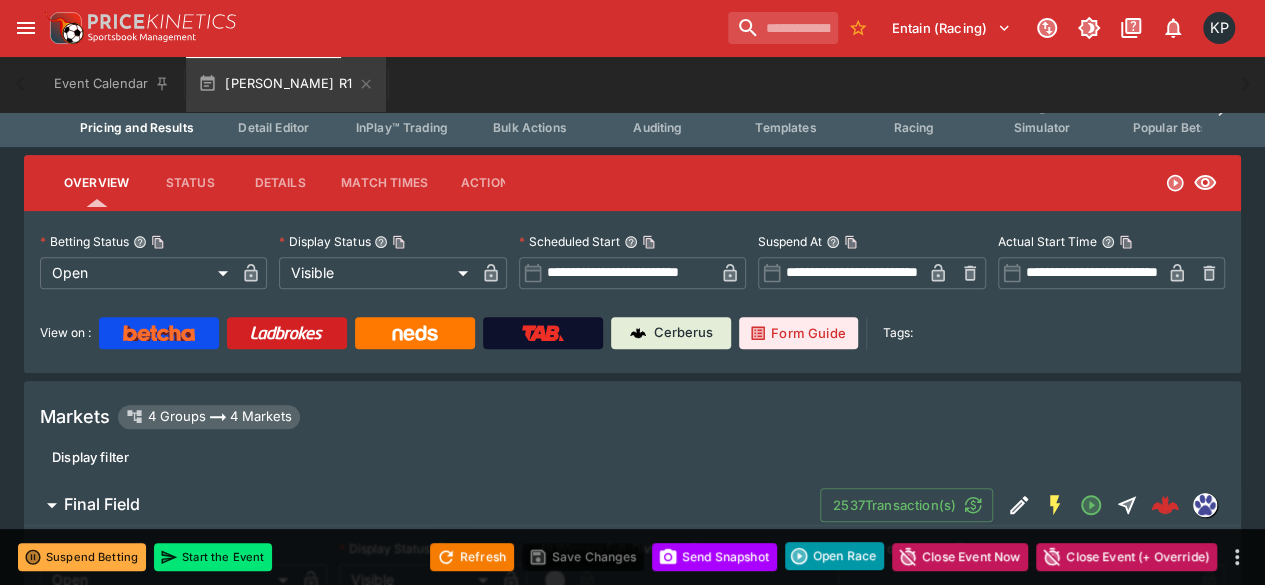 type on "*****" 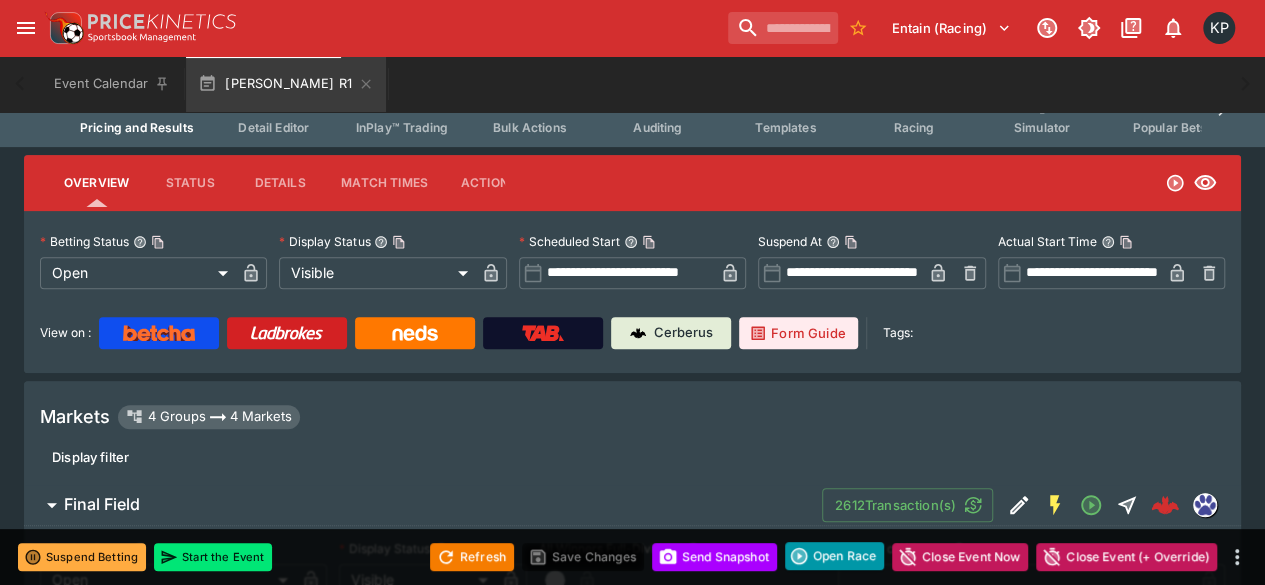 type on "*****" 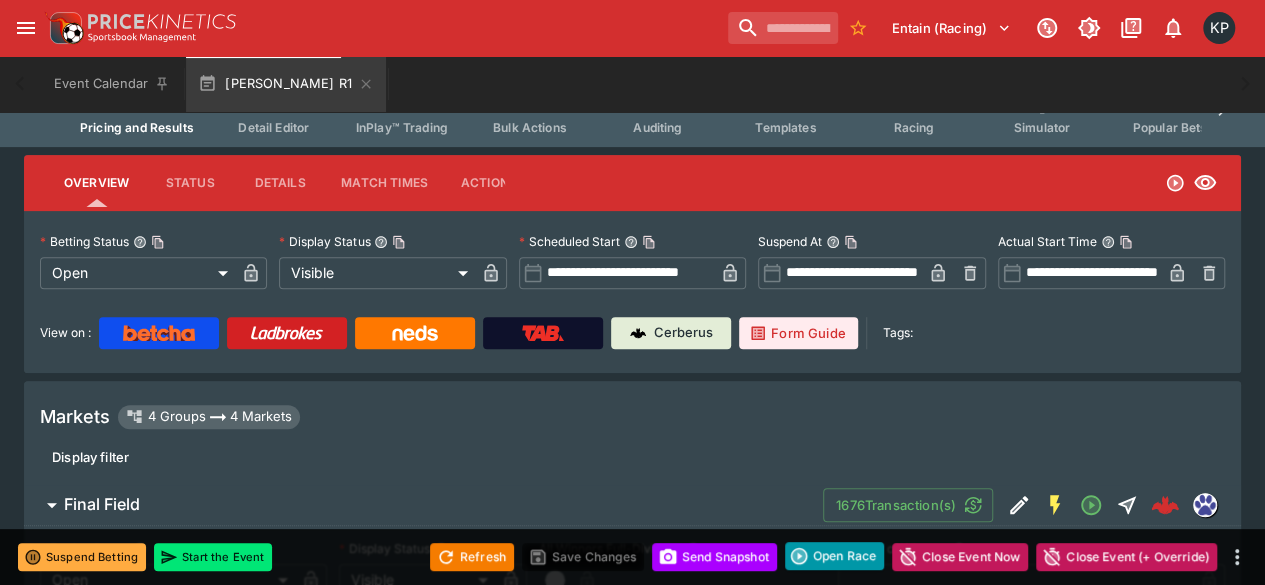 type on "*****" 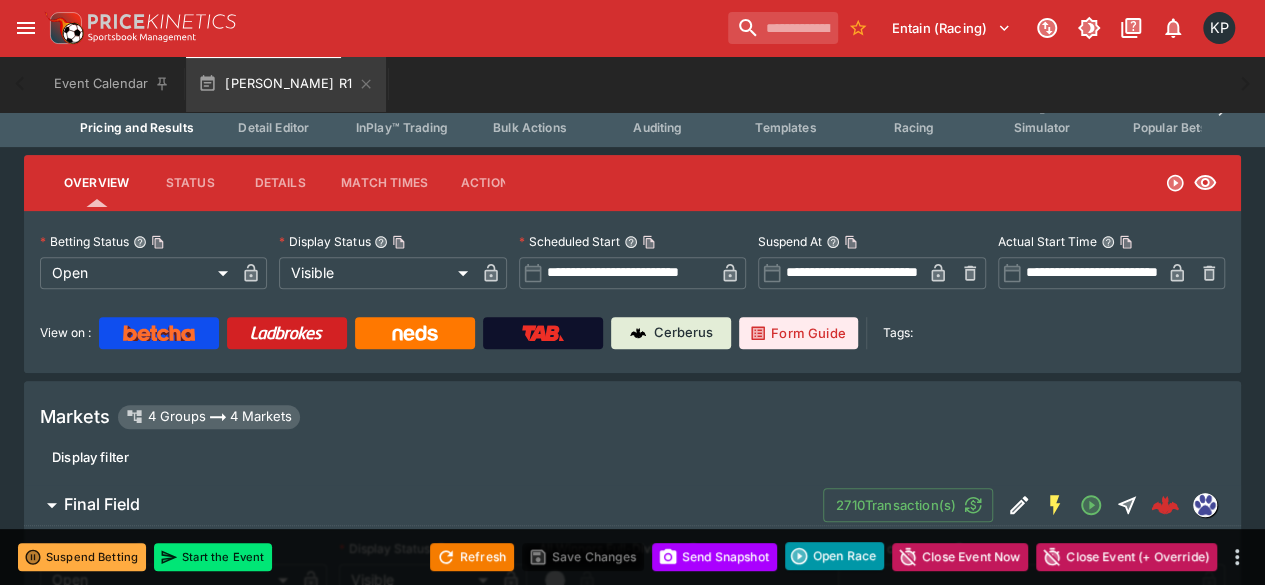 type on "****" 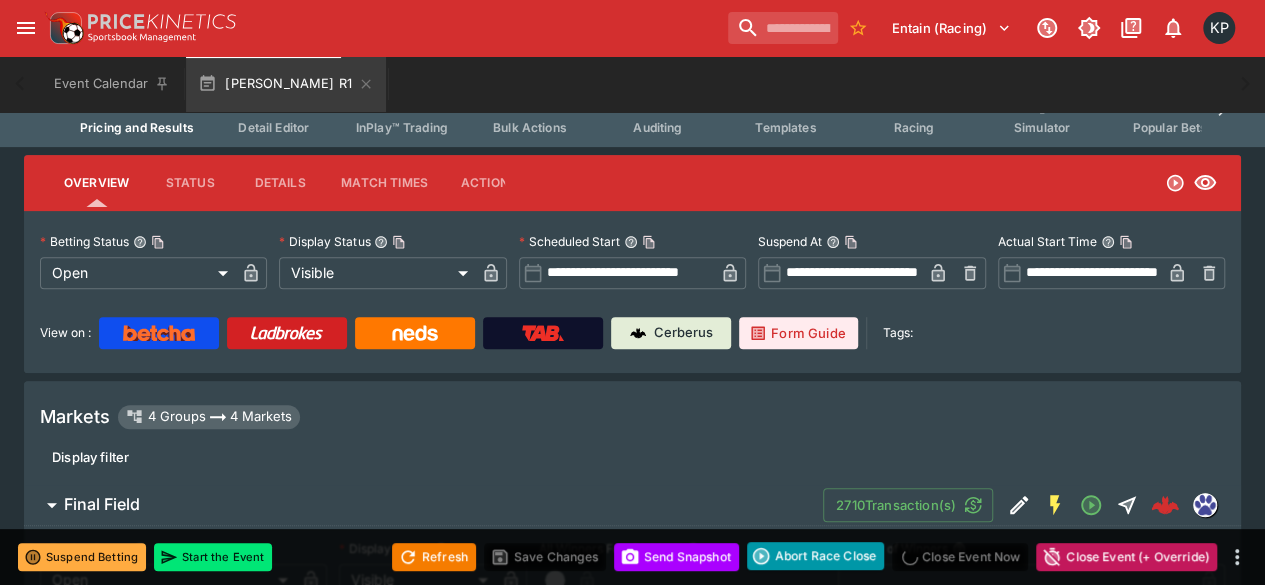 type on "**********" 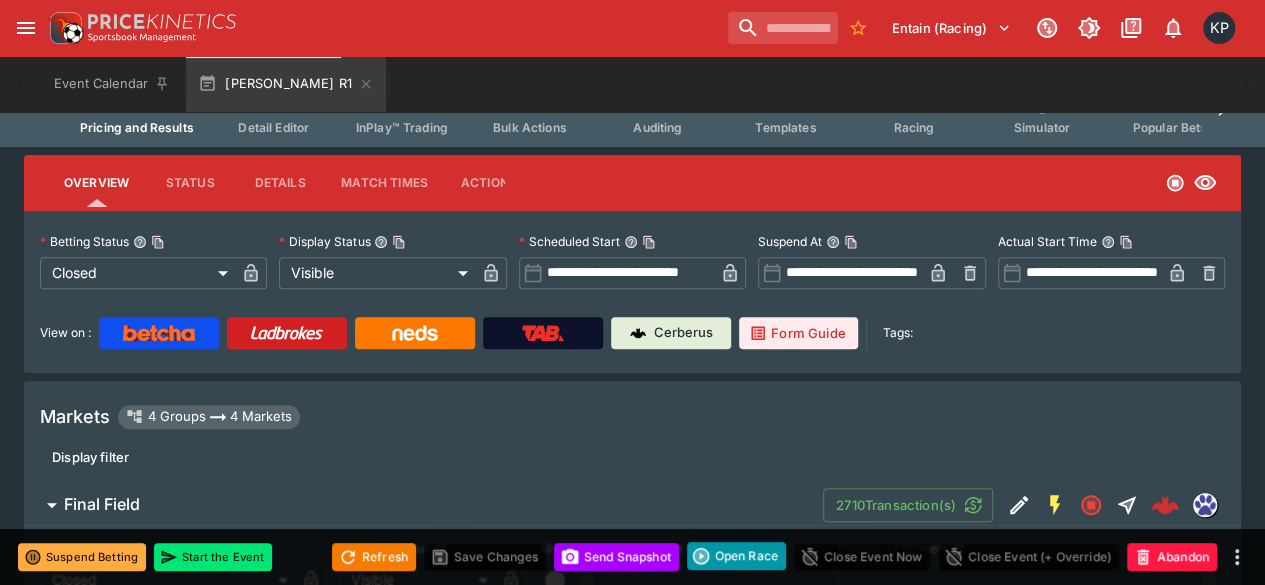 type on "**********" 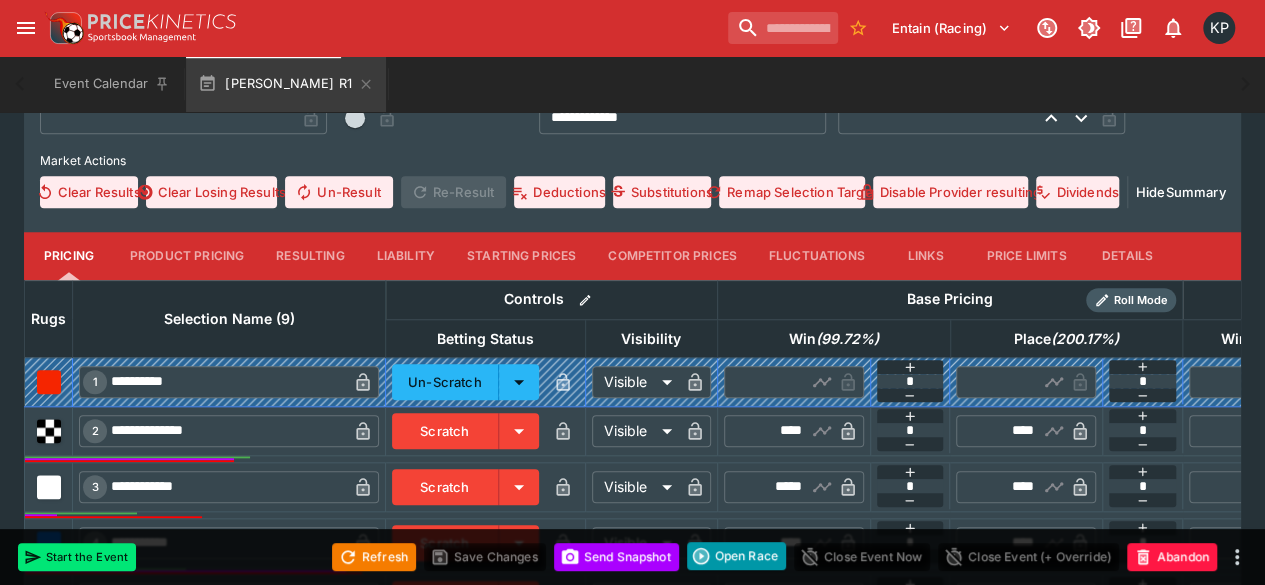 scroll, scrollTop: 780, scrollLeft: 0, axis: vertical 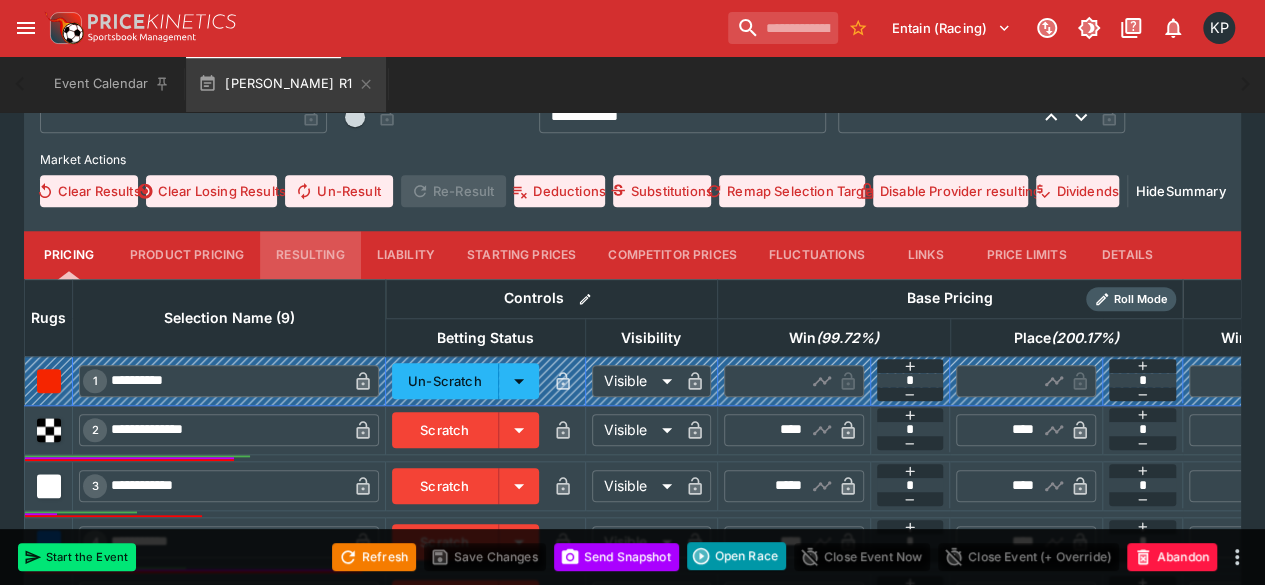 click on "Resulting" at bounding box center (310, 255) 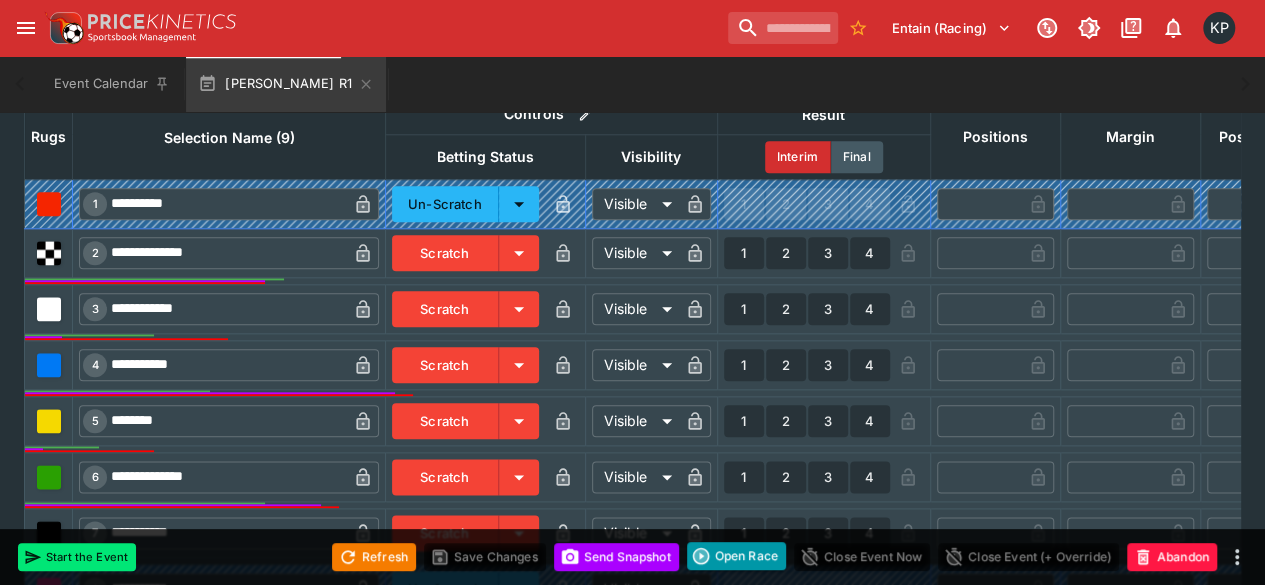 scroll, scrollTop: 966, scrollLeft: 0, axis: vertical 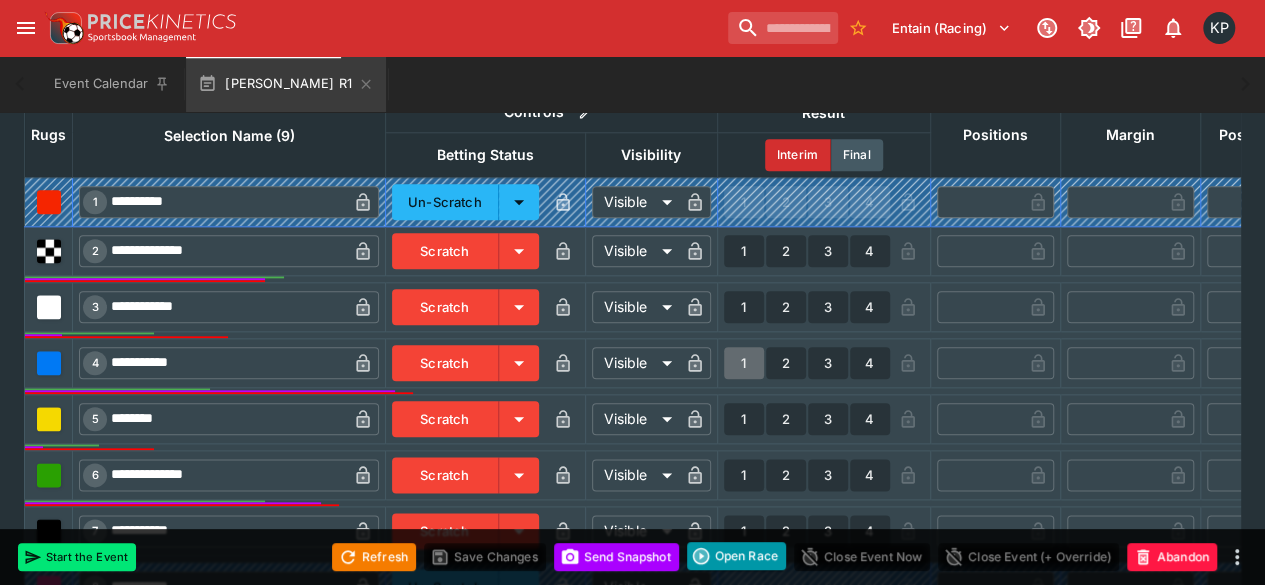 click on "1" at bounding box center (744, 363) 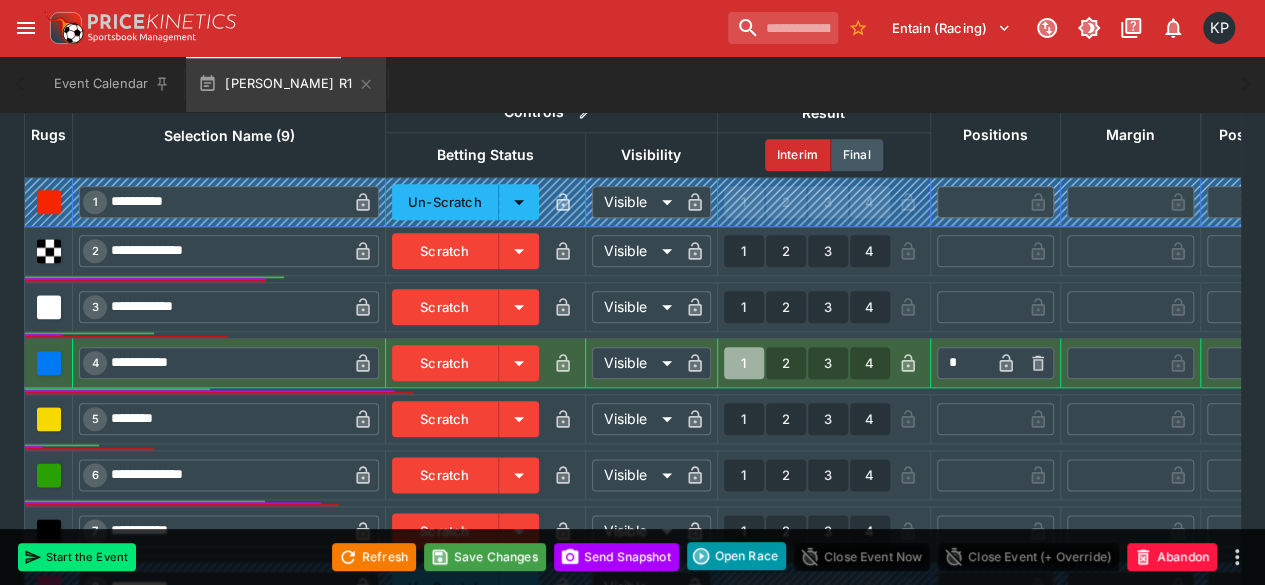 type on "*" 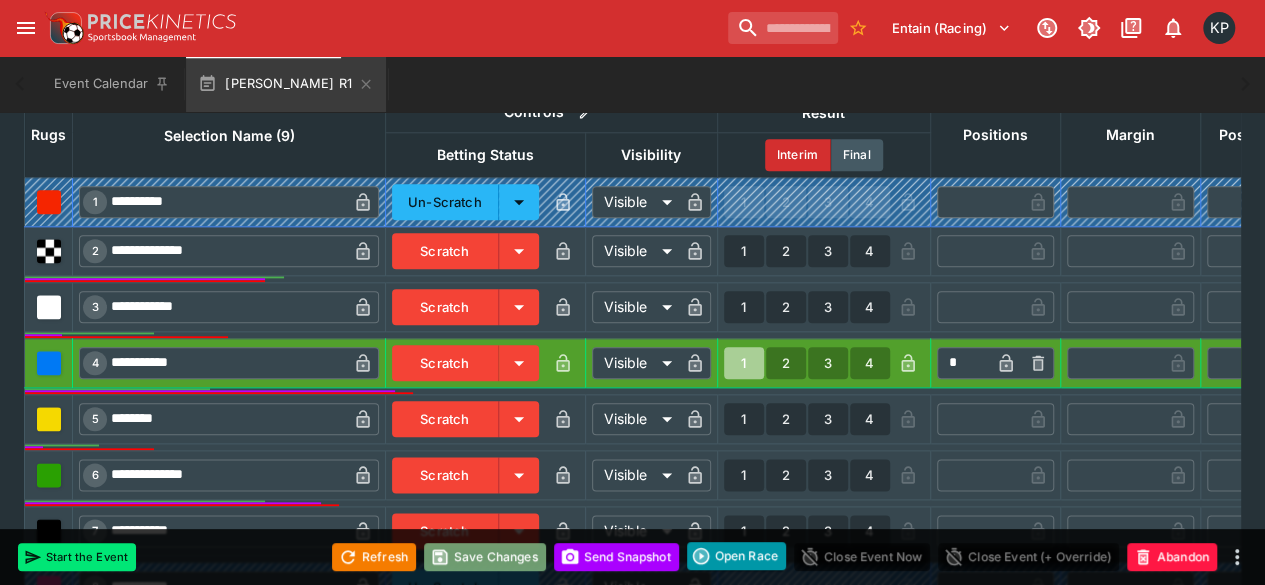 click on "Save Changes" at bounding box center [485, 557] 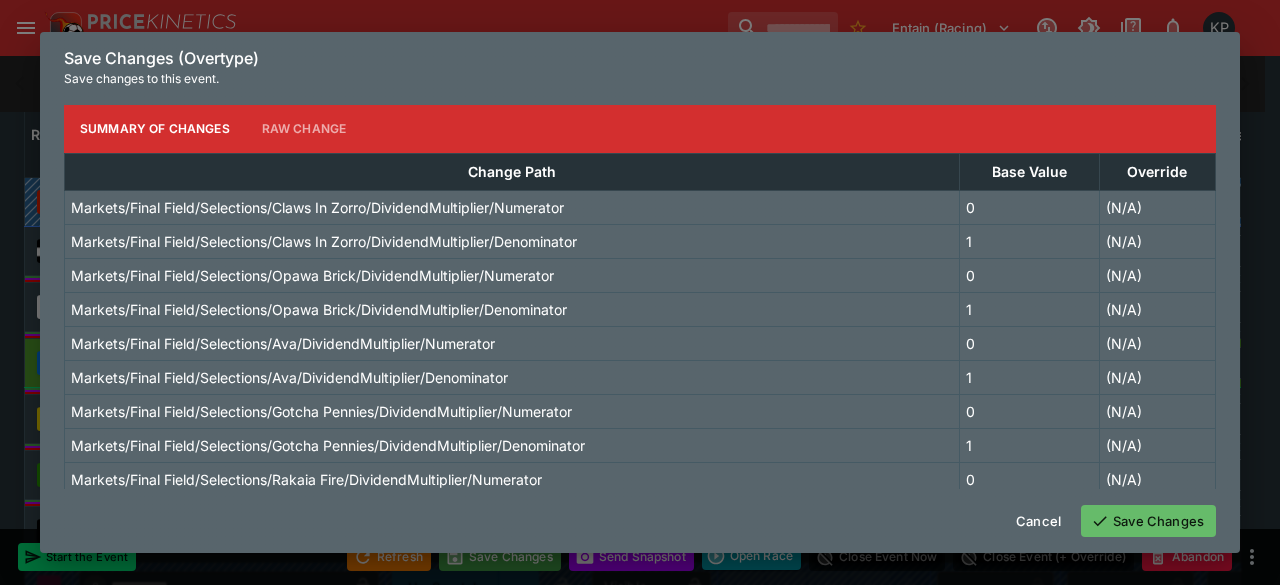 click on "Save Changes" at bounding box center (1148, 521) 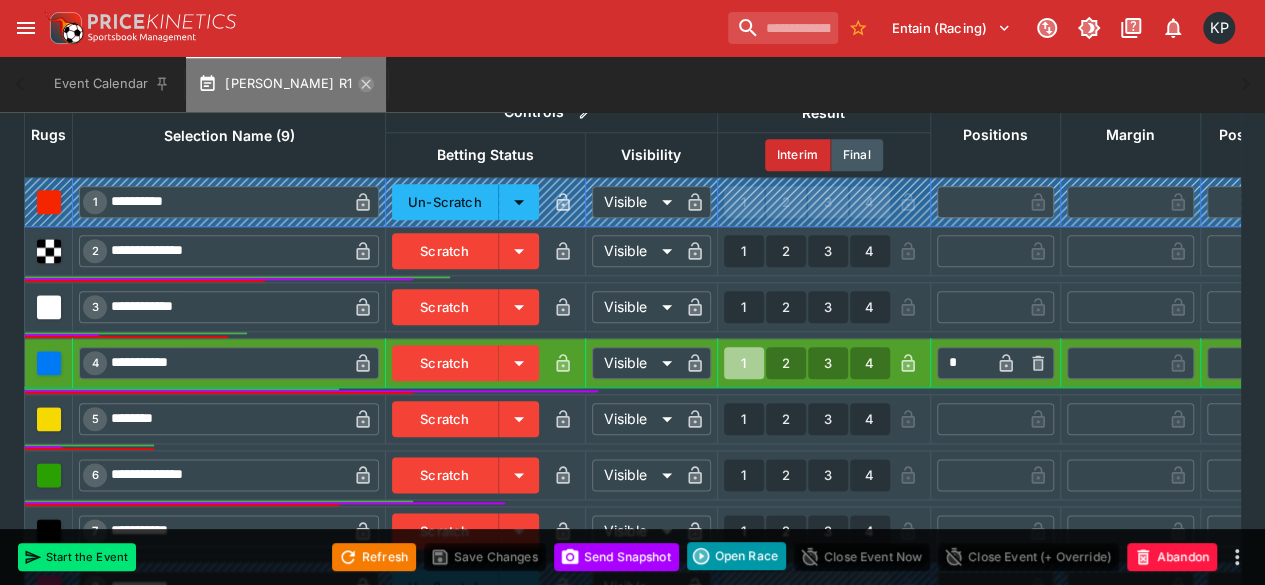 click 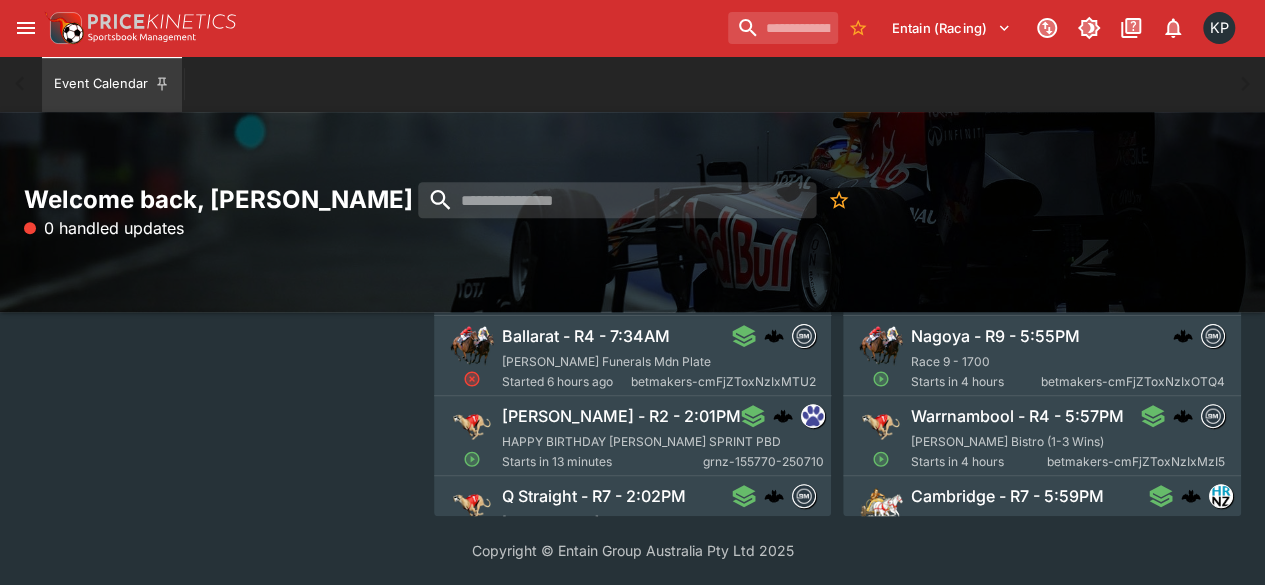 scroll, scrollTop: 0, scrollLeft: 0, axis: both 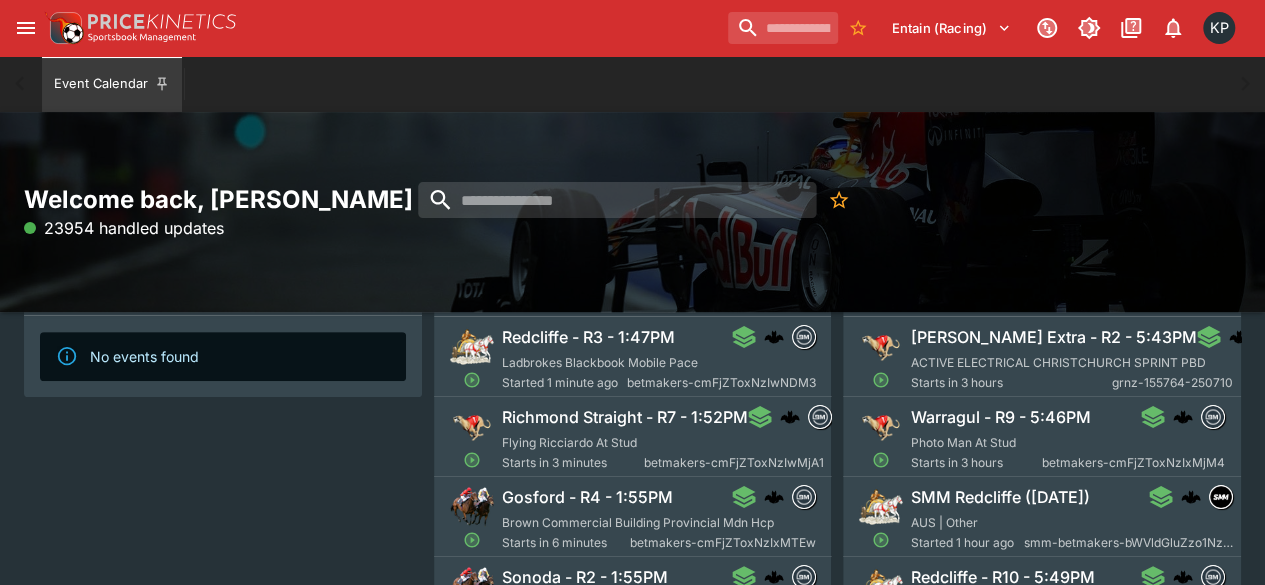 click on "Flying Ricciardo At Stud" at bounding box center (569, 442) 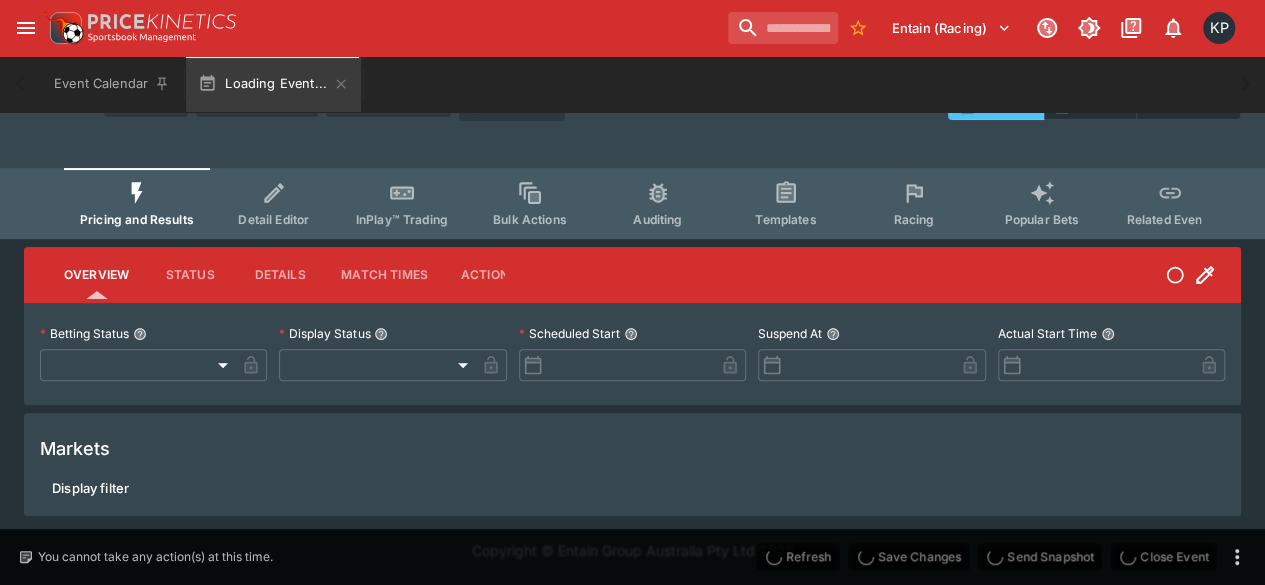 scroll, scrollTop: 143, scrollLeft: 0, axis: vertical 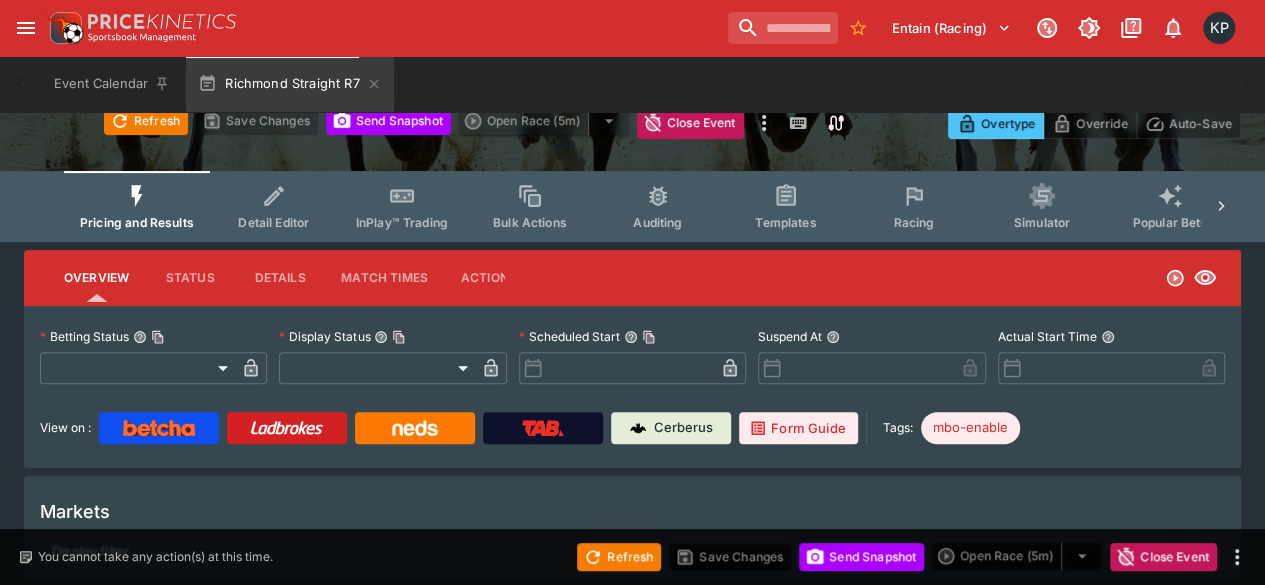 type on "**********" 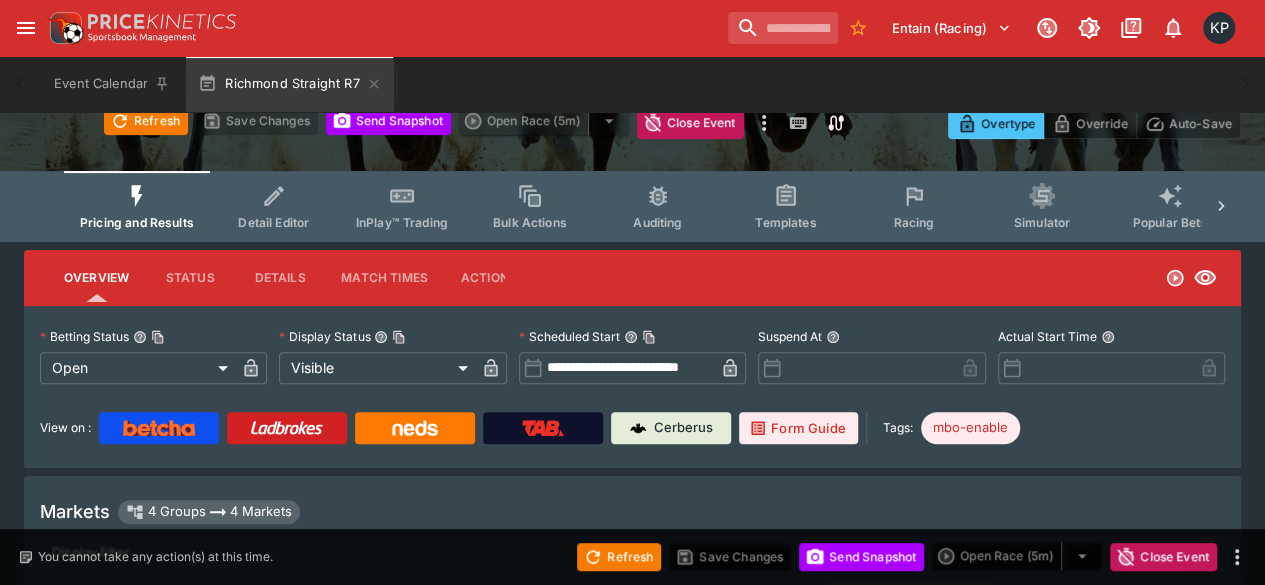 scroll, scrollTop: 152, scrollLeft: 0, axis: vertical 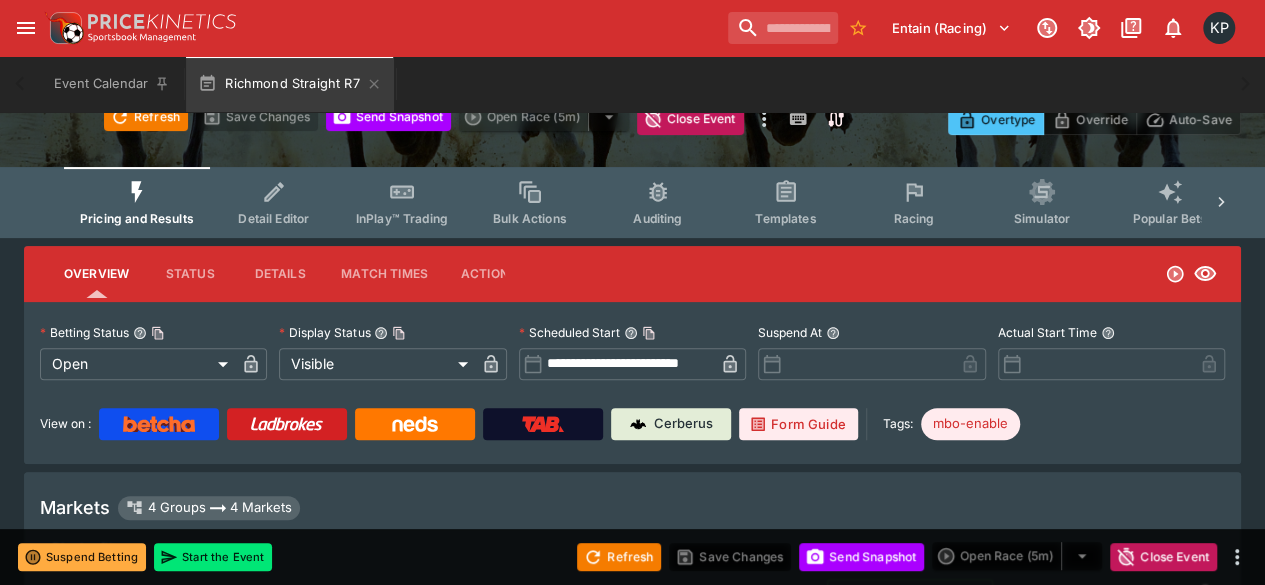 type on "*****" 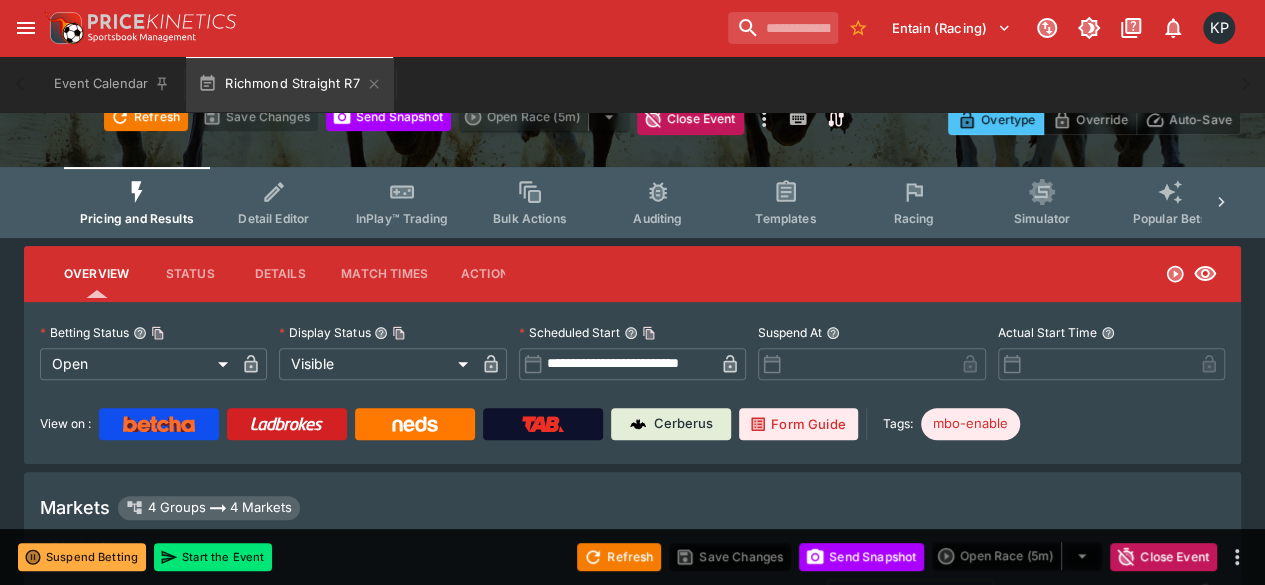 type on "****" 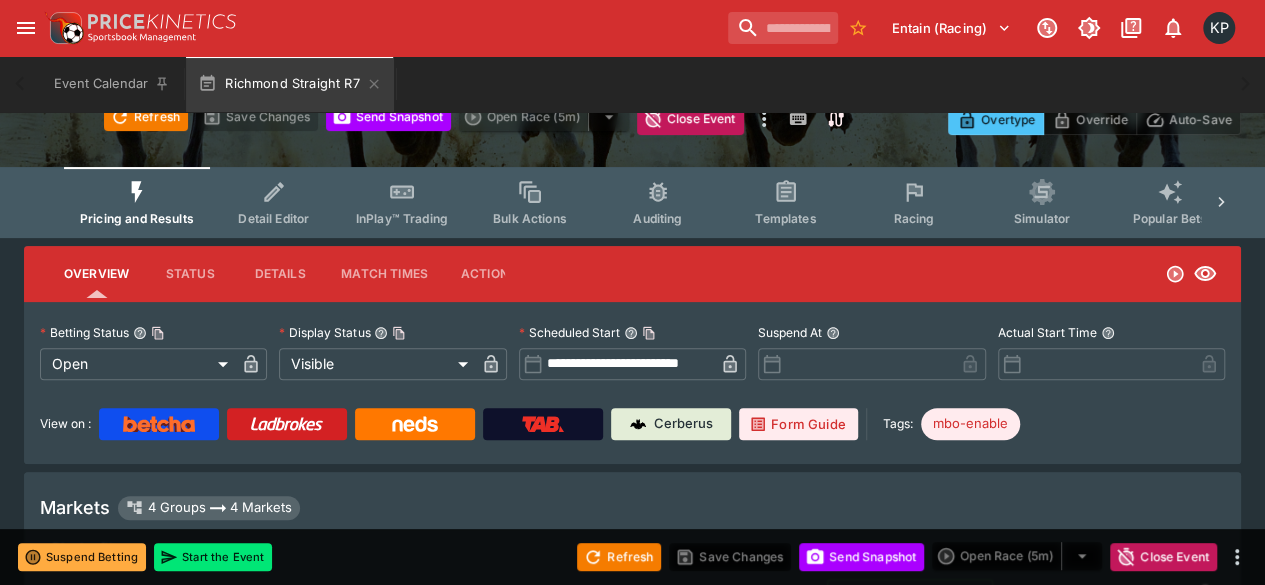 type on "****" 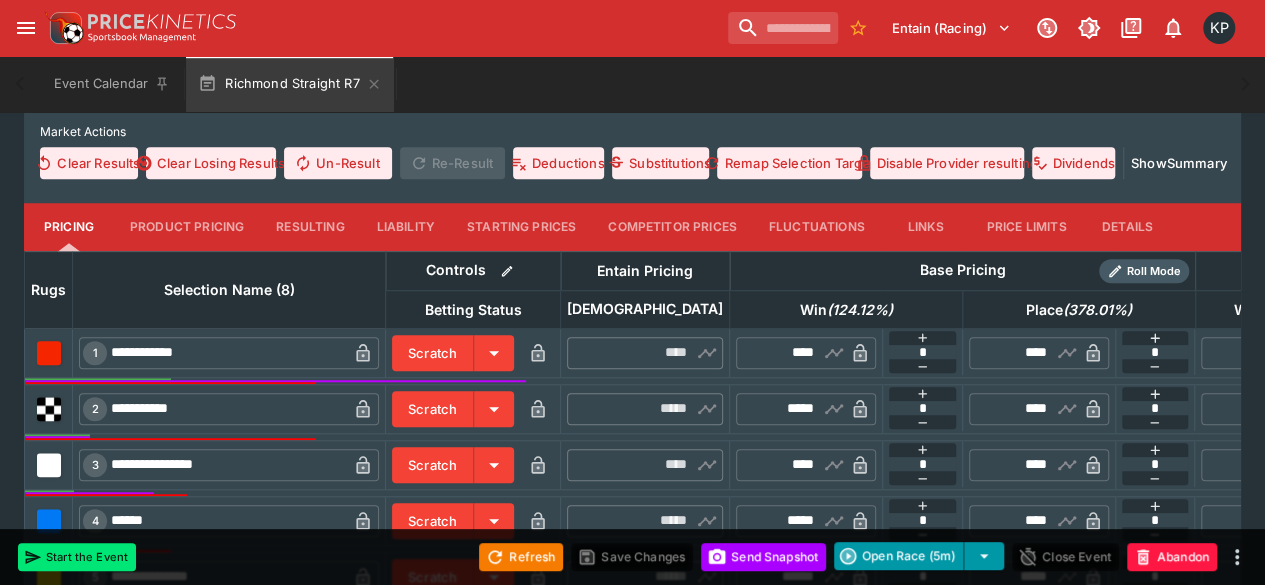 scroll, scrollTop: 662, scrollLeft: 0, axis: vertical 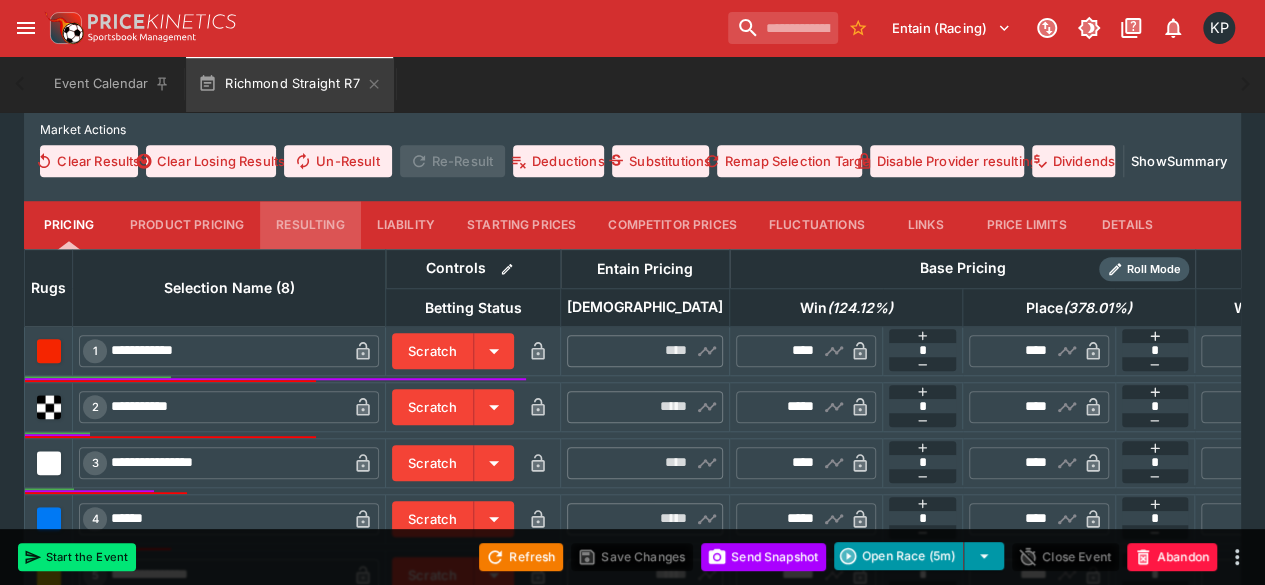 click on "Resulting" at bounding box center [310, 225] 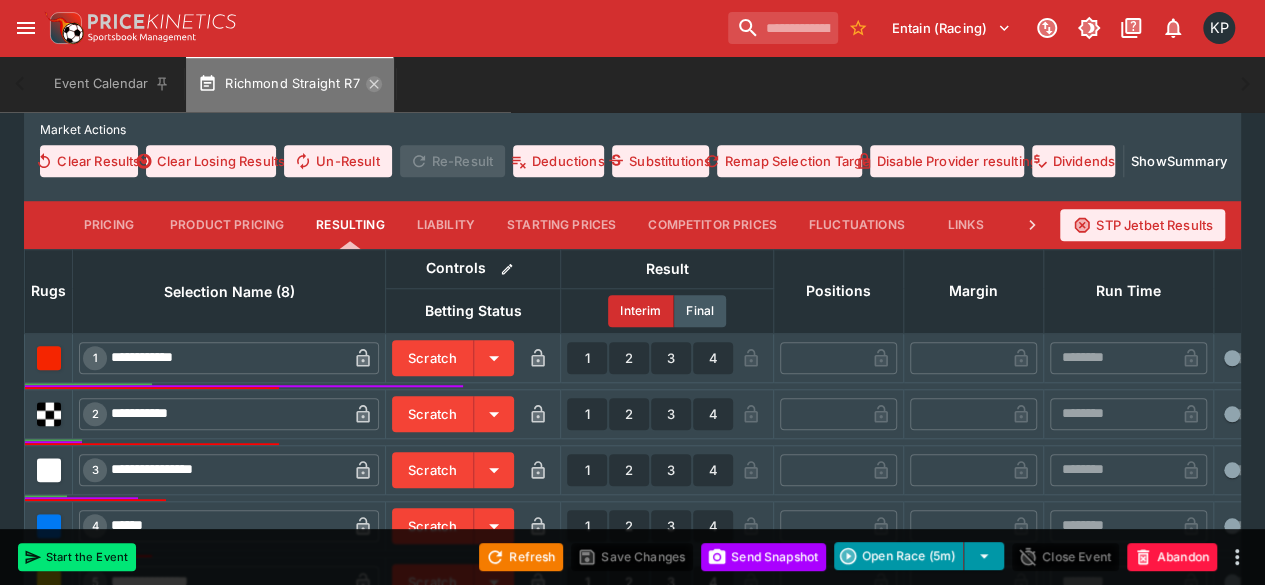 click 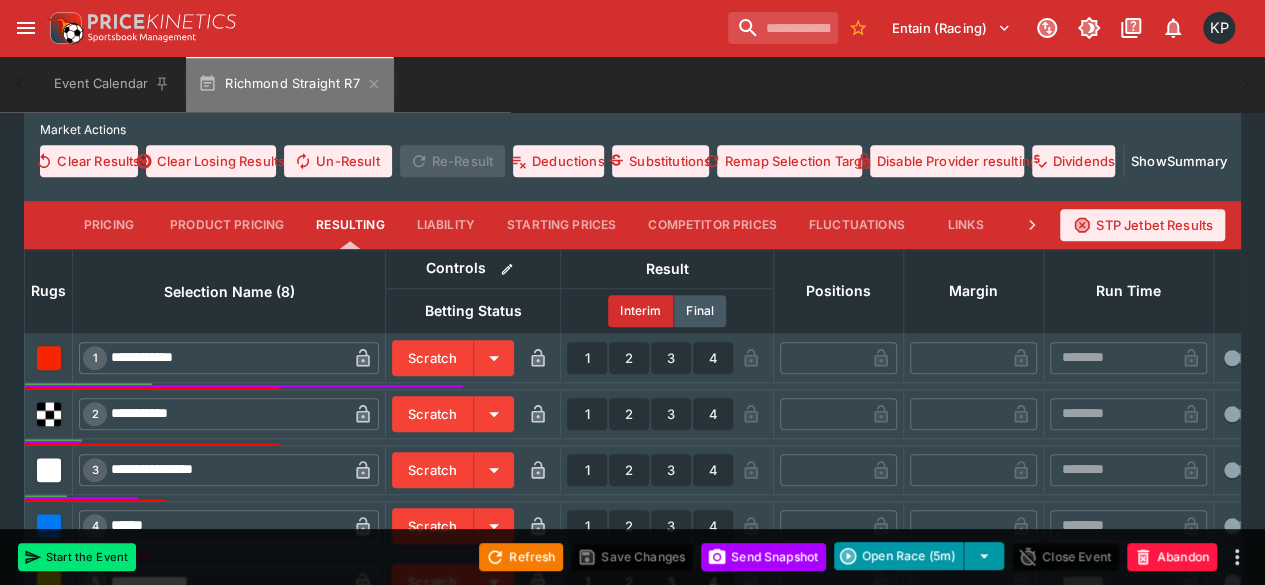 scroll, scrollTop: 0, scrollLeft: 0, axis: both 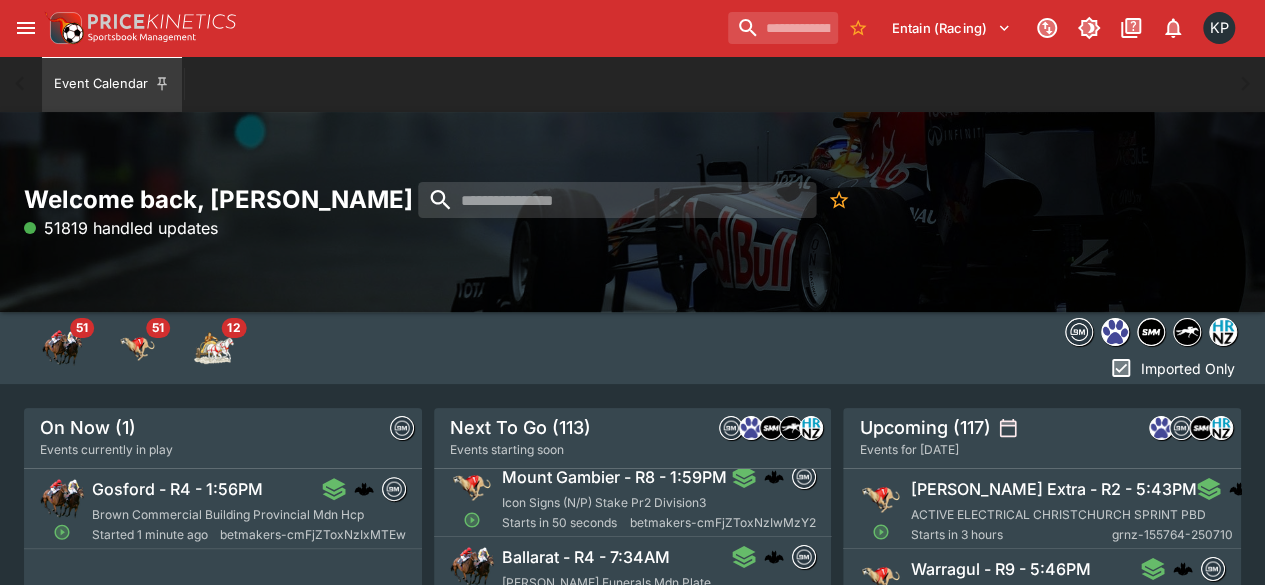 click on "Icon Signs (N/P) Stake Pr2 Division3" at bounding box center (604, 502) 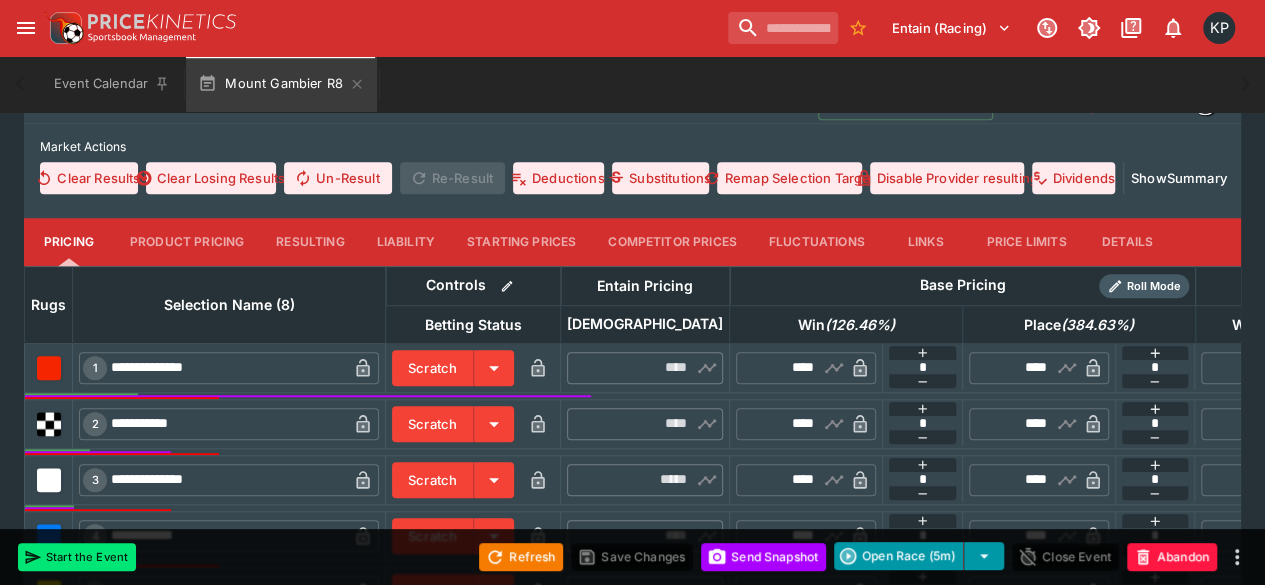 scroll, scrollTop: 640, scrollLeft: 0, axis: vertical 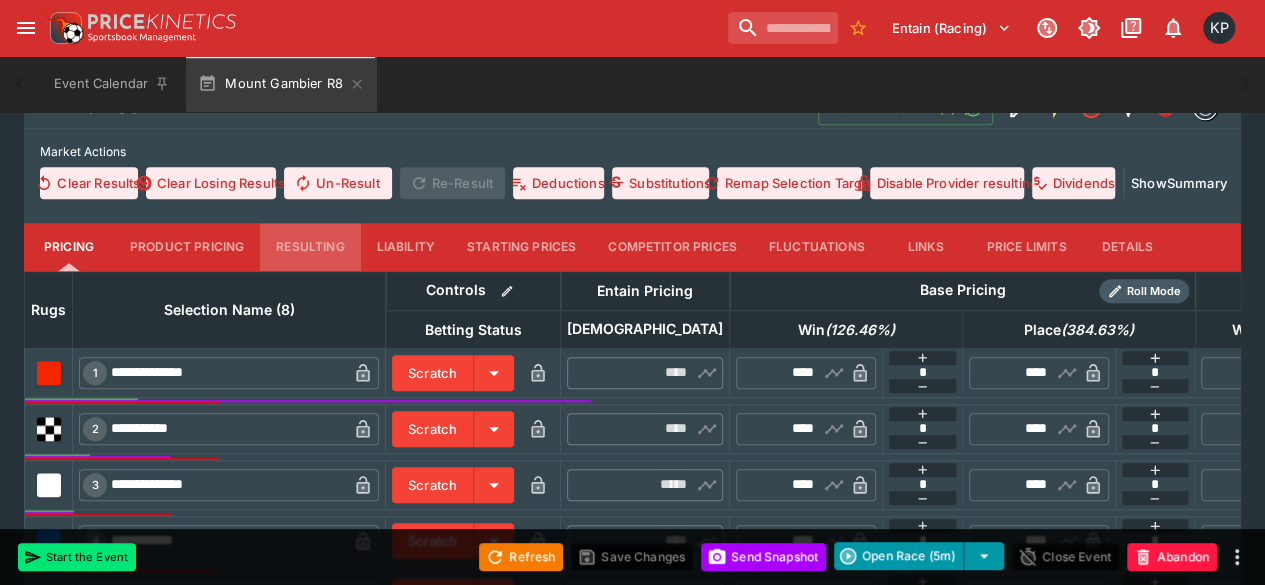 click on "Resulting" at bounding box center (310, 247) 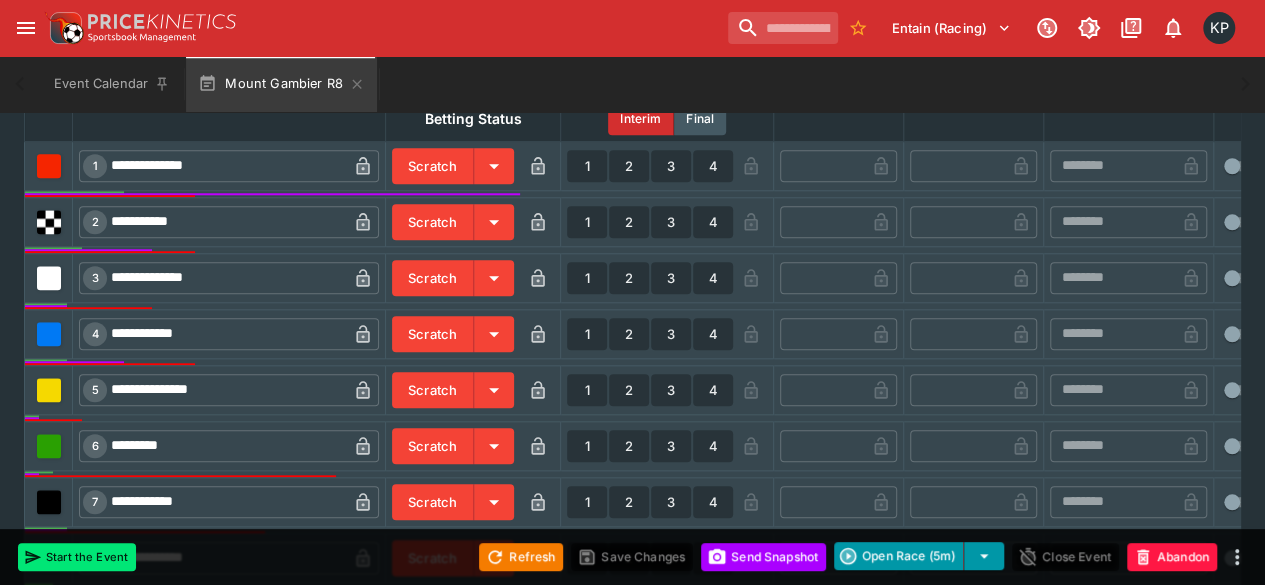 scroll, scrollTop: 857, scrollLeft: 0, axis: vertical 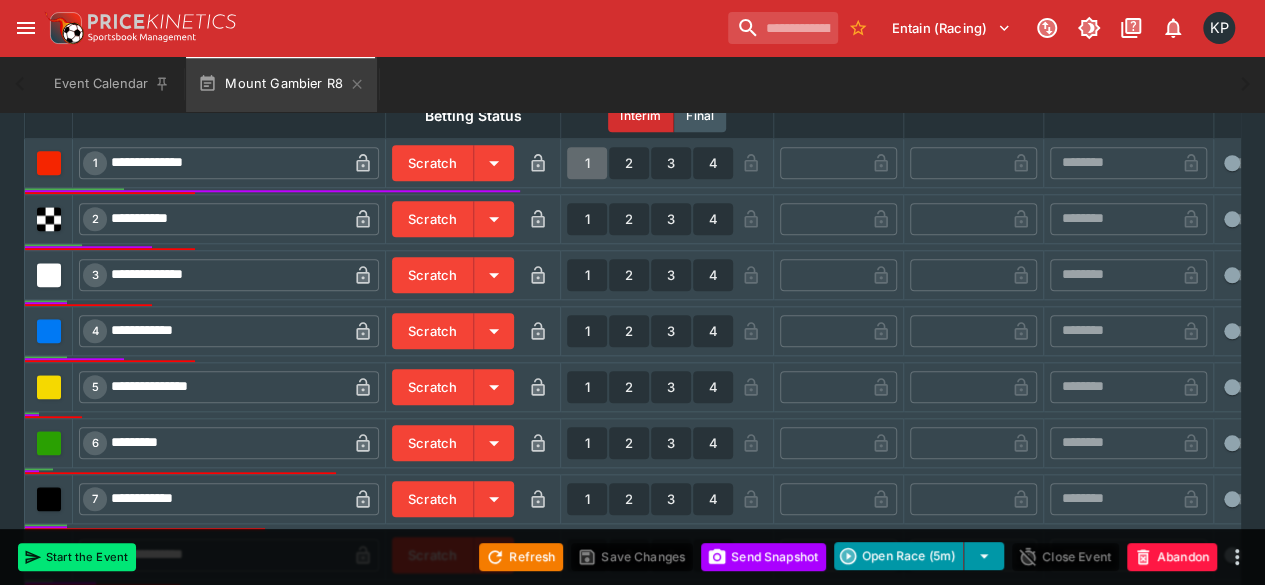 click on "1" at bounding box center [587, 163] 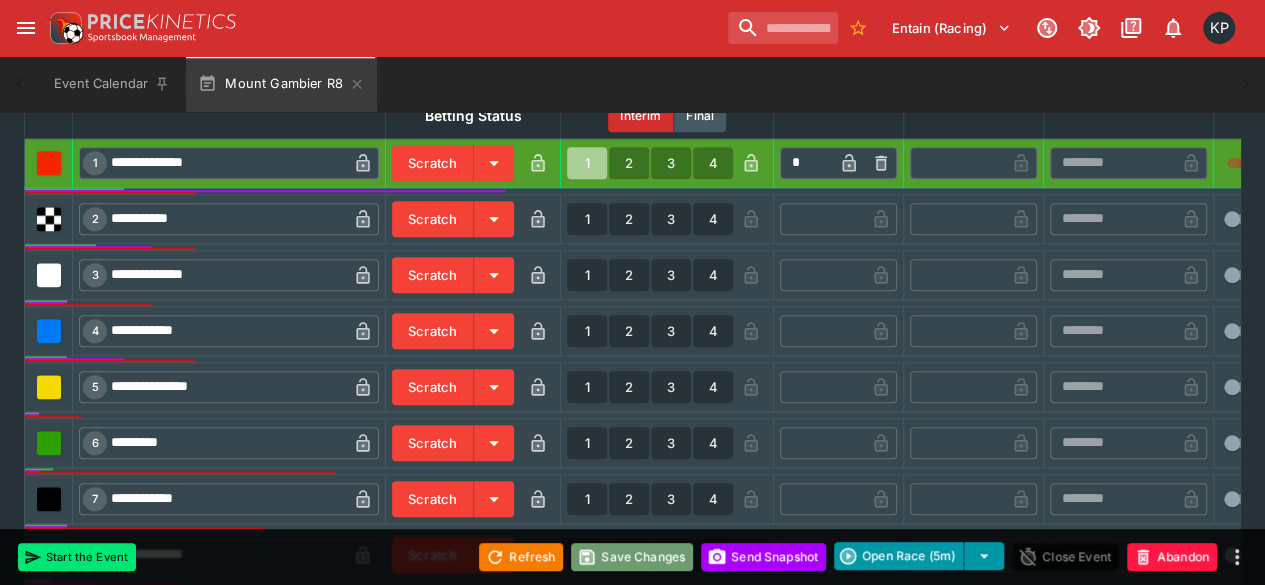 click on "Save Changes" at bounding box center (632, 557) 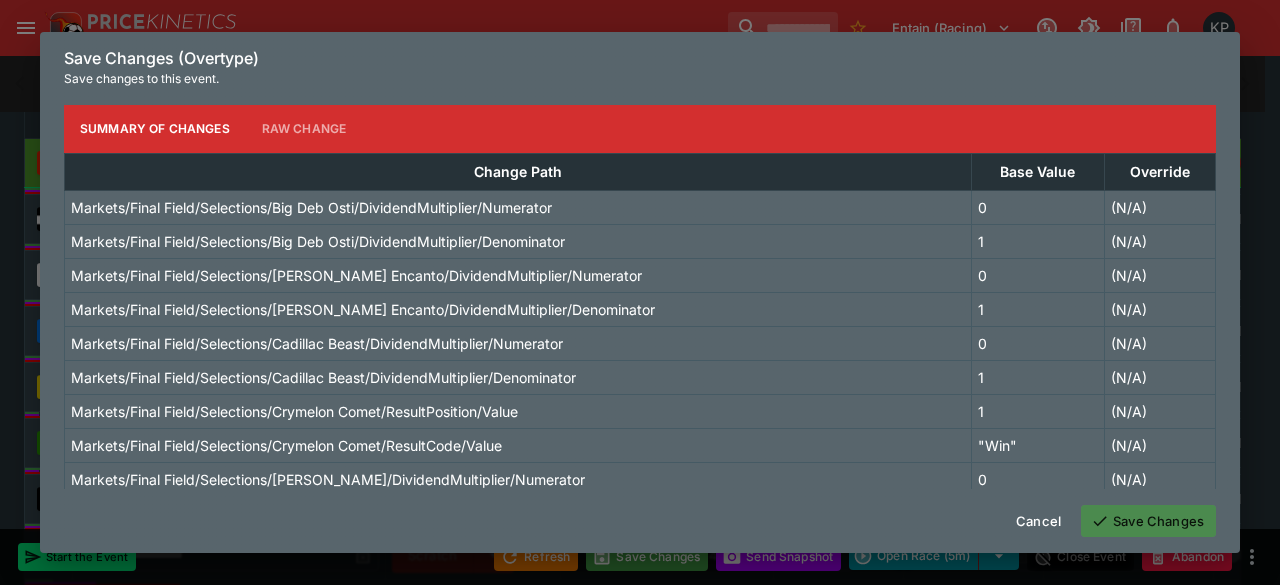 click on "Save Changes" at bounding box center [1148, 521] 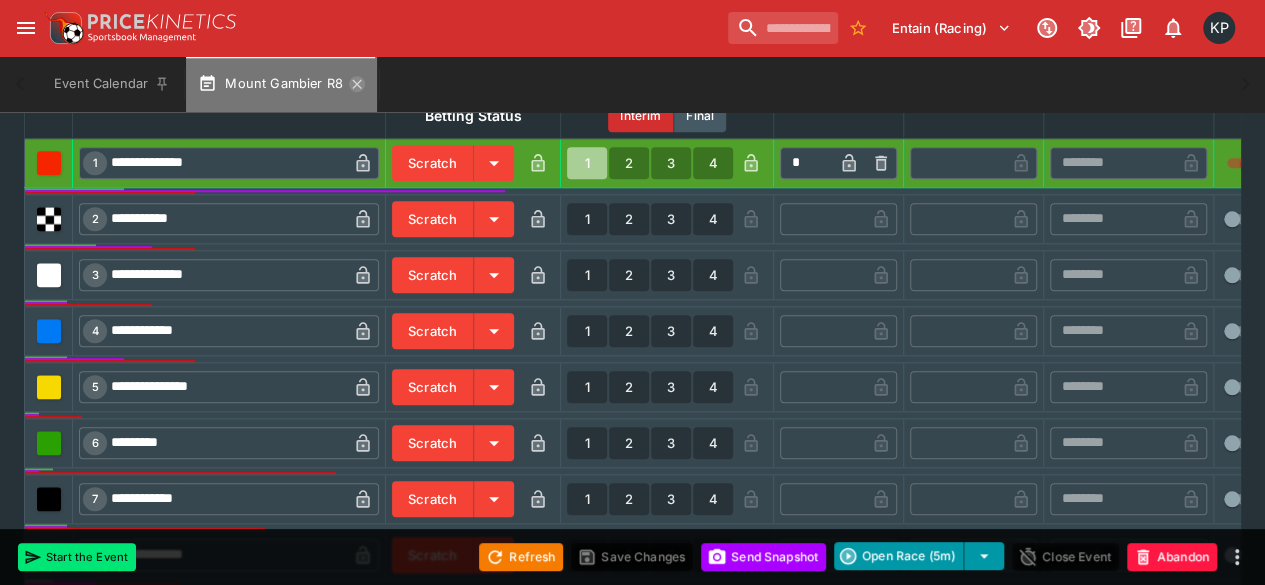 click 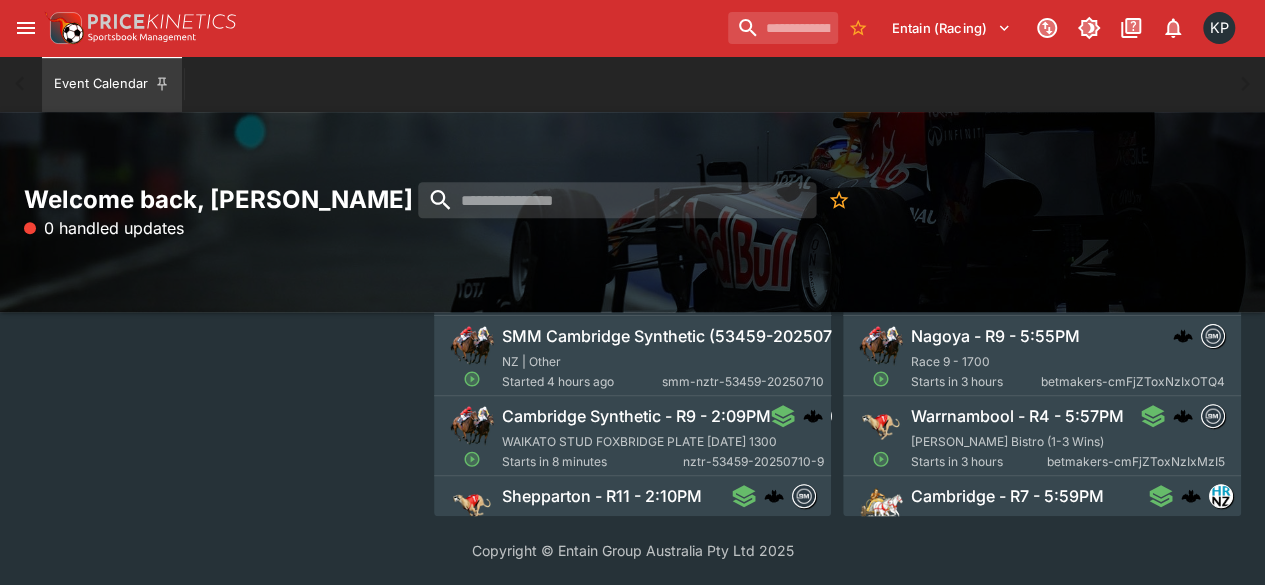 scroll, scrollTop: 0, scrollLeft: 0, axis: both 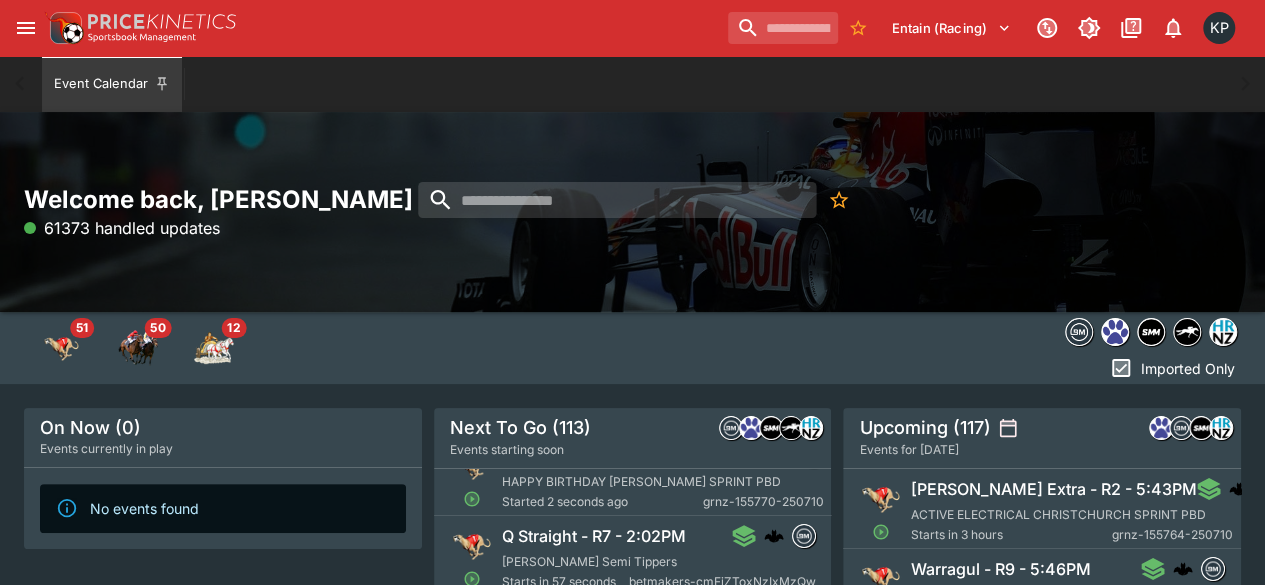 click on "Q Straight - R7 - 2:02PM" at bounding box center (594, 536) 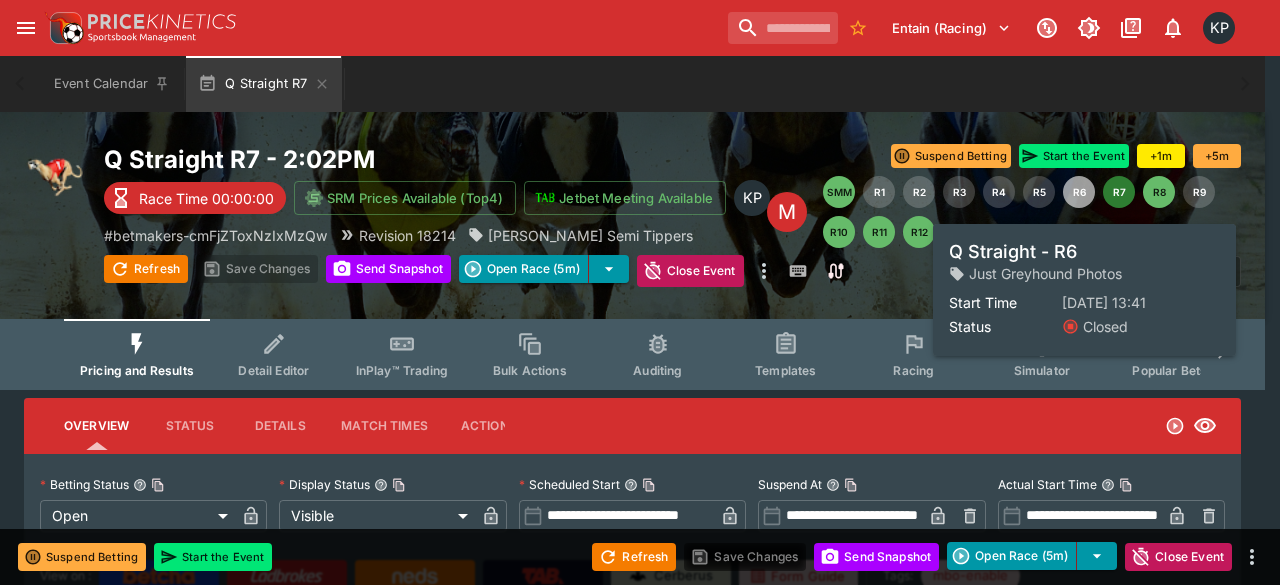 click on "R6" at bounding box center (1079, 192) 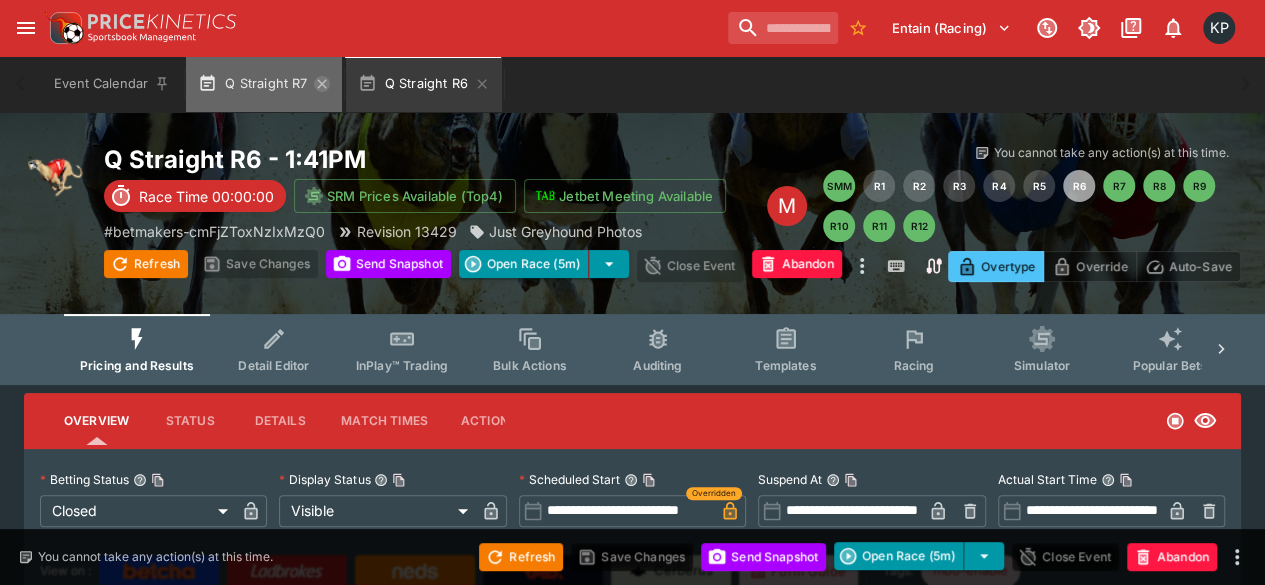 click 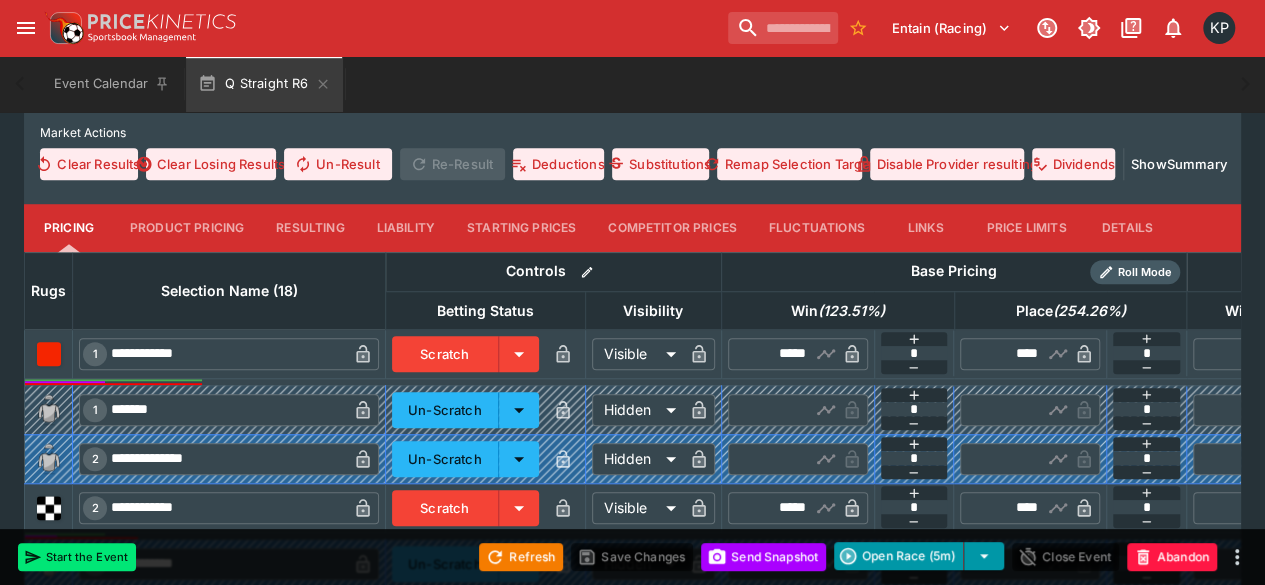 scroll, scrollTop: 657, scrollLeft: 0, axis: vertical 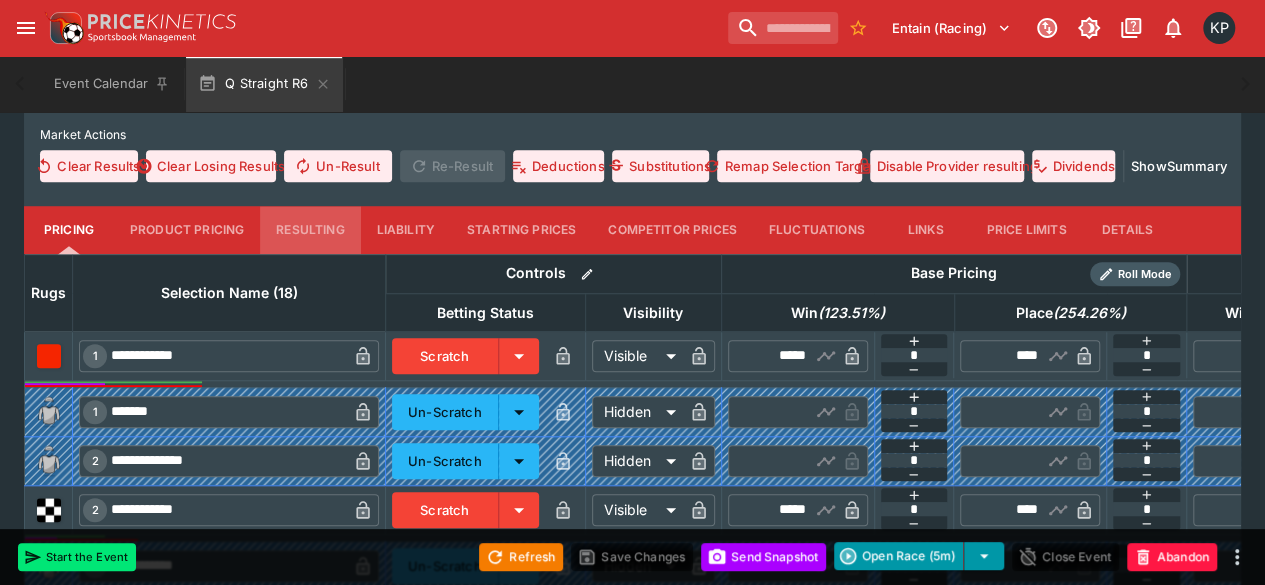 click on "Resulting" at bounding box center (310, 230) 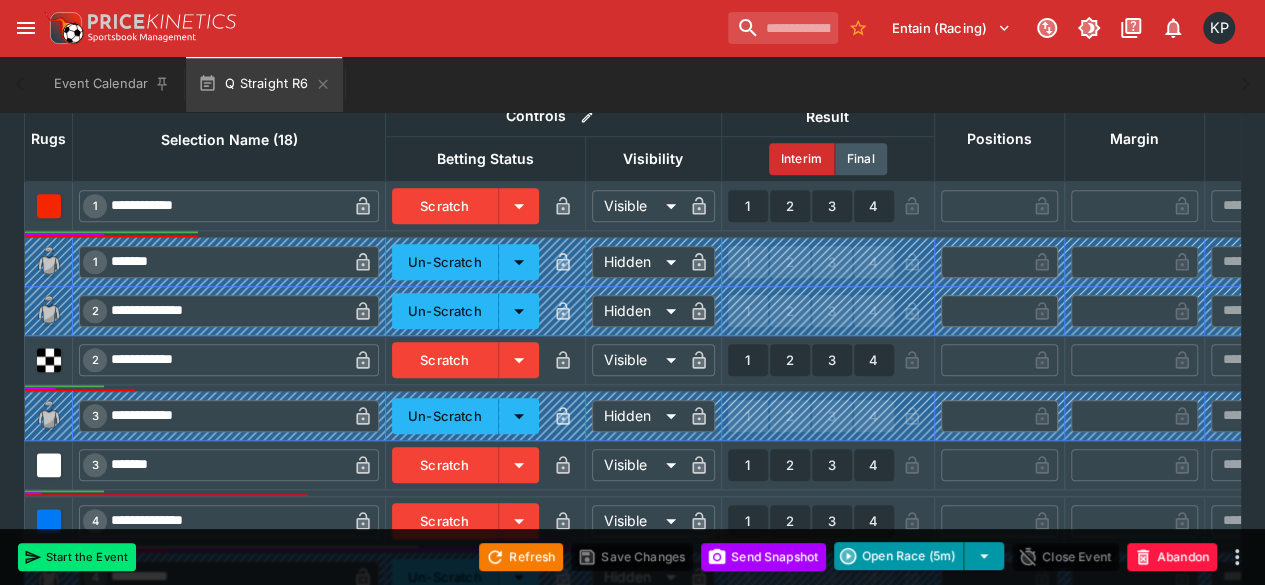 scroll, scrollTop: 845, scrollLeft: 0, axis: vertical 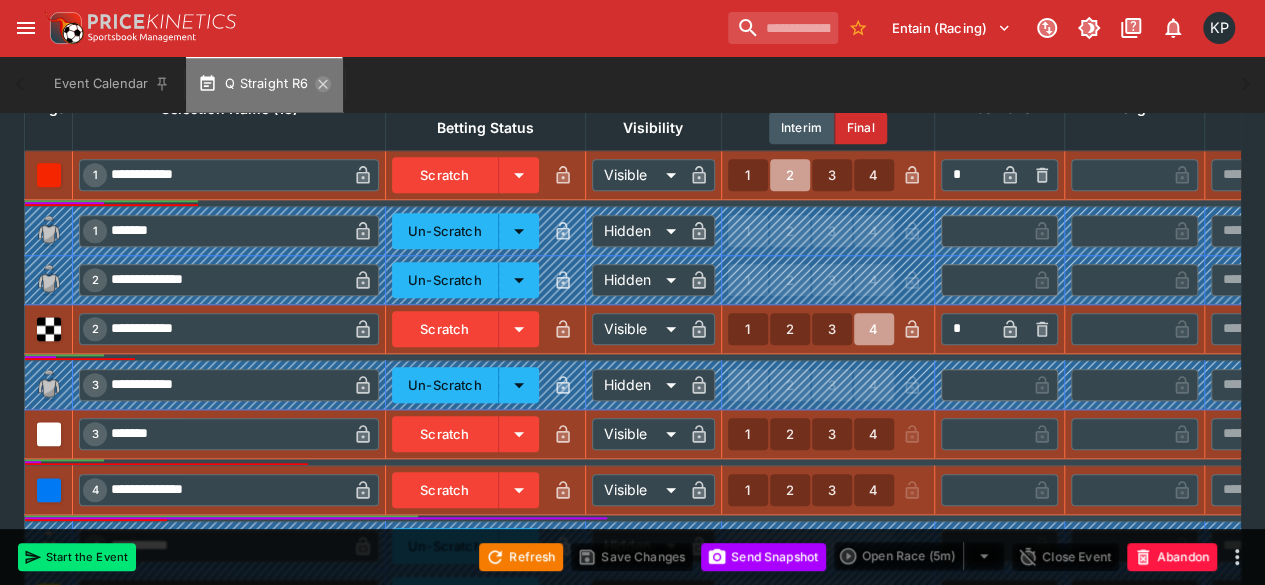 click 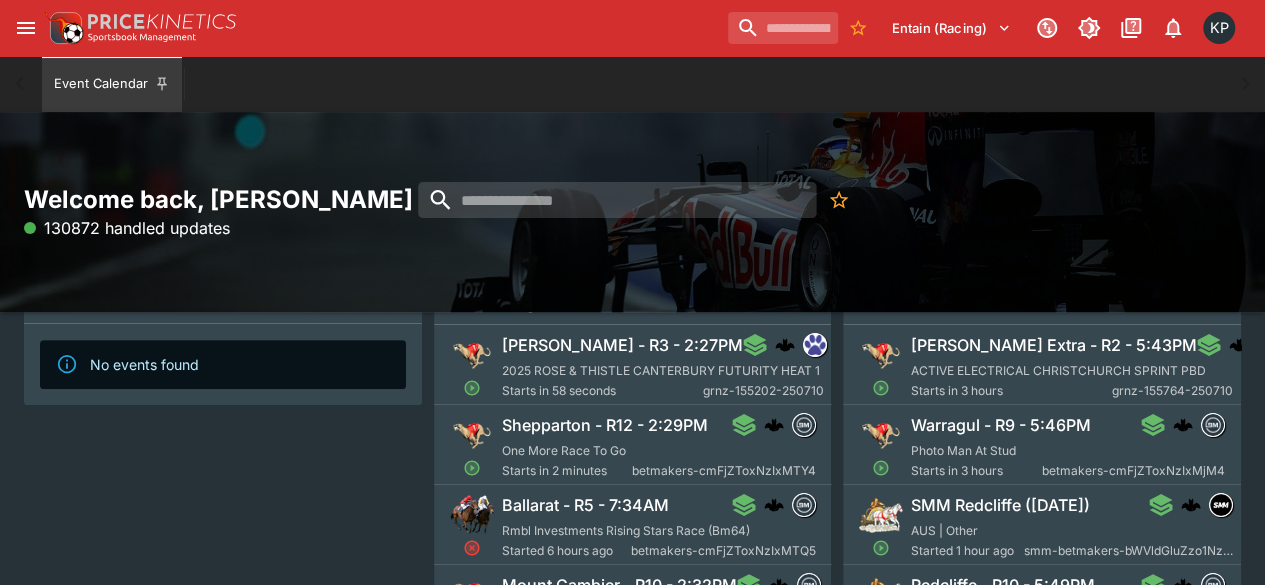 scroll, scrollTop: 146, scrollLeft: 0, axis: vertical 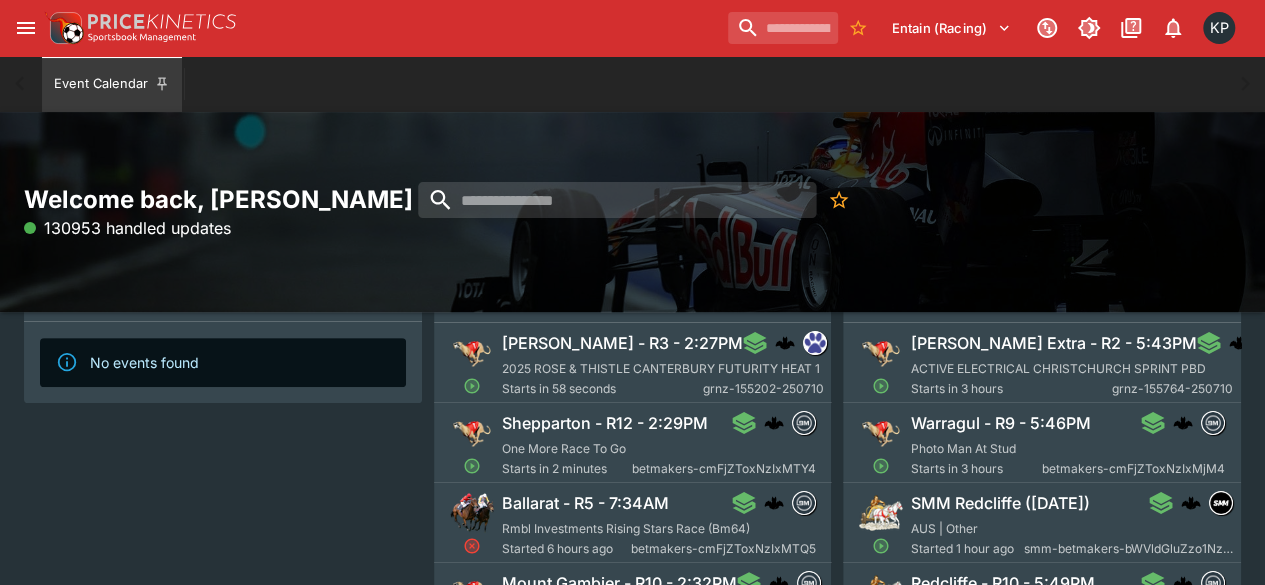 click on "One More Race To Go" at bounding box center [564, 448] 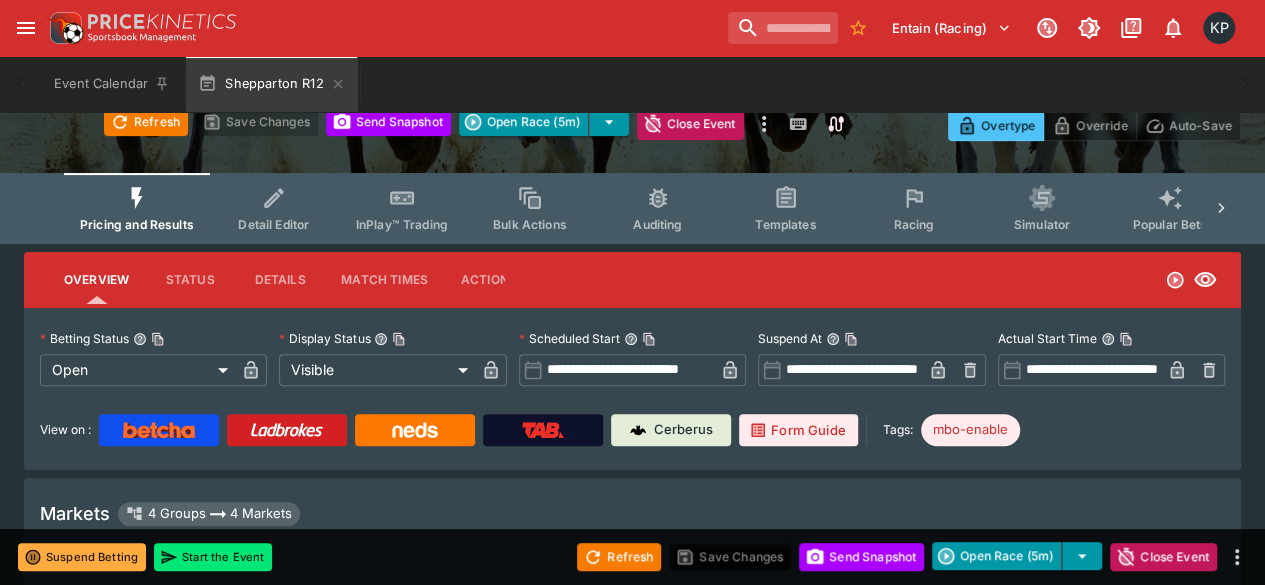 scroll, scrollTop: 0, scrollLeft: 0, axis: both 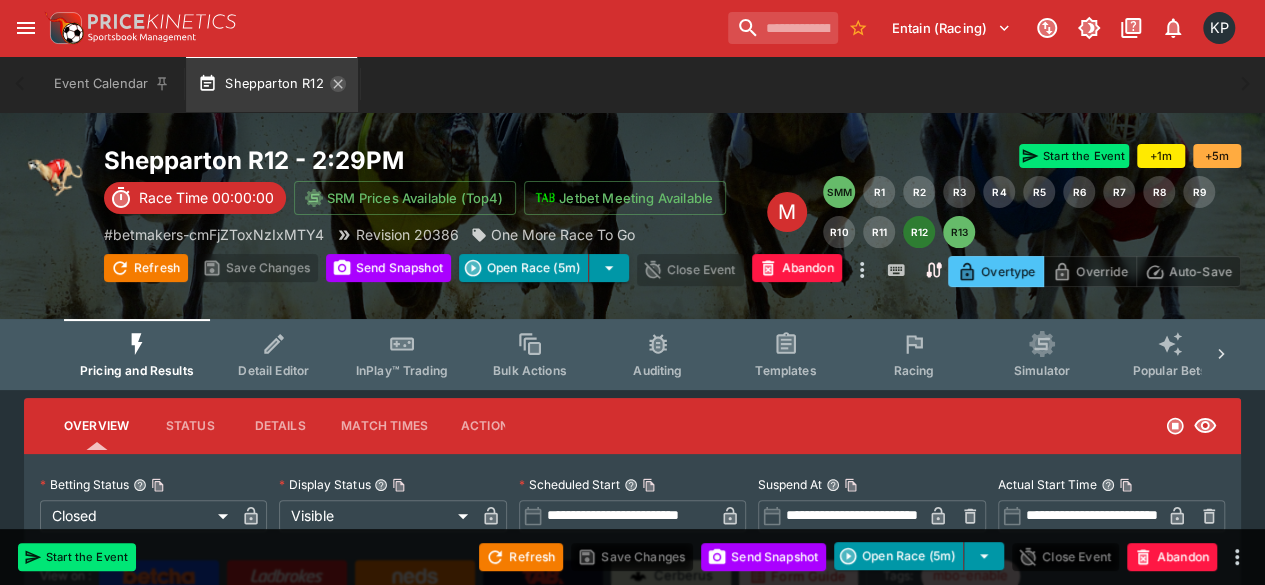 click 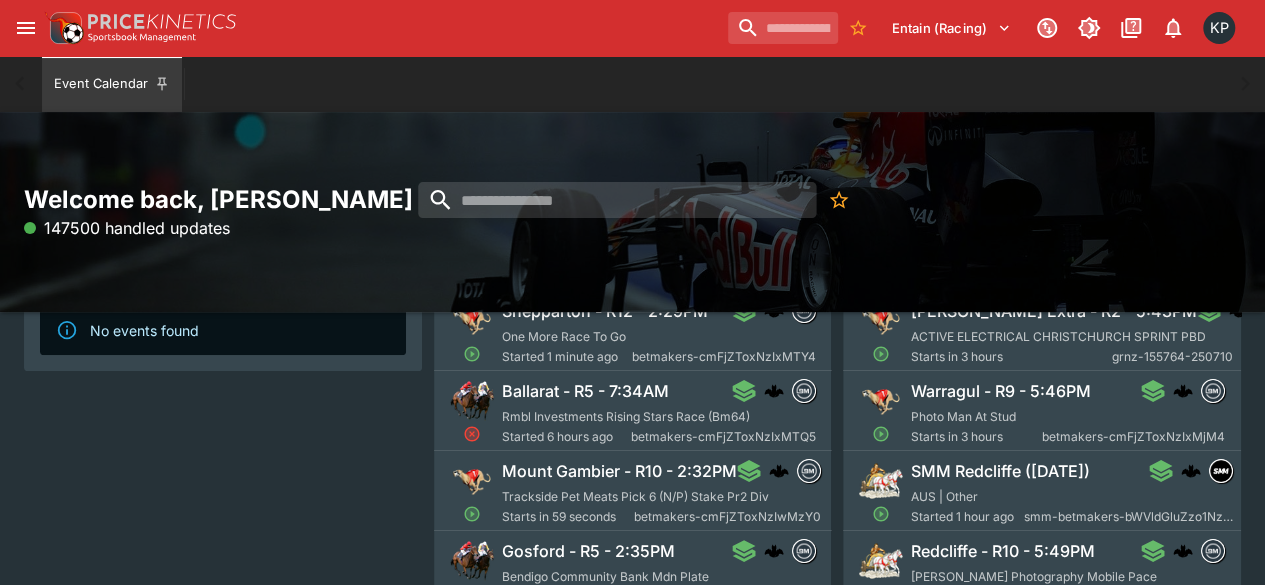 scroll, scrollTop: 180, scrollLeft: 0, axis: vertical 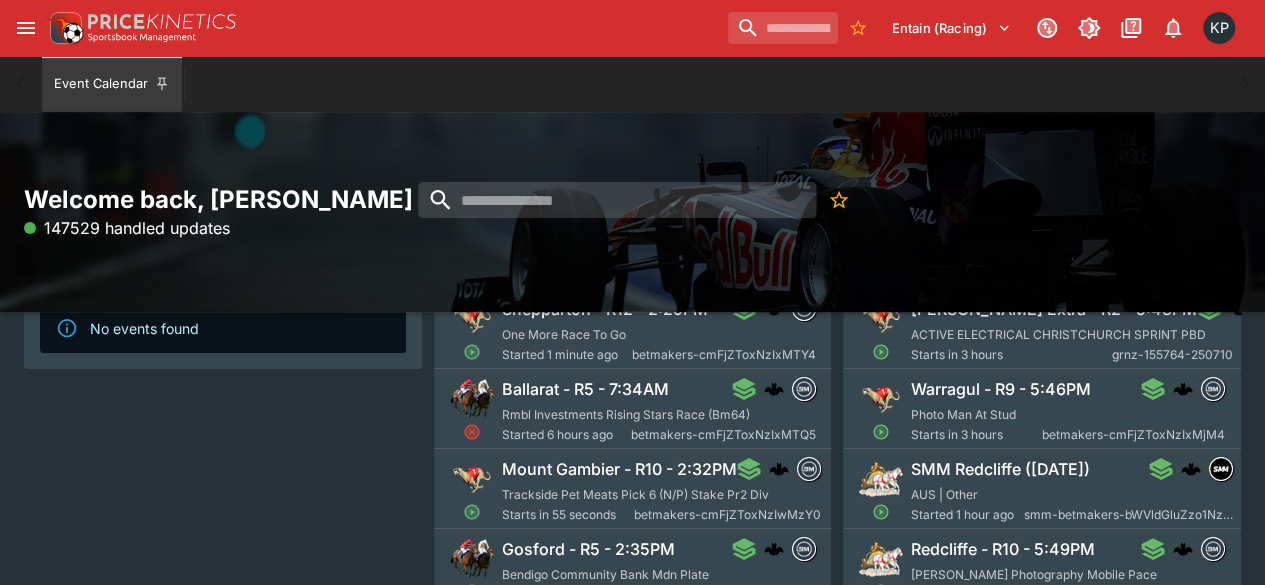 click on "Mount Gambier - R10 - 2:32PM" at bounding box center (619, 469) 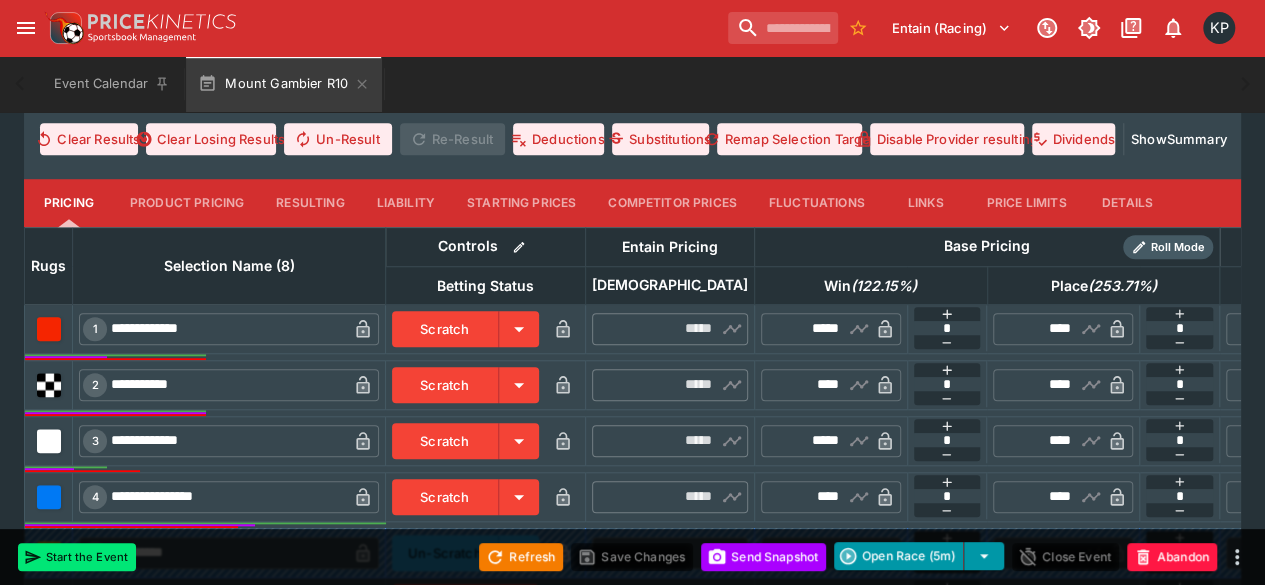 scroll, scrollTop: 690, scrollLeft: 0, axis: vertical 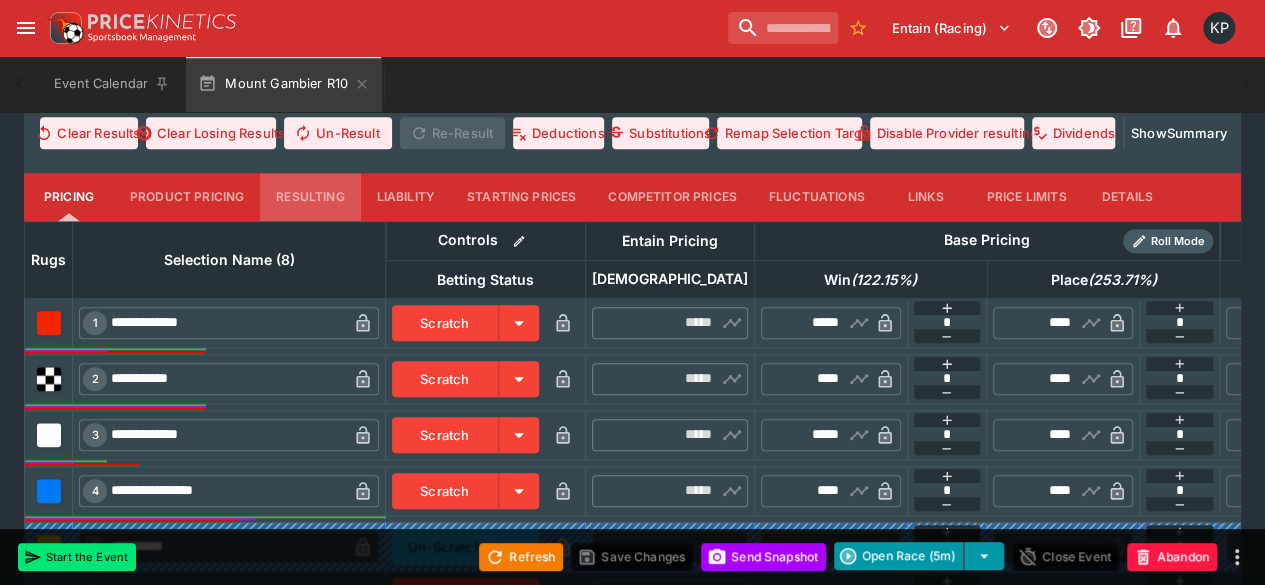 click on "Resulting" at bounding box center [310, 197] 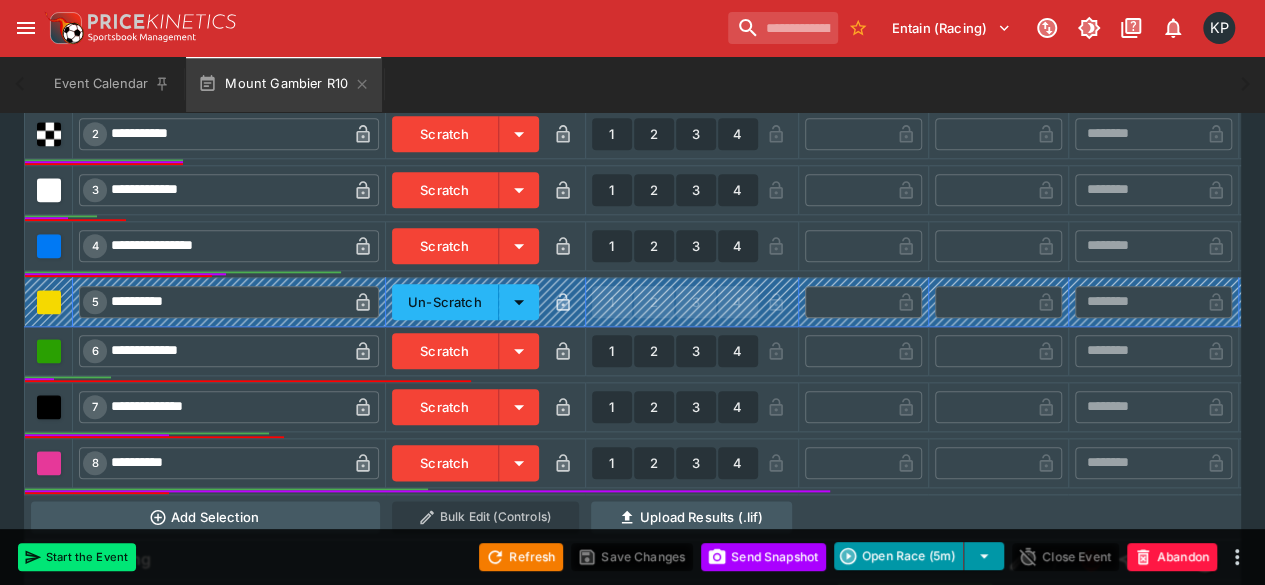 scroll, scrollTop: 943, scrollLeft: 0, axis: vertical 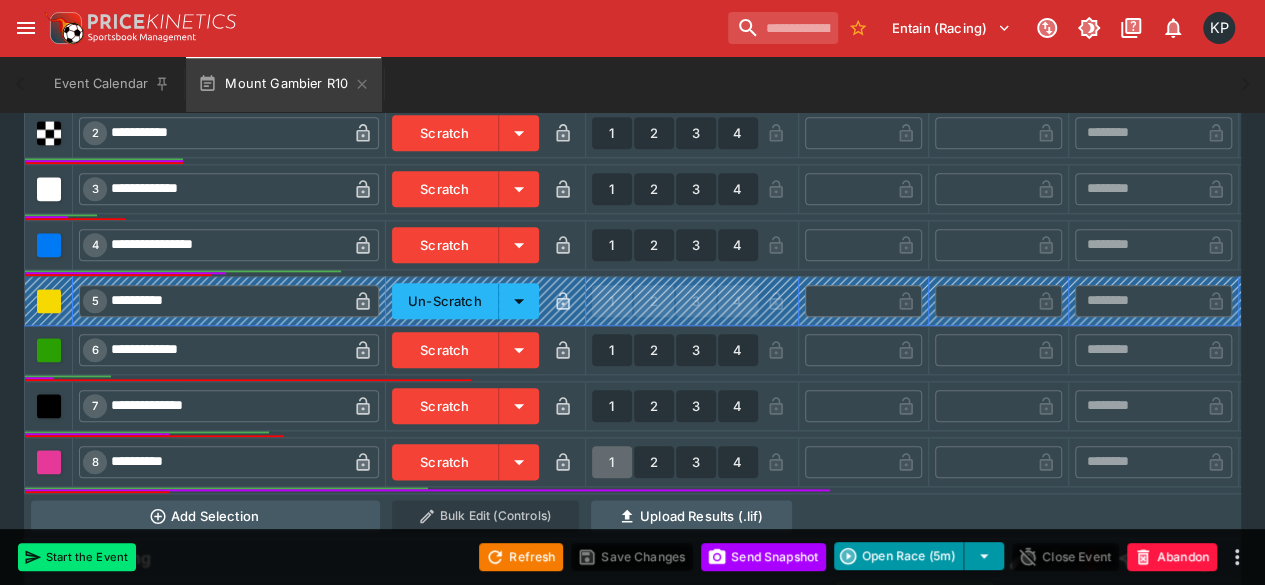 click on "1" at bounding box center (612, 462) 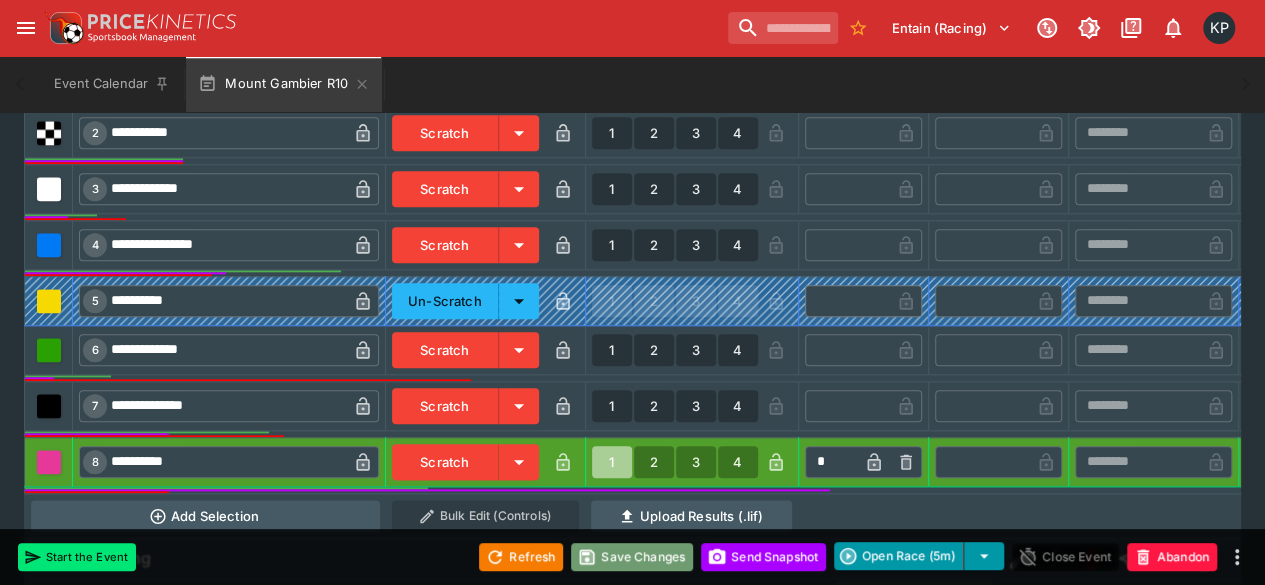 click on "Save Changes" at bounding box center [632, 557] 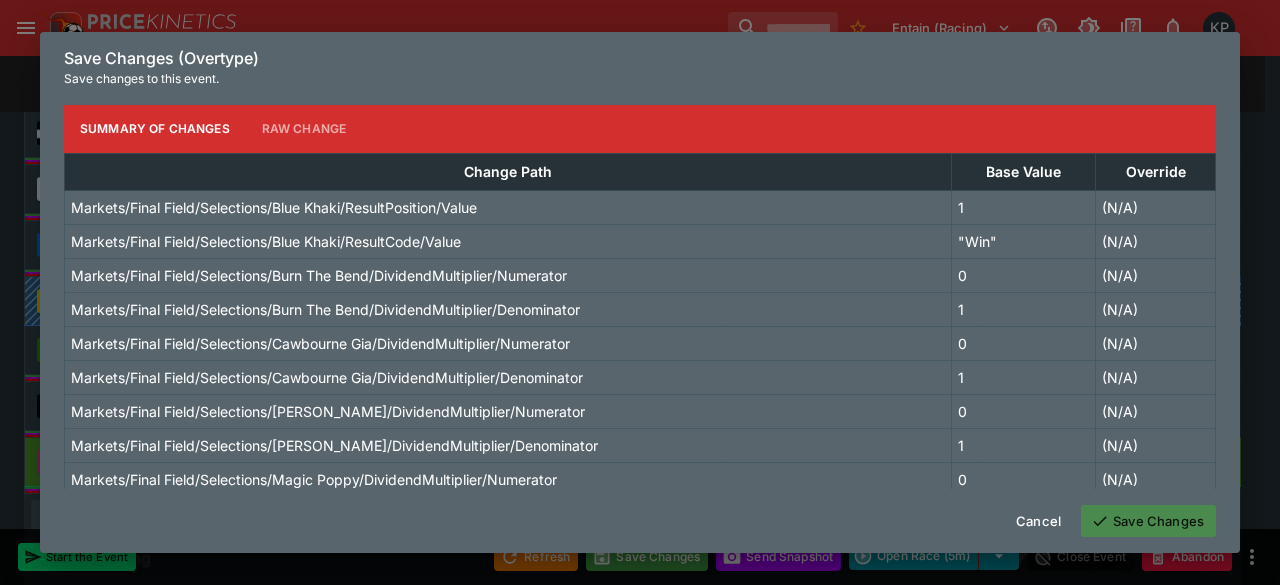 click on "Save Changes" at bounding box center [1148, 521] 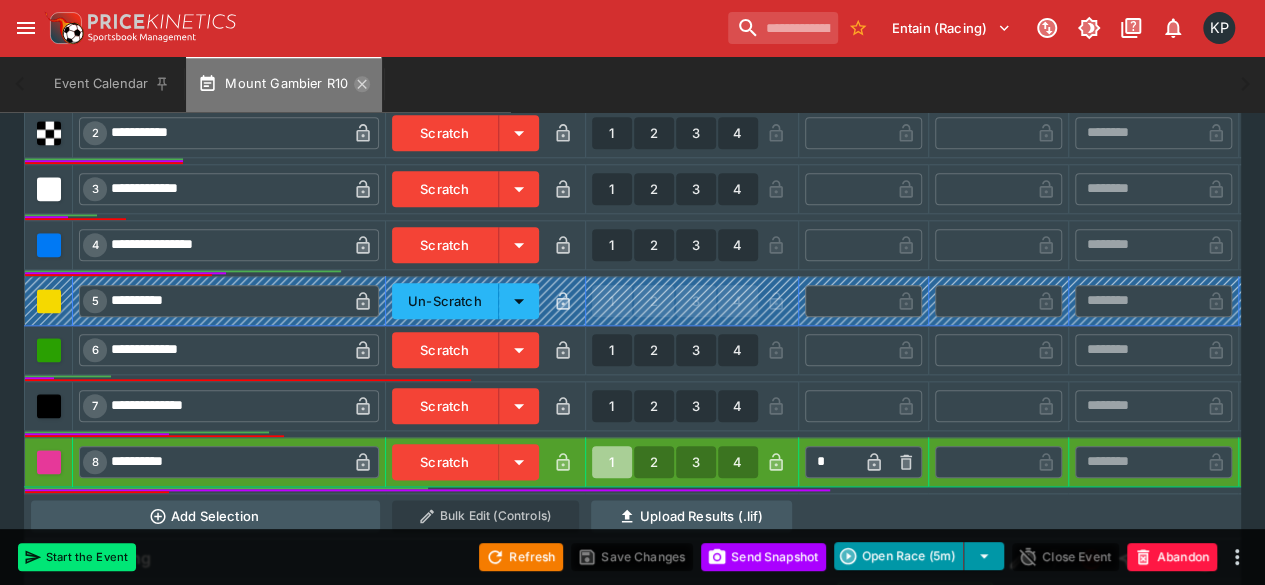 click 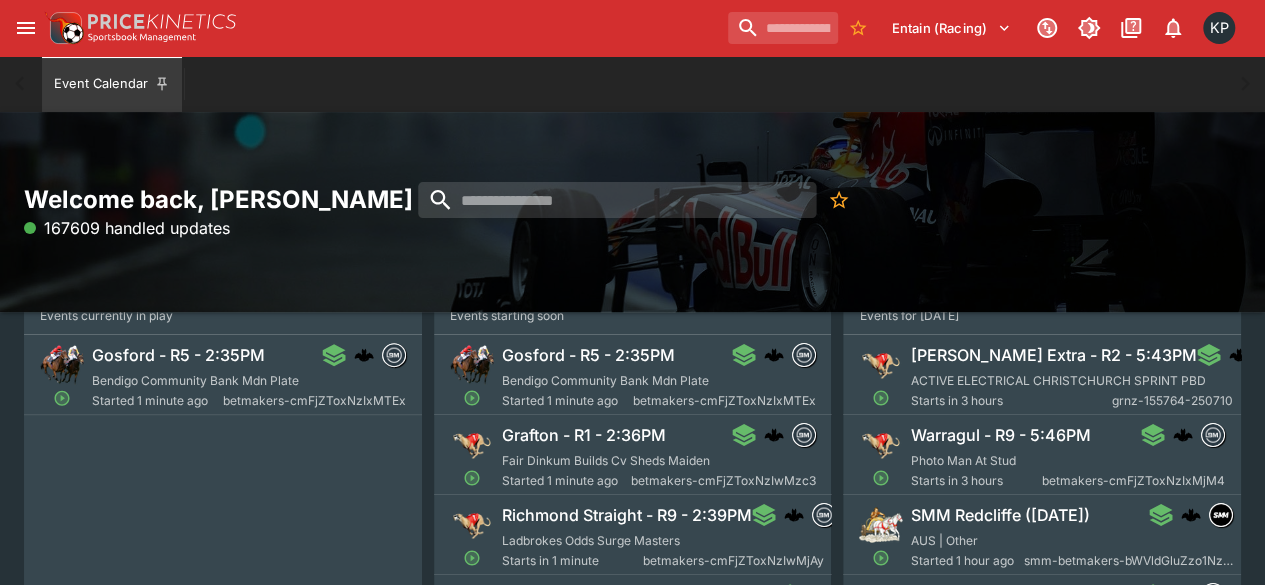 scroll, scrollTop: 140, scrollLeft: 0, axis: vertical 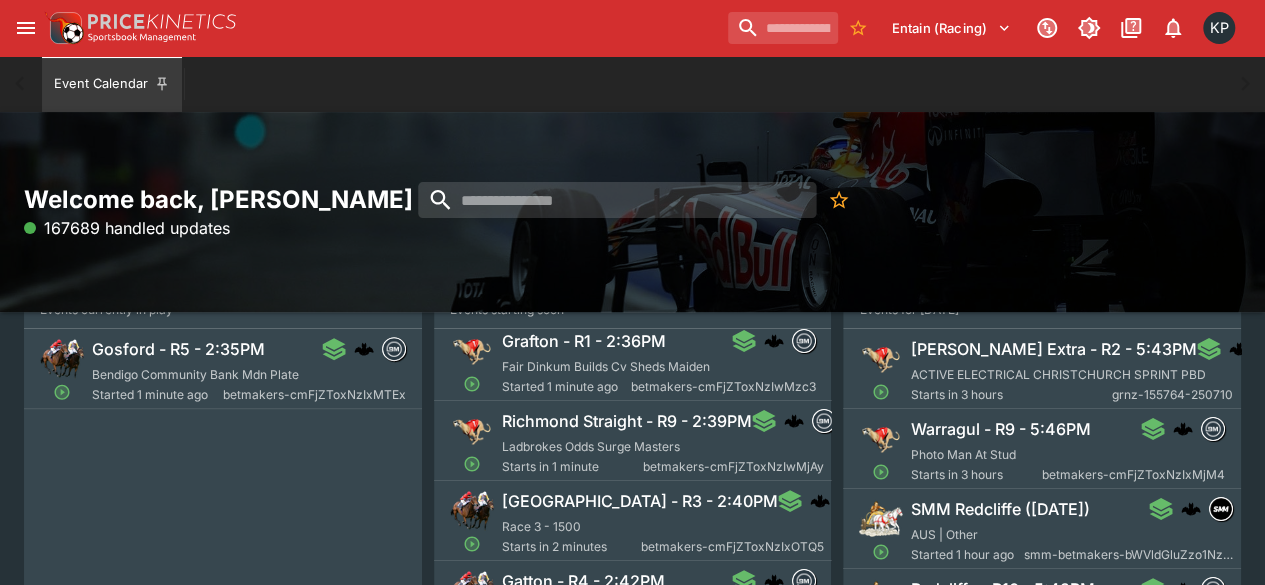 click on "Richmond Straight - R9 - 2:39PM" at bounding box center [627, 421] 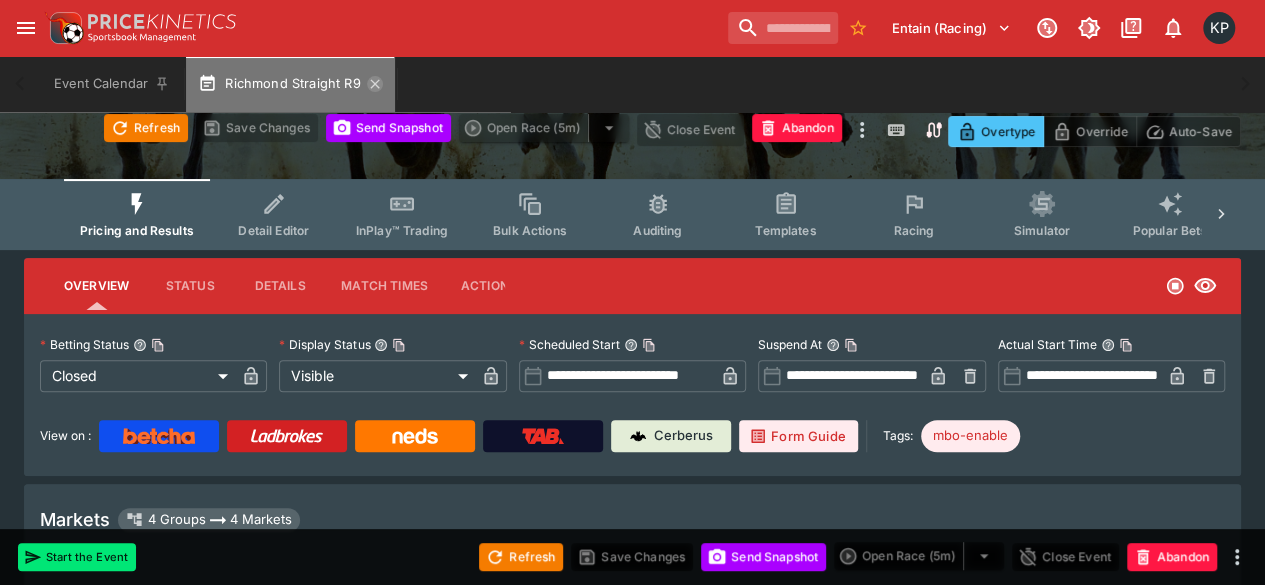 click 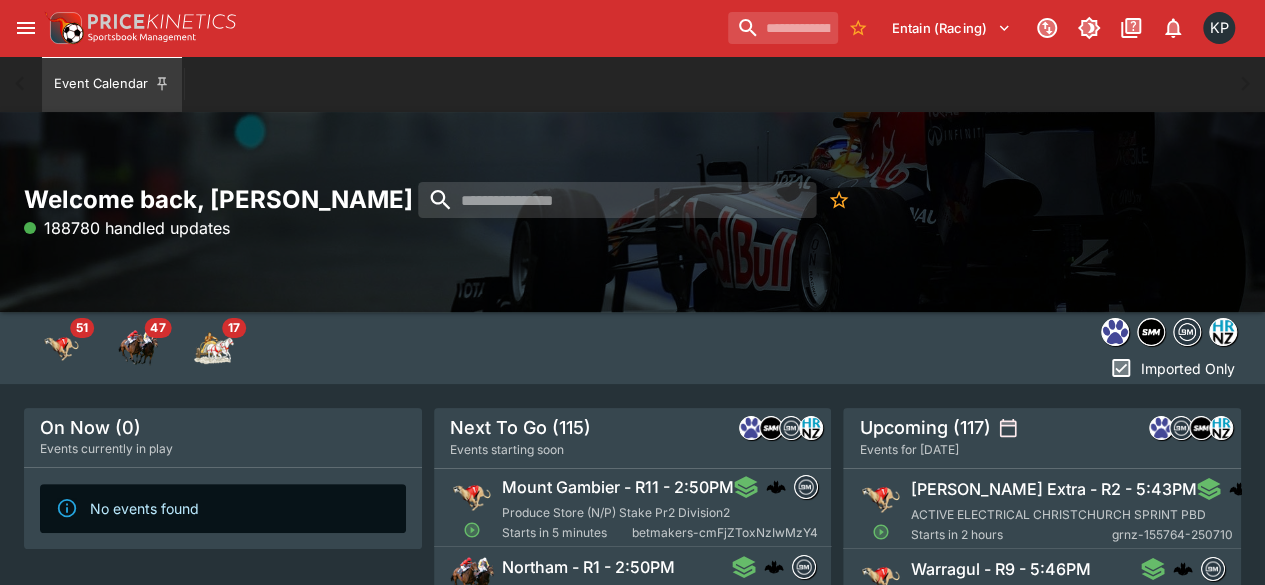 scroll, scrollTop: 0, scrollLeft: 0, axis: both 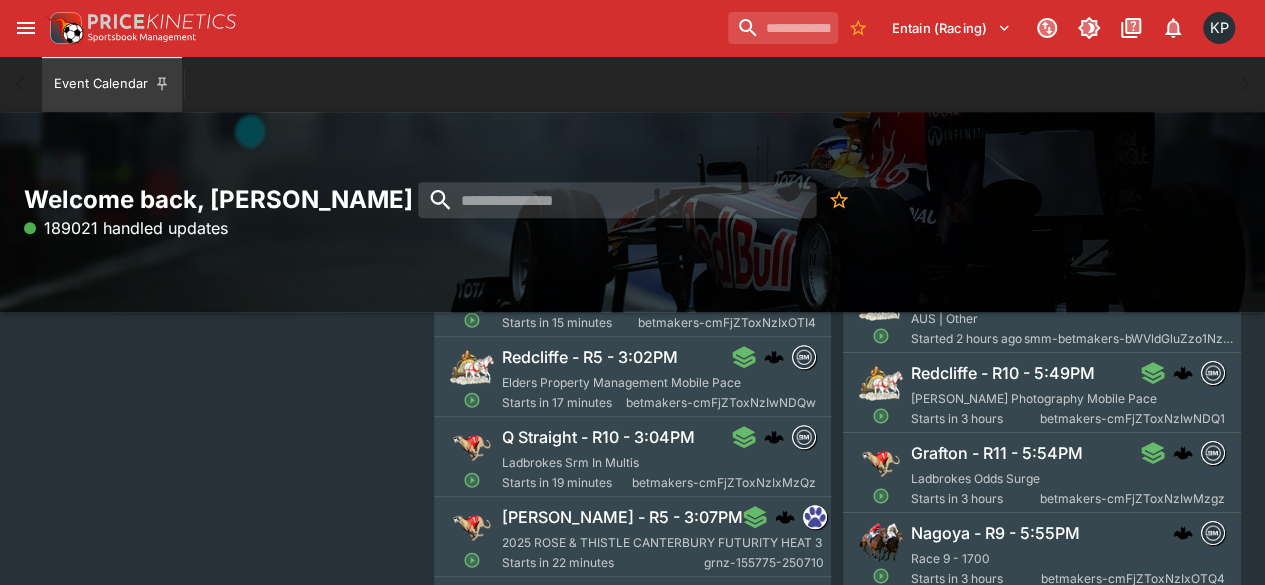 click on "Ladbrokes Srm In Multis" at bounding box center (570, 462) 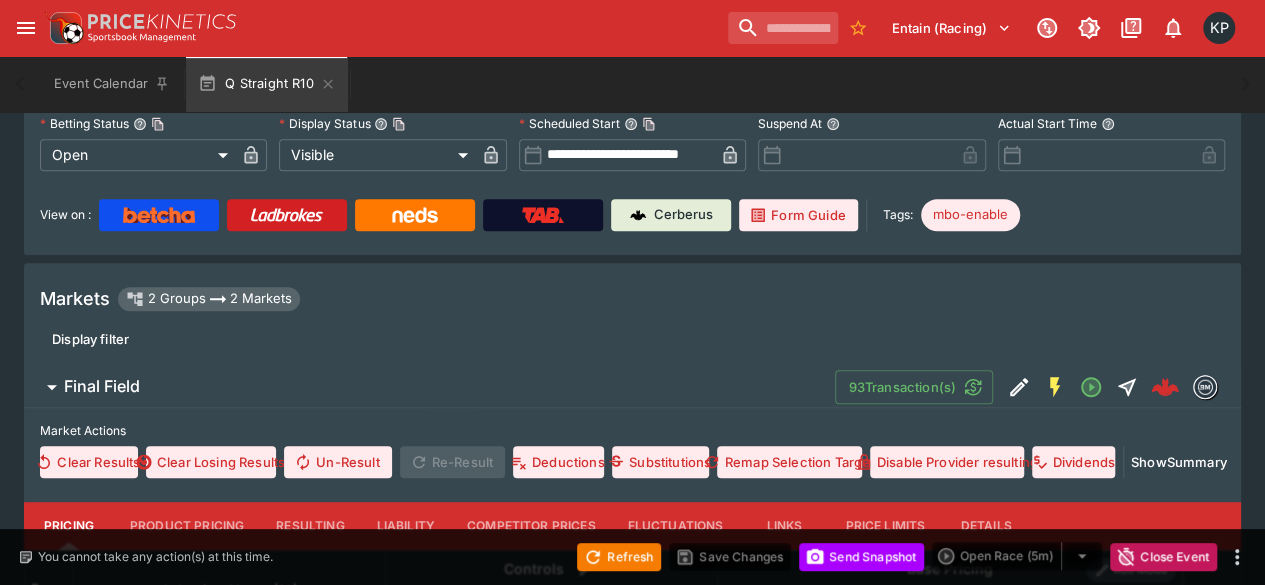 scroll, scrollTop: 0, scrollLeft: 0, axis: both 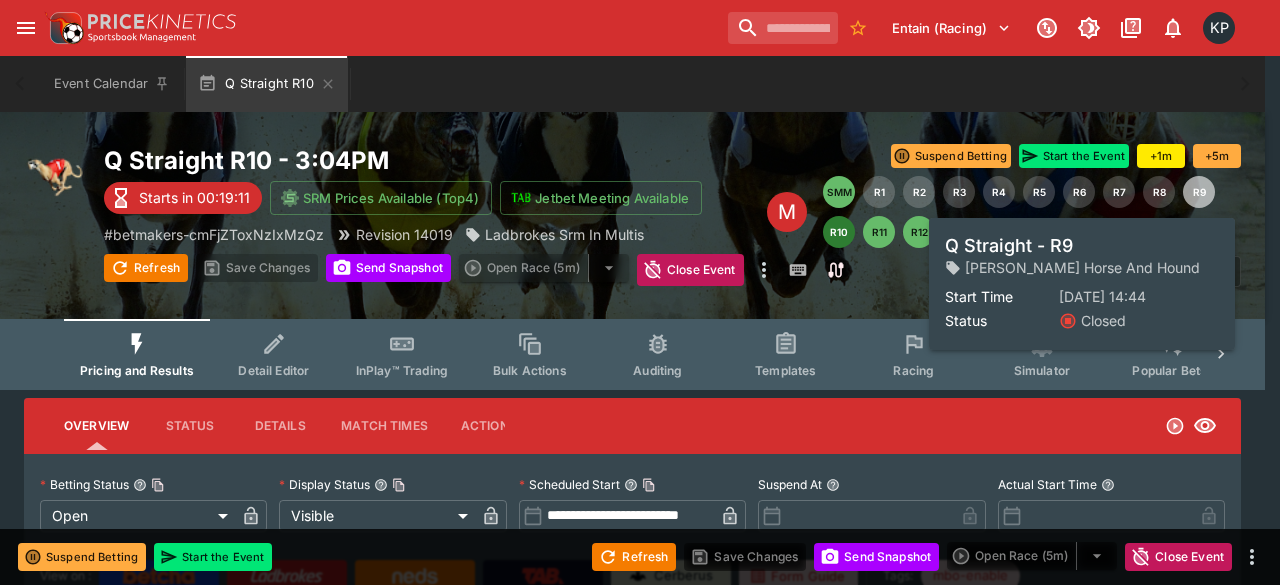 click on "R9" at bounding box center (1199, 192) 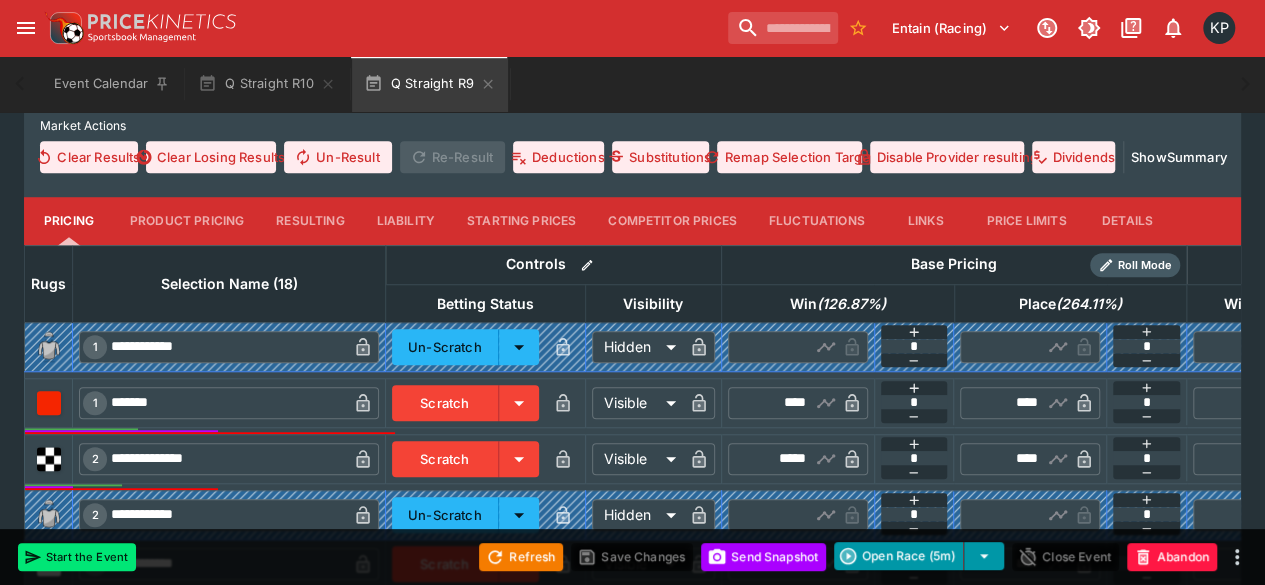 scroll, scrollTop: 667, scrollLeft: 0, axis: vertical 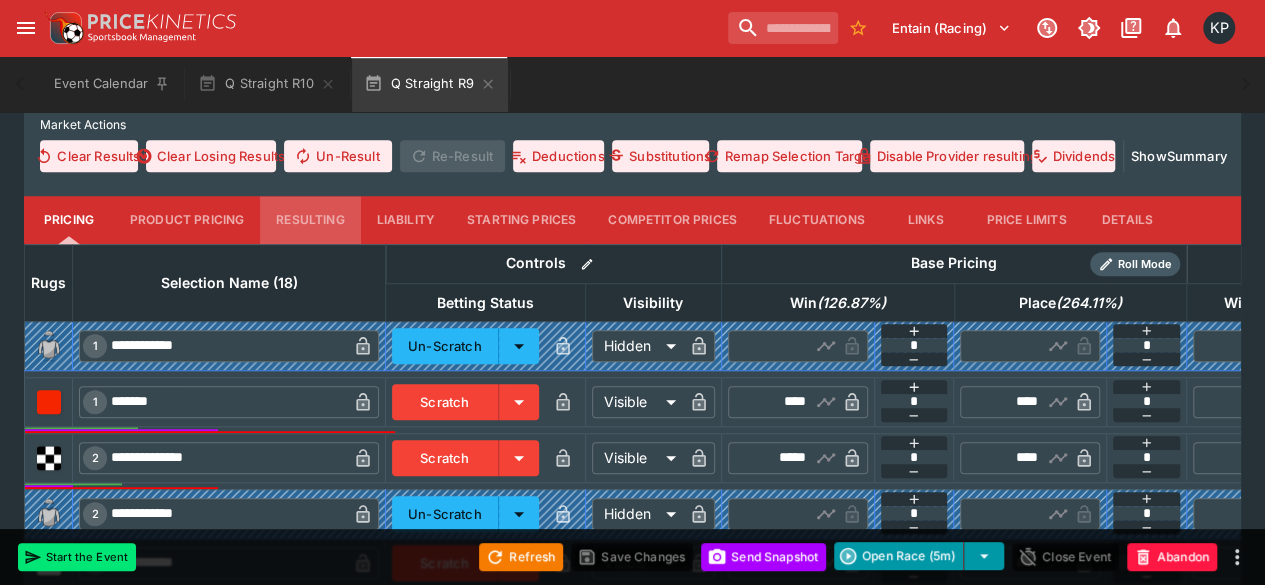 click on "Resulting" at bounding box center (310, 220) 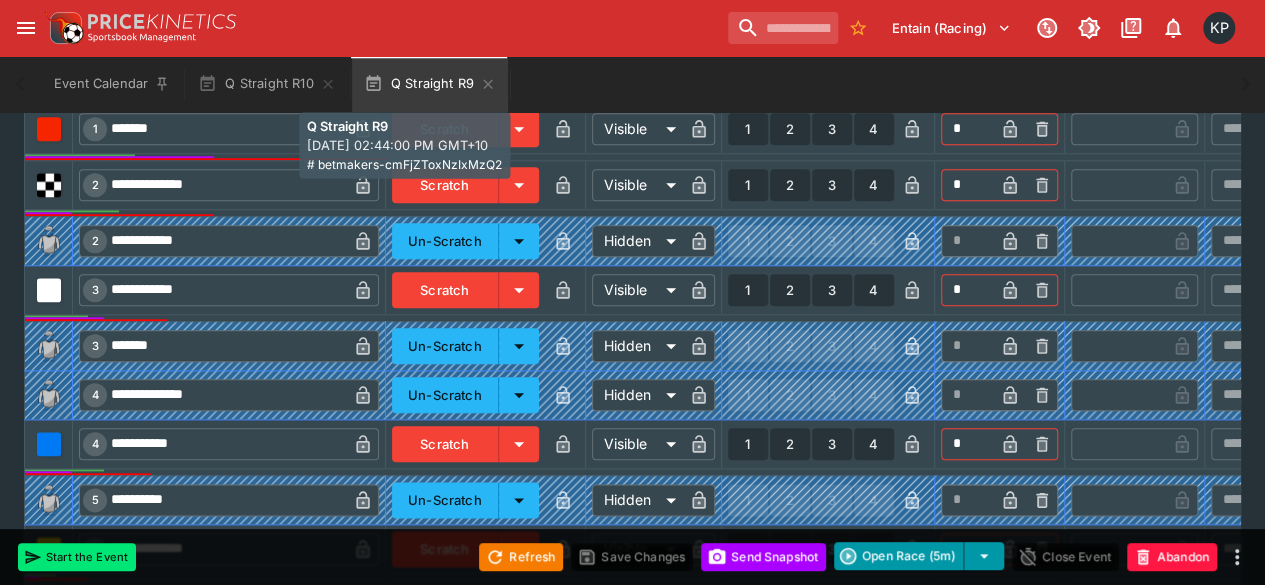 scroll, scrollTop: 948, scrollLeft: 0, axis: vertical 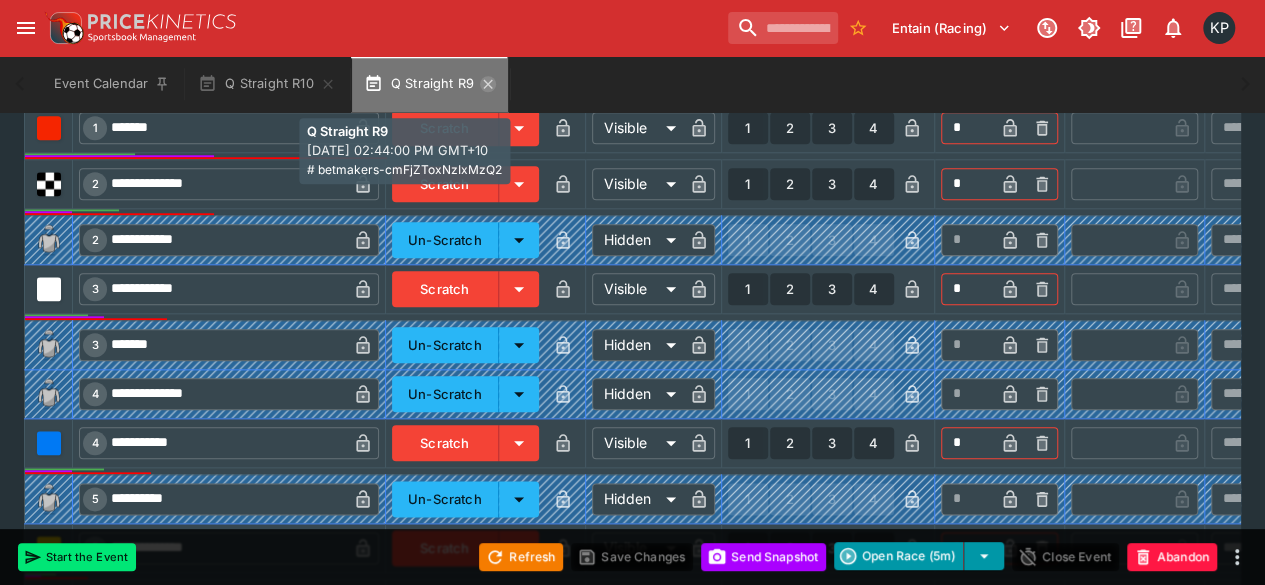 click 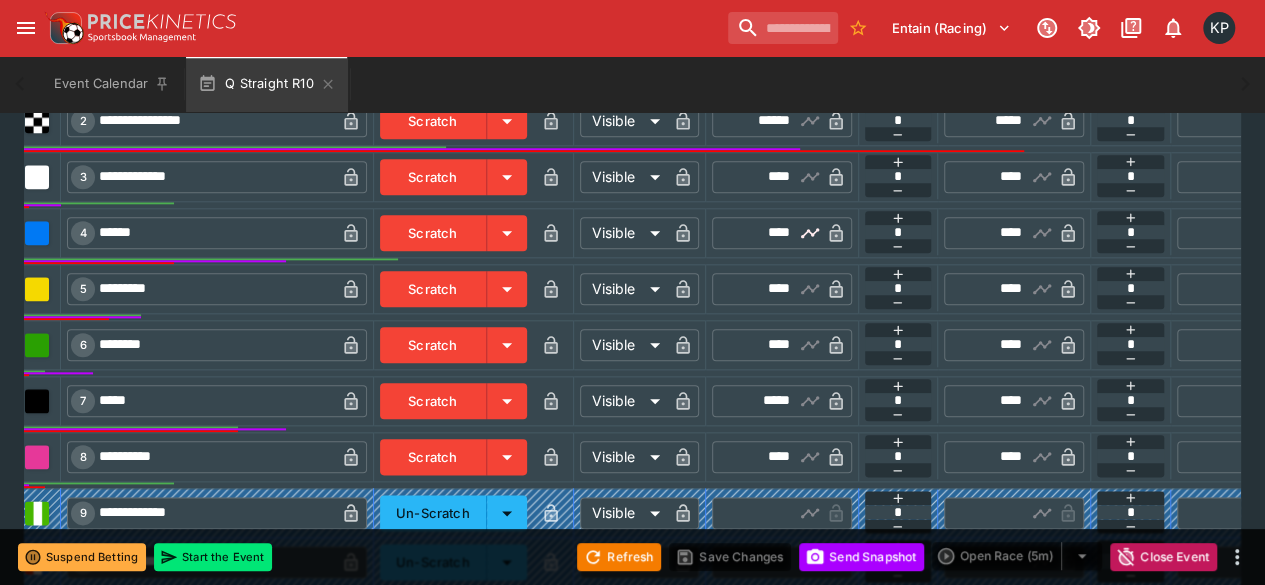 scroll, scrollTop: 0, scrollLeft: 10, axis: horizontal 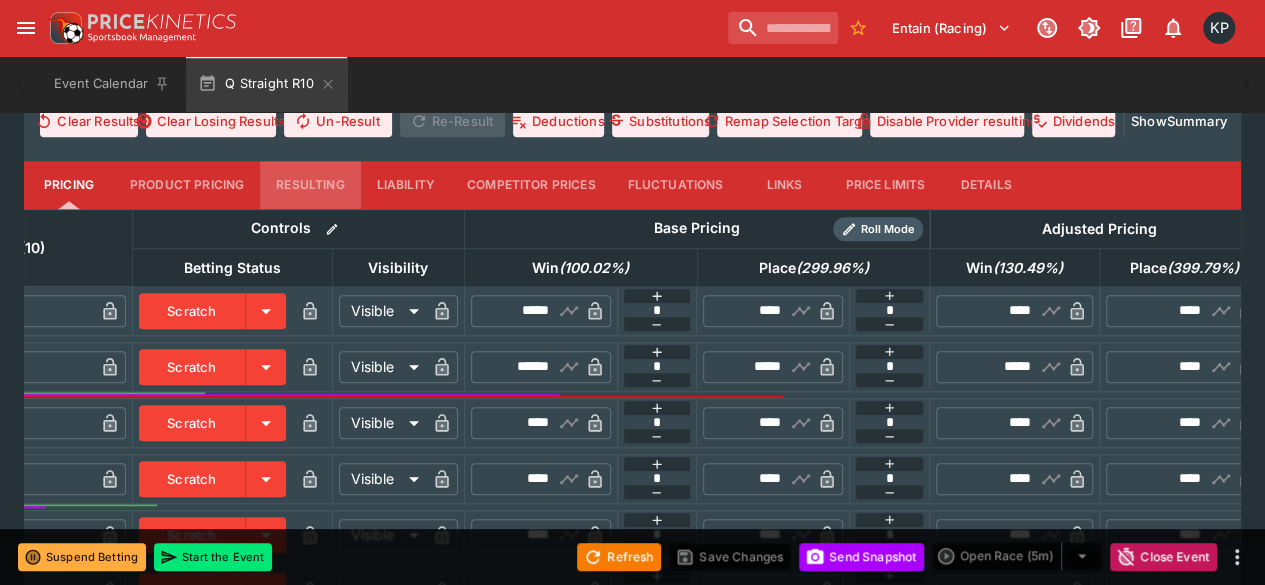 click on "Resulting" at bounding box center (310, 185) 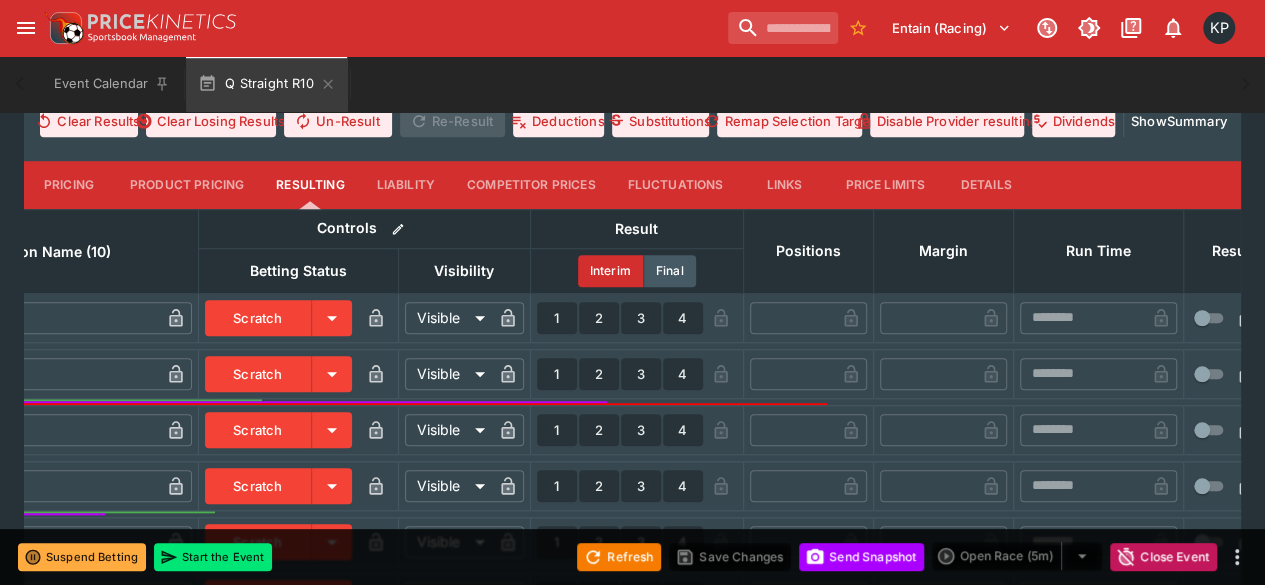 scroll, scrollTop: 0, scrollLeft: 186, axis: horizontal 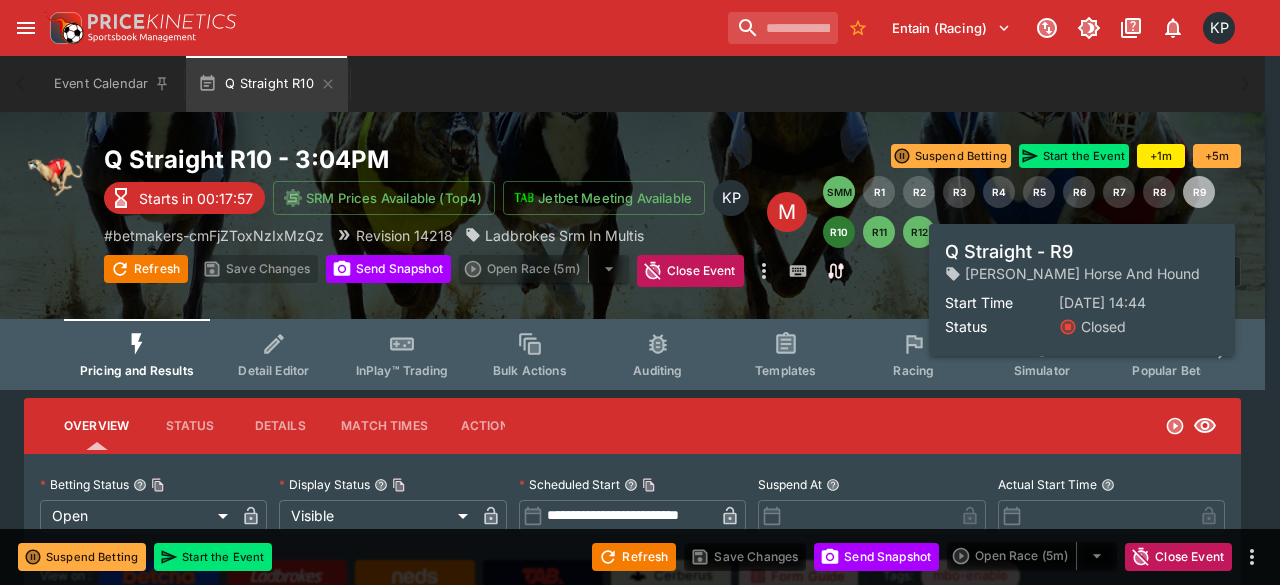 click on "R9" at bounding box center [1199, 192] 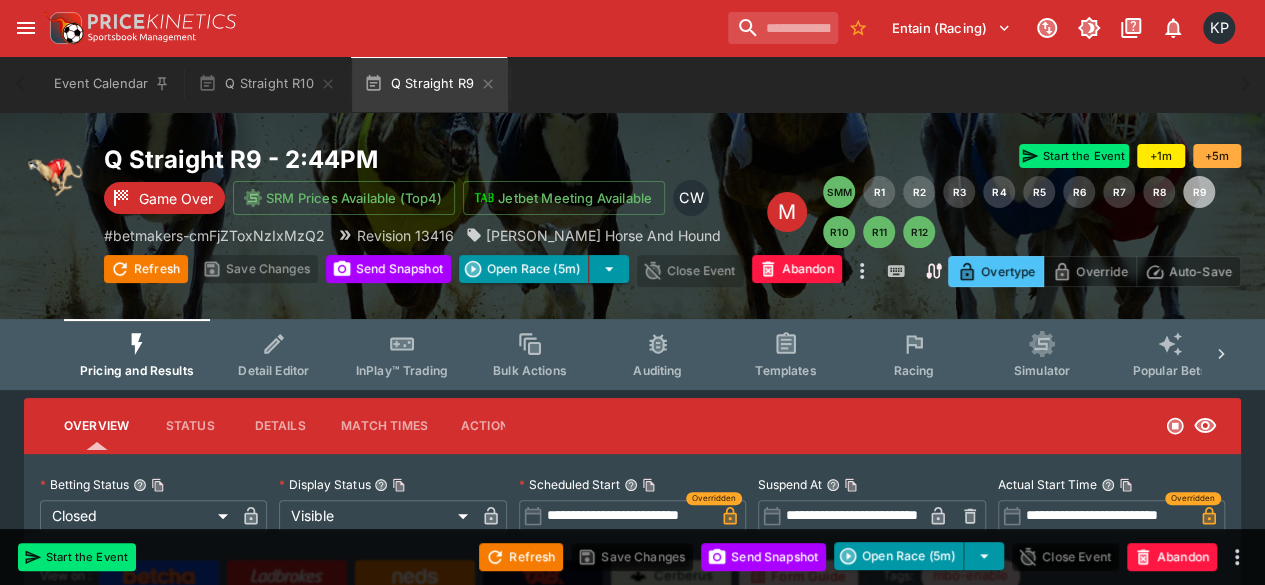 scroll, scrollTop: 459, scrollLeft: 0, axis: vertical 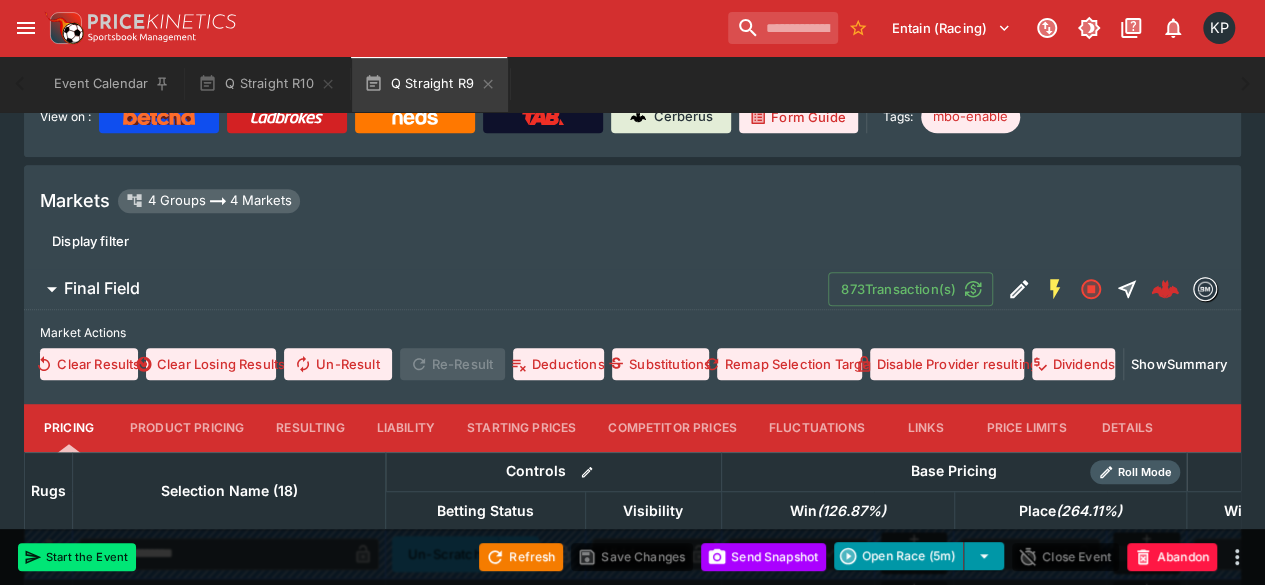 click on "Resulting" at bounding box center [310, 428] 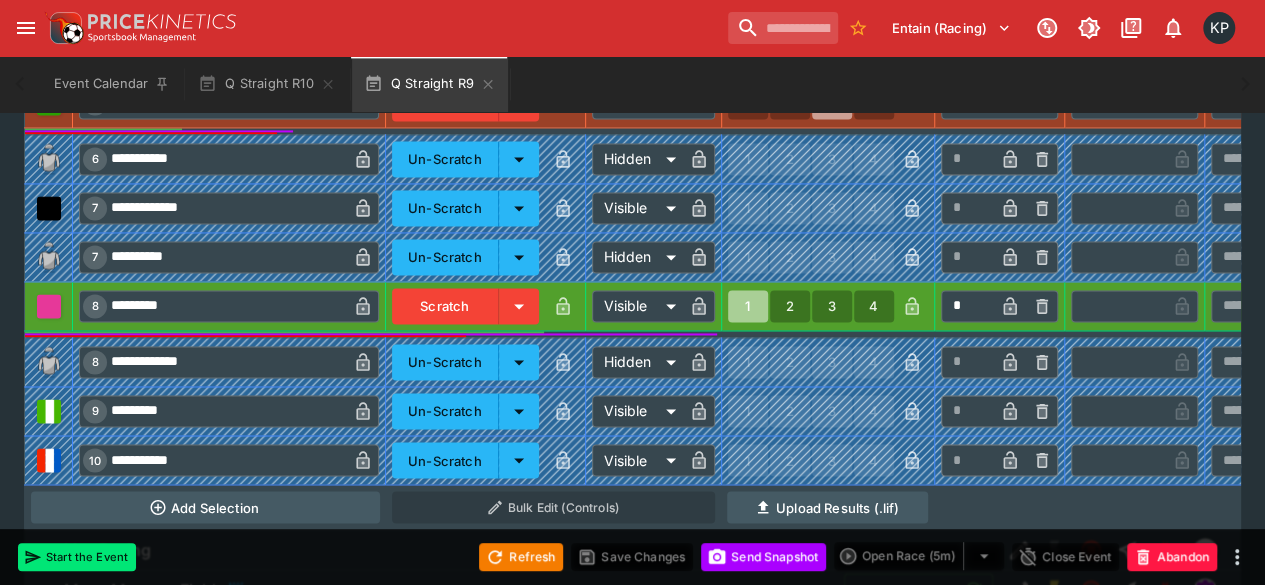 scroll, scrollTop: 1437, scrollLeft: 0, axis: vertical 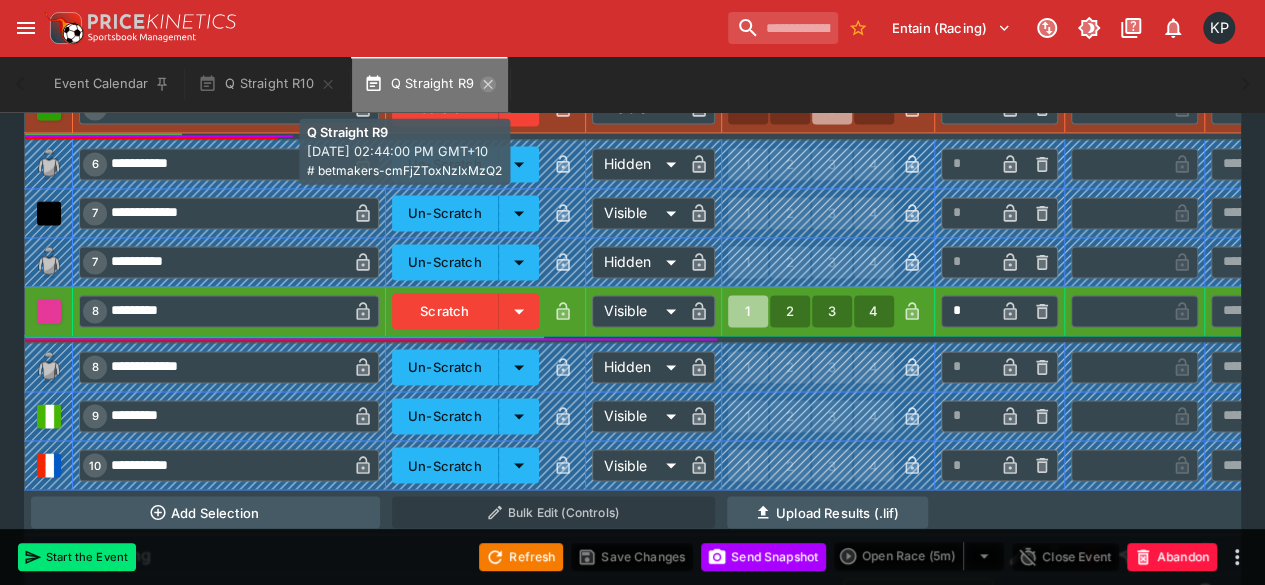 click 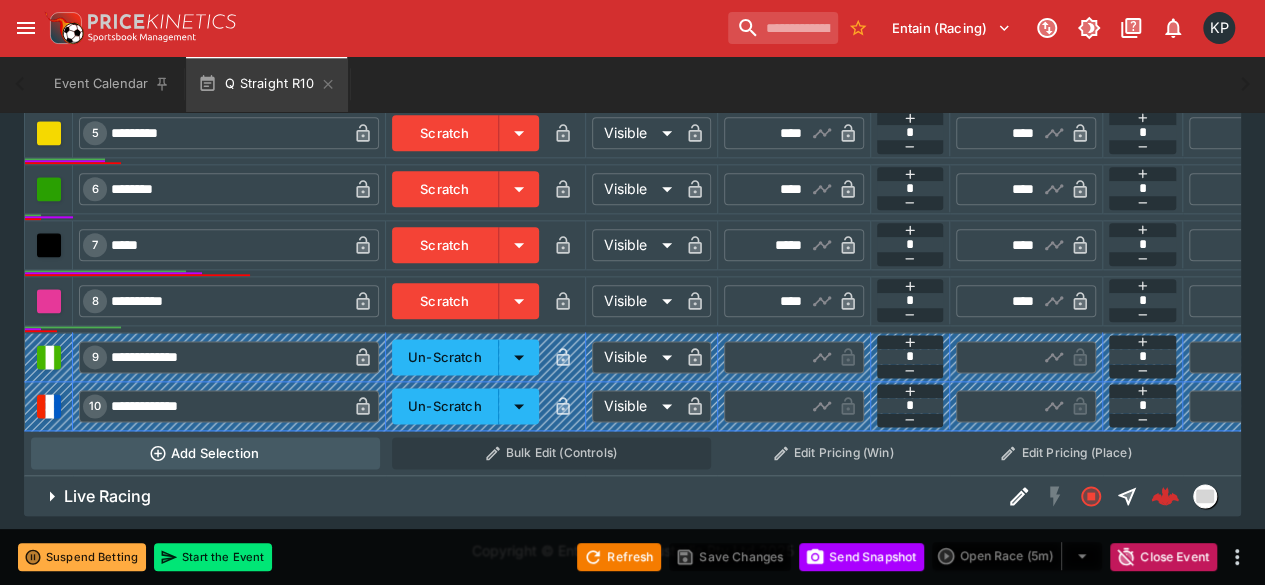 scroll, scrollTop: 1110, scrollLeft: 0, axis: vertical 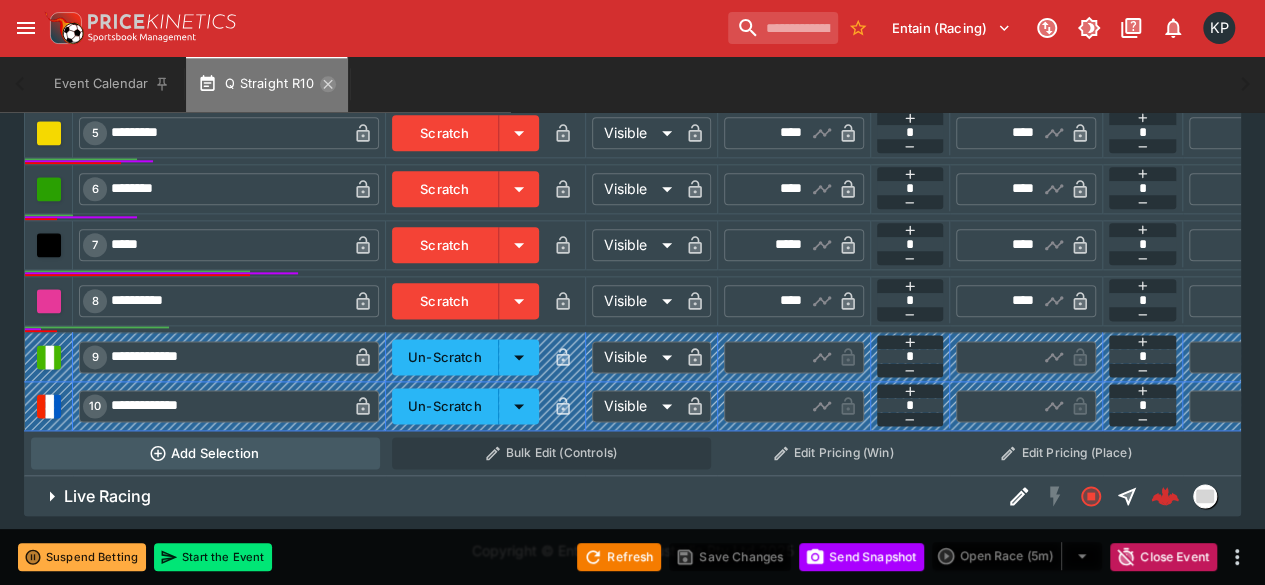 click 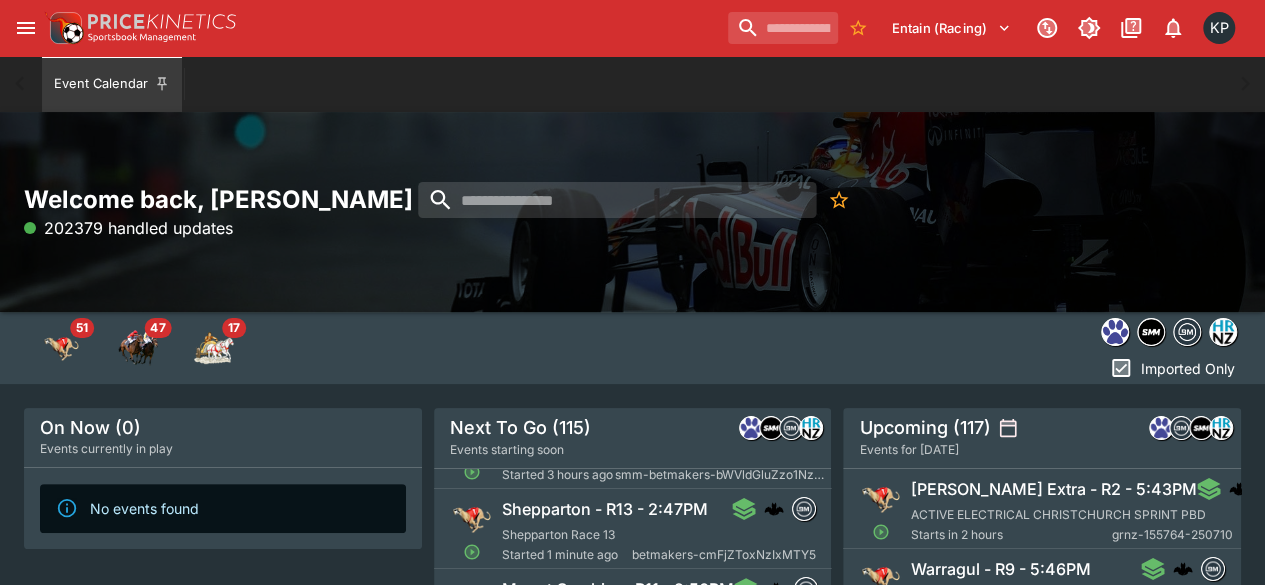 scroll, scrollTop: 152, scrollLeft: 0, axis: vertical 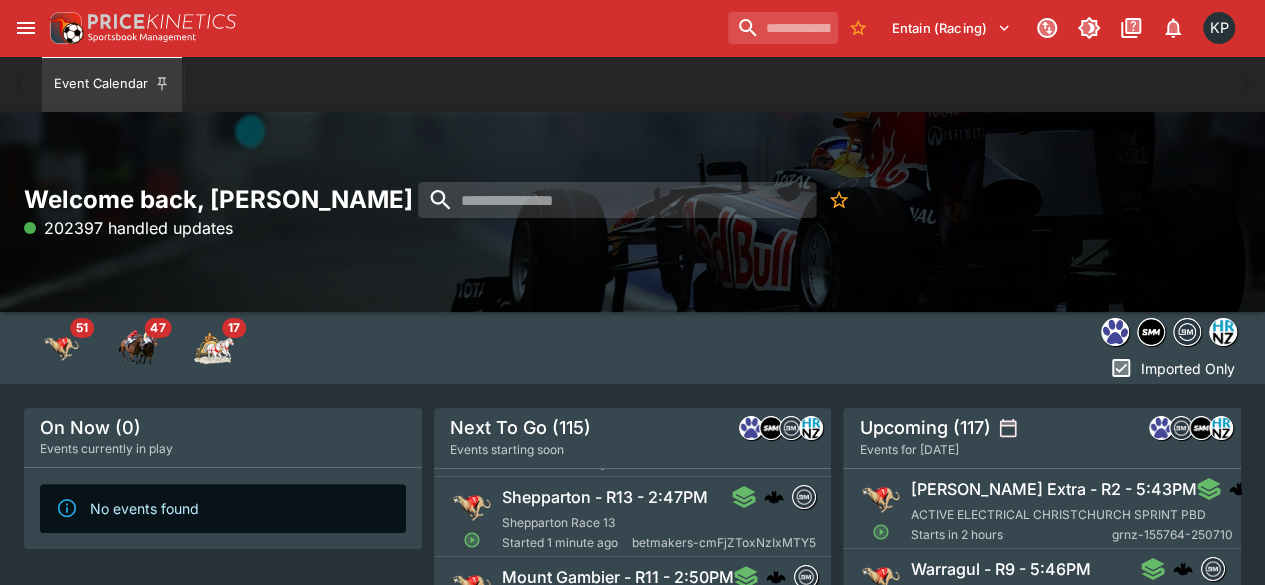 click on "Shepparton Race 13" at bounding box center [558, 522] 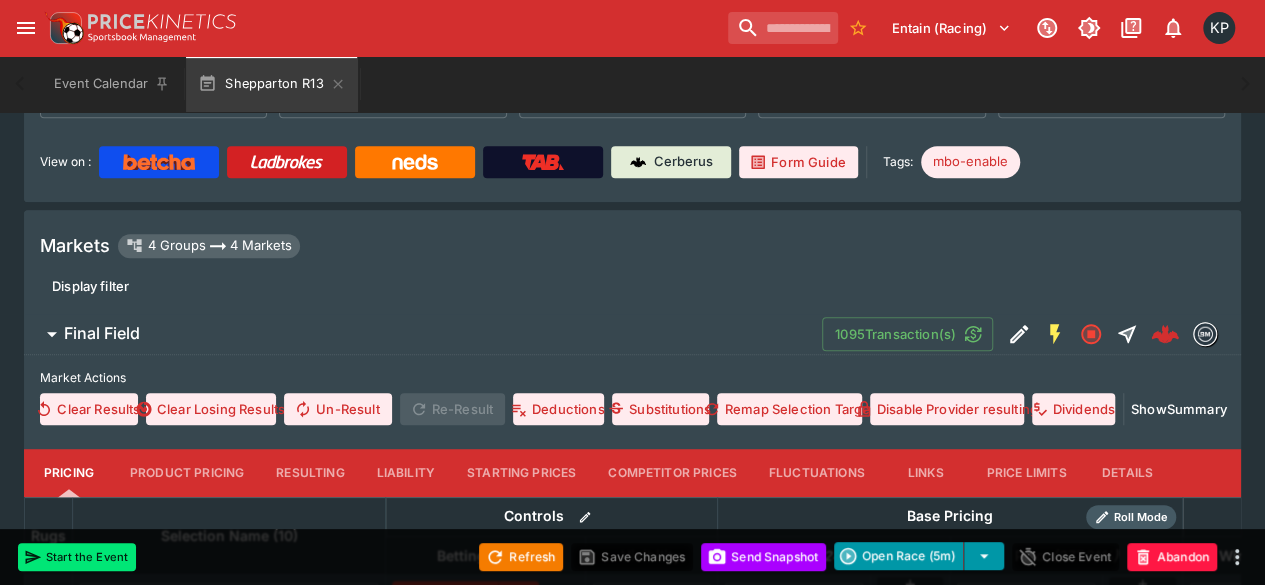 scroll, scrollTop: 417, scrollLeft: 0, axis: vertical 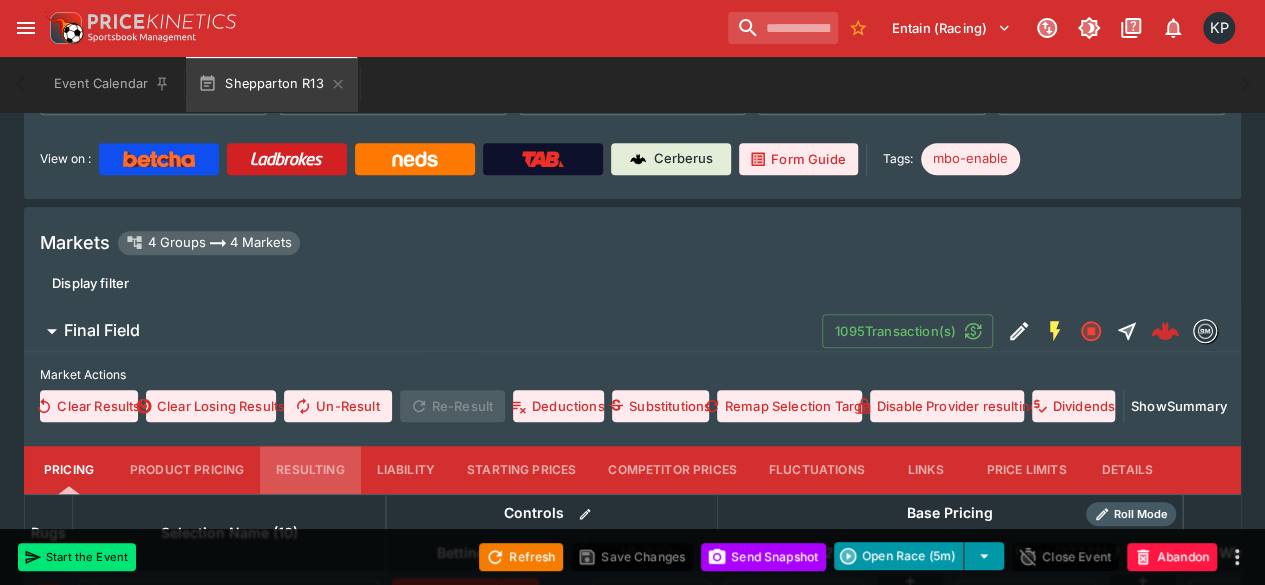 click on "Resulting" at bounding box center [310, 470] 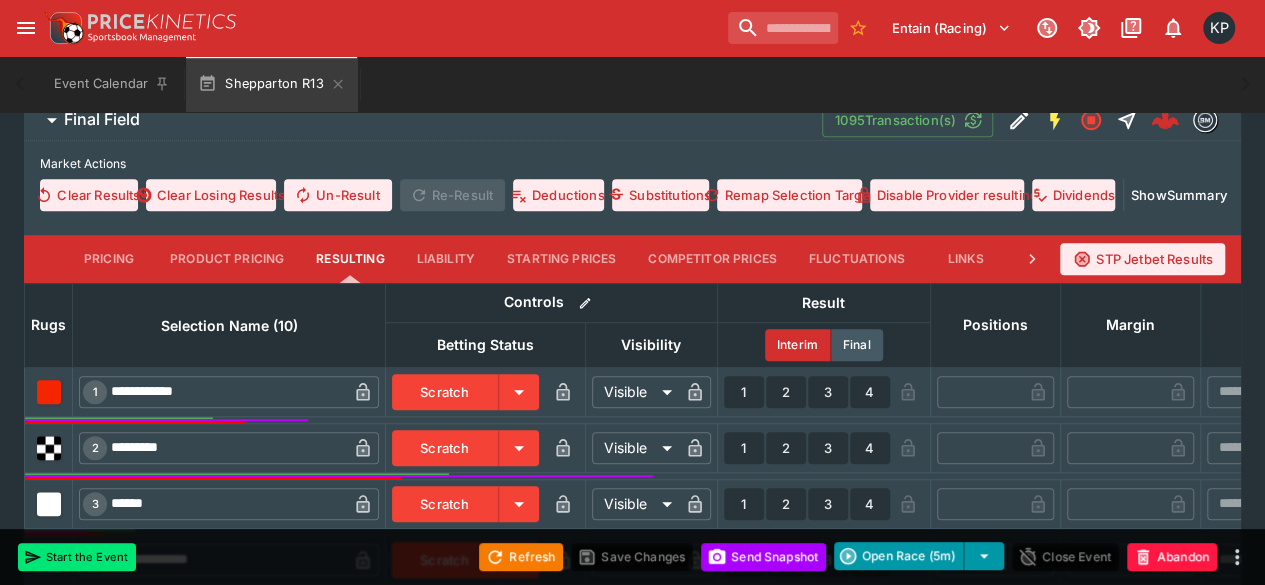 scroll, scrollTop: 629, scrollLeft: 0, axis: vertical 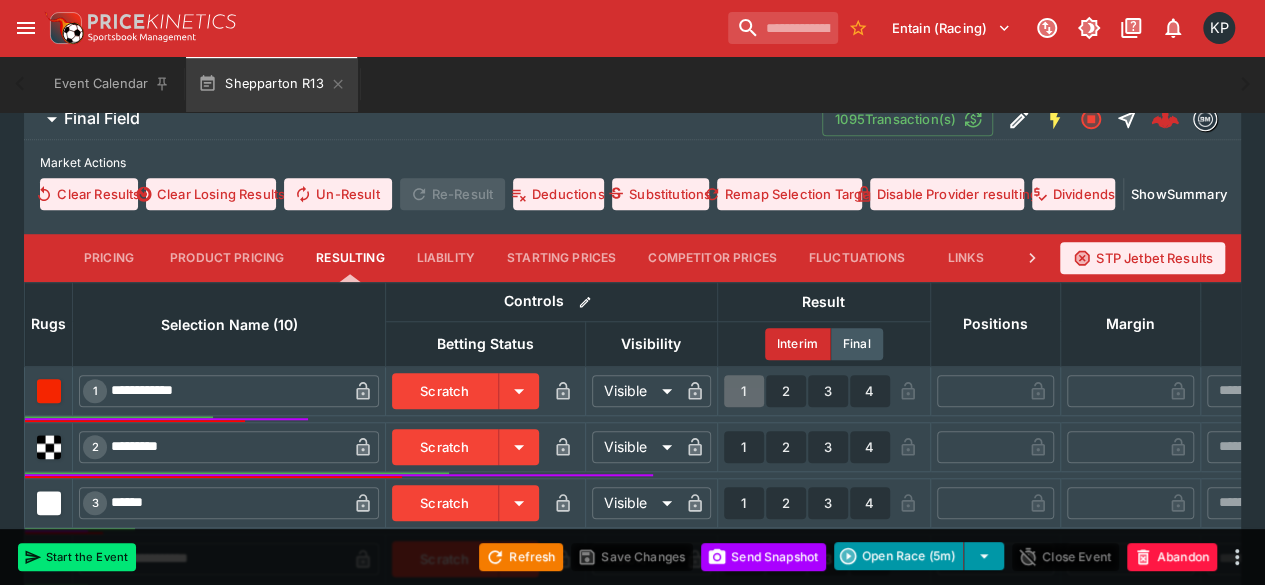 click on "1" at bounding box center [744, 391] 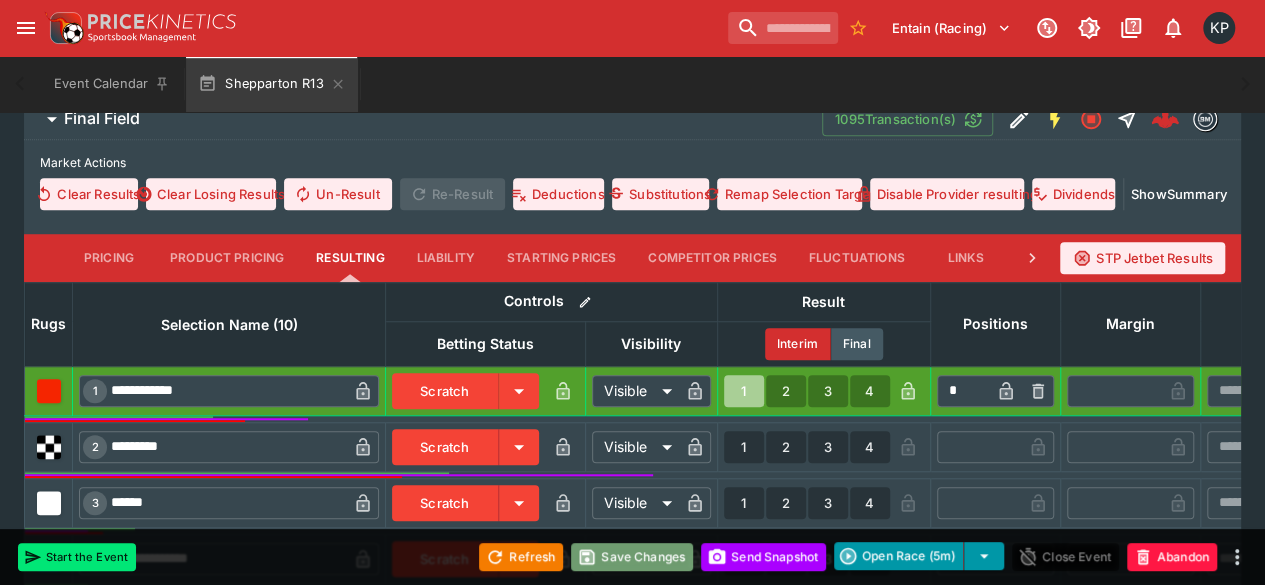 click on "Save Changes" at bounding box center (632, 557) 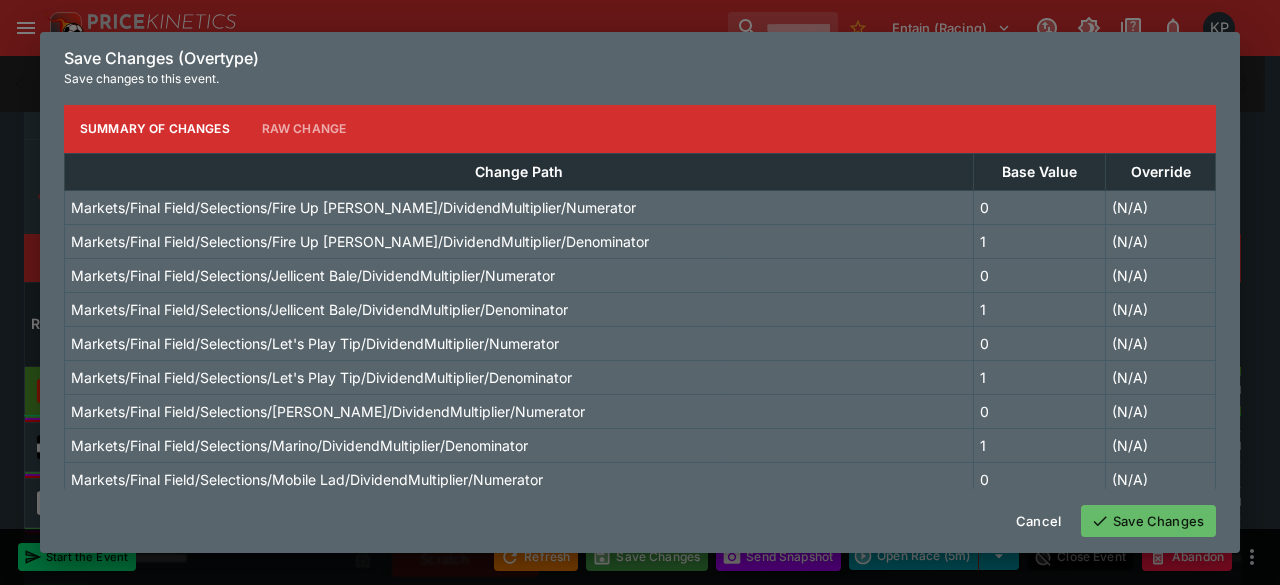 click on "Cancel Save Changes" at bounding box center (640, 521) 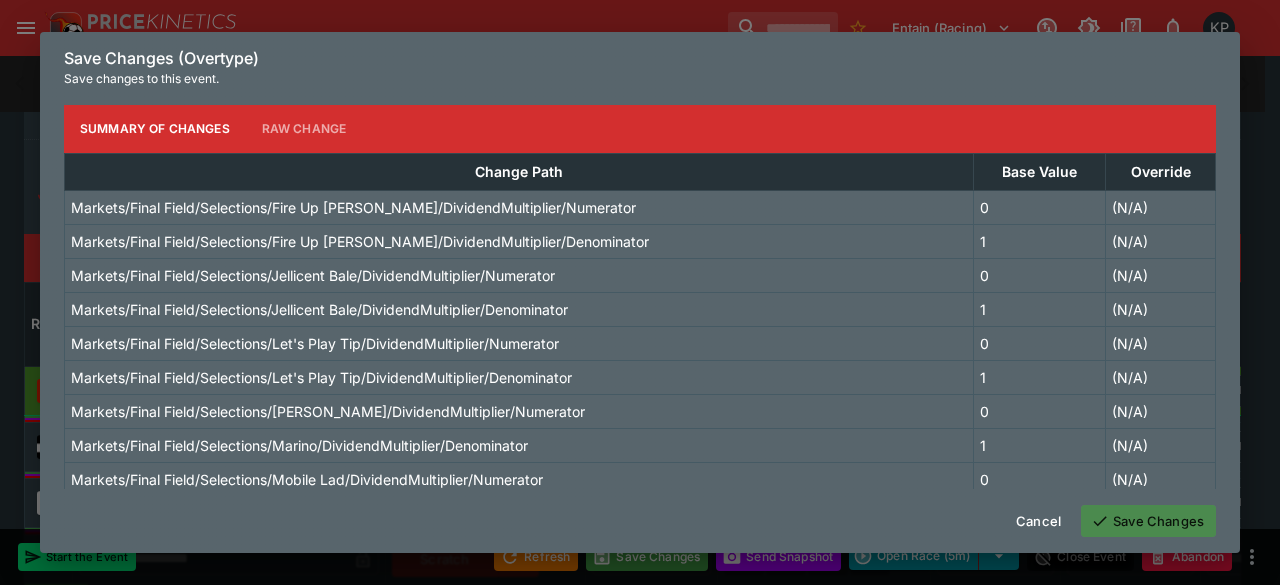 click on "Save Changes" at bounding box center [1148, 521] 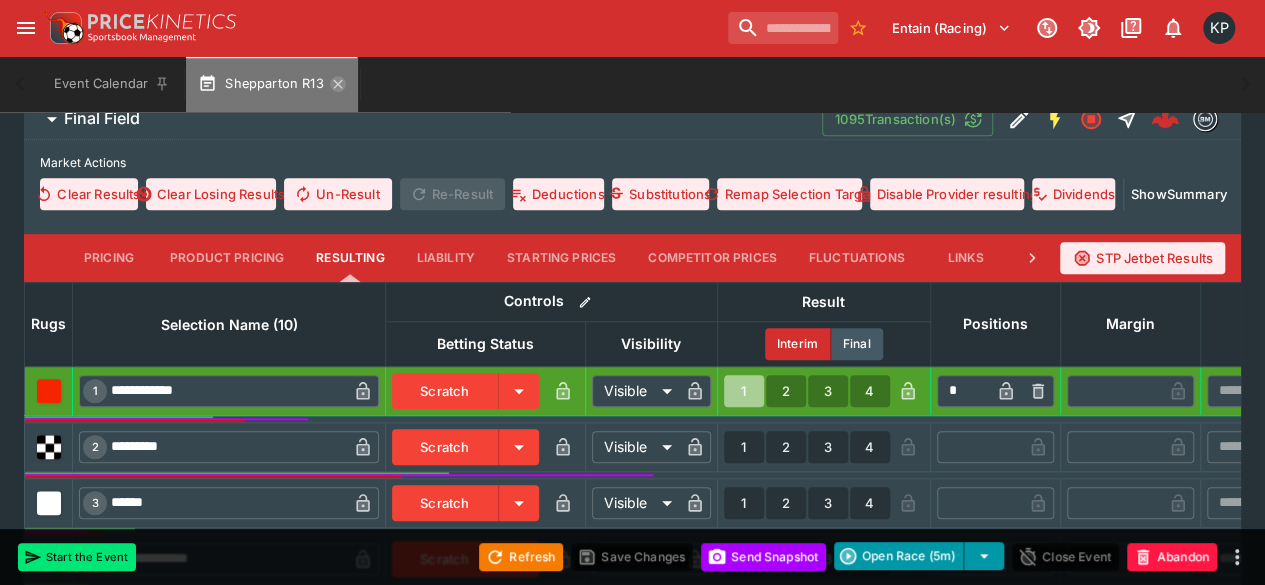 click 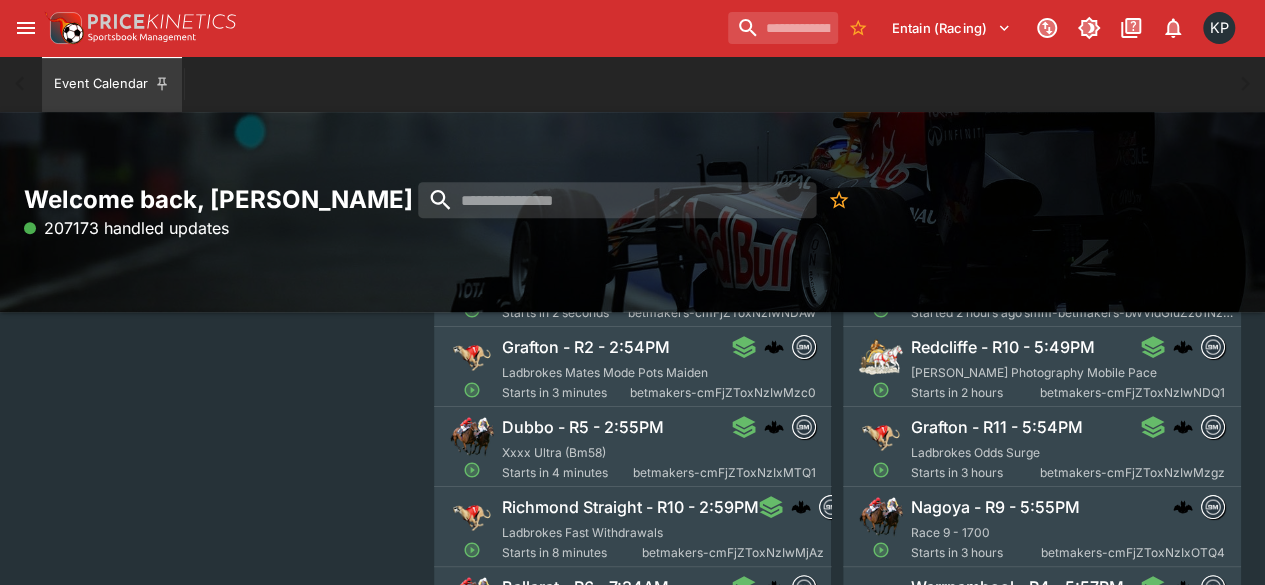 scroll, scrollTop: 370, scrollLeft: 0, axis: vertical 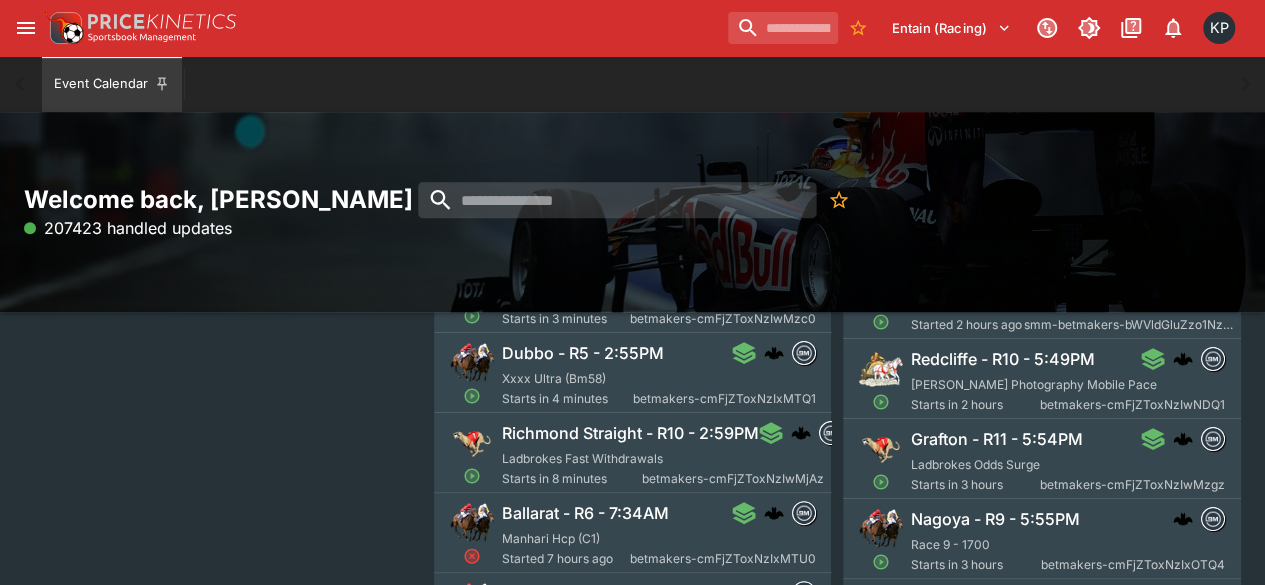 click on "Ladbrokes Fast Withdrawals" at bounding box center (582, 458) 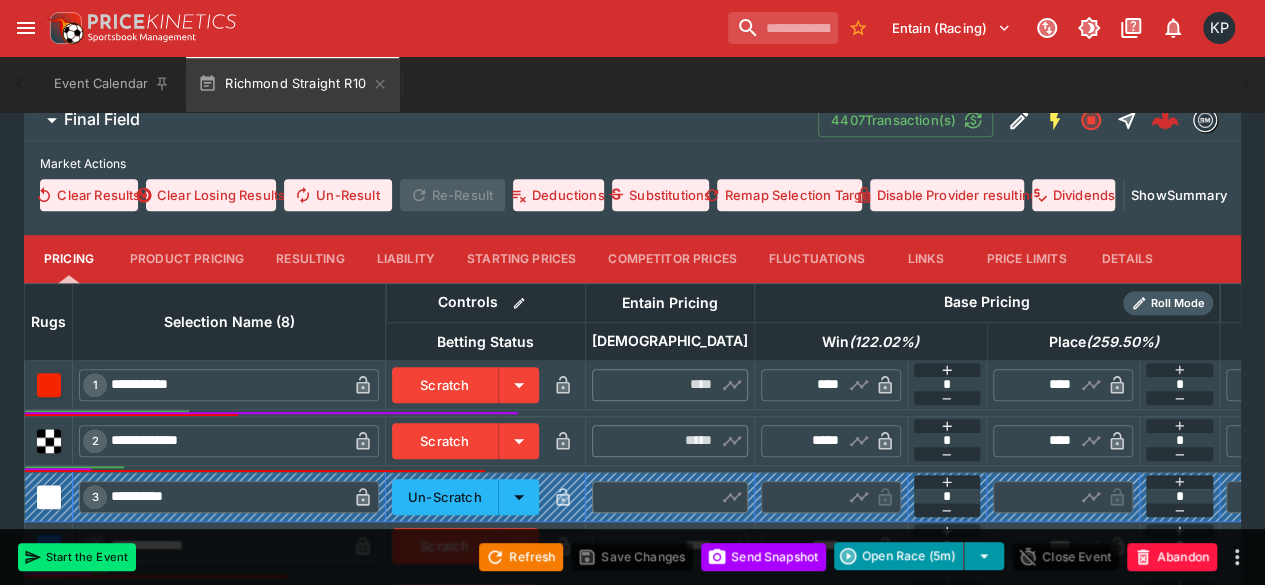 scroll, scrollTop: 630, scrollLeft: 0, axis: vertical 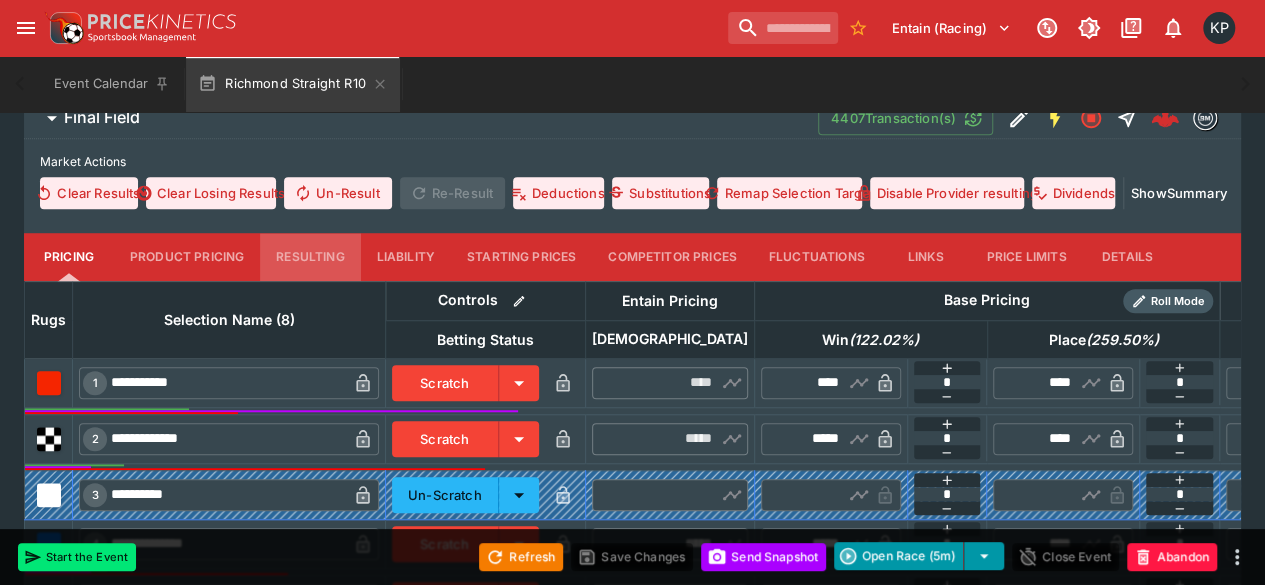 click on "Resulting" at bounding box center (310, 257) 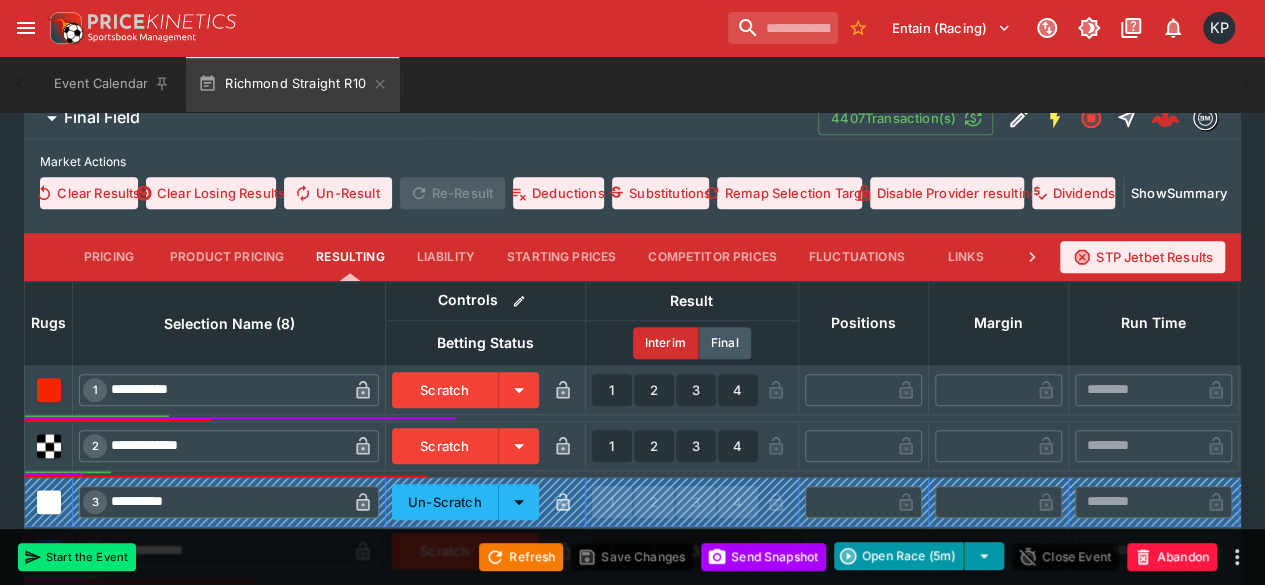 click on "1 2 3 4" at bounding box center [691, 389] 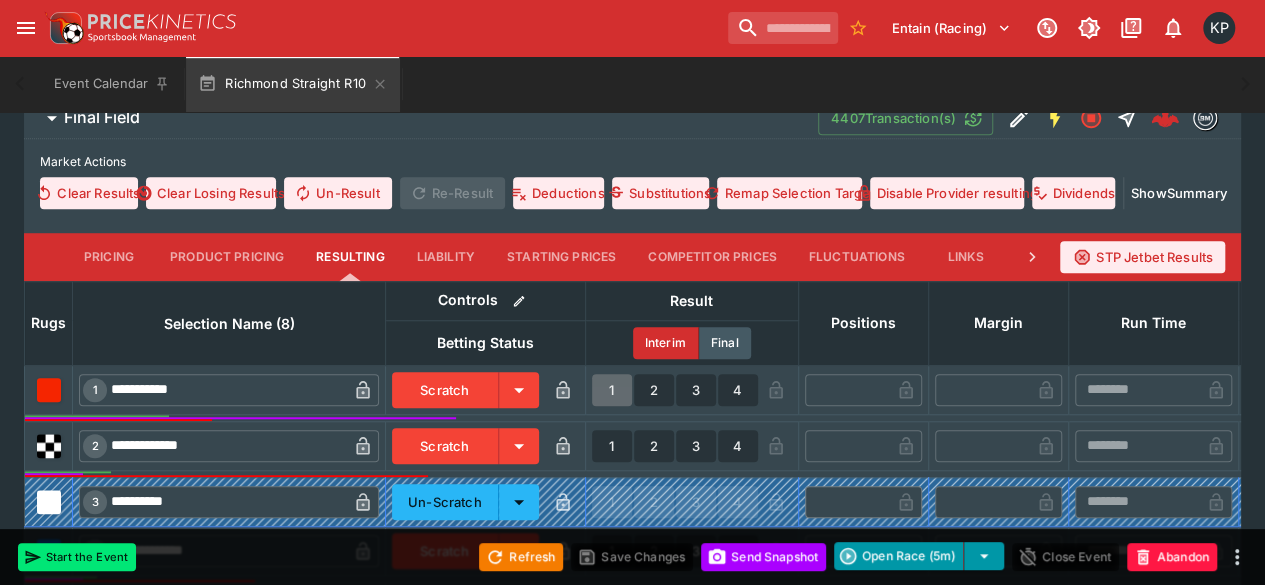 click on "1" at bounding box center (612, 390) 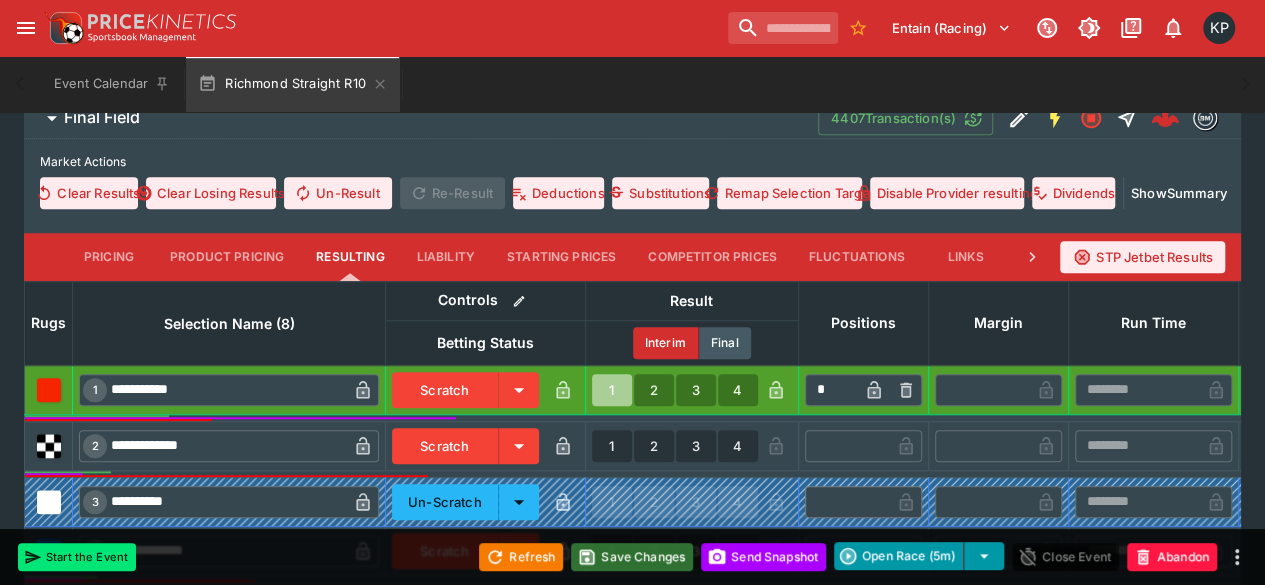 click on "Save Changes" at bounding box center (632, 557) 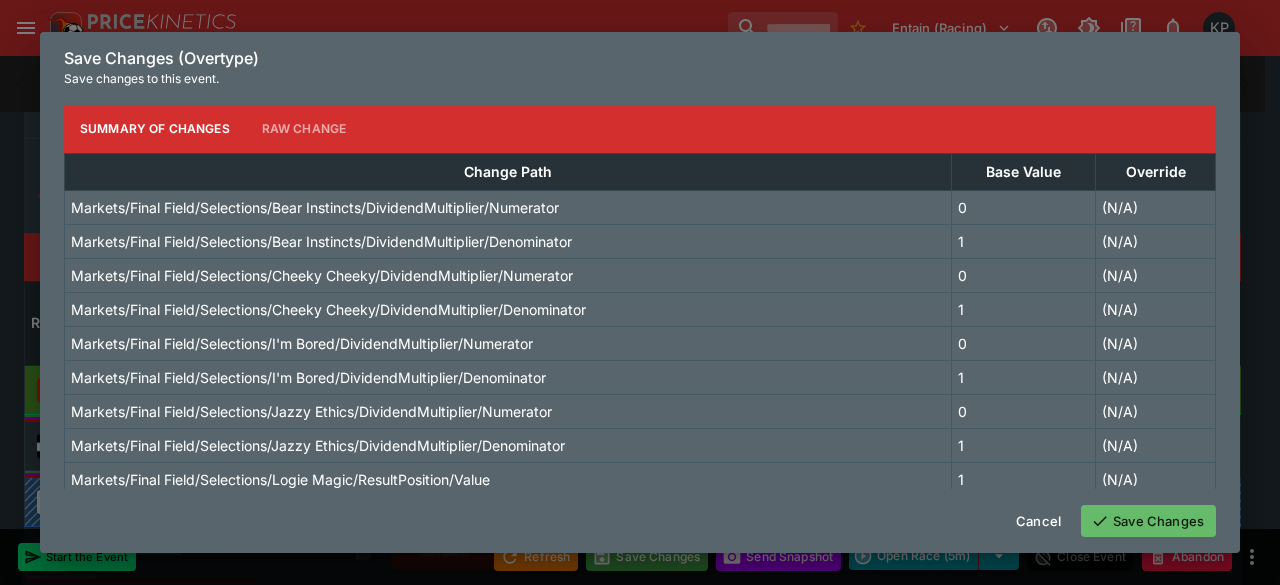 click on "Save Changes" at bounding box center [1148, 521] 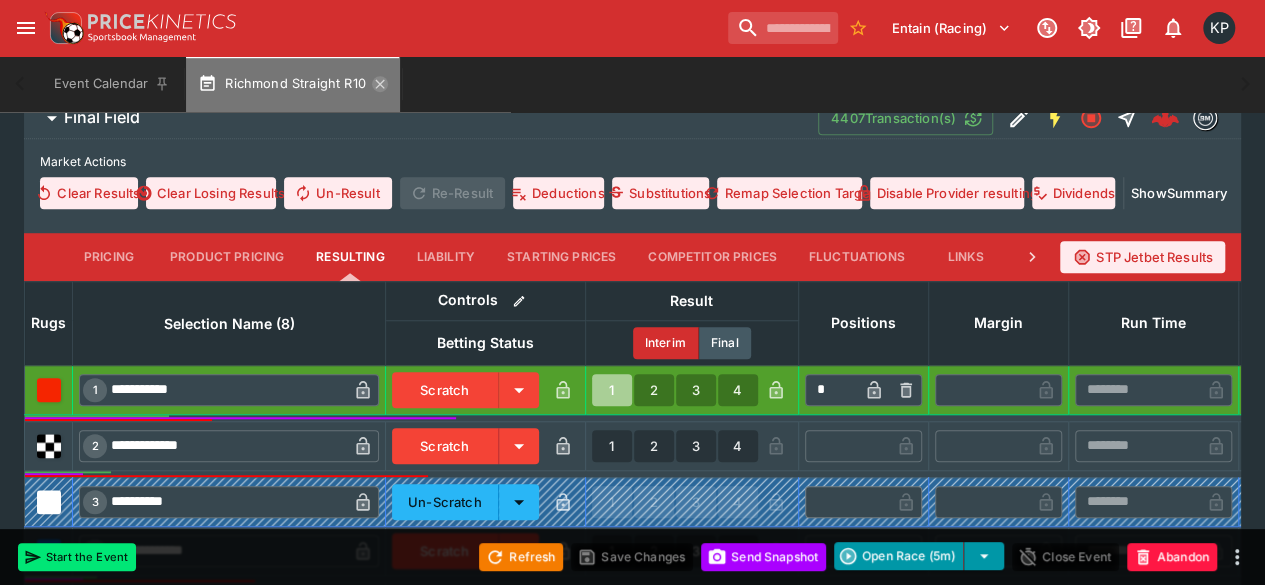 click 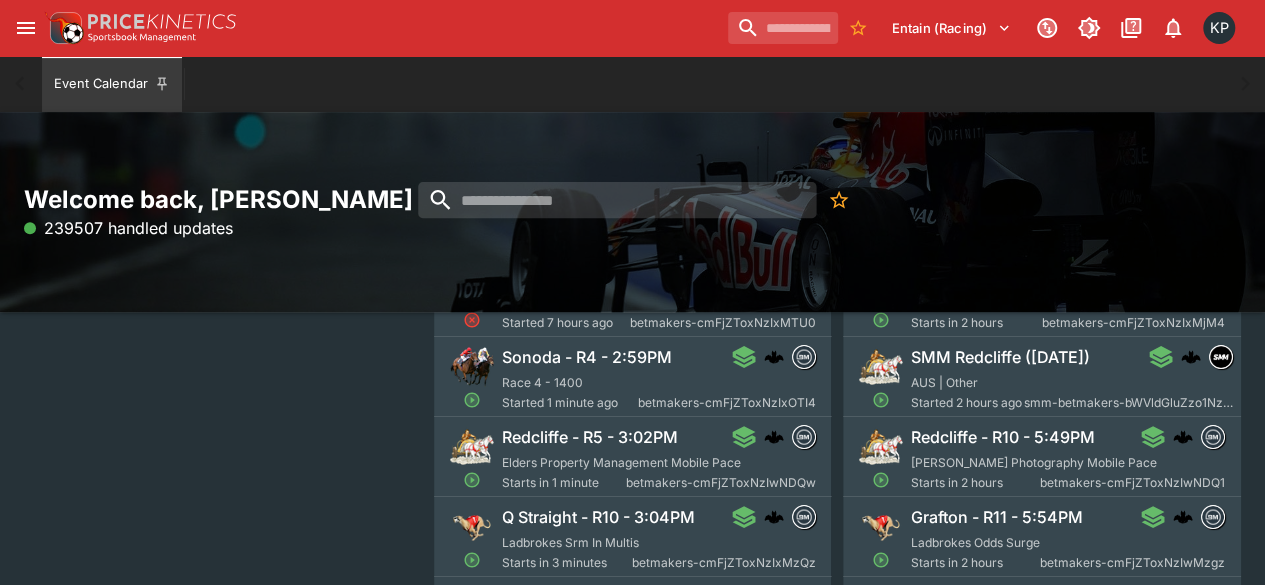 scroll, scrollTop: 301, scrollLeft: 0, axis: vertical 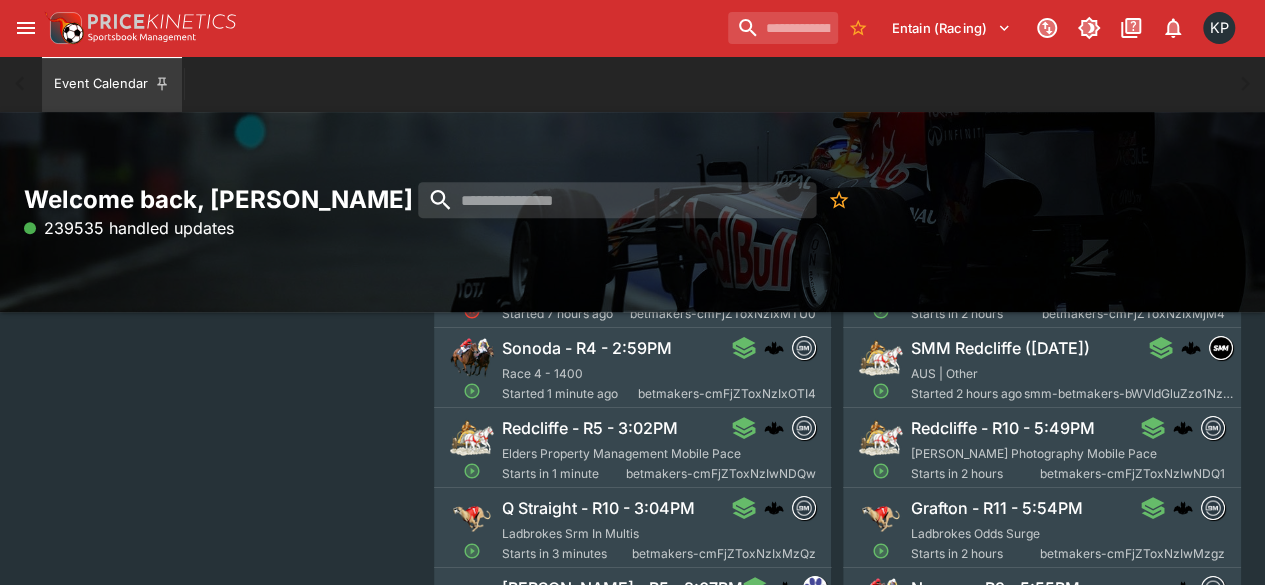 click on "Q Straight - R10 - 3:04PM" at bounding box center (598, 508) 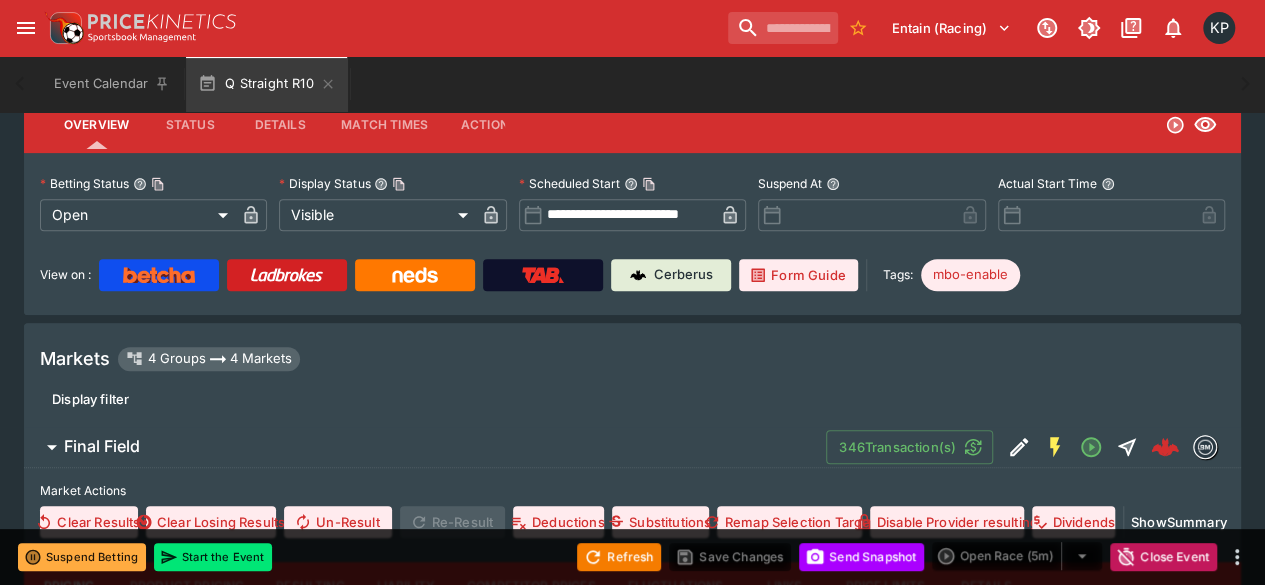 scroll, scrollTop: 0, scrollLeft: 0, axis: both 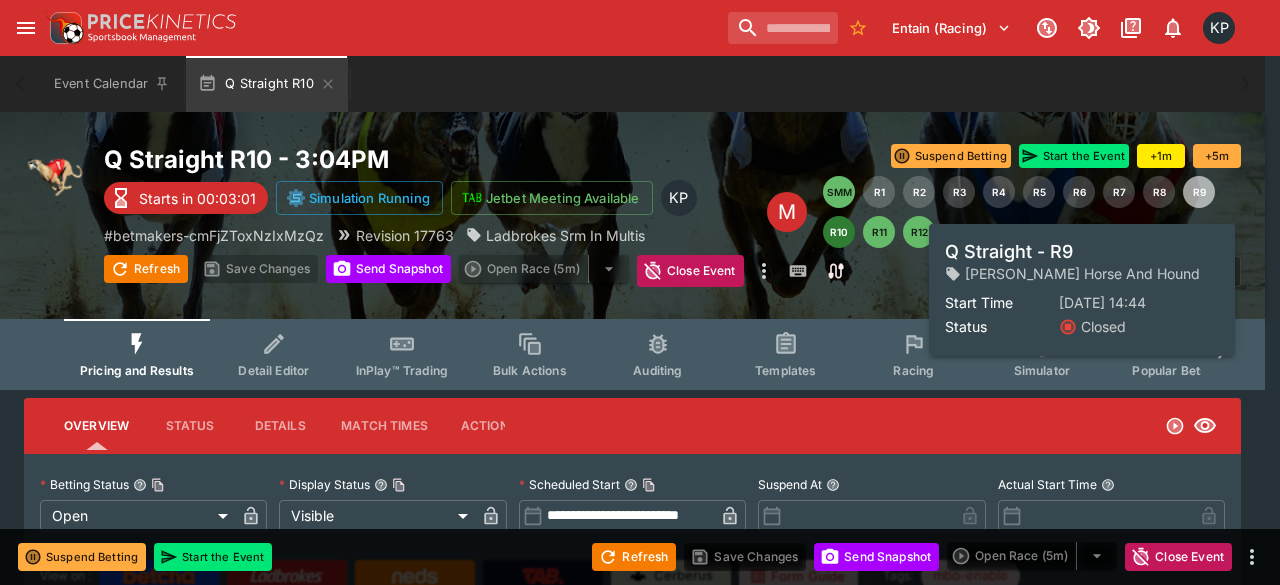click on "R9" at bounding box center (1199, 192) 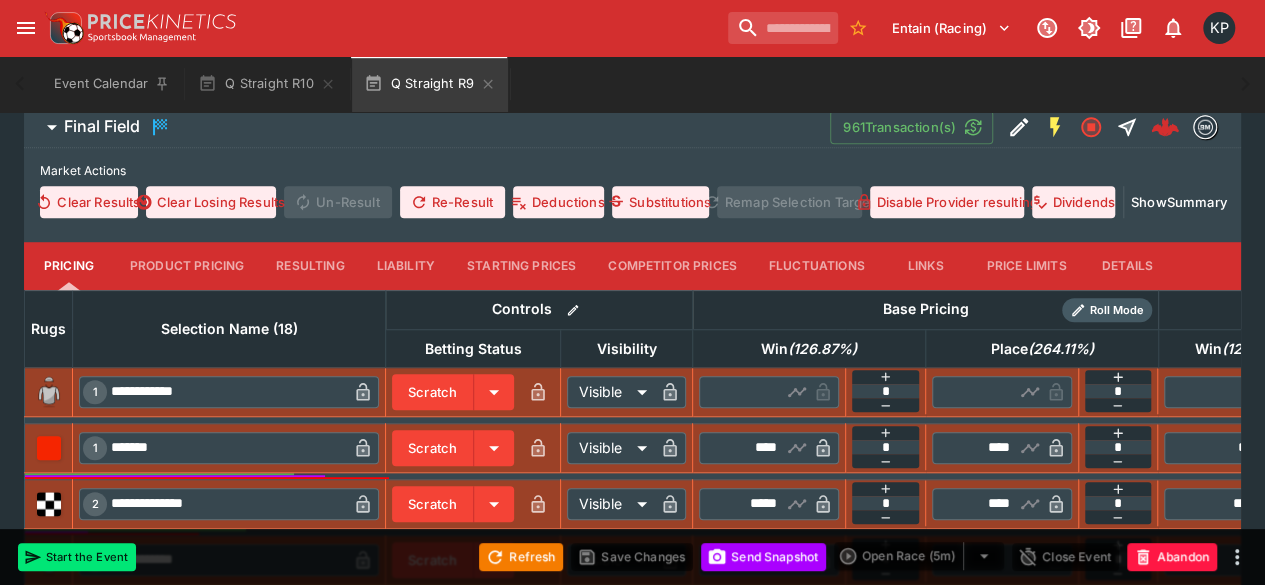 scroll, scrollTop: 619, scrollLeft: 0, axis: vertical 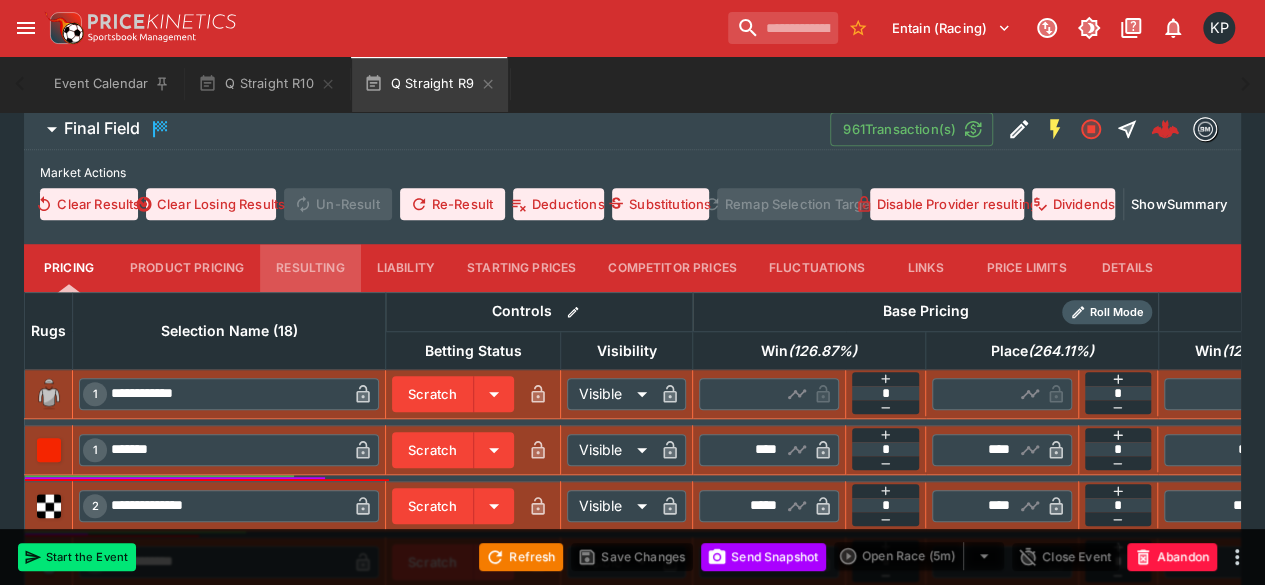 click on "Resulting" at bounding box center (310, 268) 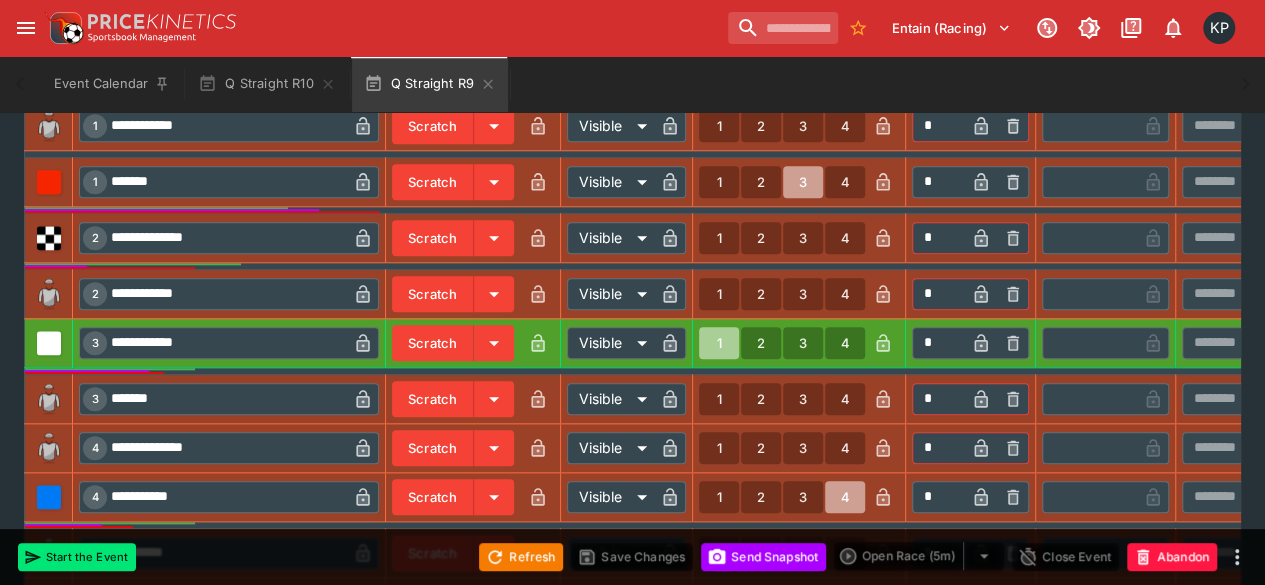 scroll, scrollTop: 904, scrollLeft: 0, axis: vertical 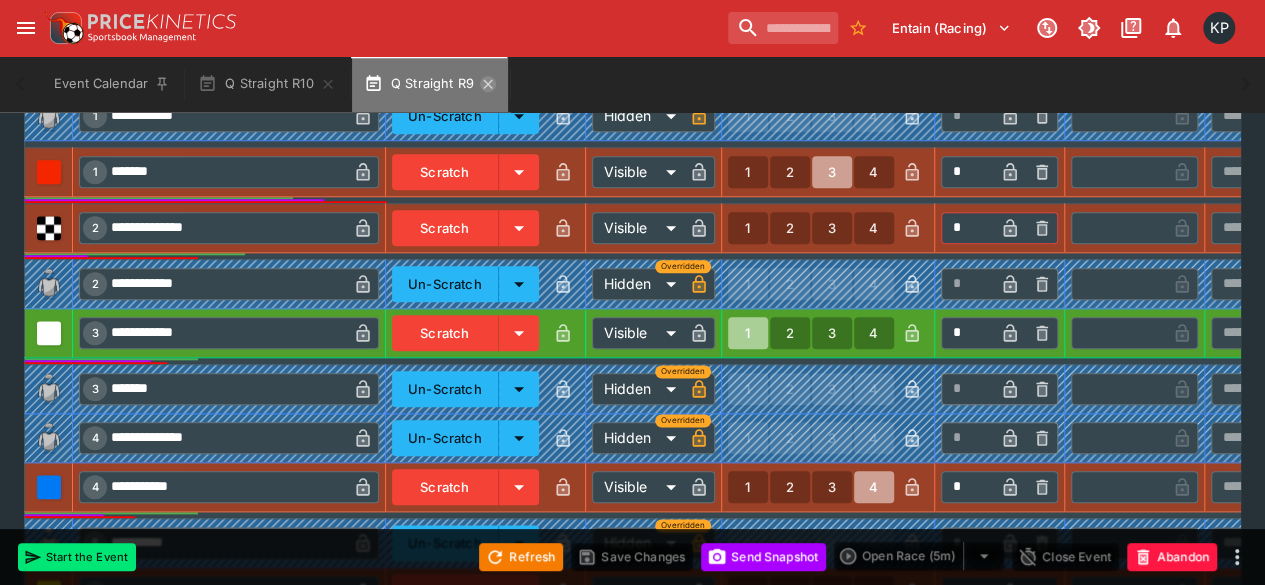 click 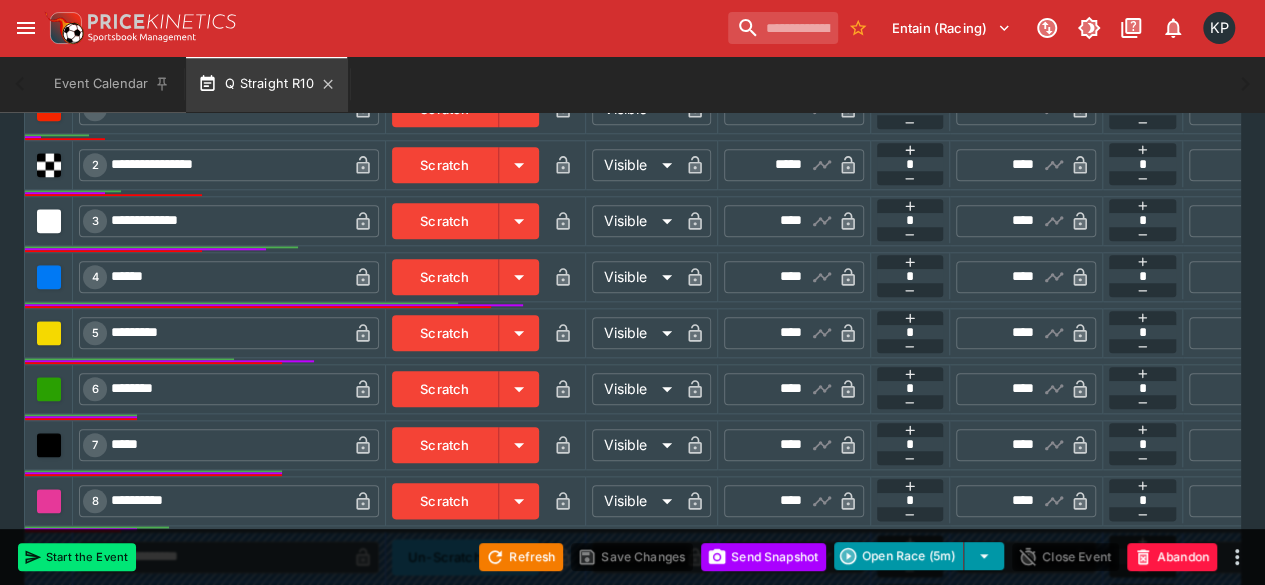 click on "Q Straight R10" at bounding box center [266, 84] 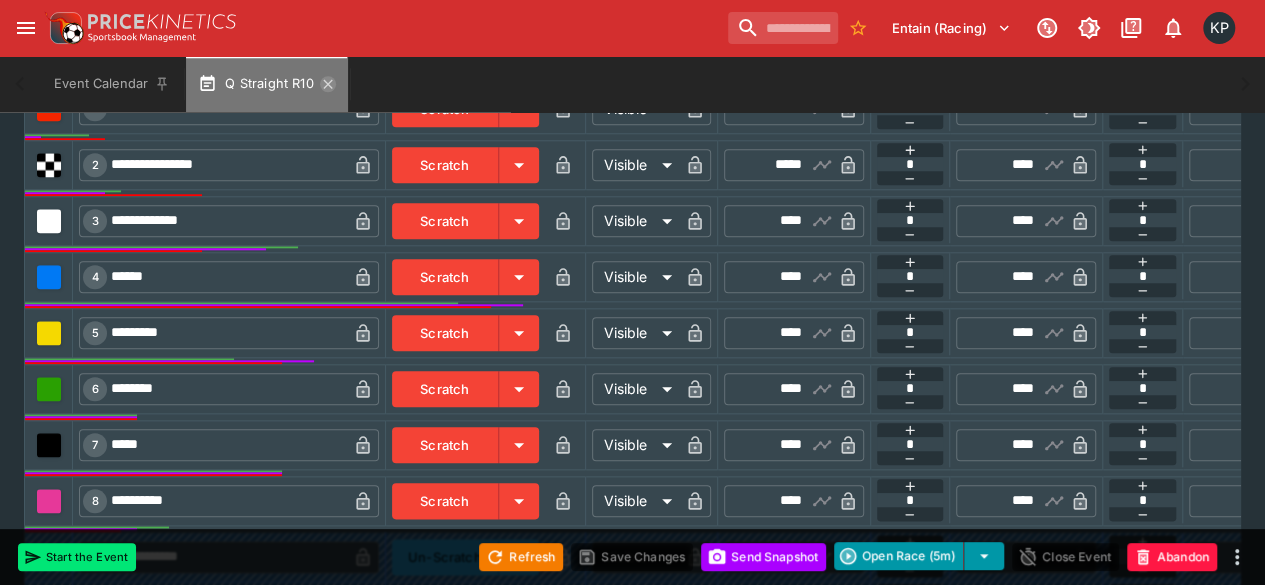click 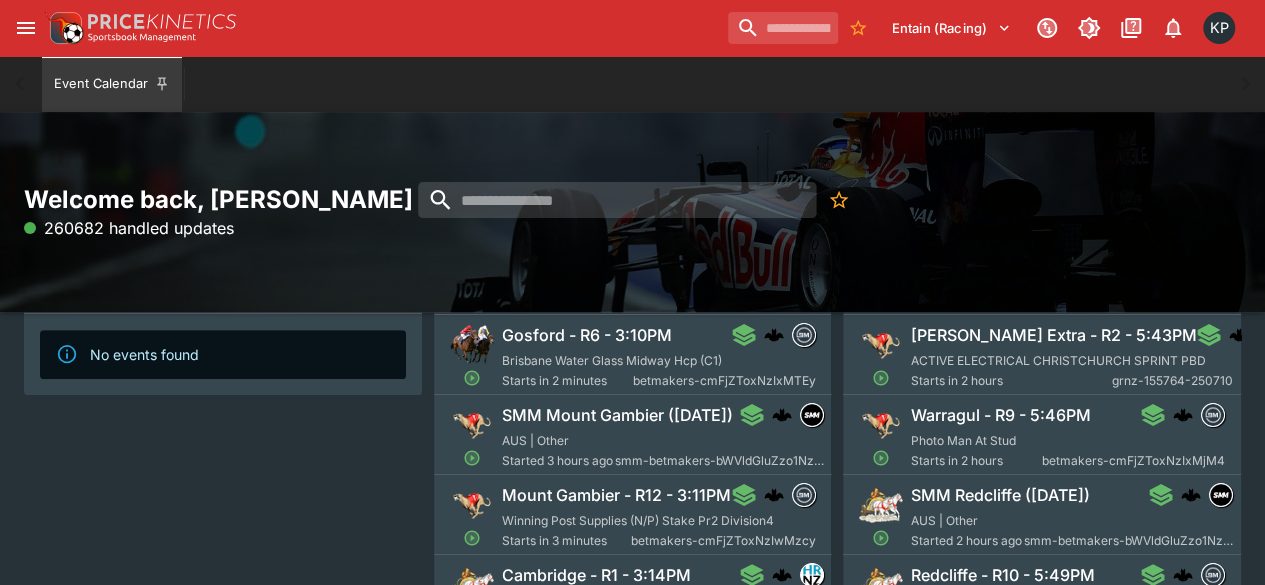 scroll, scrollTop: 156, scrollLeft: 0, axis: vertical 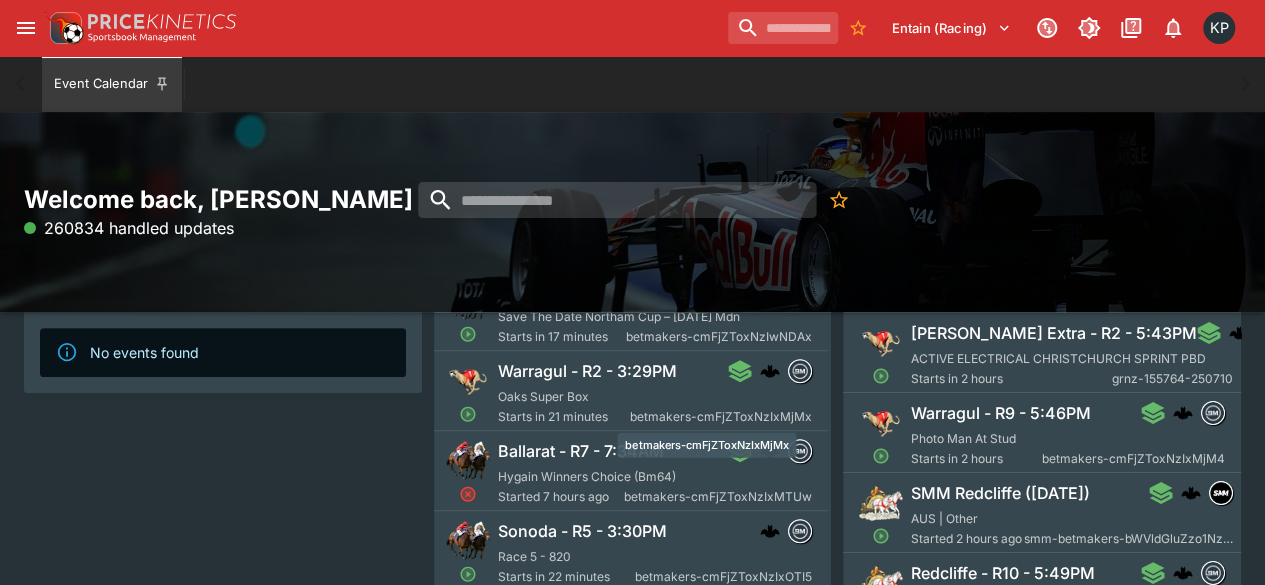 click on "betmakers-cmFjZToxNzIxMjMx" at bounding box center (720, 417) 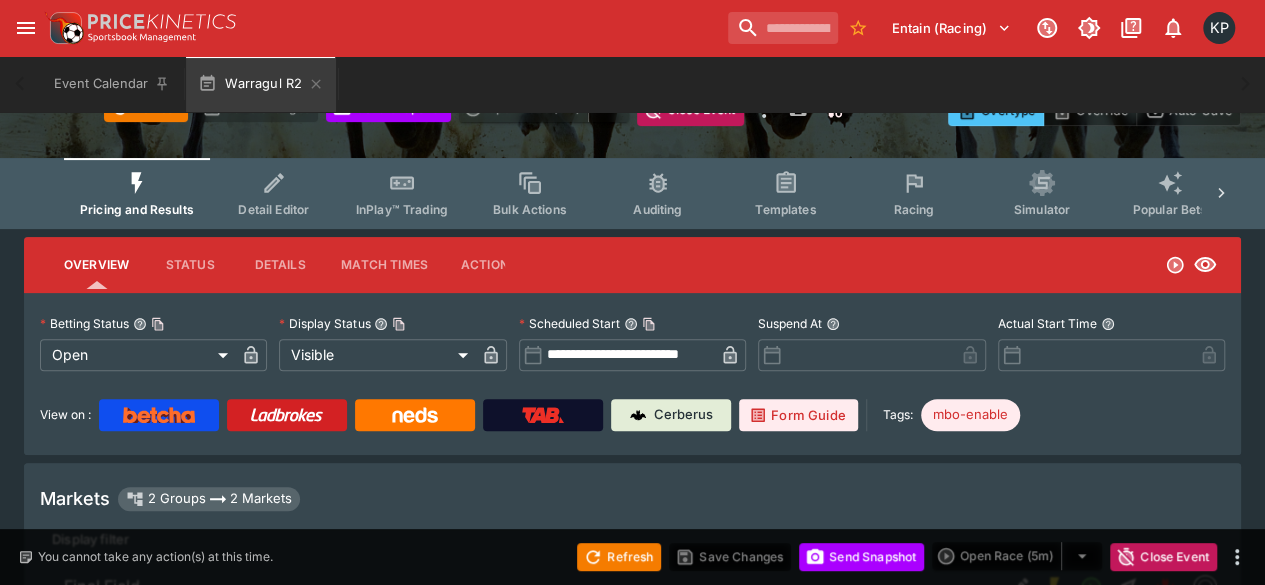 scroll, scrollTop: 0, scrollLeft: 0, axis: both 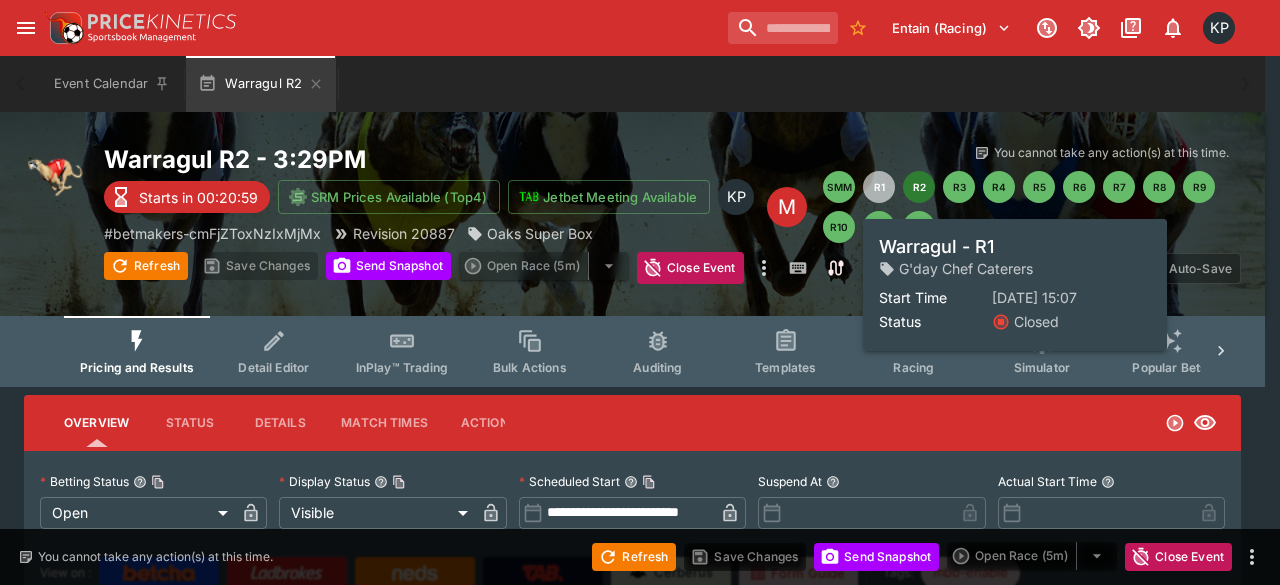click on "R1" at bounding box center (879, 187) 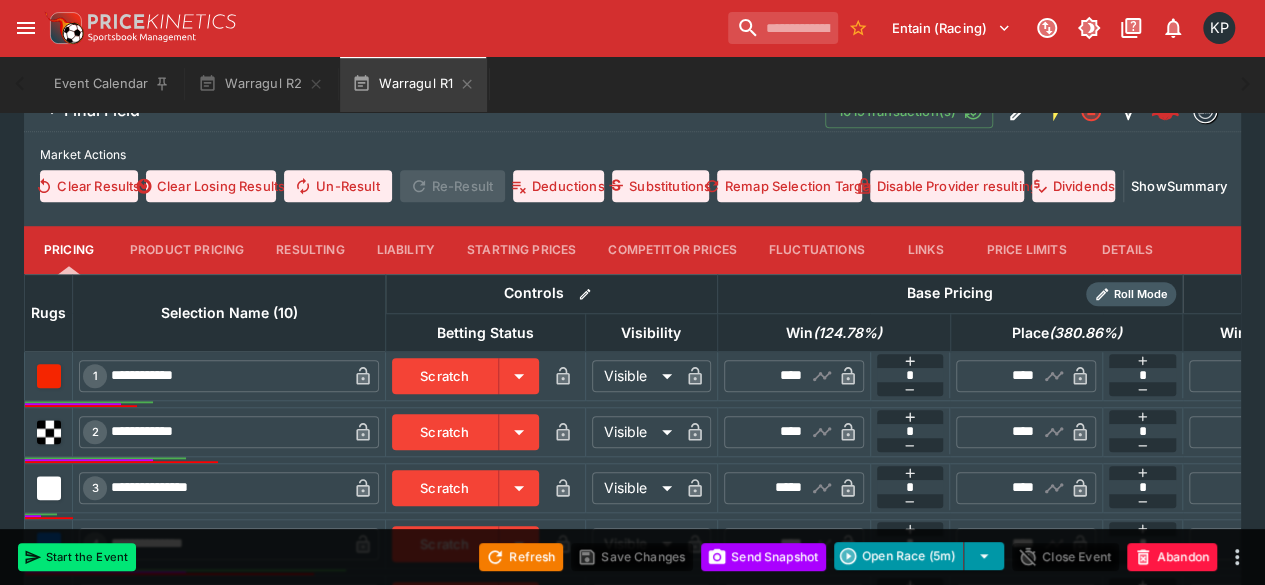 scroll, scrollTop: 652, scrollLeft: 0, axis: vertical 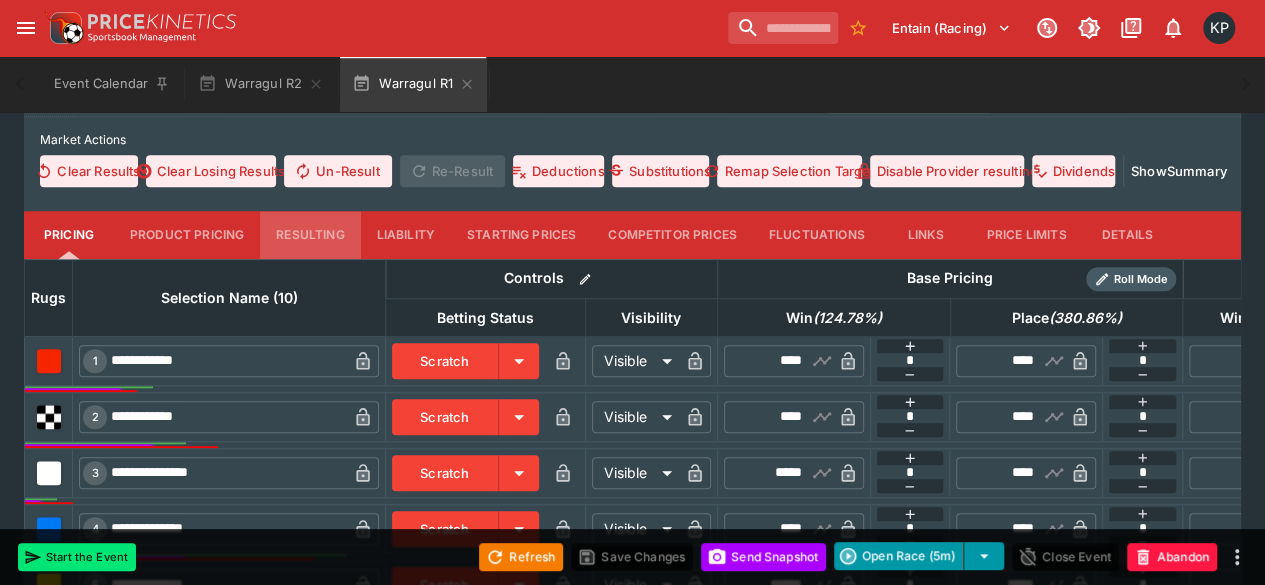 click on "Resulting" at bounding box center [310, 235] 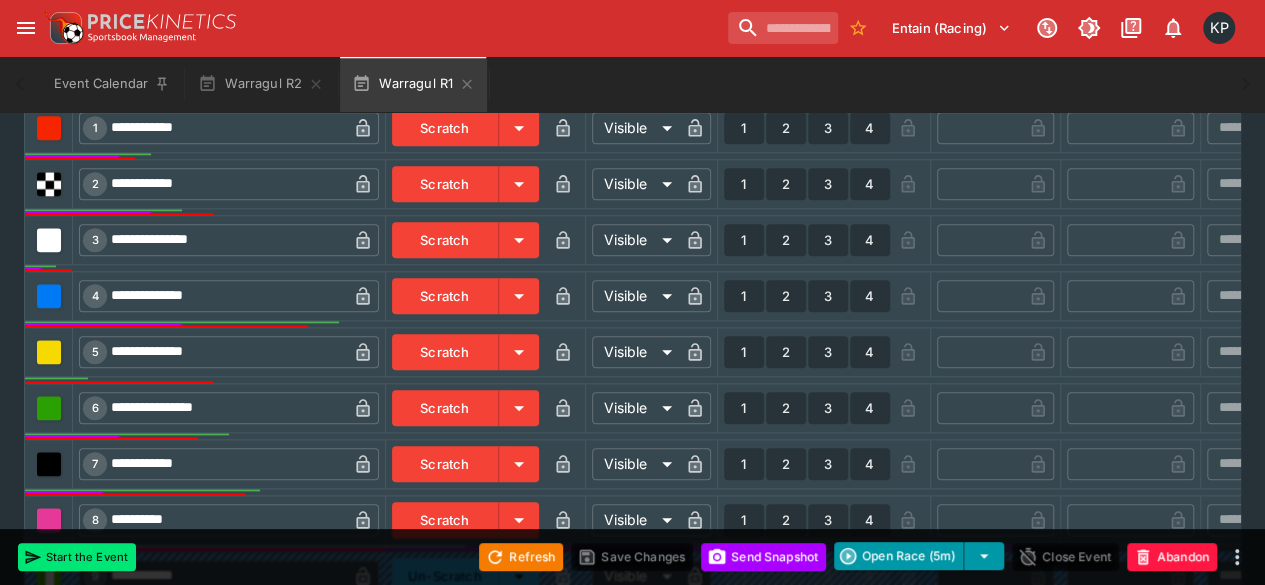 scroll, scrollTop: 894, scrollLeft: 0, axis: vertical 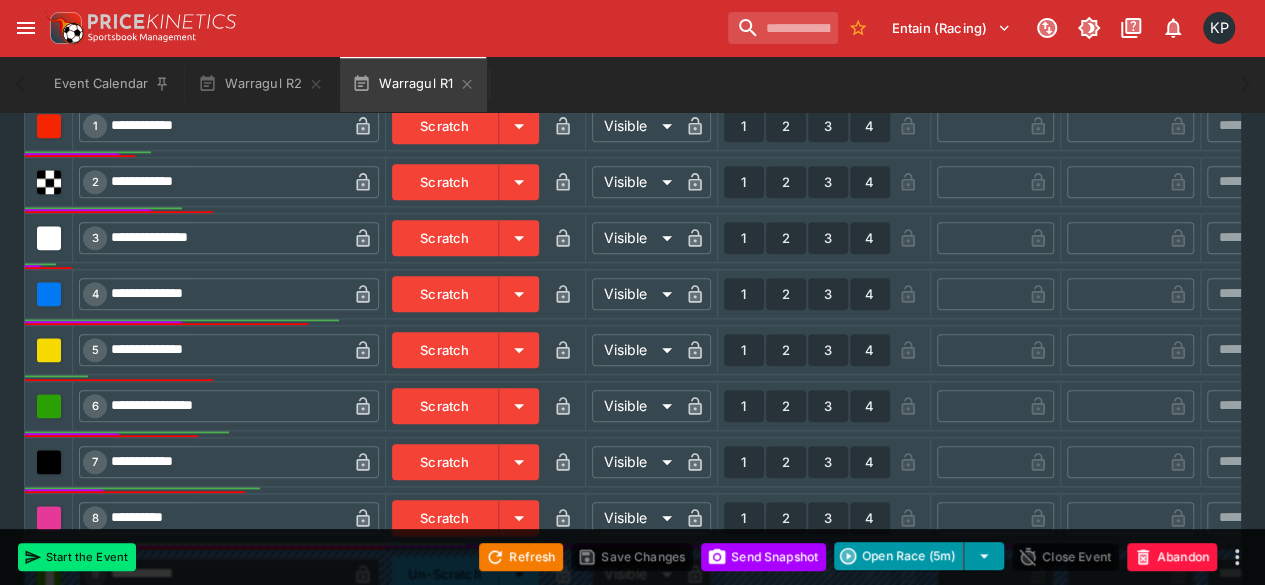 click on "1" at bounding box center [744, 518] 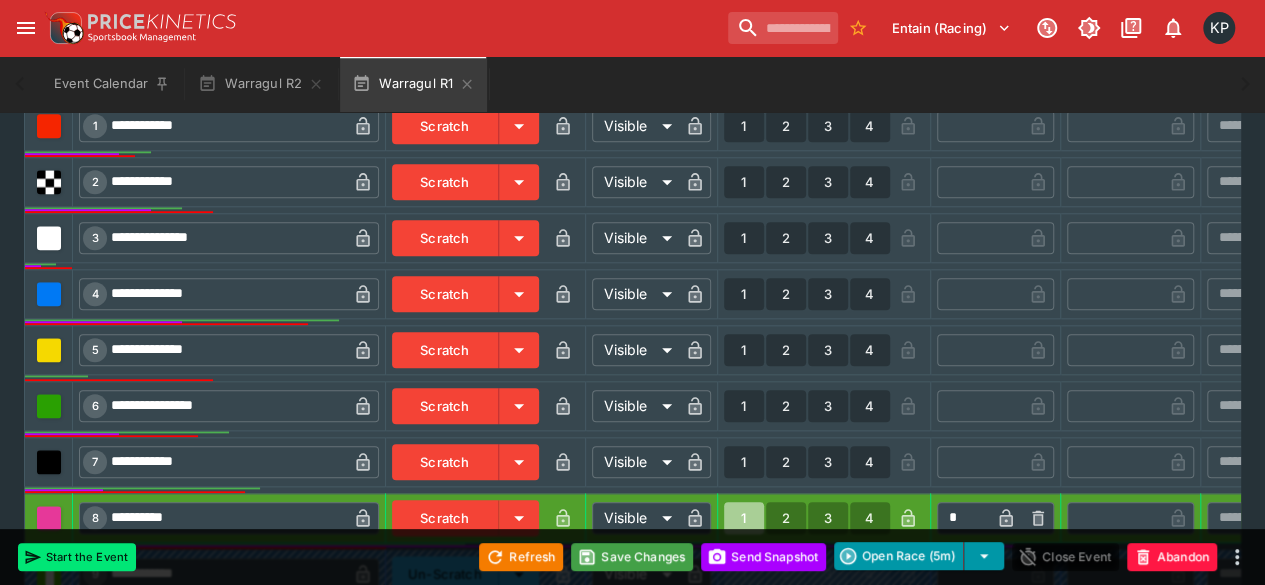 click on "Refresh Save Changes Send Snapshot Open Race (5m) Close Event Abandon" at bounding box center [632, 557] 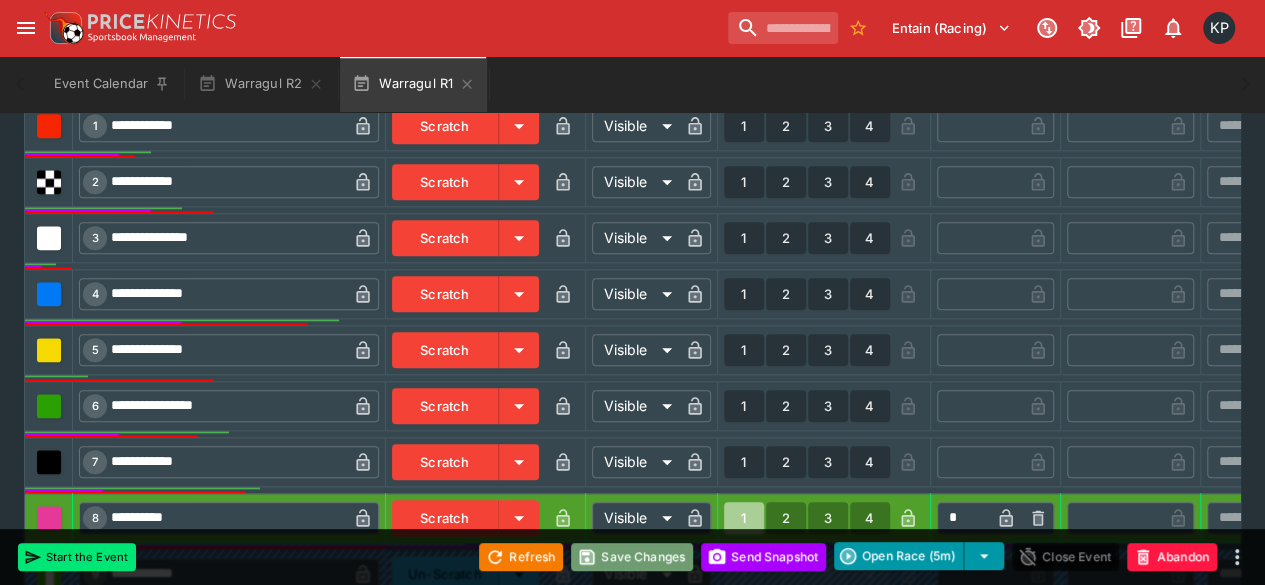 click on "Save Changes" at bounding box center [632, 557] 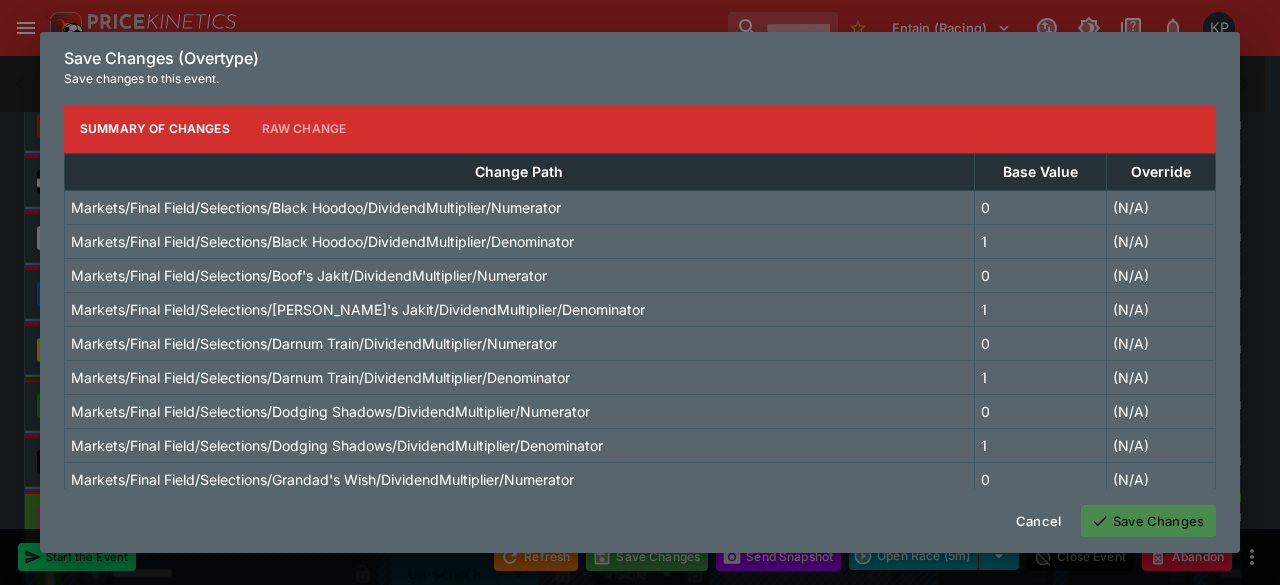 click on "Save Changes" at bounding box center (1148, 521) 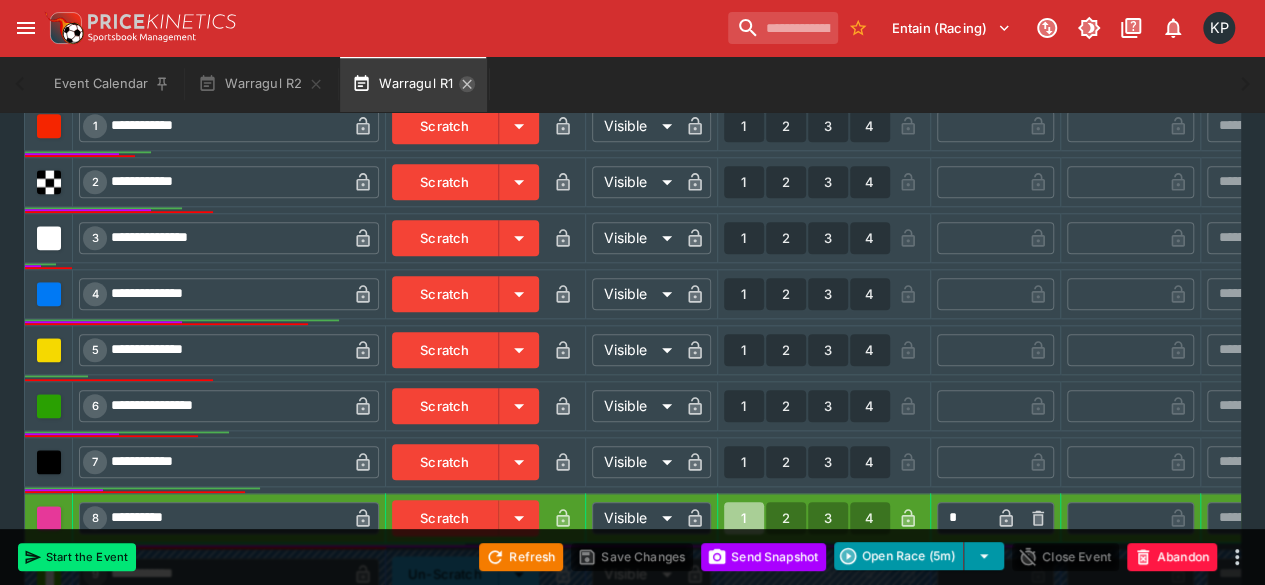 click 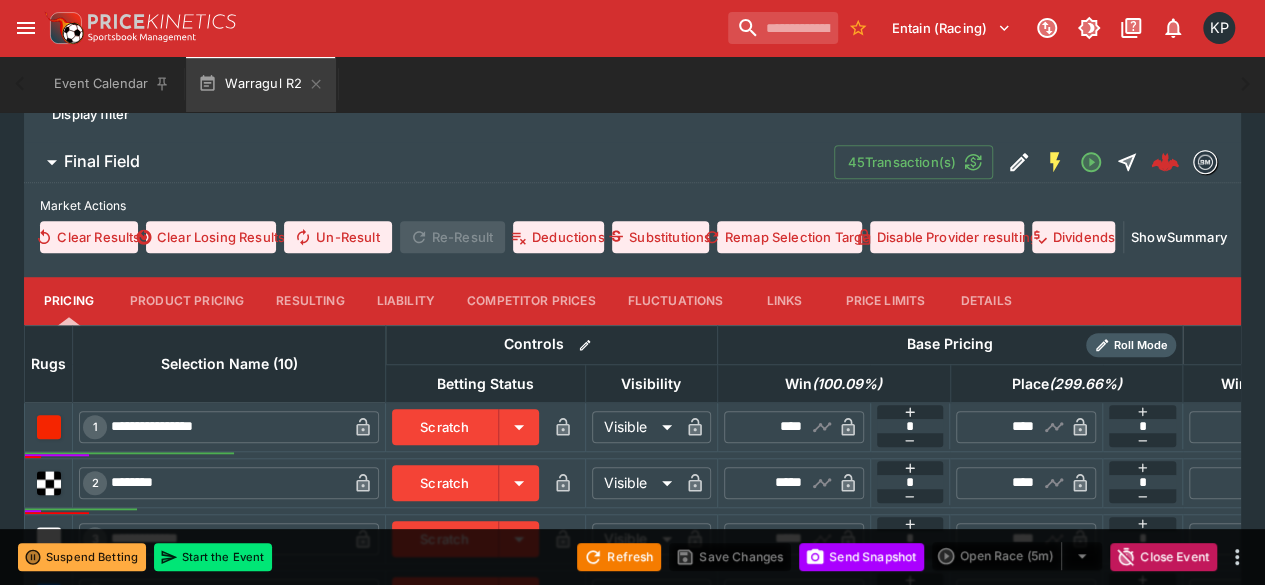 scroll, scrollTop: 584, scrollLeft: 0, axis: vertical 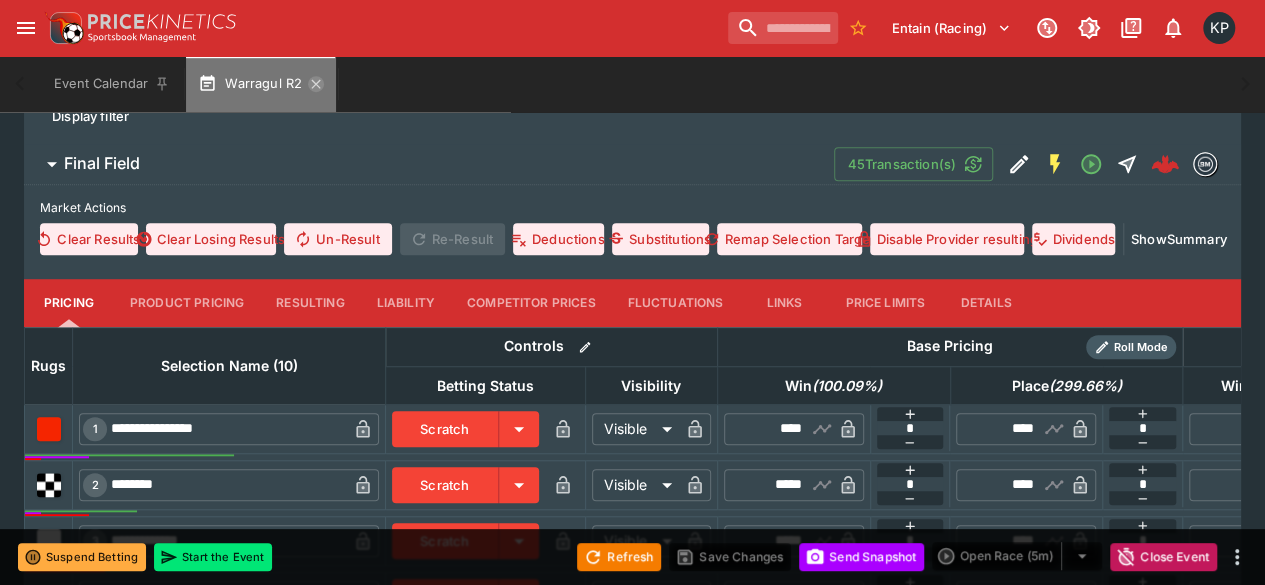 click 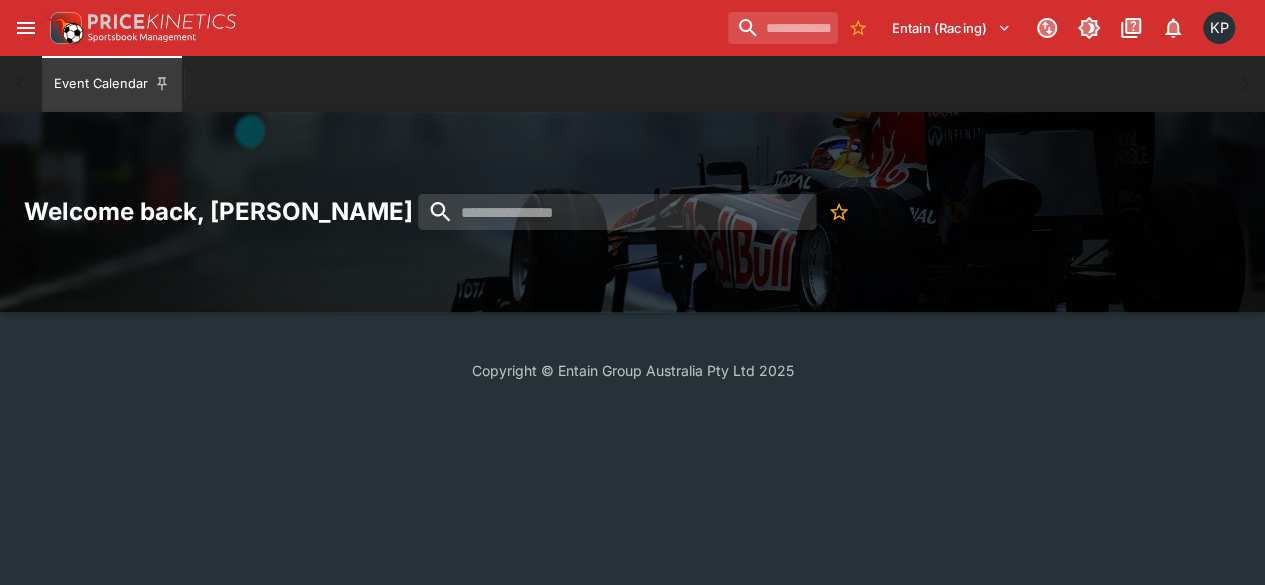 scroll, scrollTop: 0, scrollLeft: 0, axis: both 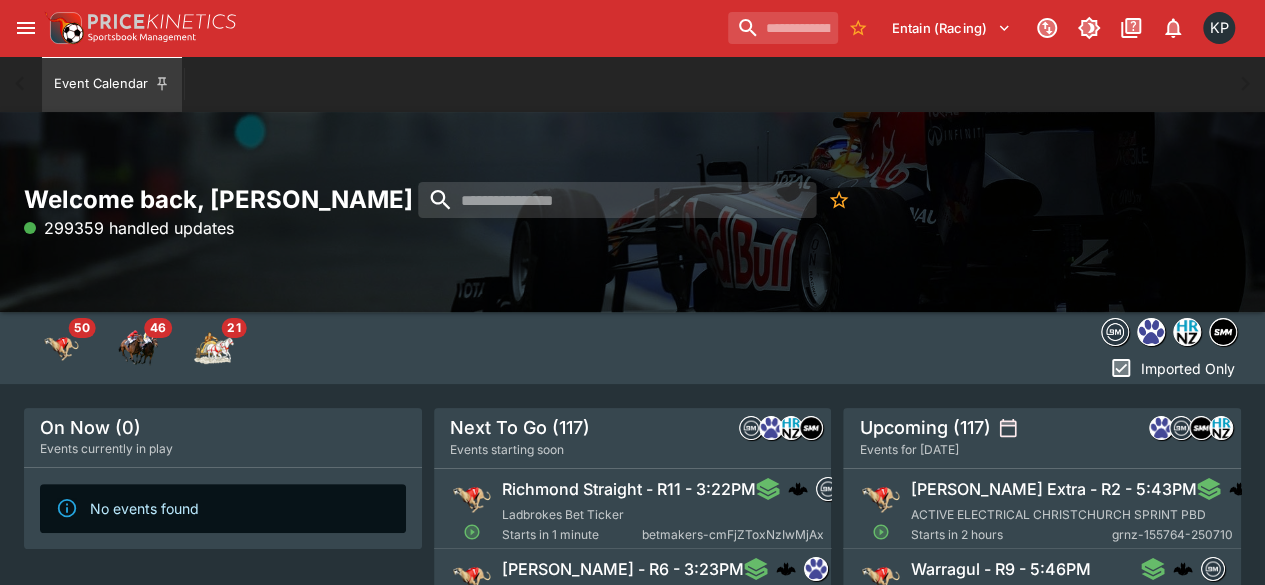 click on "Richmond Straight - R11 - 3:22PM" at bounding box center [663, 489] 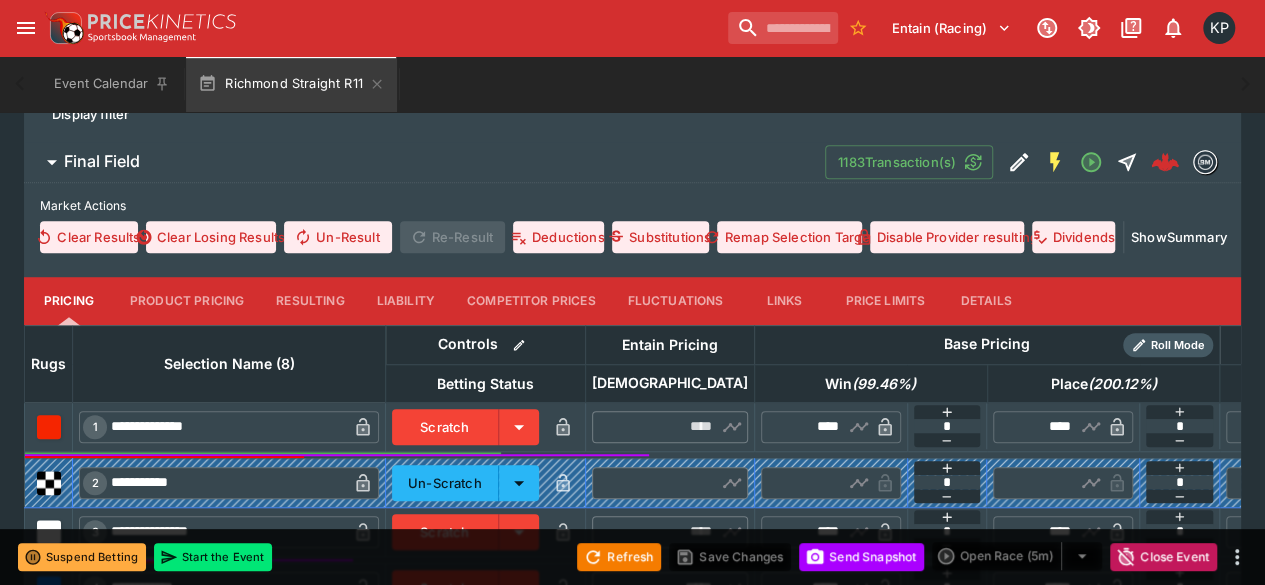 scroll, scrollTop: 587, scrollLeft: 0, axis: vertical 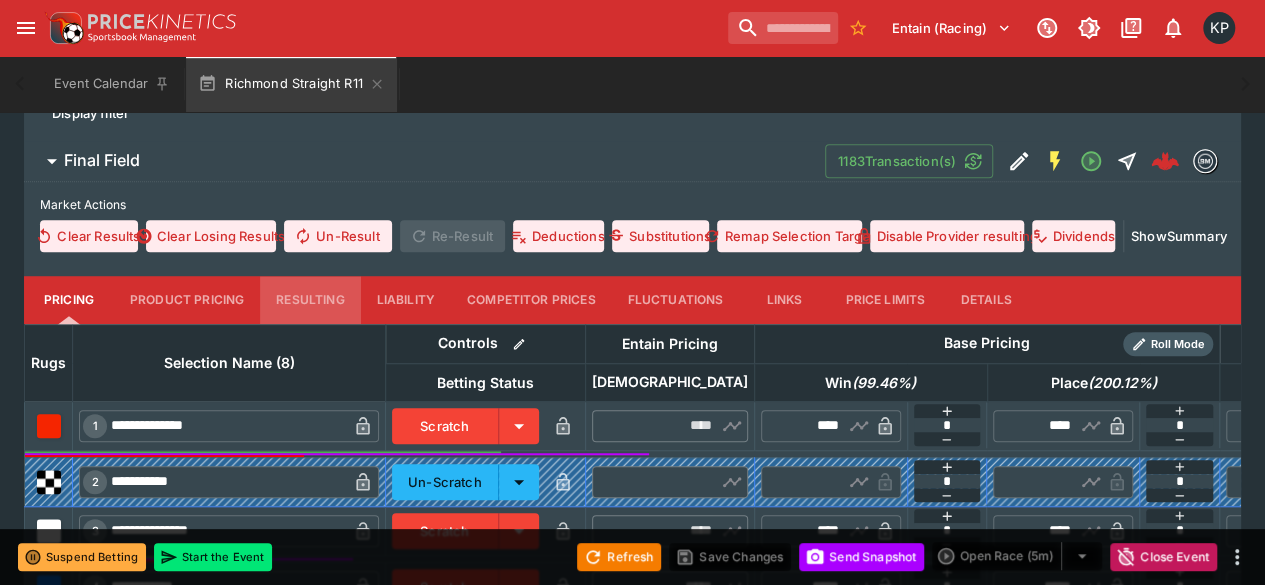 click on "Resulting" at bounding box center (310, 300) 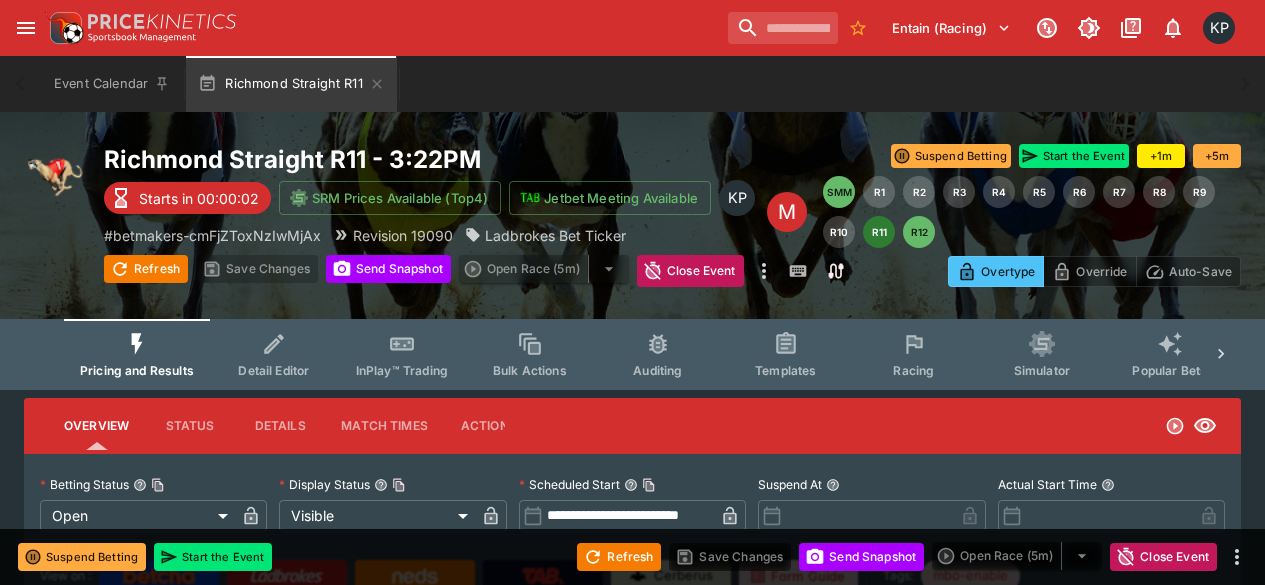 scroll, scrollTop: 587, scrollLeft: 0, axis: vertical 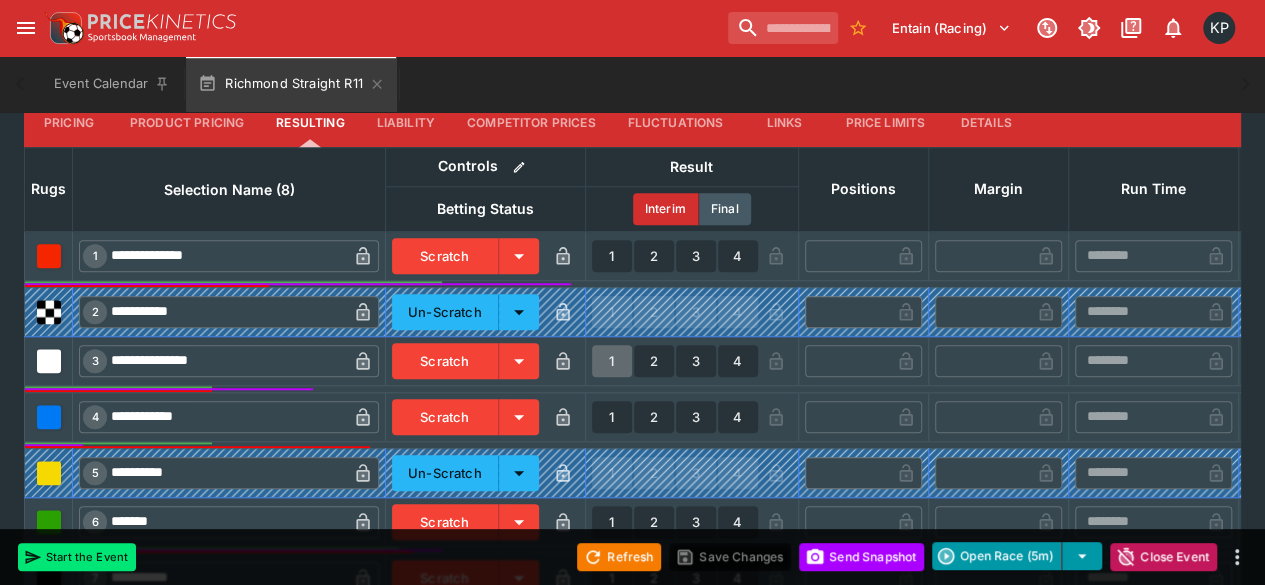 click on "1" at bounding box center (612, 361) 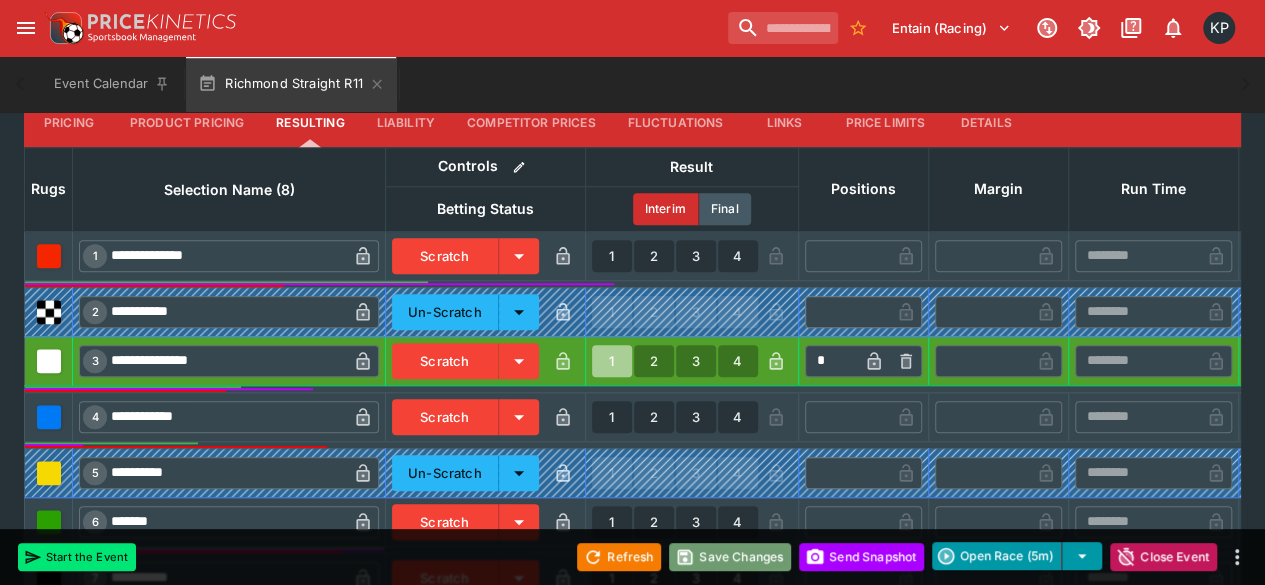 click on "Save Changes" at bounding box center (730, 557) 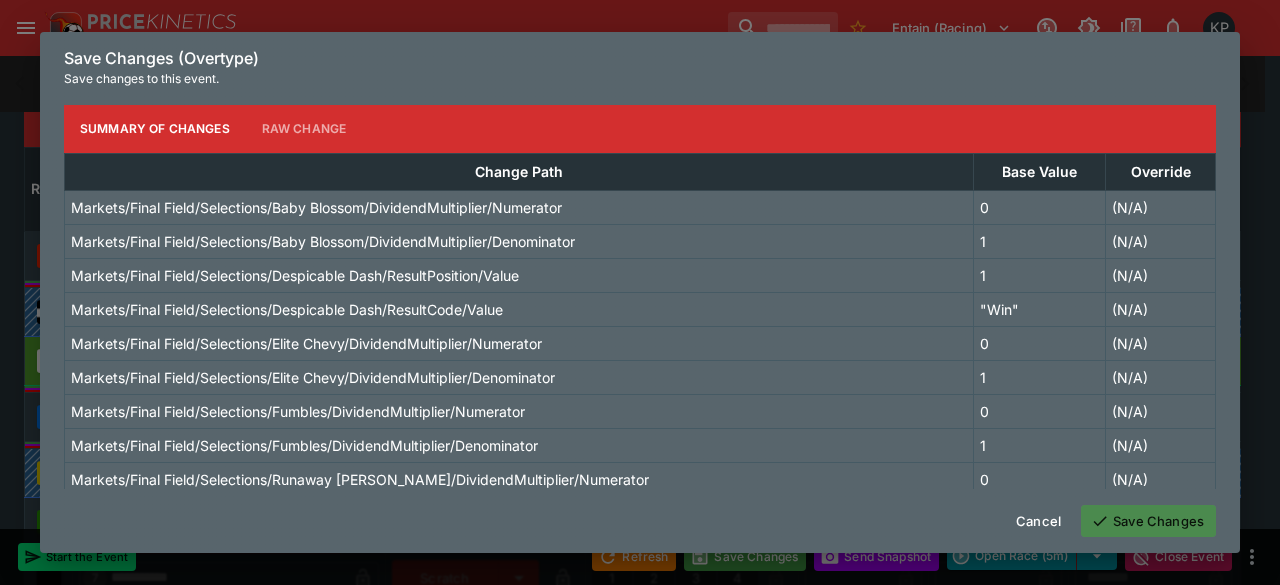 click on "Save Changes" at bounding box center (1148, 521) 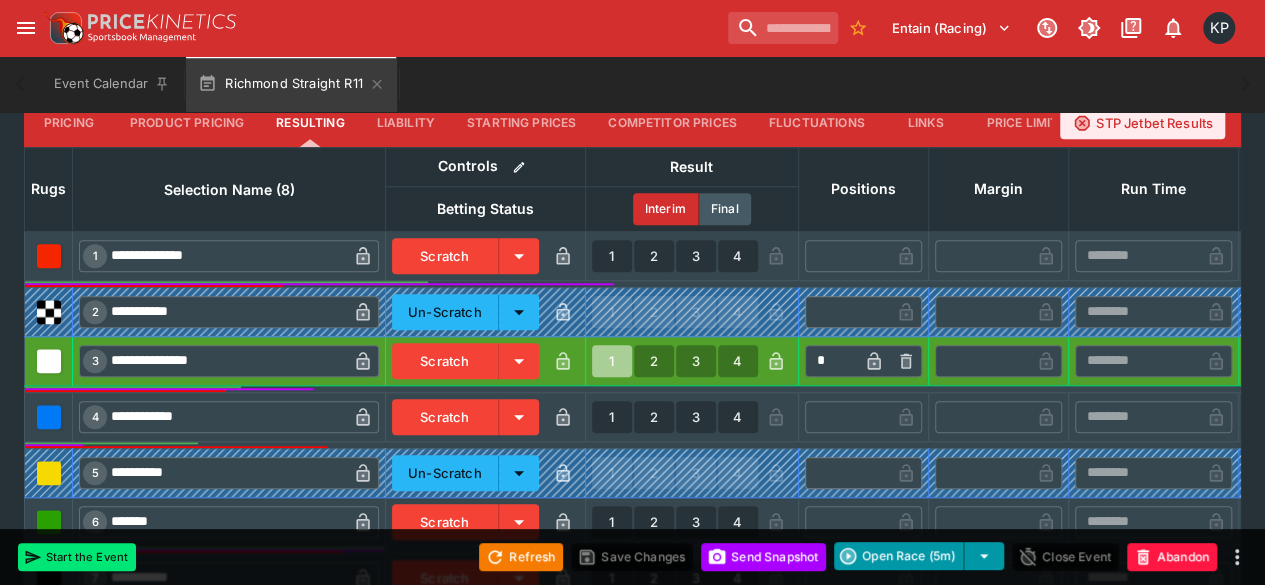 type on "**********" 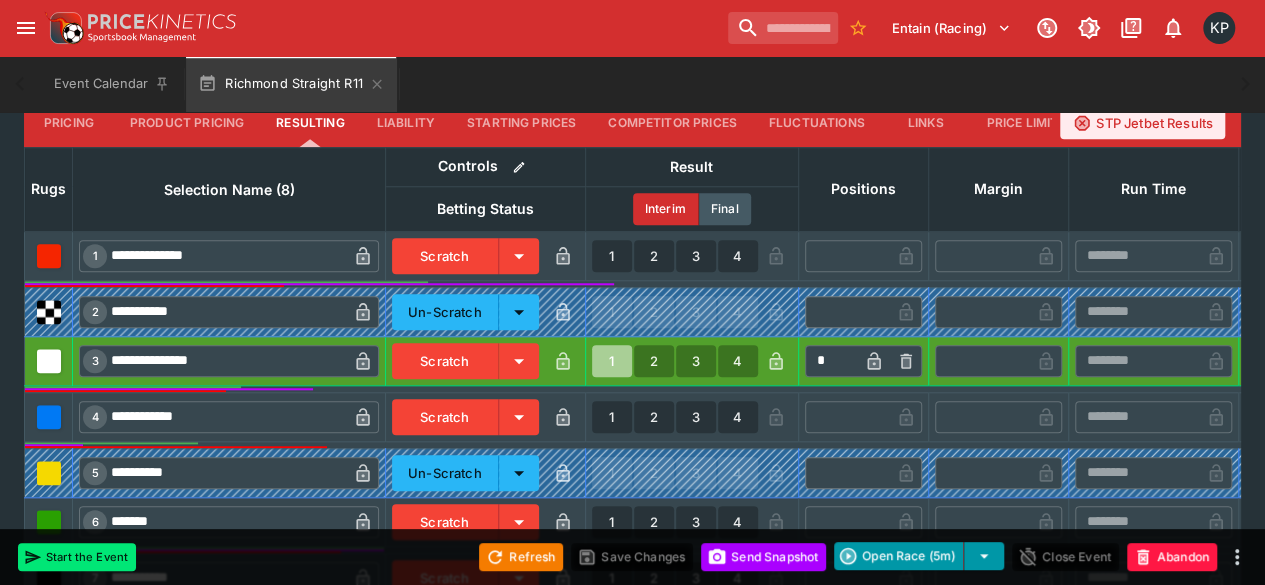 type on "**********" 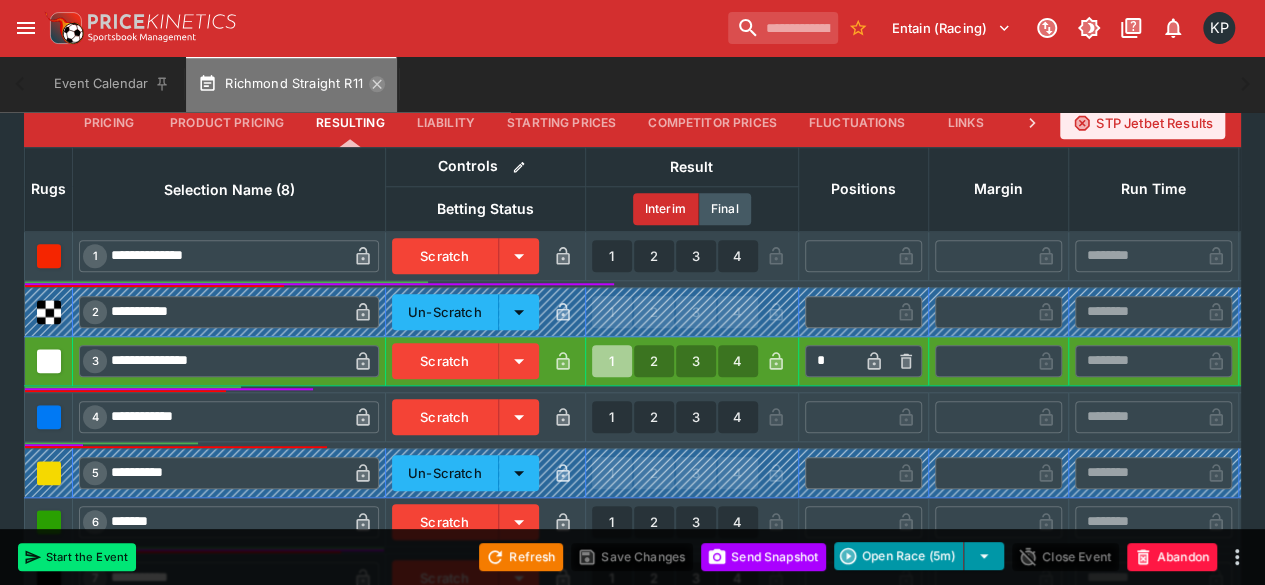 click 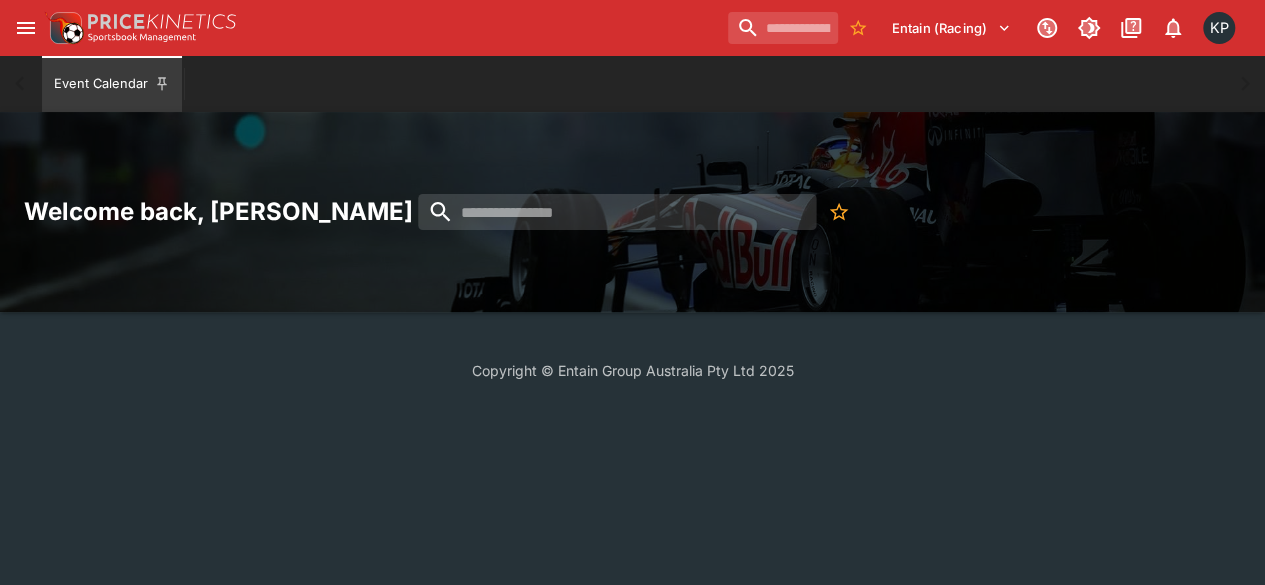 scroll, scrollTop: 0, scrollLeft: 0, axis: both 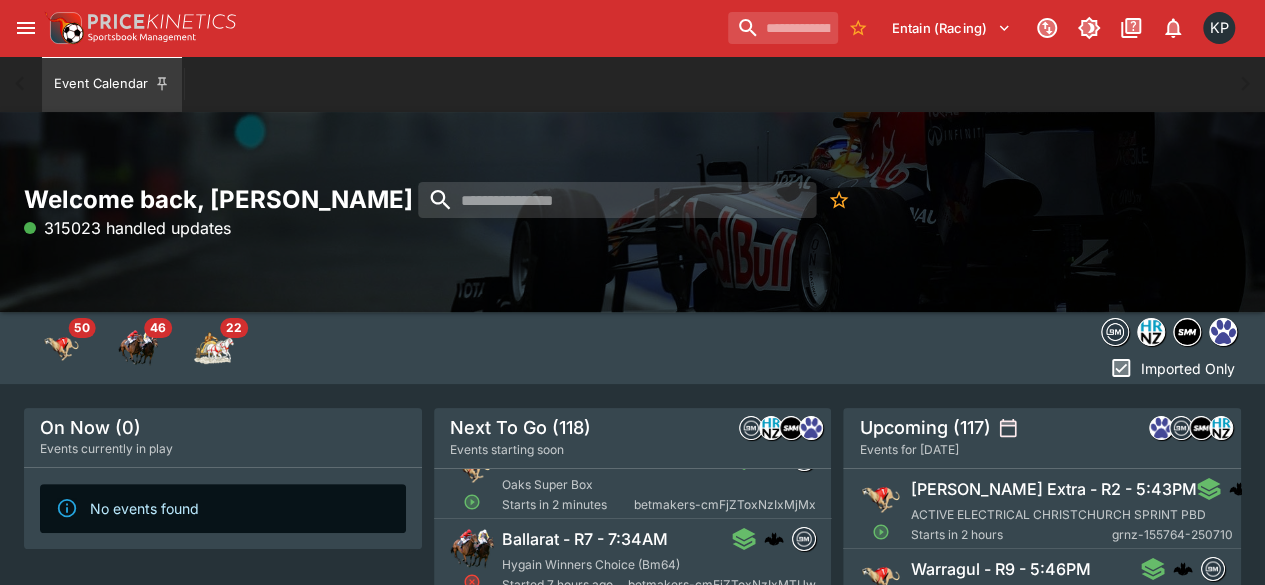 click on "Oaks Super Box" at bounding box center (547, 484) 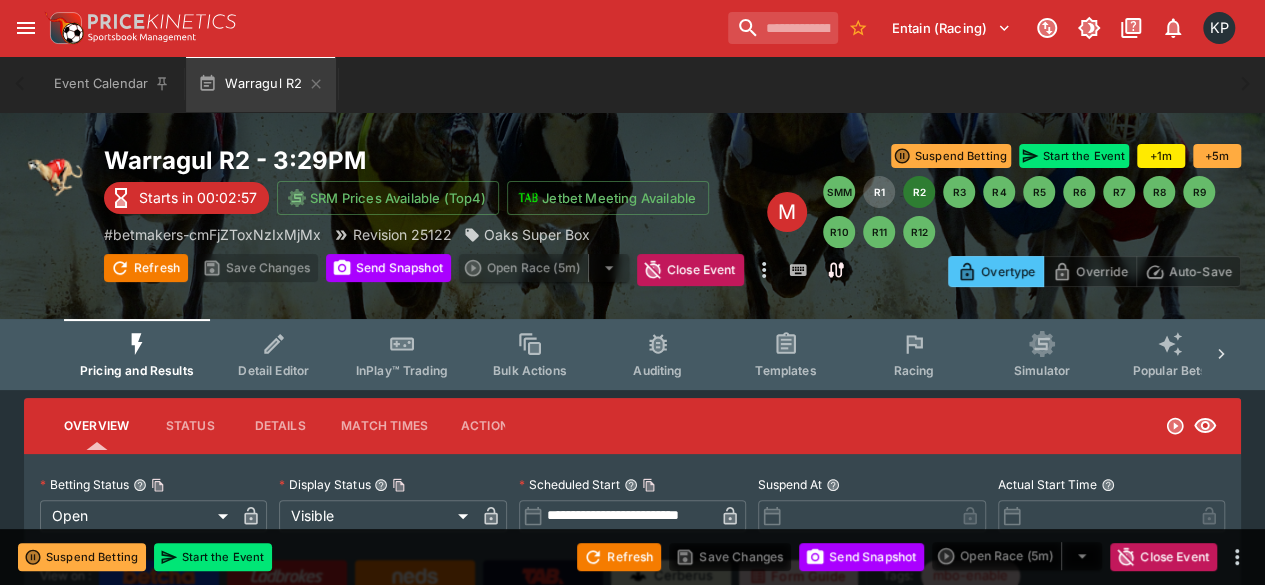 type on "****" 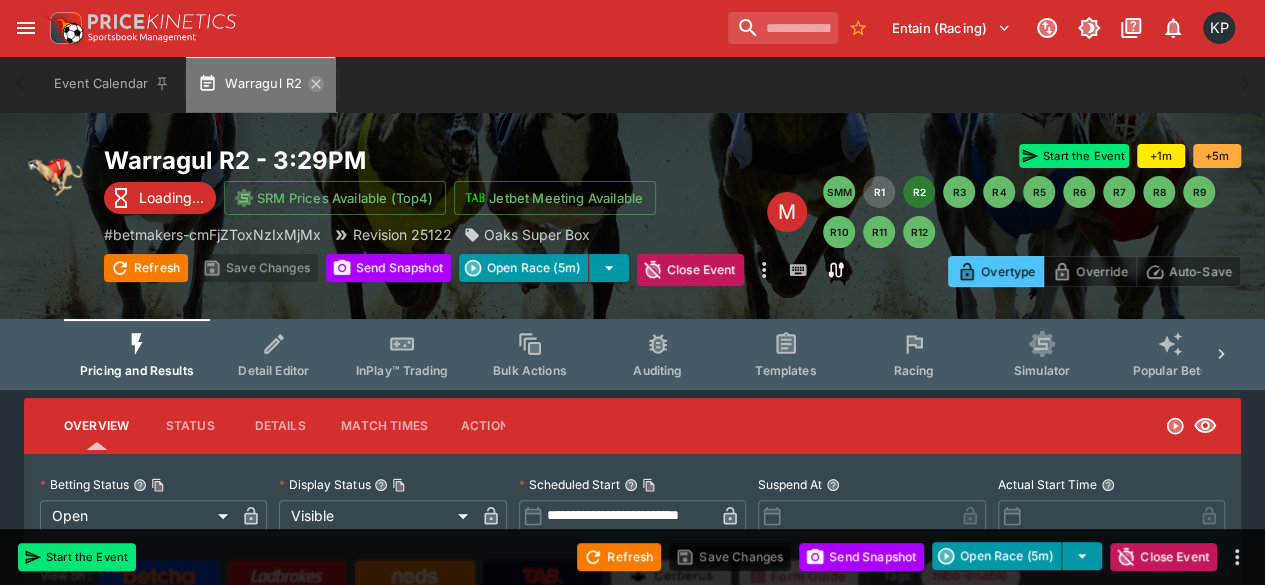 click 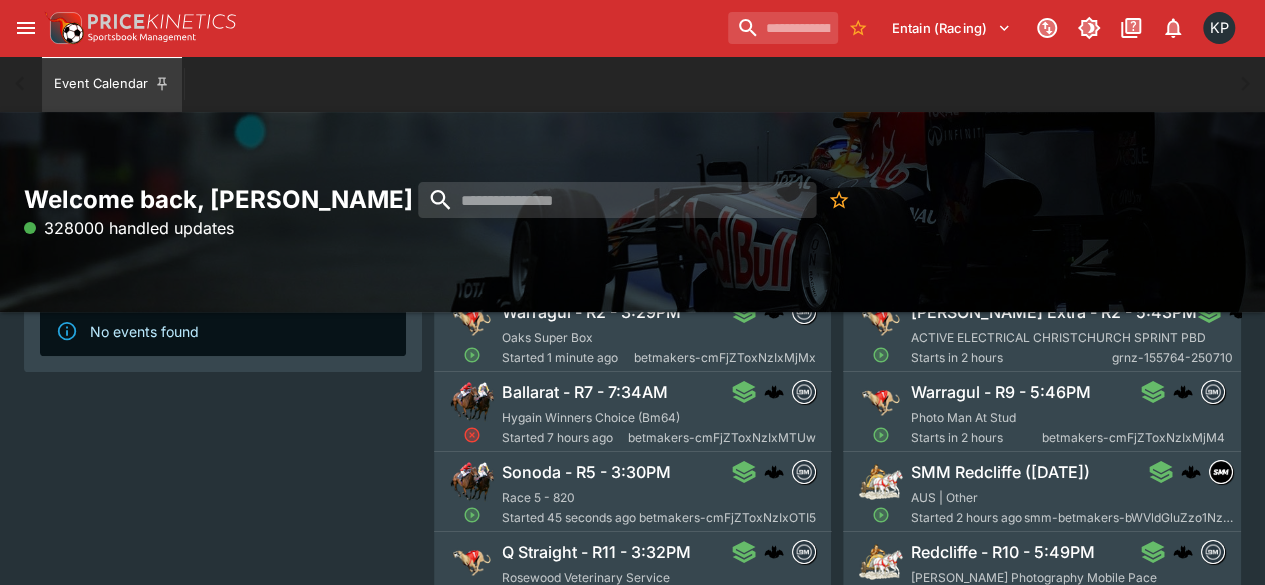 scroll, scrollTop: 178, scrollLeft: 0, axis: vertical 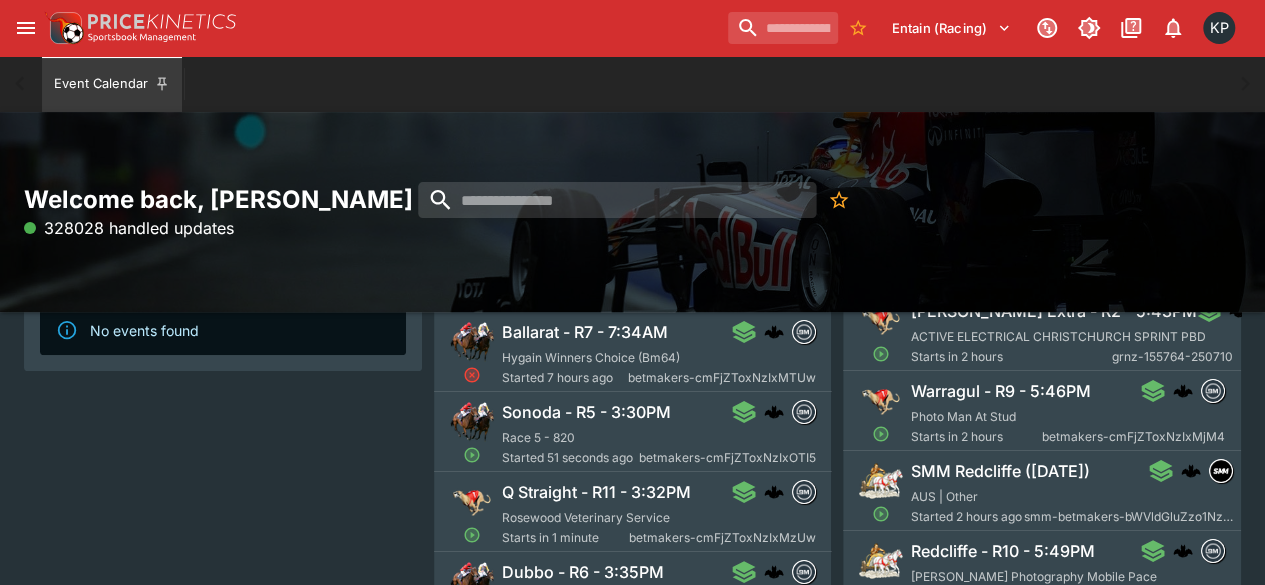 click on "Q Straight - R11 - 3:32PM Rosewood Veterinary Service Starts in 1 minute betmakers-cmFjZToxNzIxMzUw" at bounding box center [659, 514] 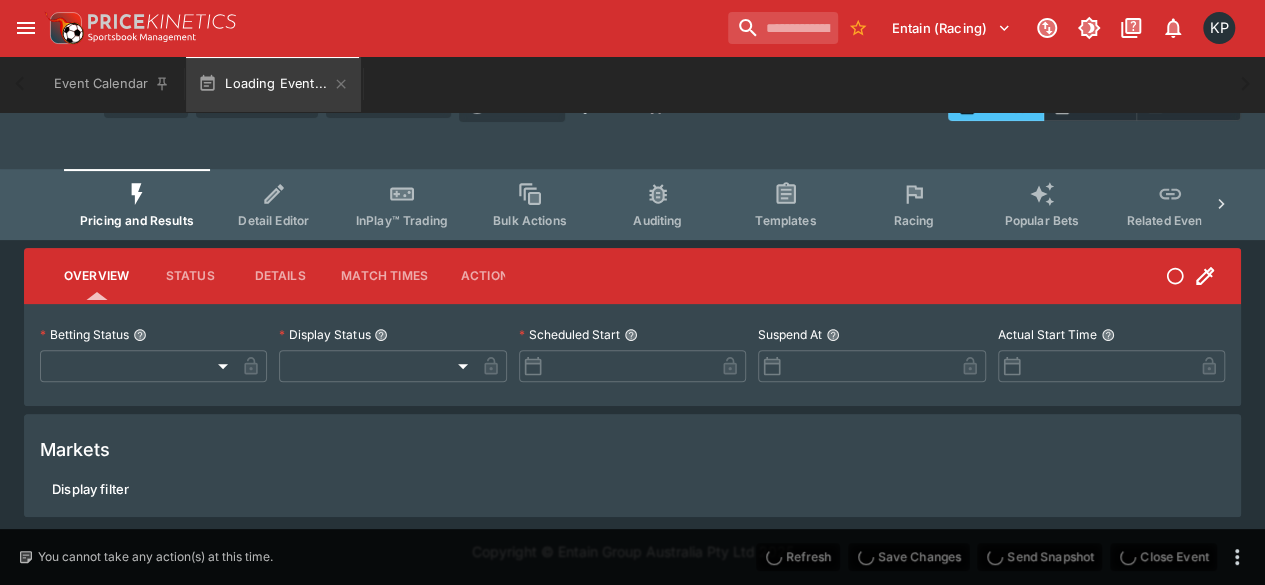 scroll, scrollTop: 178, scrollLeft: 0, axis: vertical 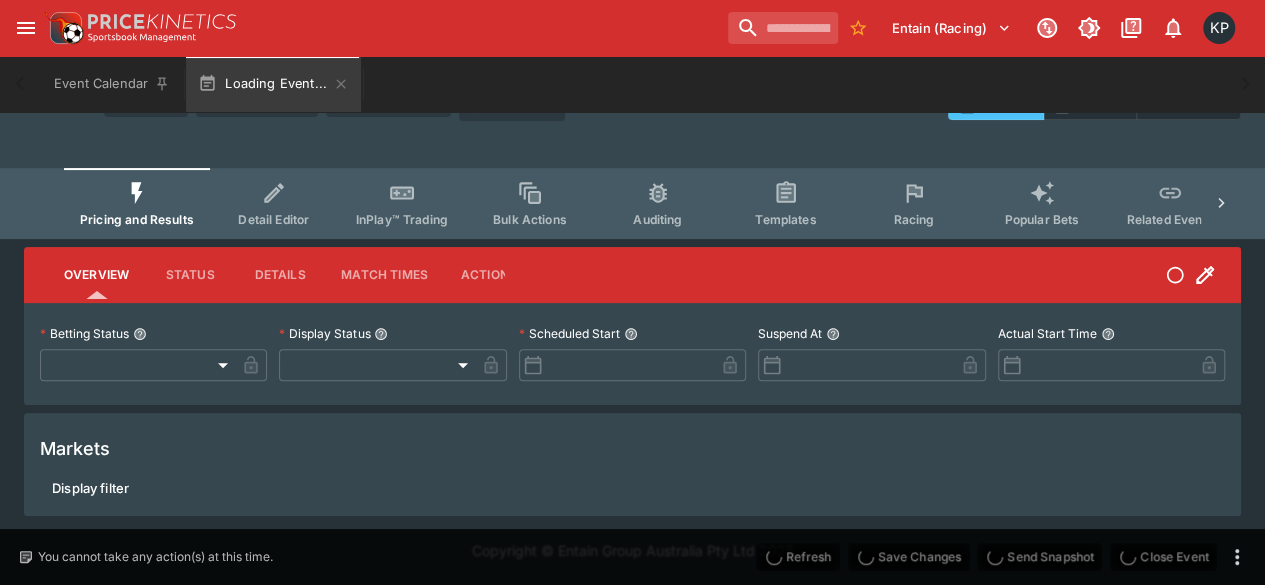 type on "**********" 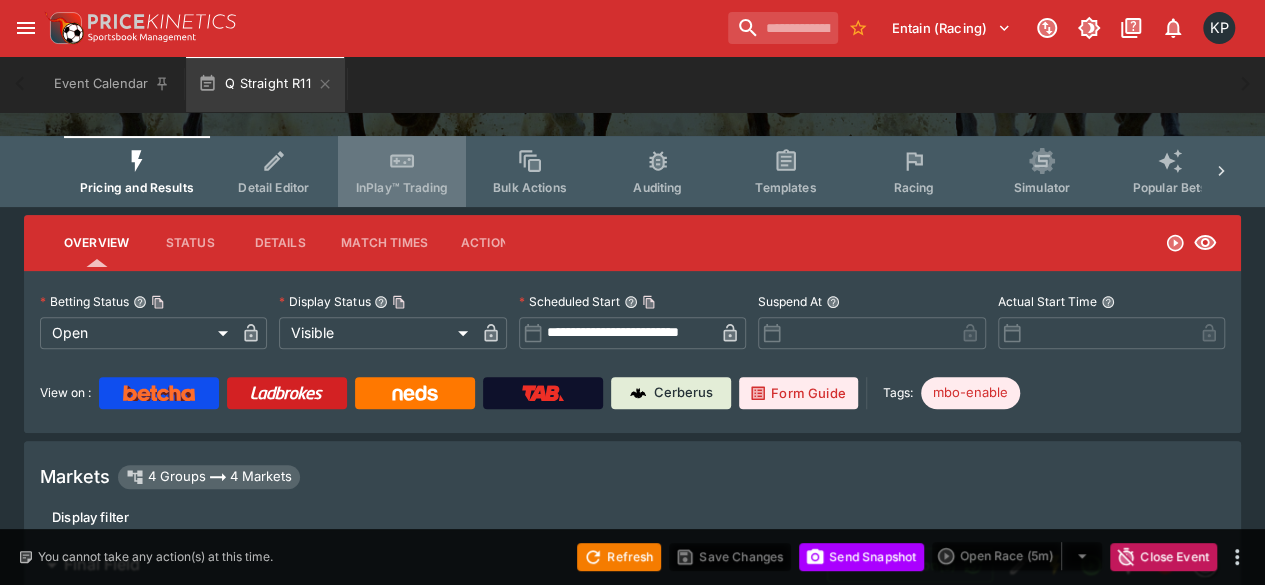 click 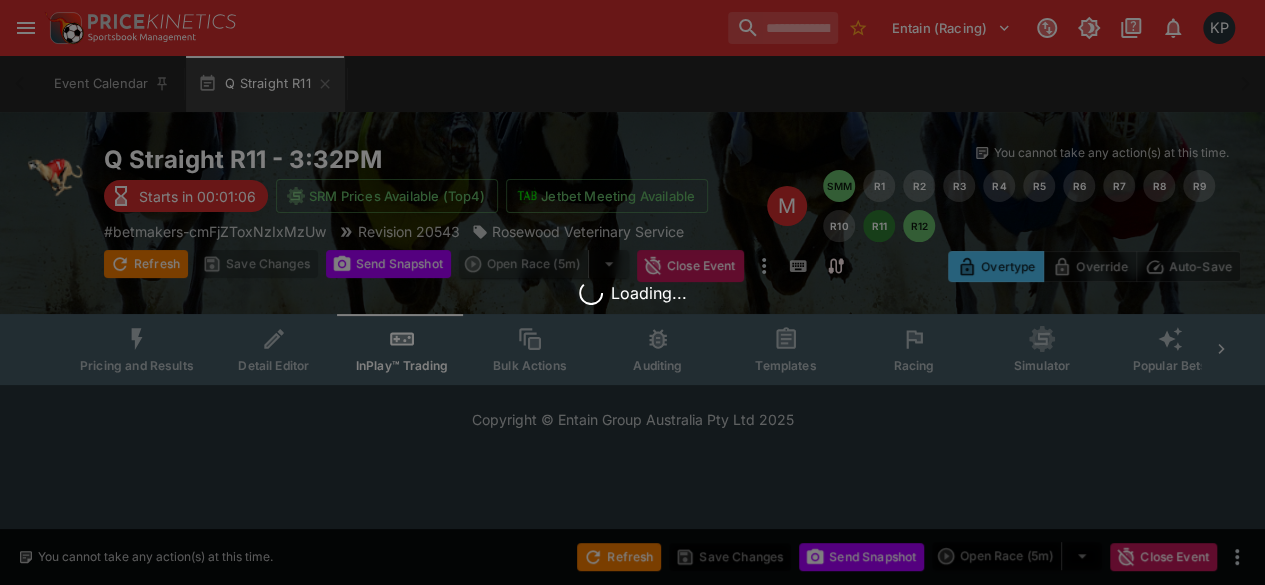 scroll, scrollTop: 0, scrollLeft: 0, axis: both 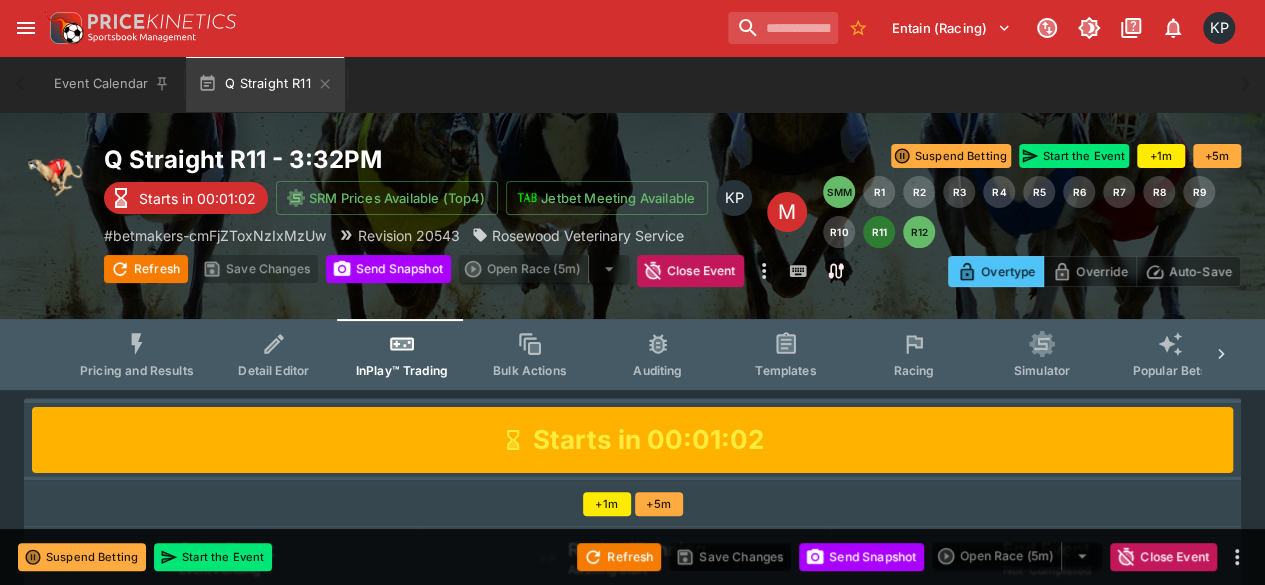 click 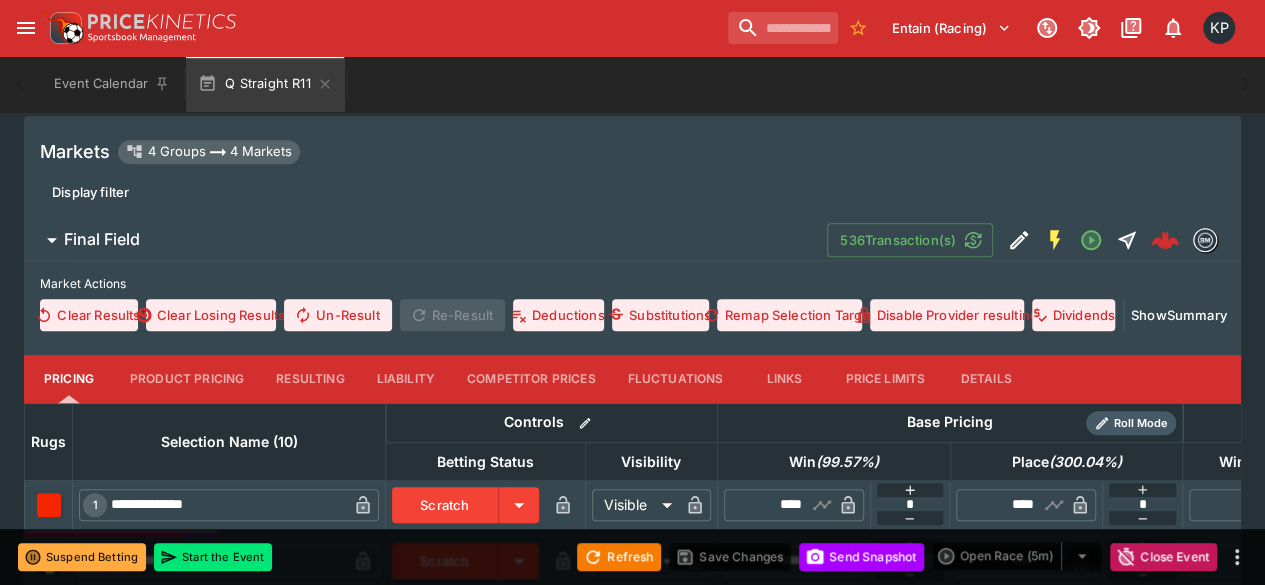 scroll, scrollTop: 540, scrollLeft: 0, axis: vertical 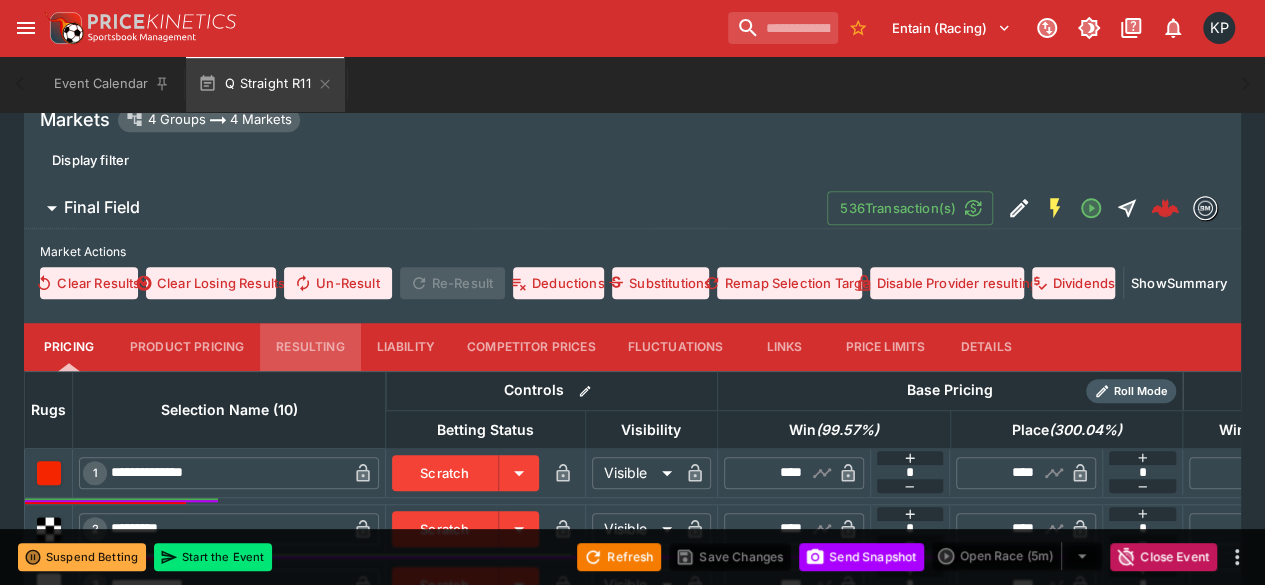 click on "Resulting" at bounding box center [310, 347] 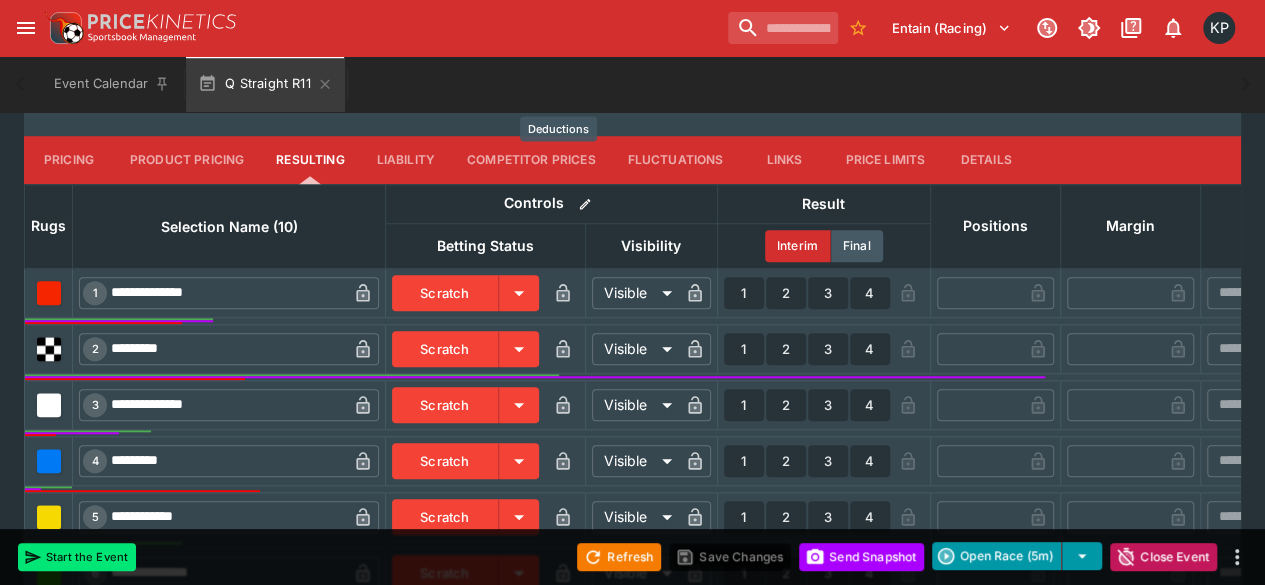 scroll, scrollTop: 729, scrollLeft: 0, axis: vertical 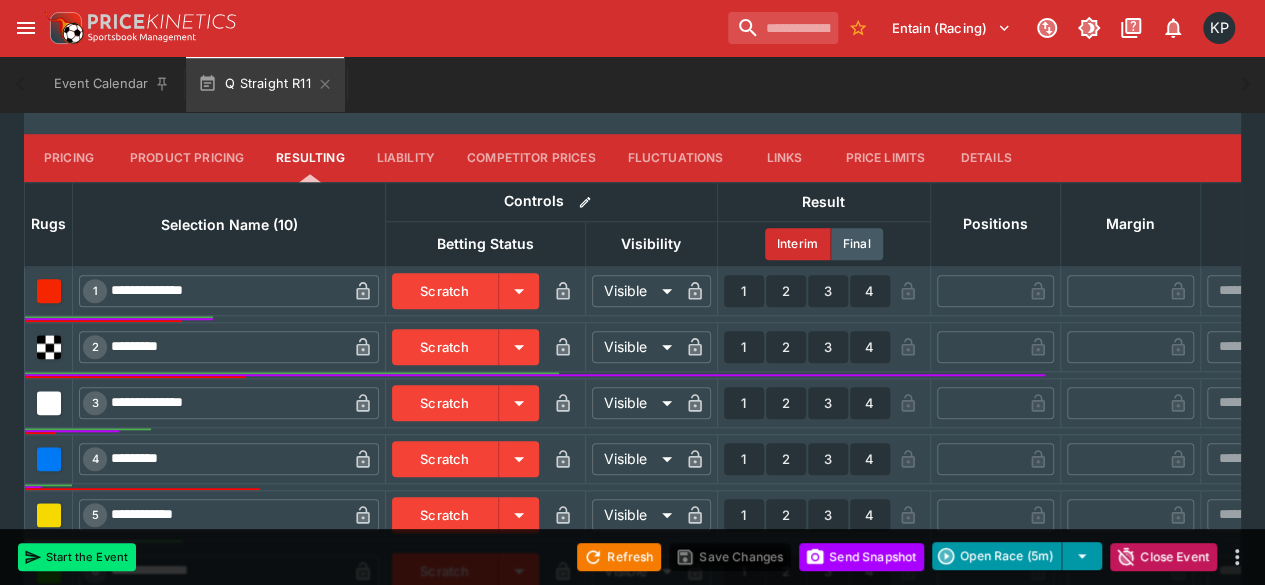 click on "1" at bounding box center [744, 347] 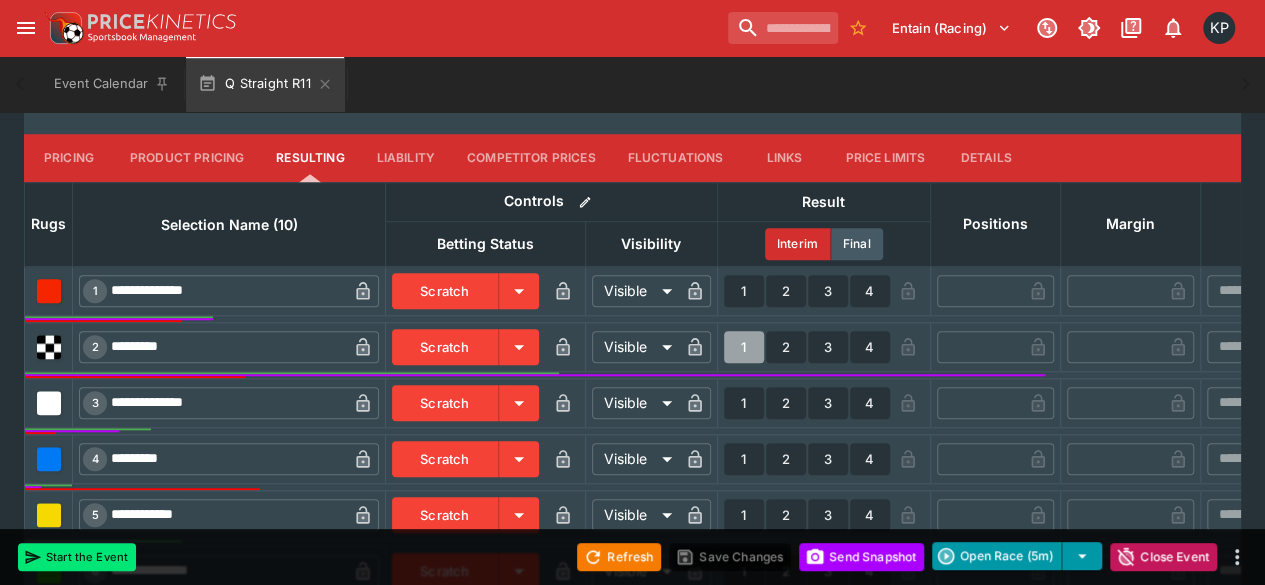 type on "*" 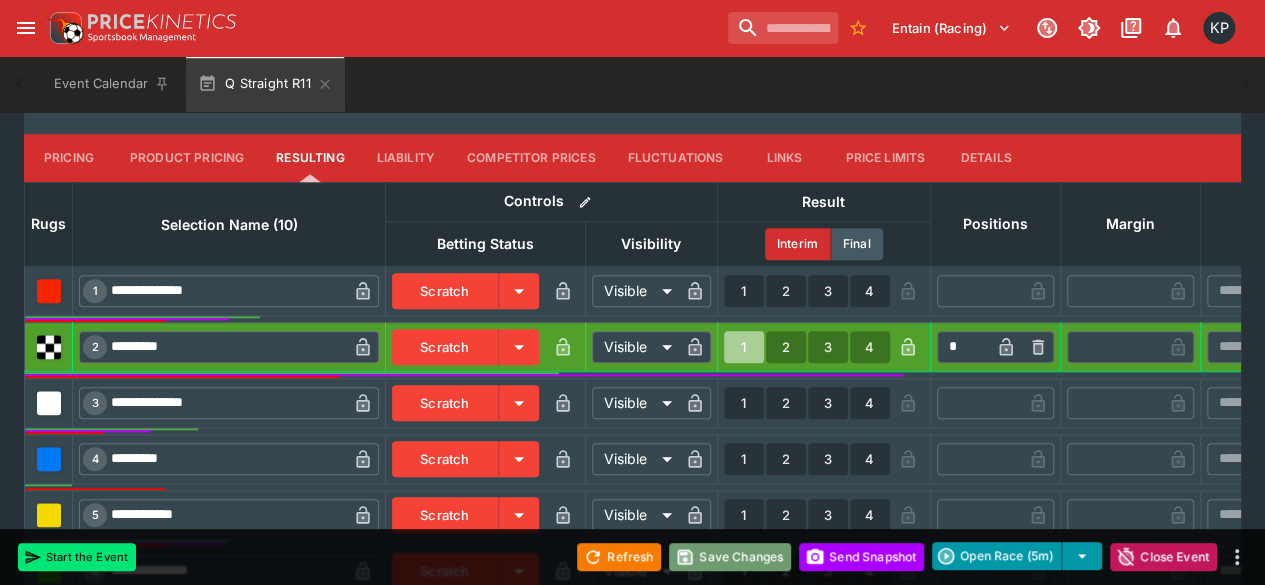 click on "Save Changes" at bounding box center [730, 557] 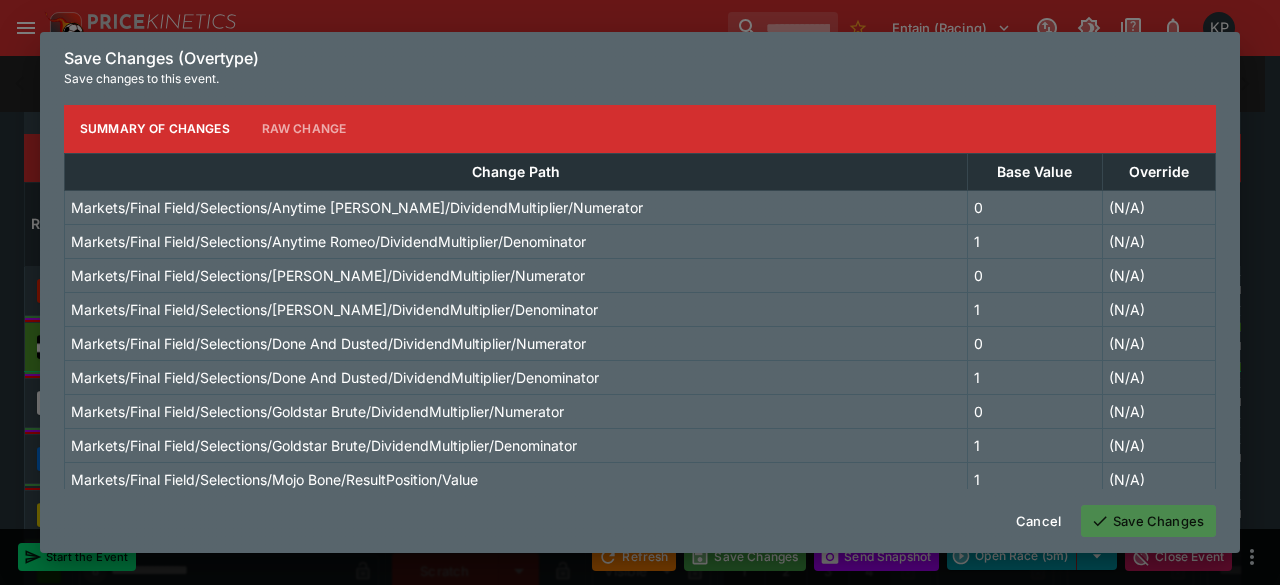 click on "Save Changes" at bounding box center [1148, 521] 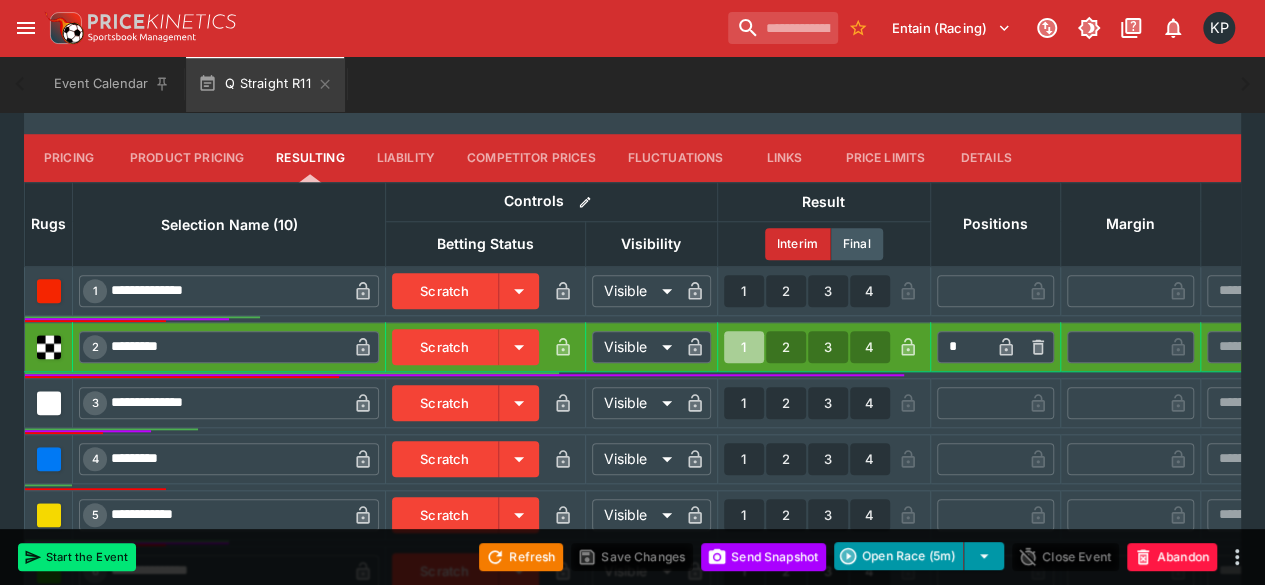 type on "**********" 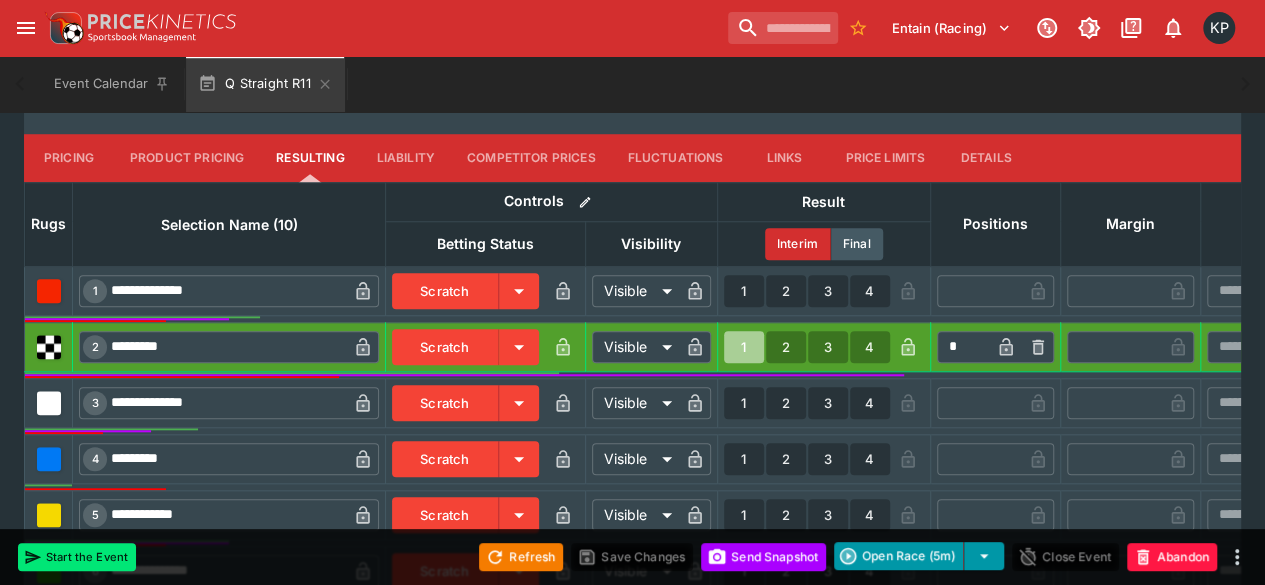 type on "**********" 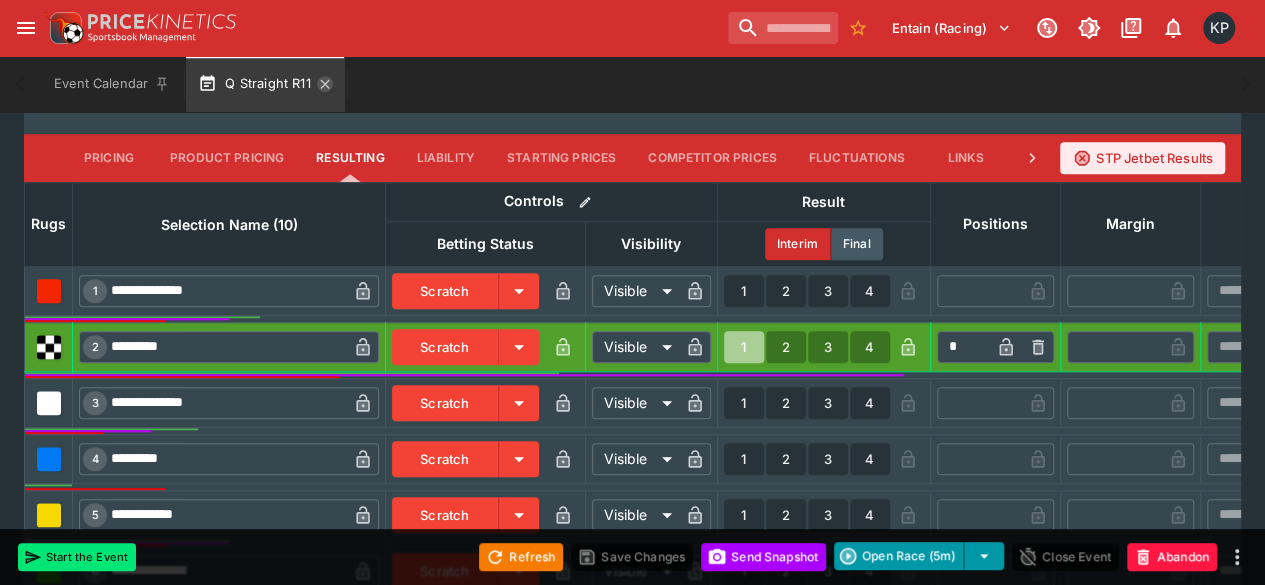 click 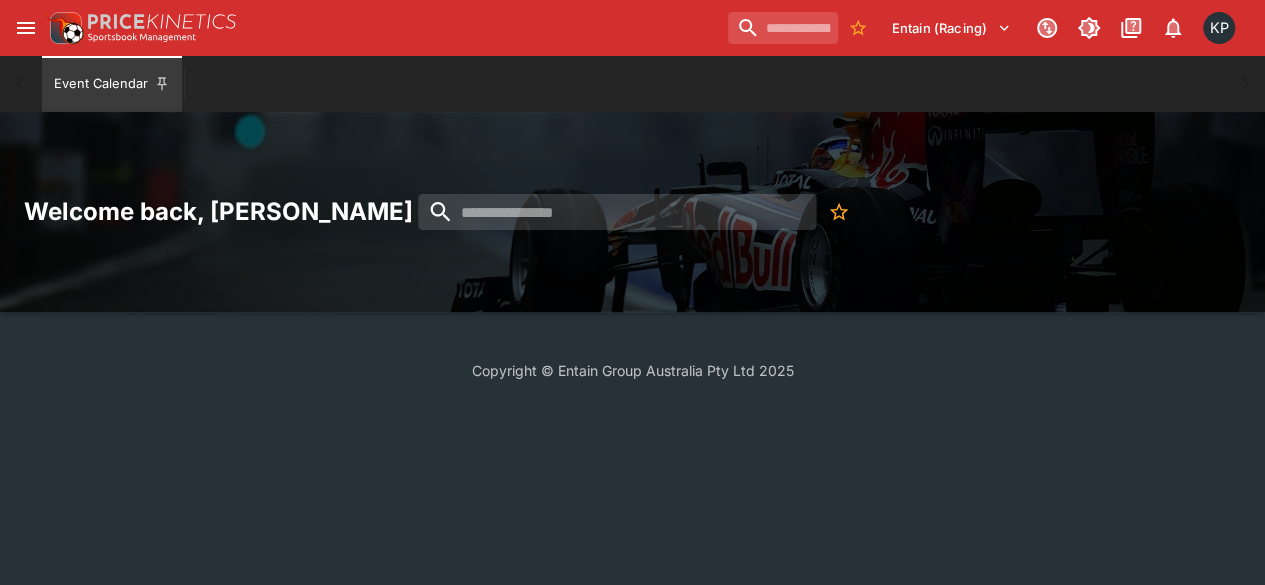 scroll, scrollTop: 0, scrollLeft: 0, axis: both 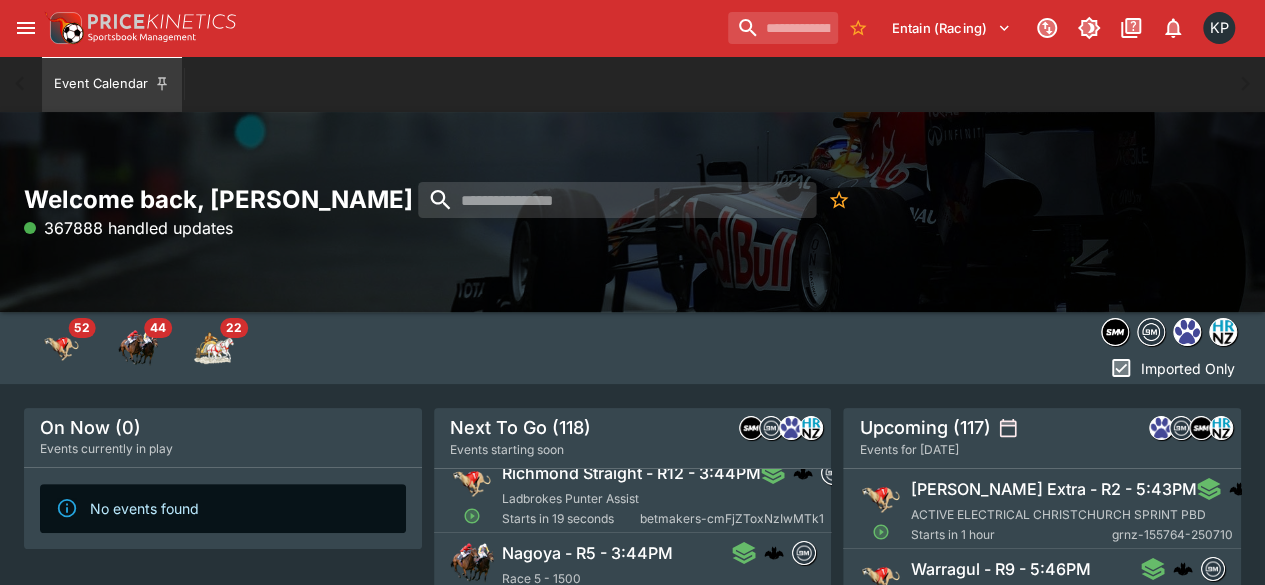 click on "Richmond Straight - R12 - 3:44PM Ladbrokes Punter Assist Starts in 19 seconds betmakers-cmFjZToxNzIwMTk1" at bounding box center [663, 495] 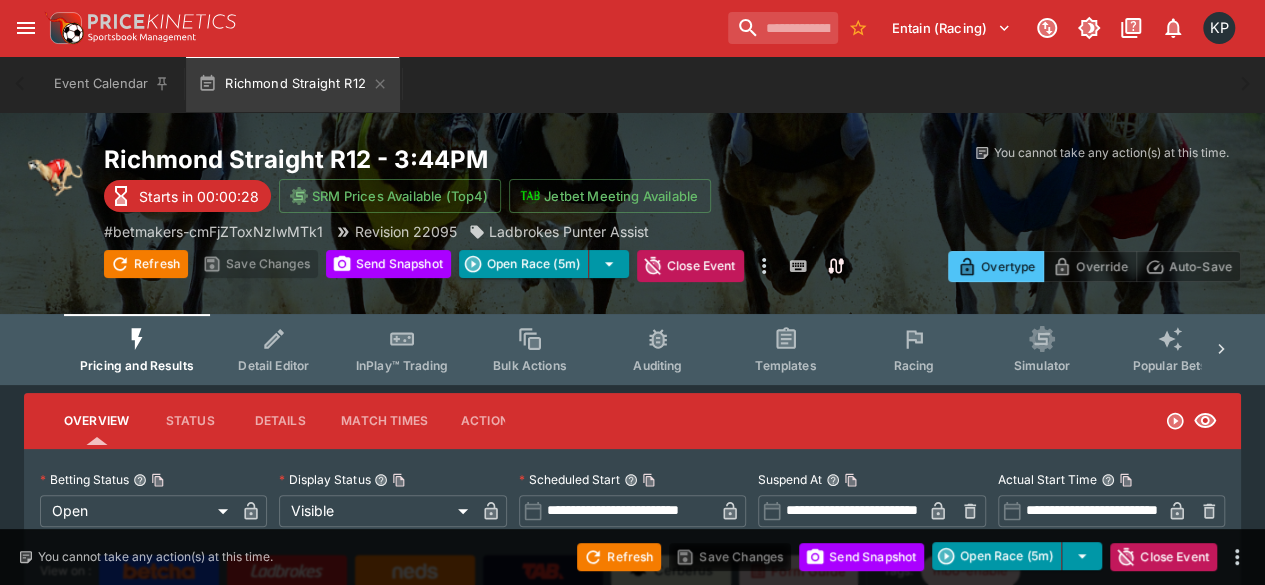type on "**********" 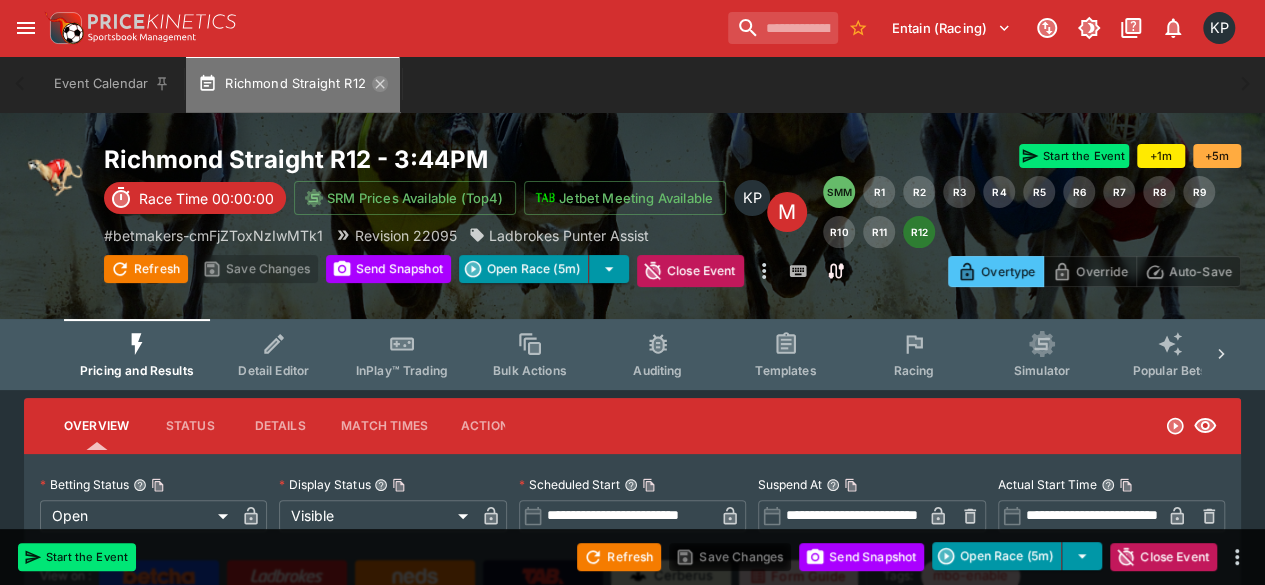 click 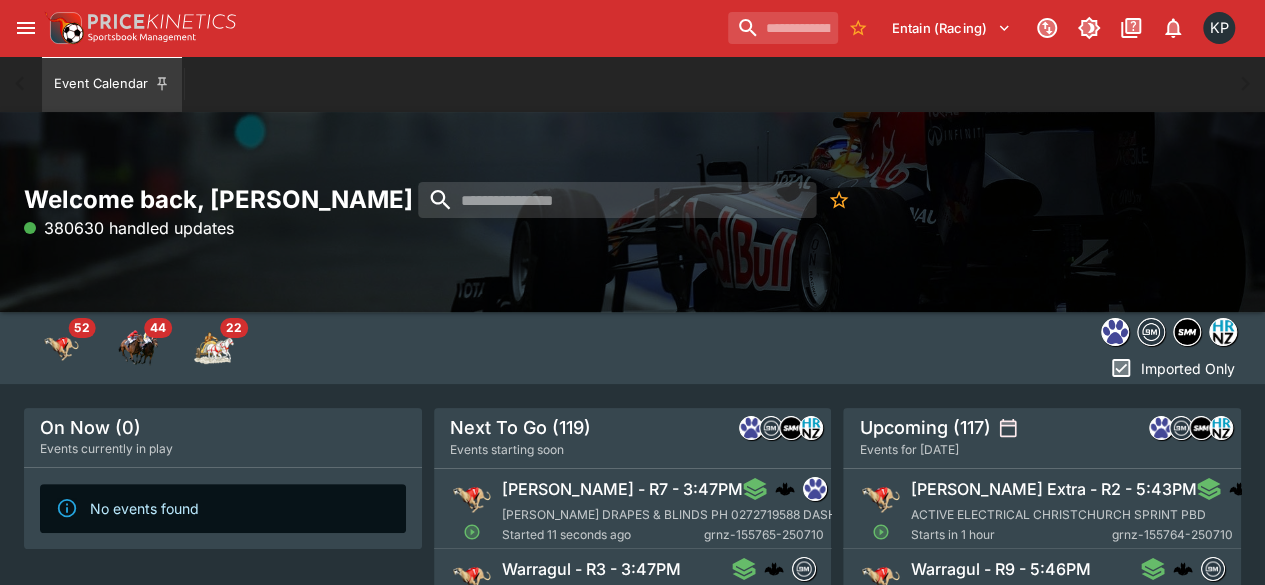 scroll, scrollTop: 50, scrollLeft: 6, axis: both 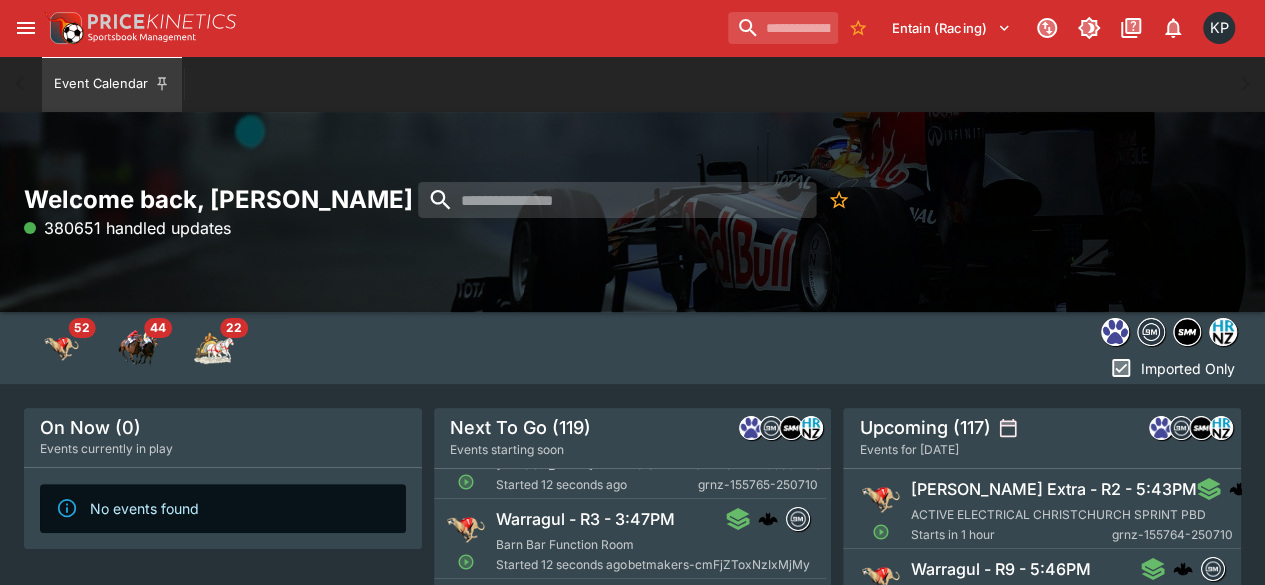 click on "Started 12 seconds ago" at bounding box center (562, 565) 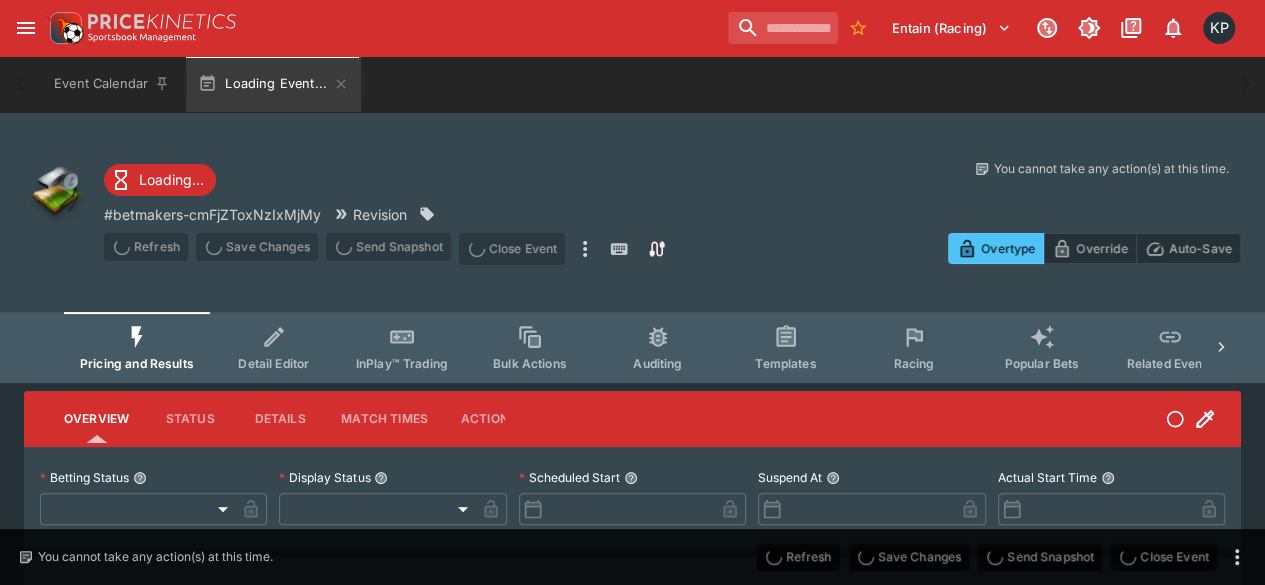 type on "**********" 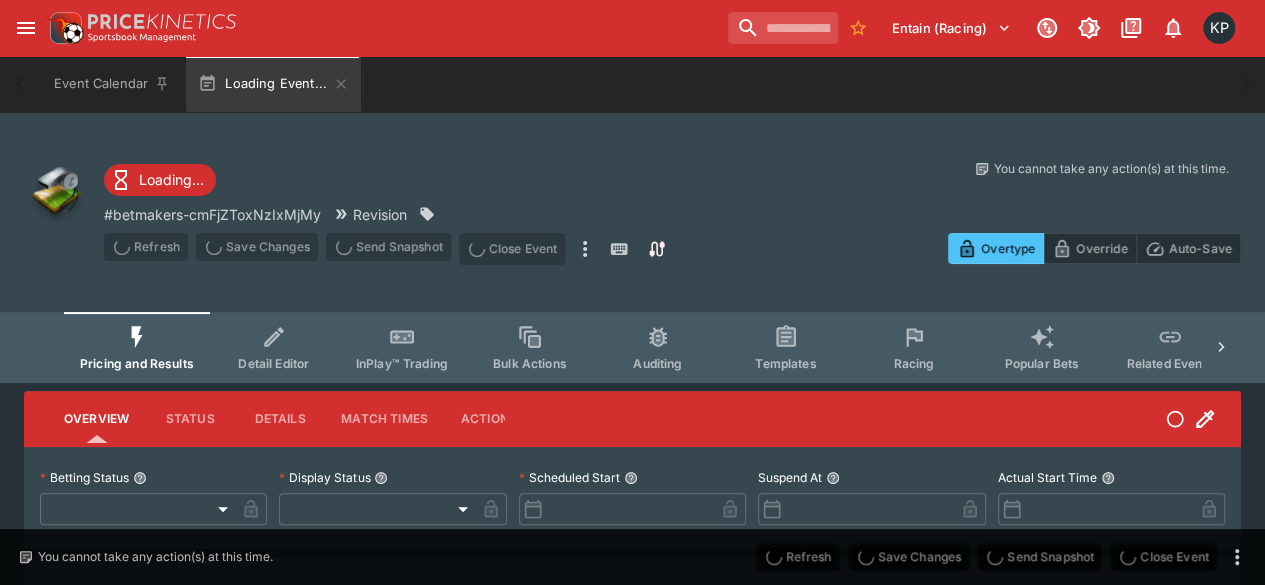 type on "*******" 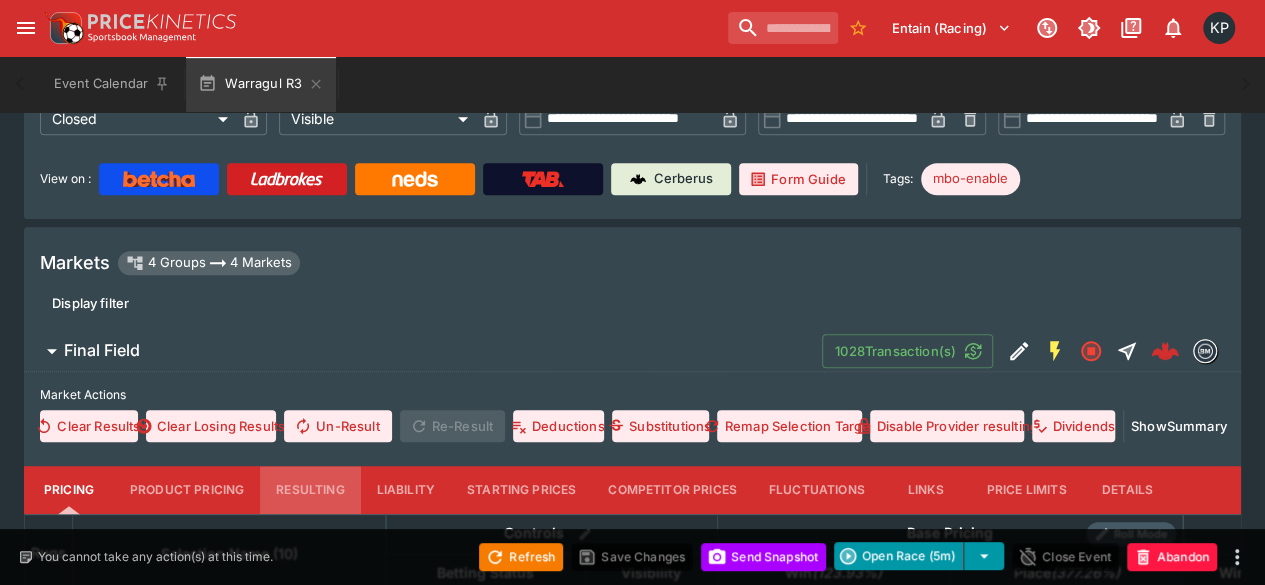 click on "Resulting" at bounding box center [310, 490] 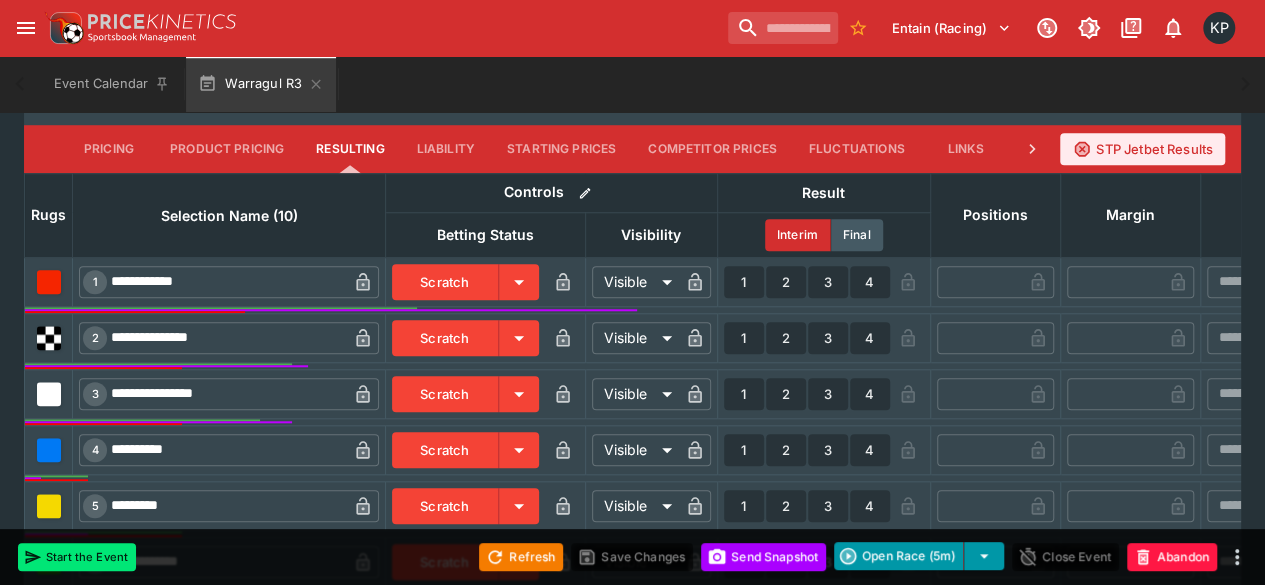 scroll, scrollTop: 740, scrollLeft: 0, axis: vertical 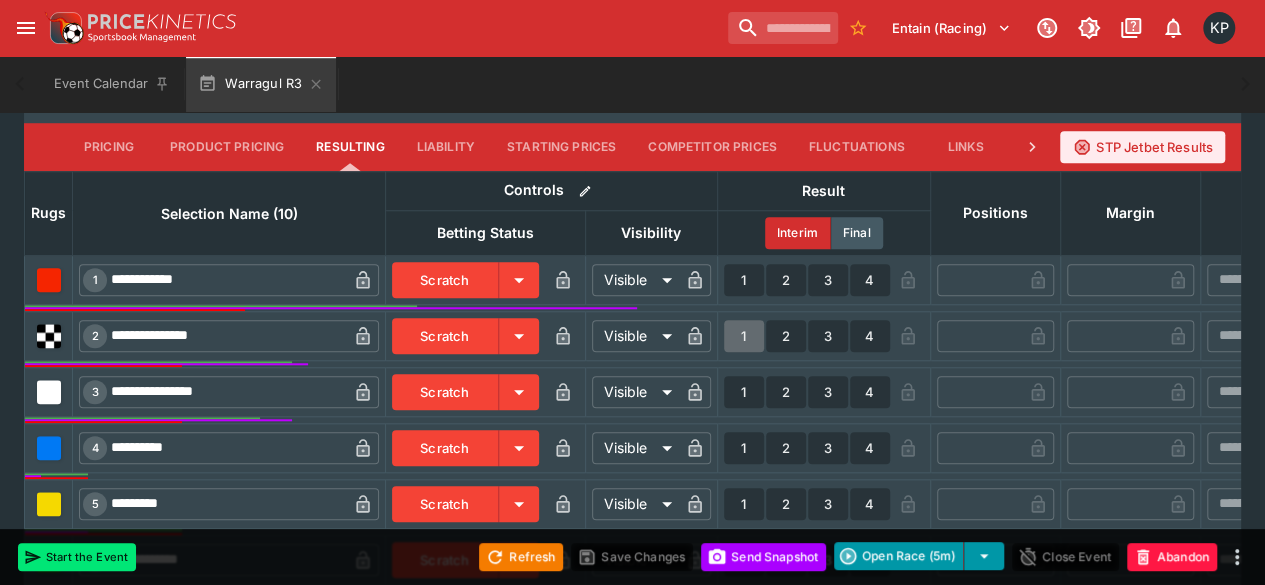 click on "1" at bounding box center [744, 336] 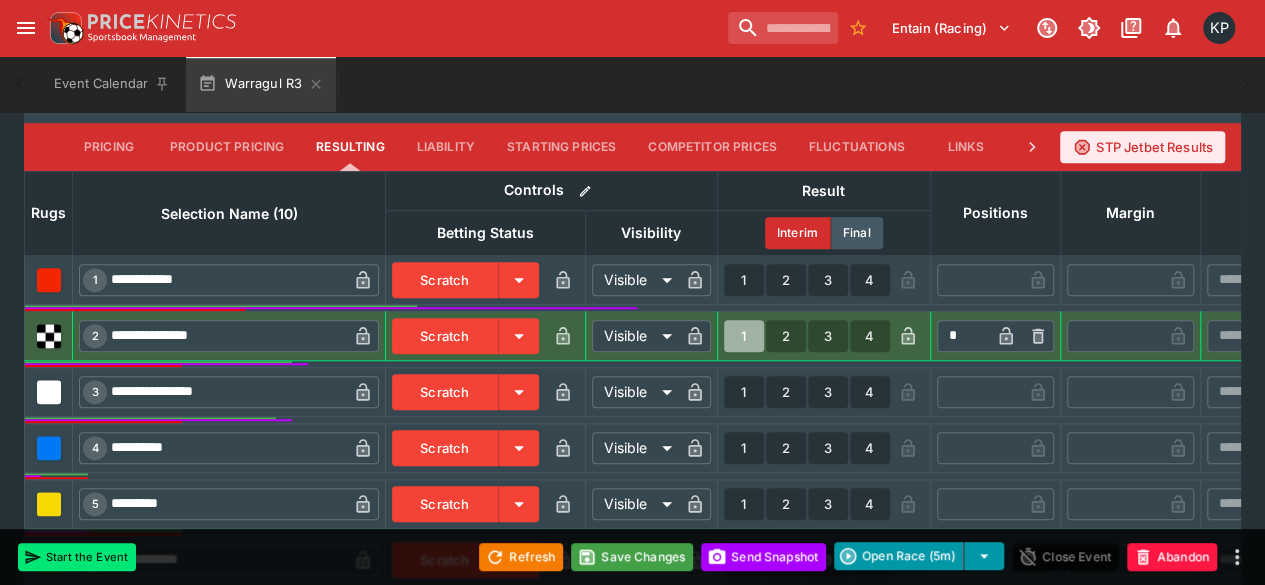 type on "*" 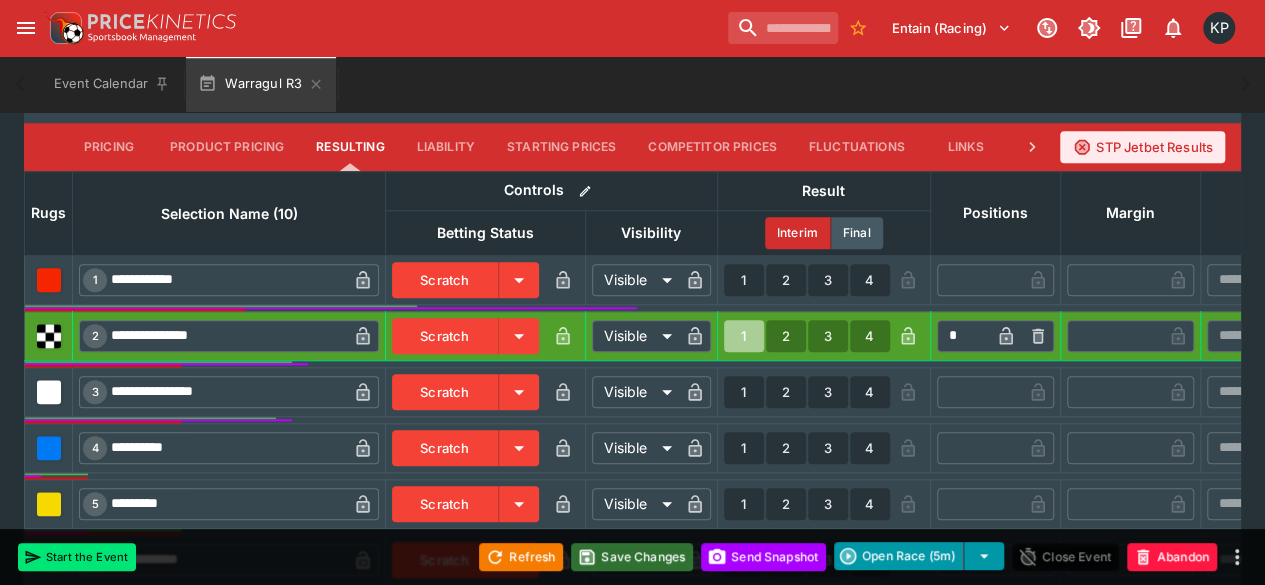click on "Save Changes" at bounding box center (632, 557) 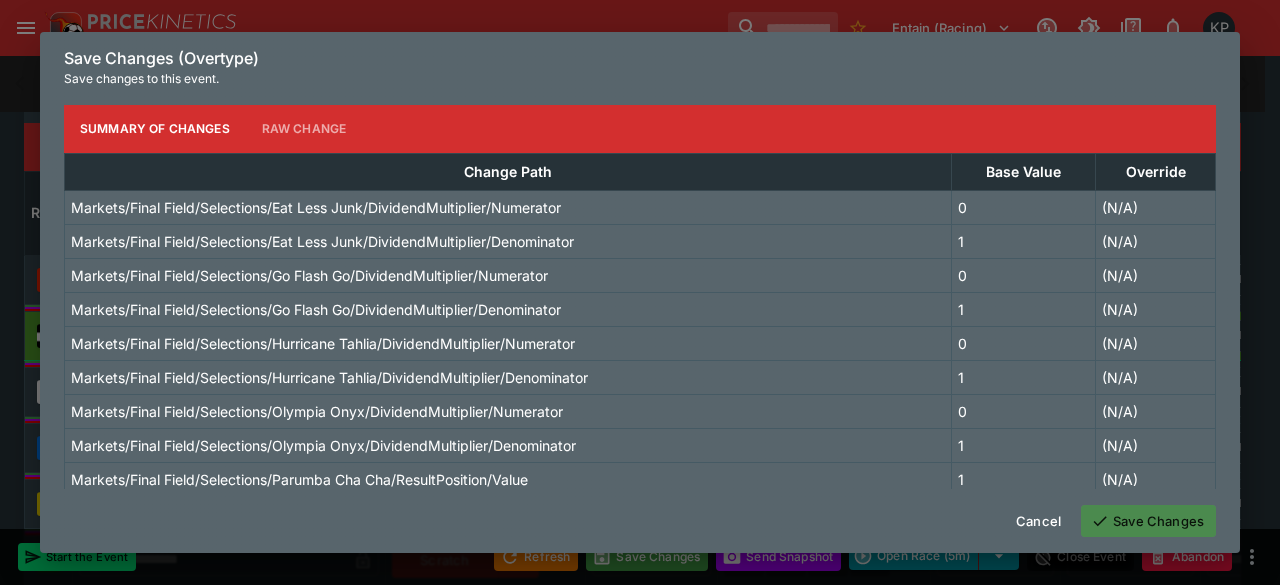 click on "Save Changes" at bounding box center [1148, 521] 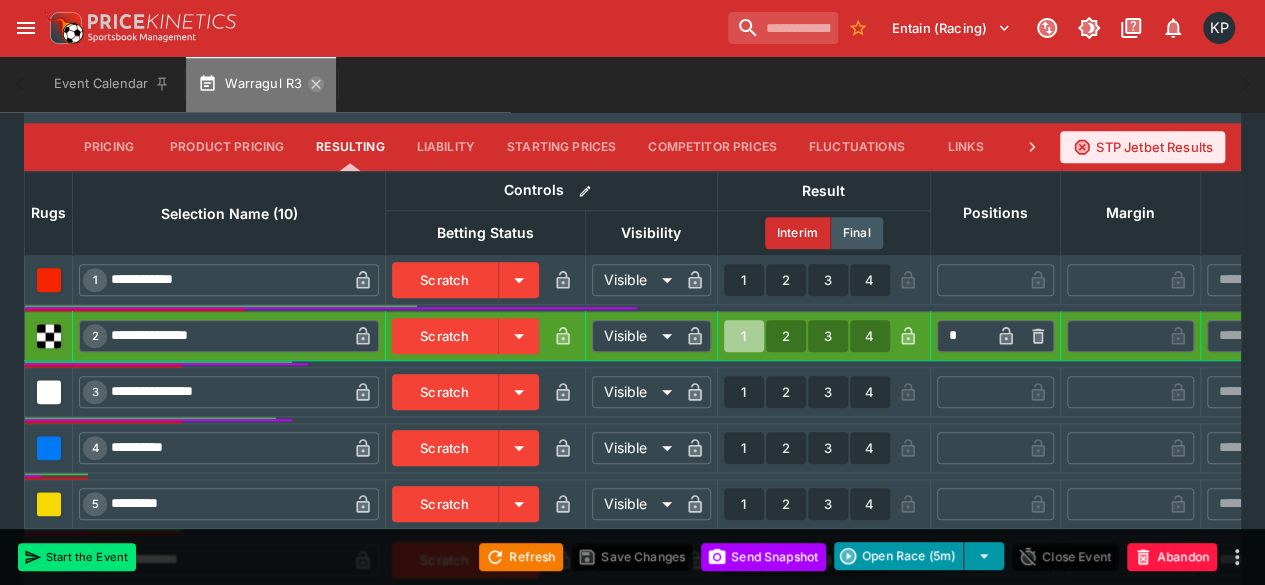 click 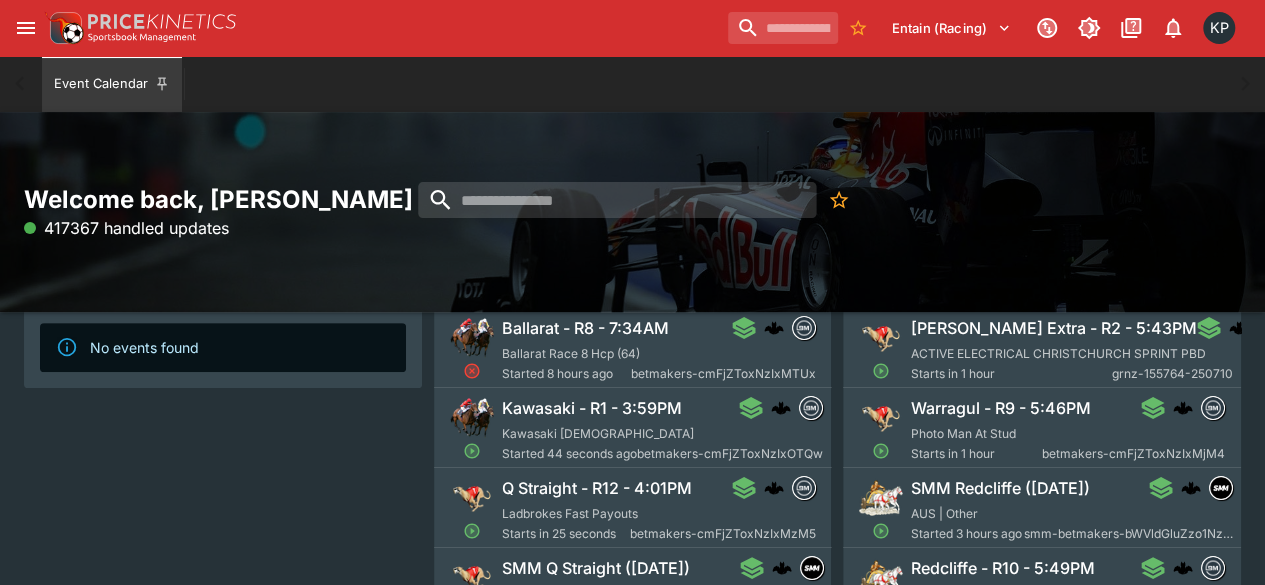 scroll, scrollTop: 187, scrollLeft: 0, axis: vertical 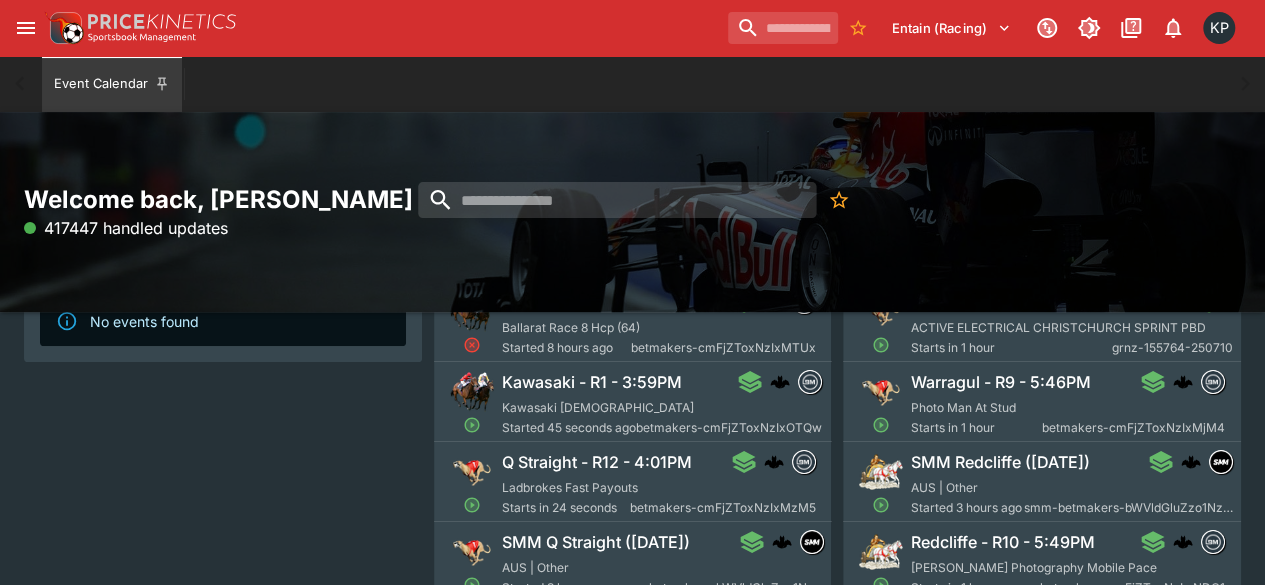 click on "Ladbrokes Fast Payouts" at bounding box center (570, 487) 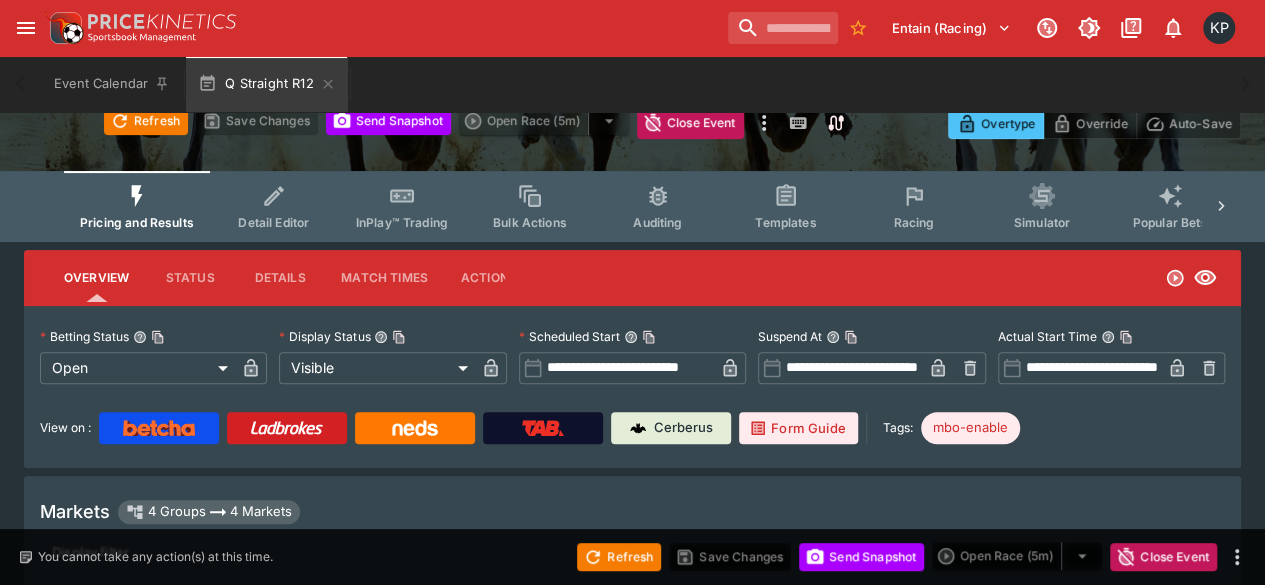 type on "**********" 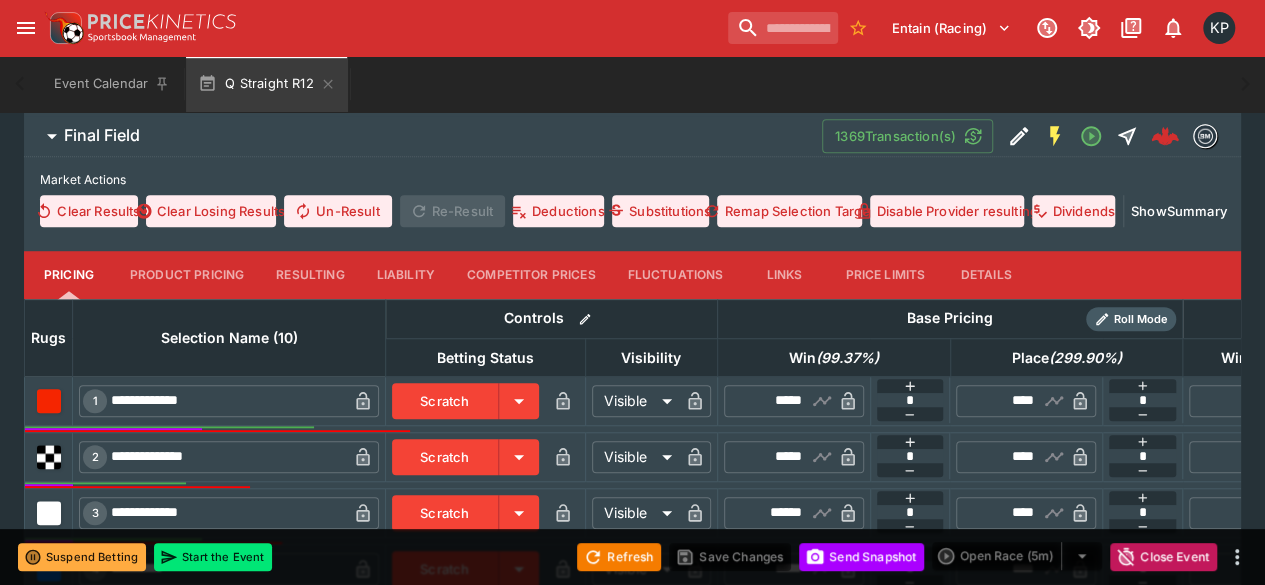scroll, scrollTop: 613, scrollLeft: 0, axis: vertical 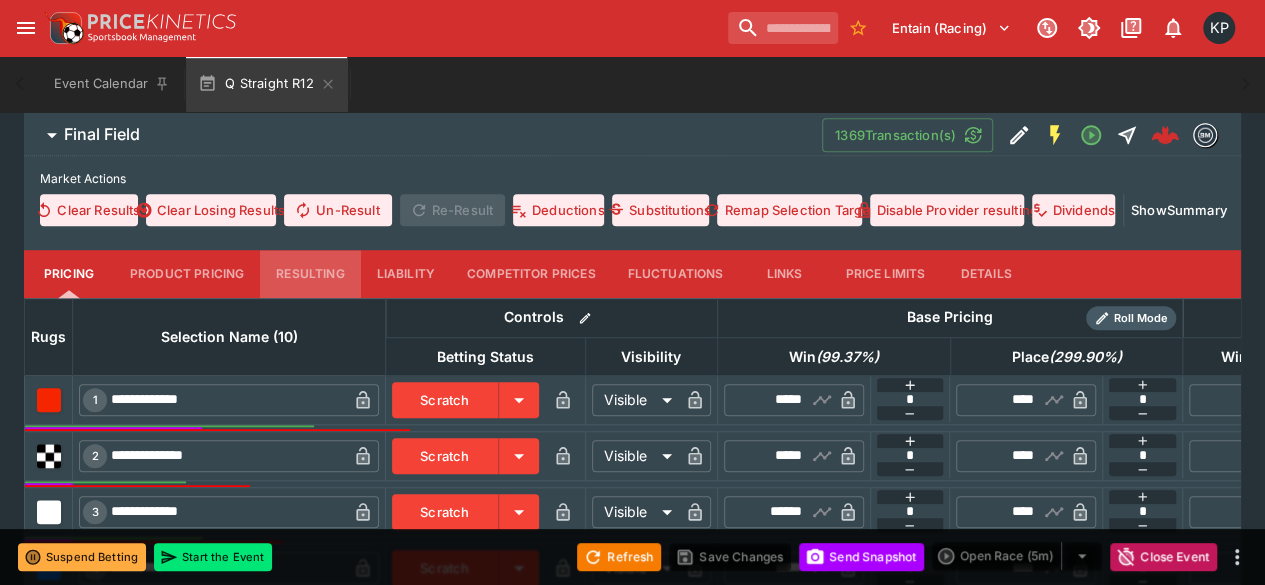 click on "Resulting" at bounding box center (310, 274) 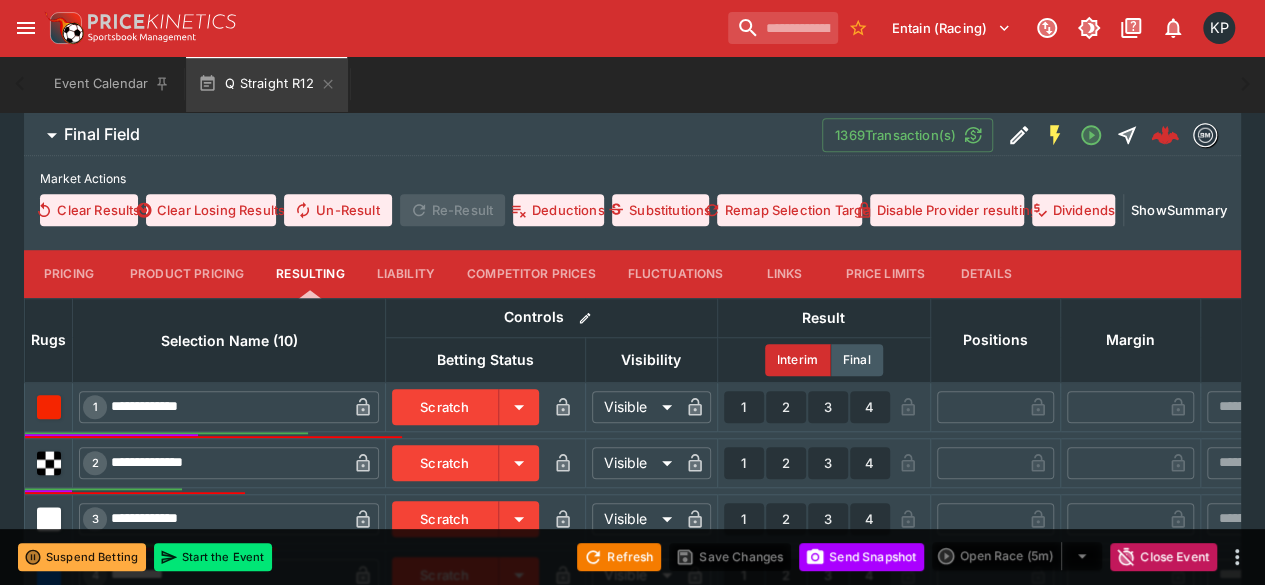 scroll, scrollTop: 810, scrollLeft: 0, axis: vertical 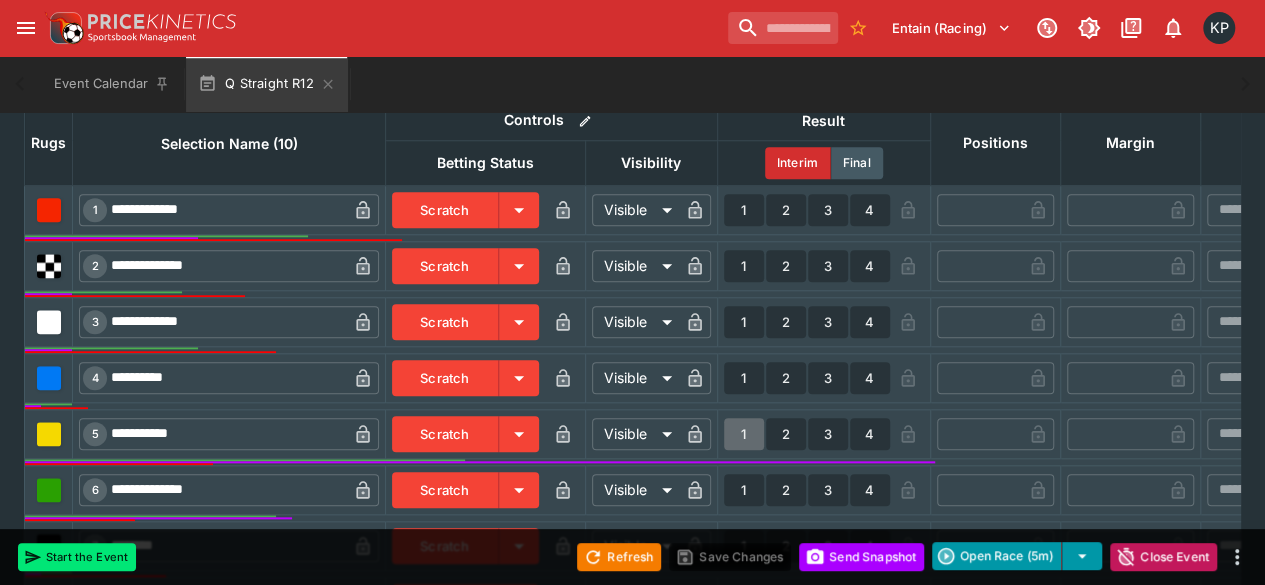 click on "1" at bounding box center [744, 434] 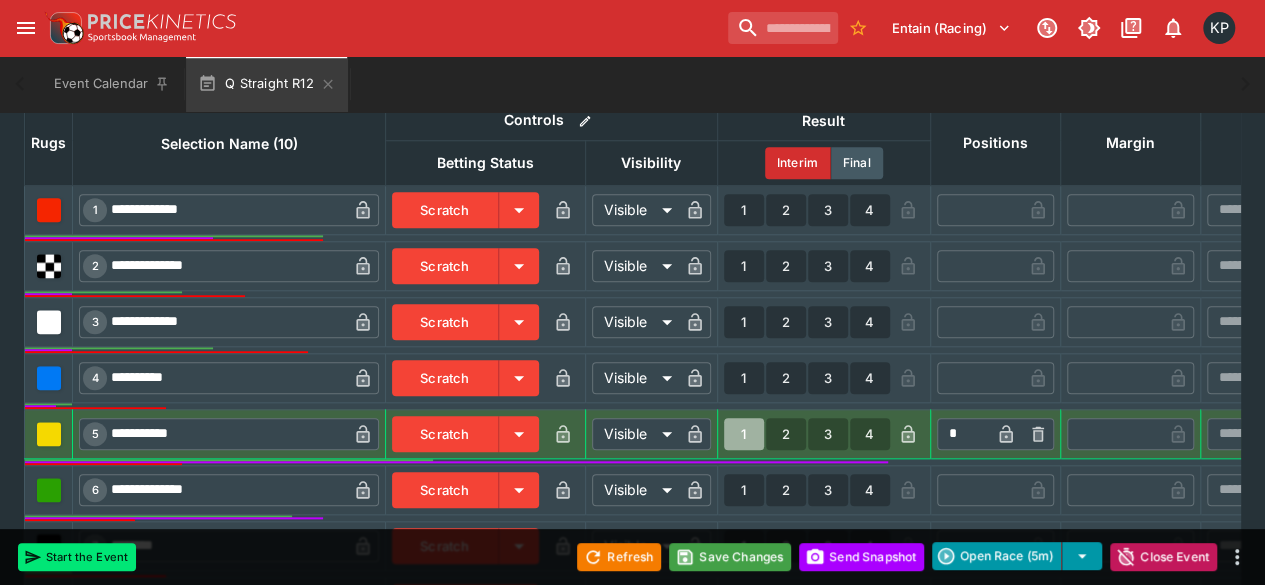 type on "*" 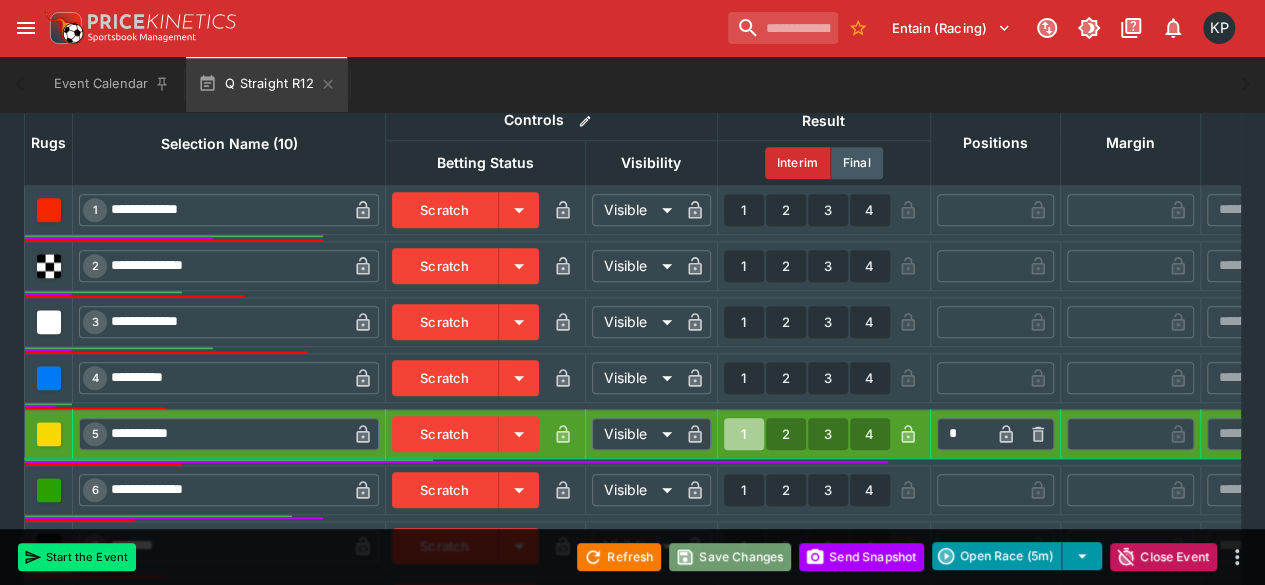 click on "Save Changes" at bounding box center (730, 557) 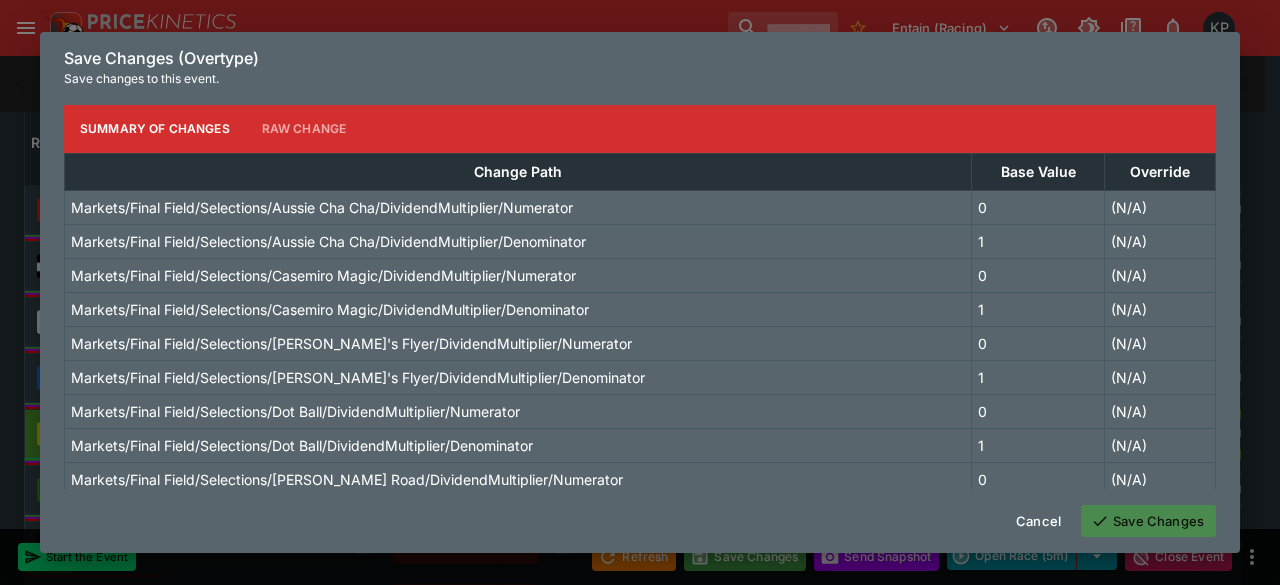click on "Save Changes" at bounding box center [1148, 521] 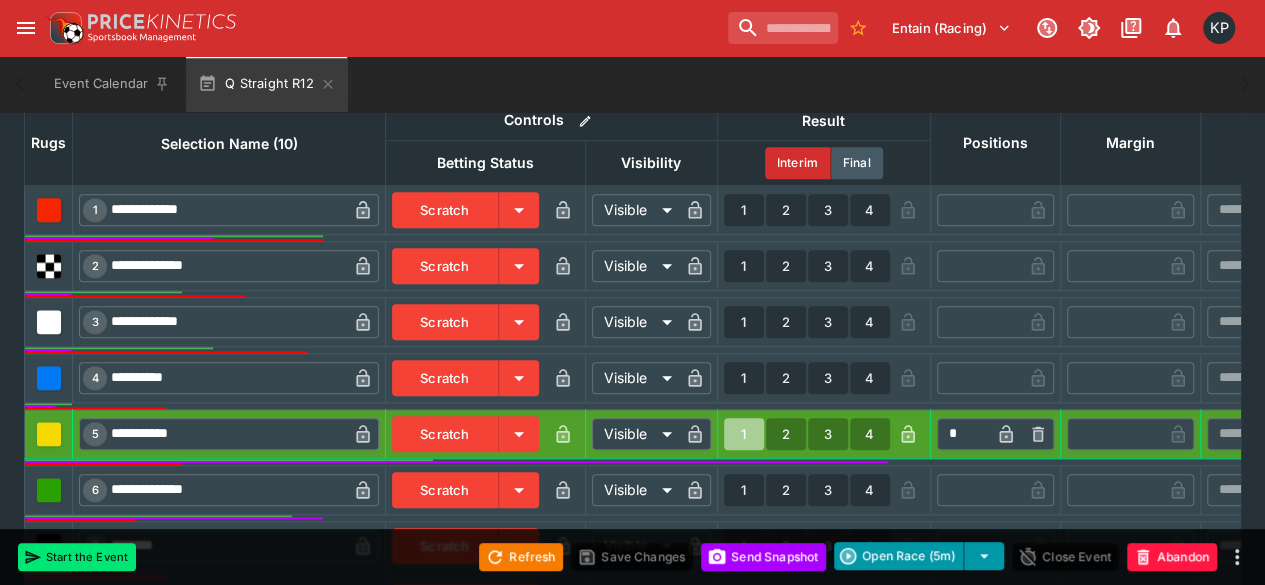type on "**********" 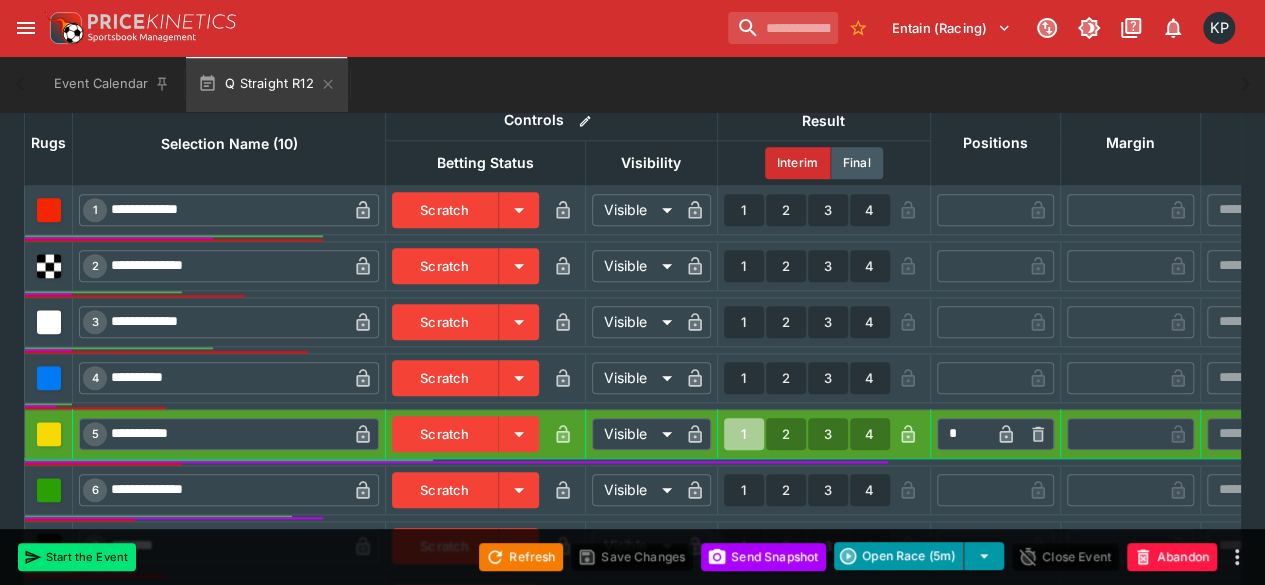 type on "**********" 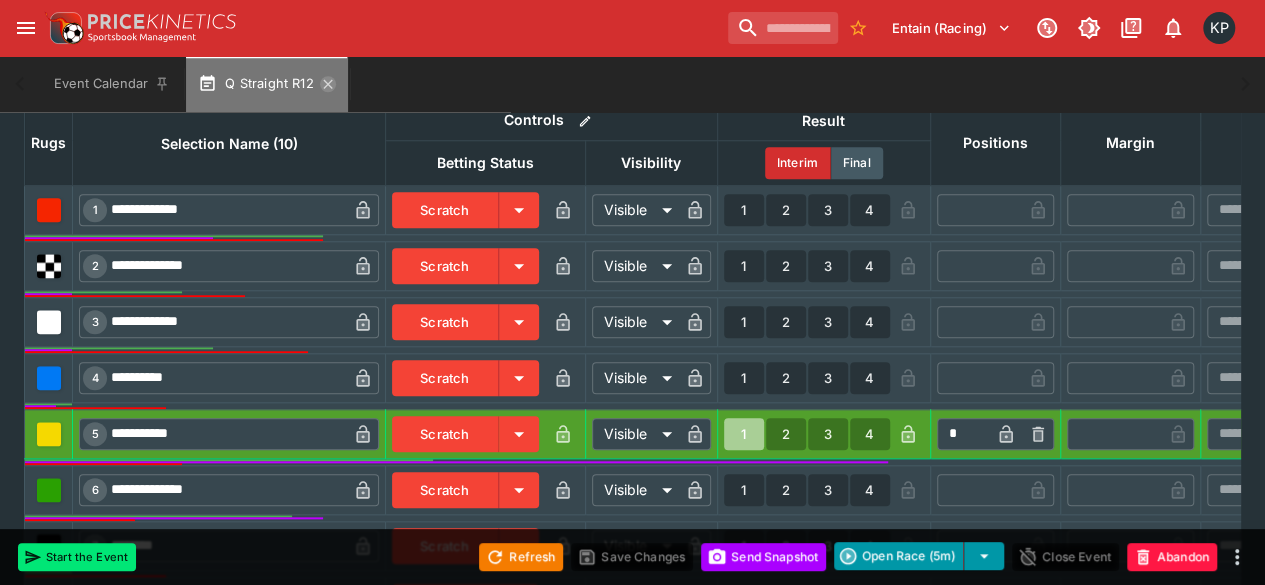 click 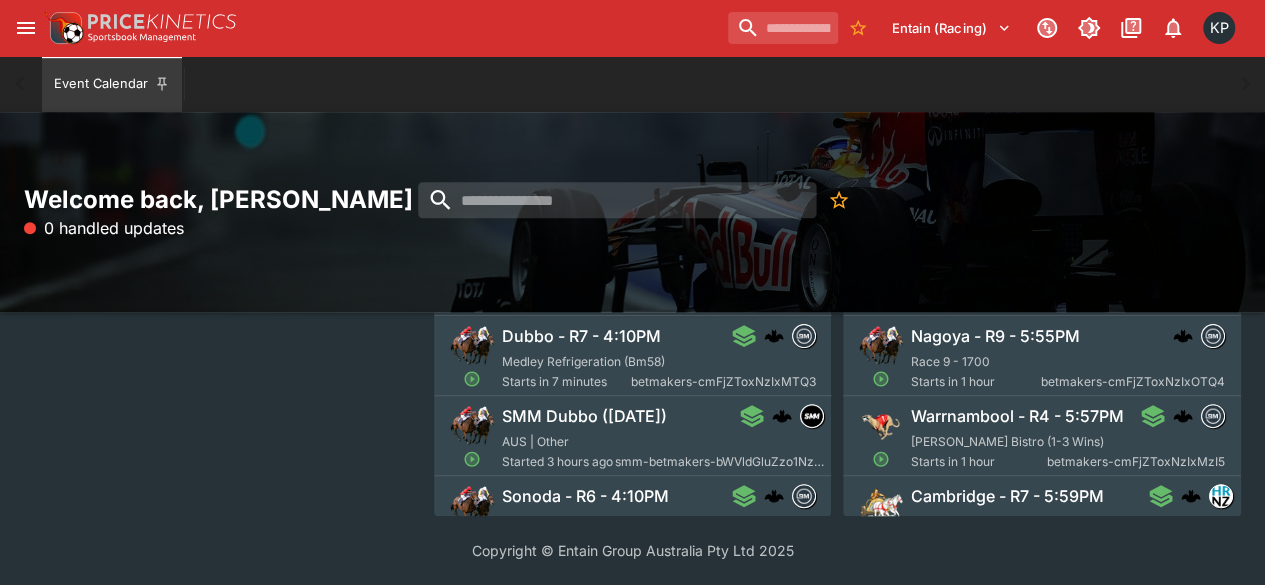 scroll, scrollTop: 0, scrollLeft: 0, axis: both 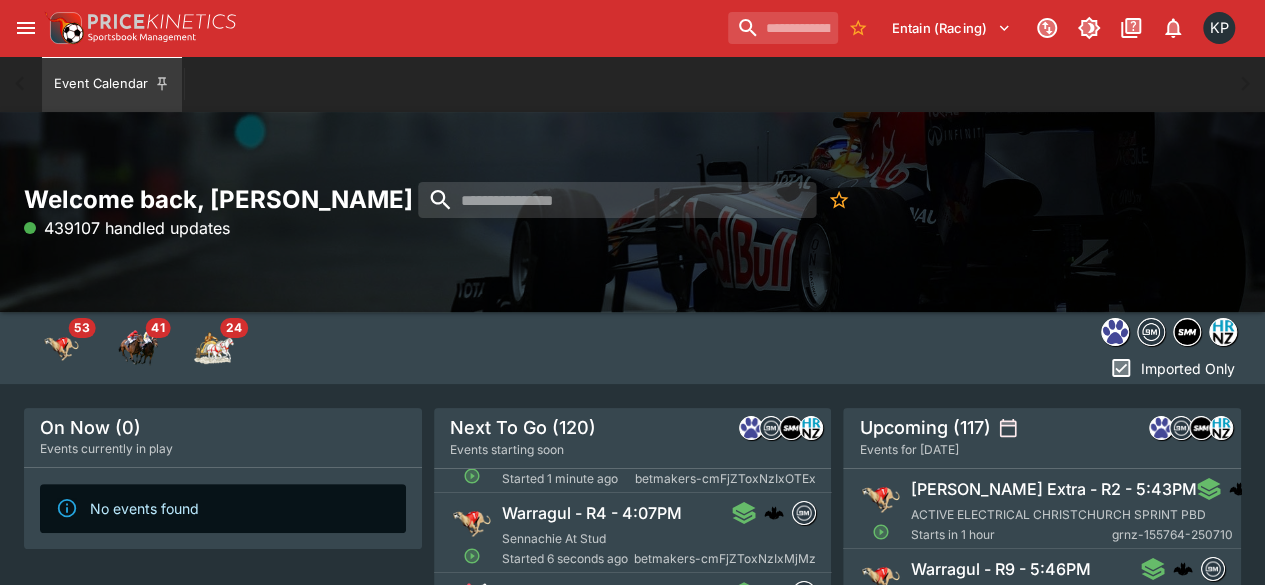 click on "Warragul - R4 - 4:07PM Sennachie At Stud  Started 6 seconds ago betmakers-cmFjZToxNzIxMjMz" at bounding box center (659, 535) 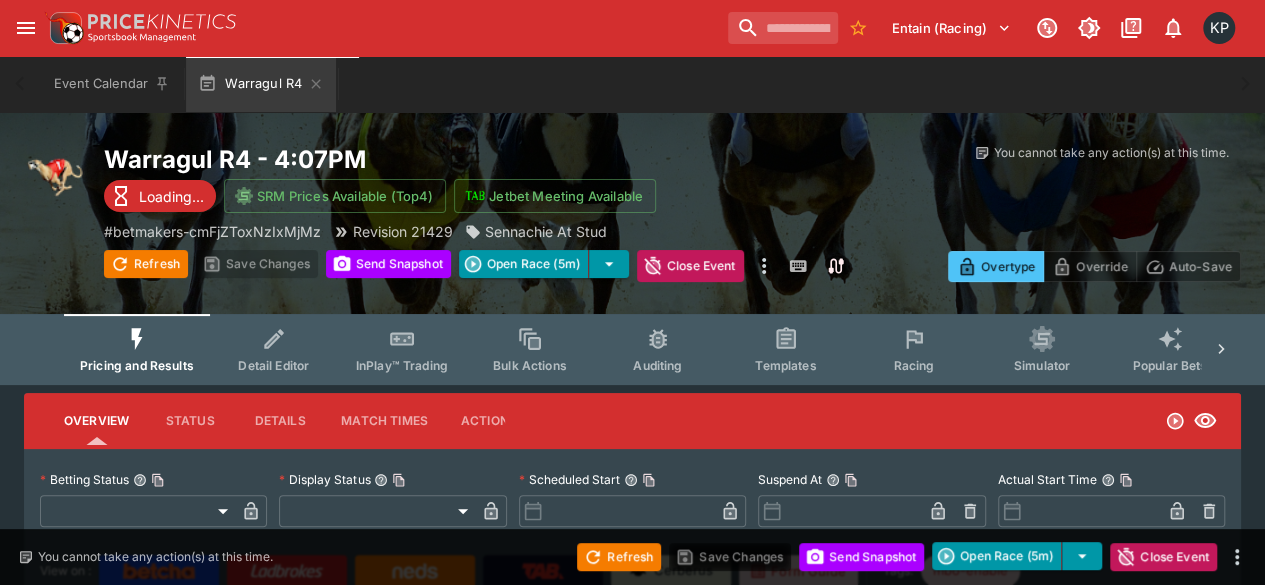 type on "**********" 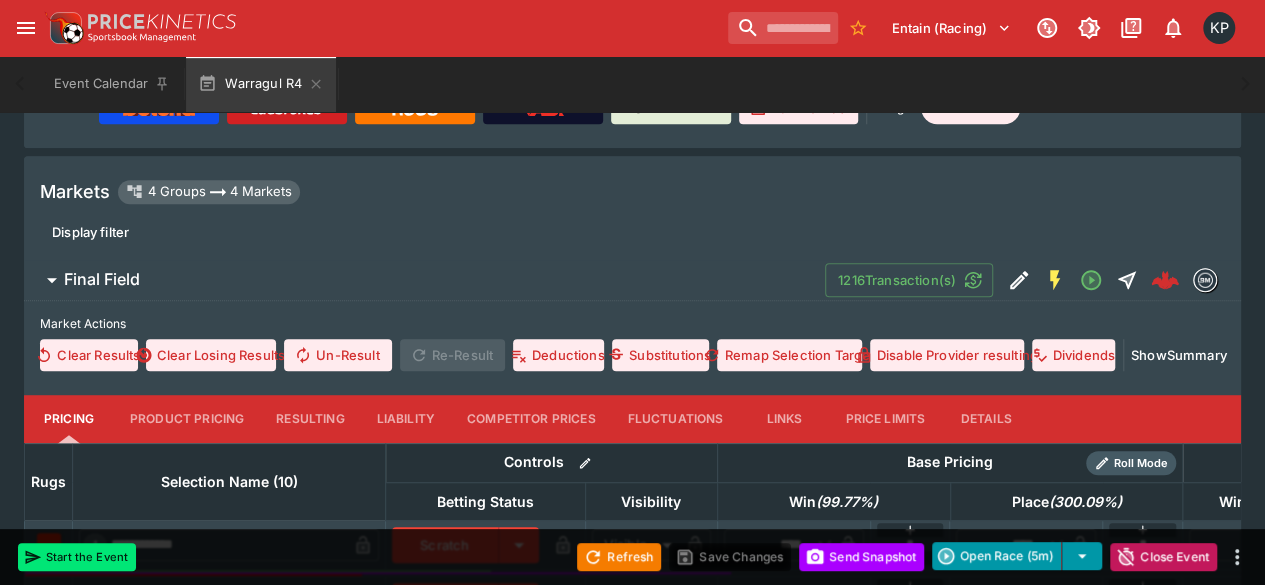 scroll, scrollTop: 471, scrollLeft: 0, axis: vertical 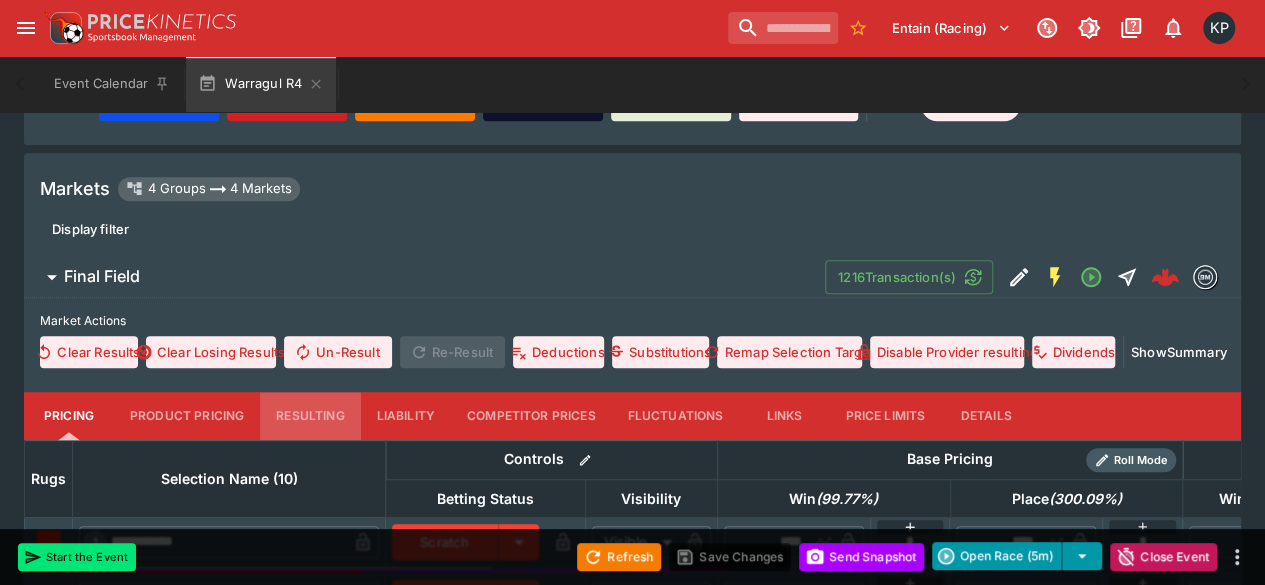click on "Resulting" at bounding box center [310, 416] 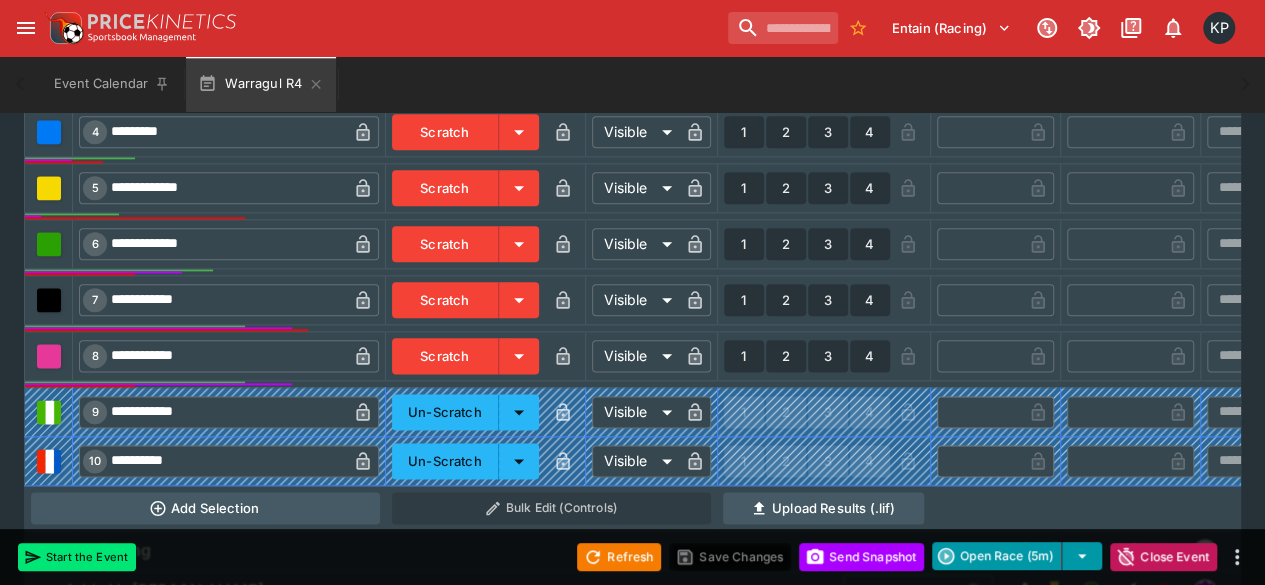 scroll, scrollTop: 841, scrollLeft: 0, axis: vertical 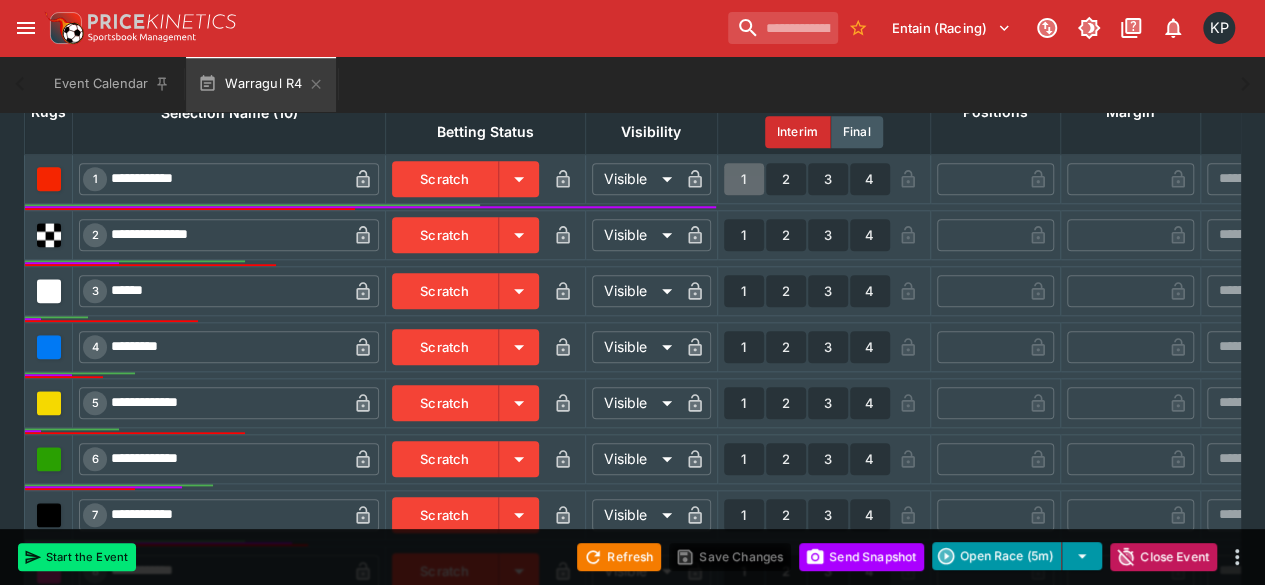 click on "1" at bounding box center (744, 179) 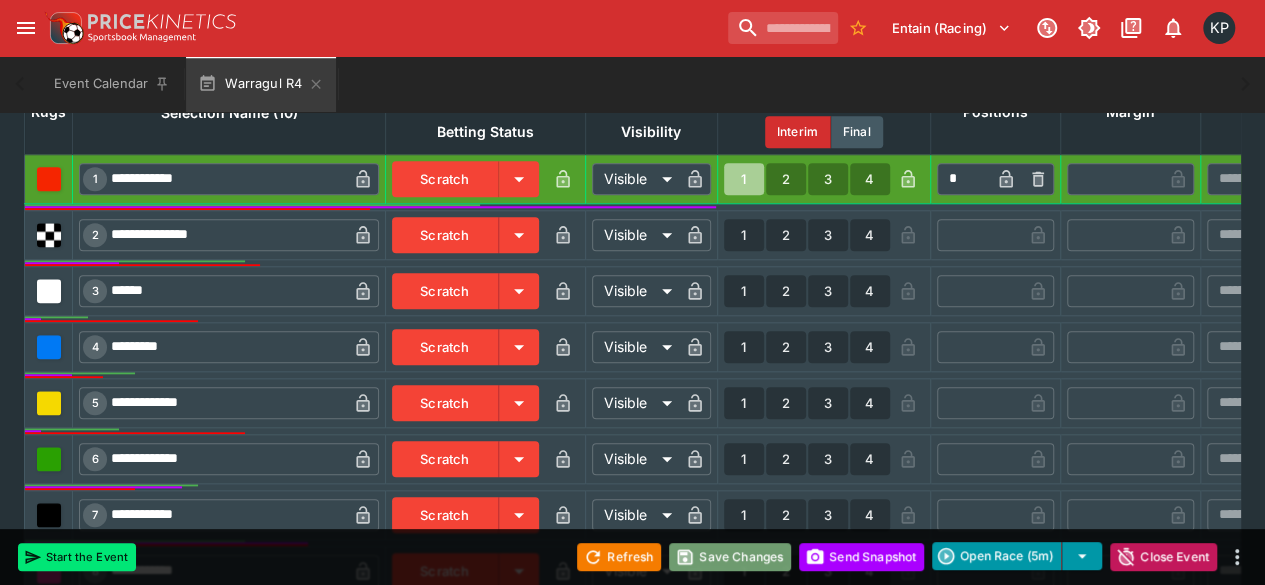 click on "Save Changes" at bounding box center (730, 557) 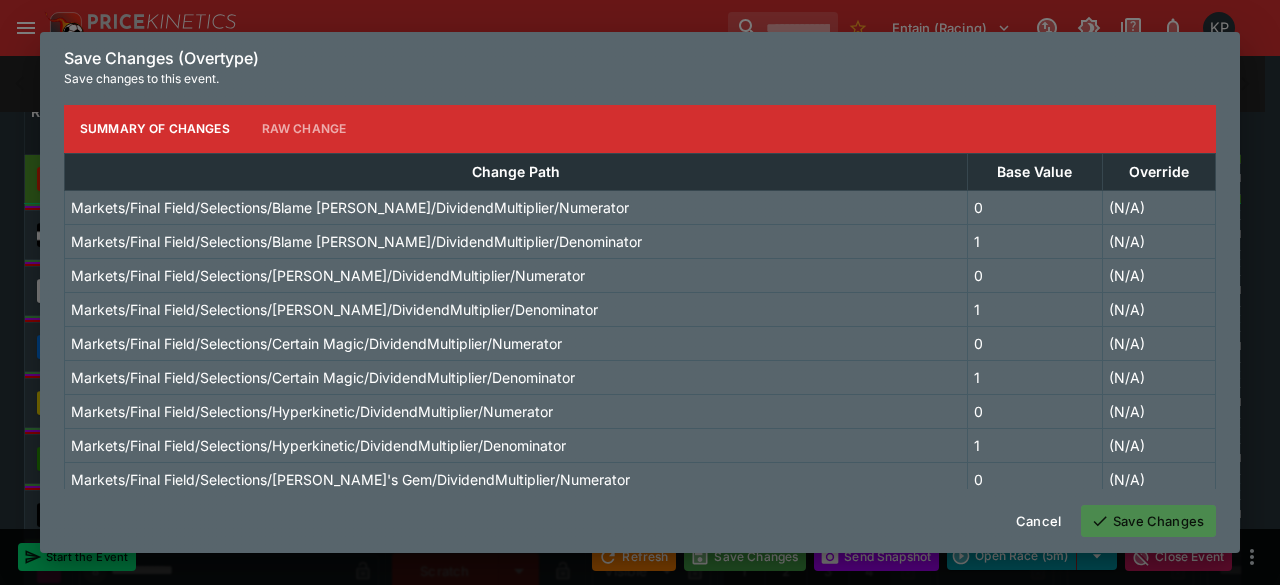 click on "Save Changes" at bounding box center (1148, 521) 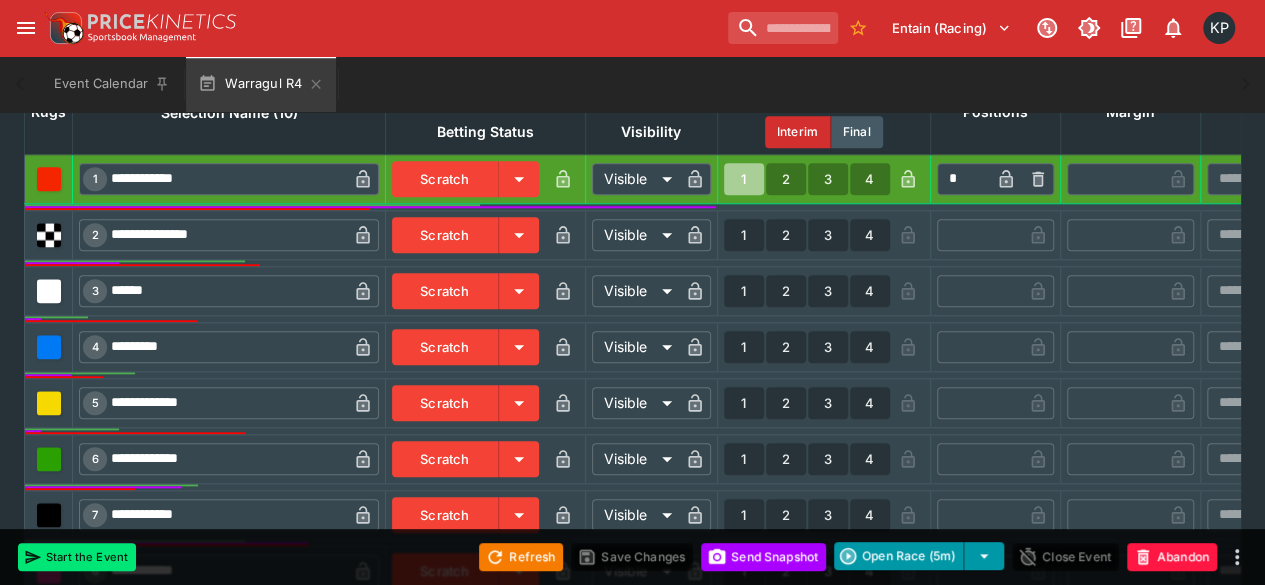 type on "**********" 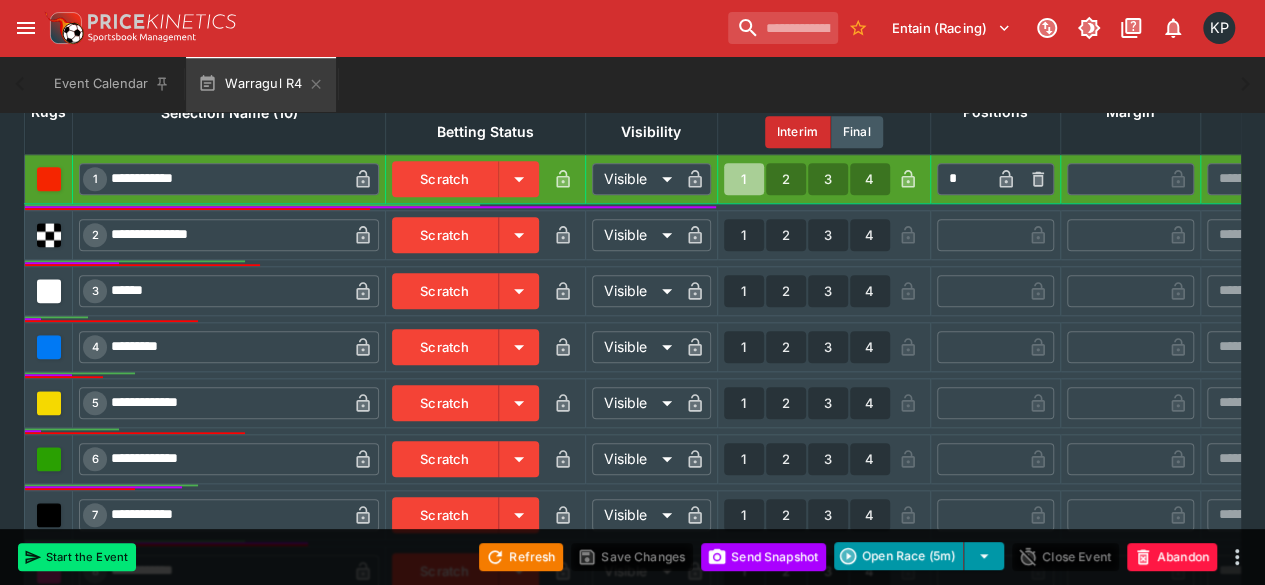type on "**********" 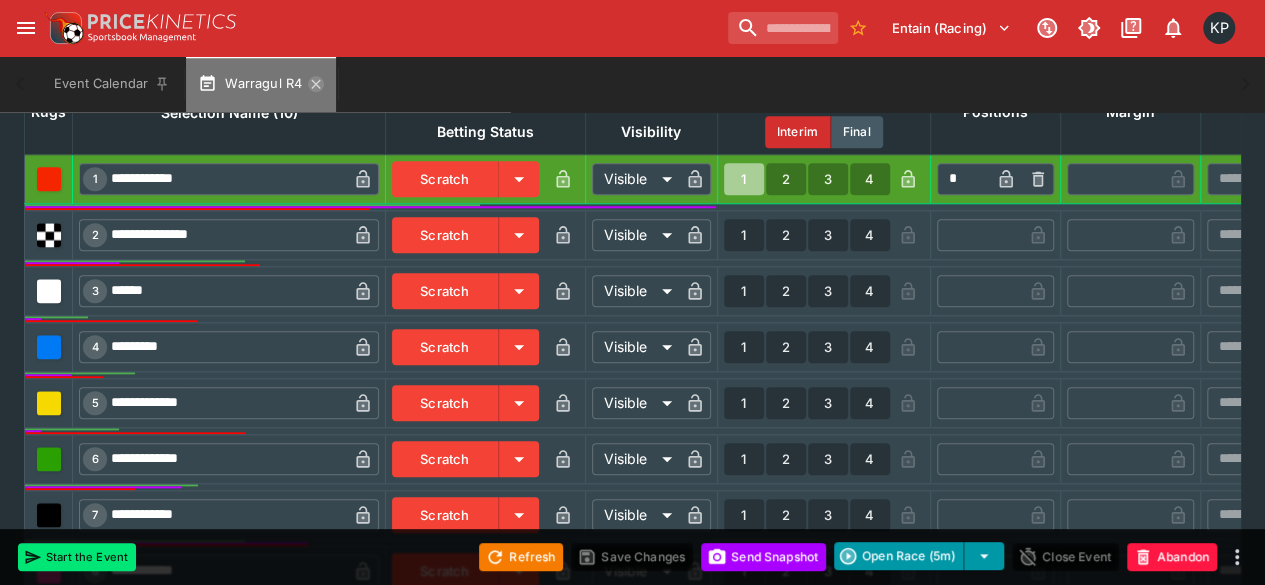 click 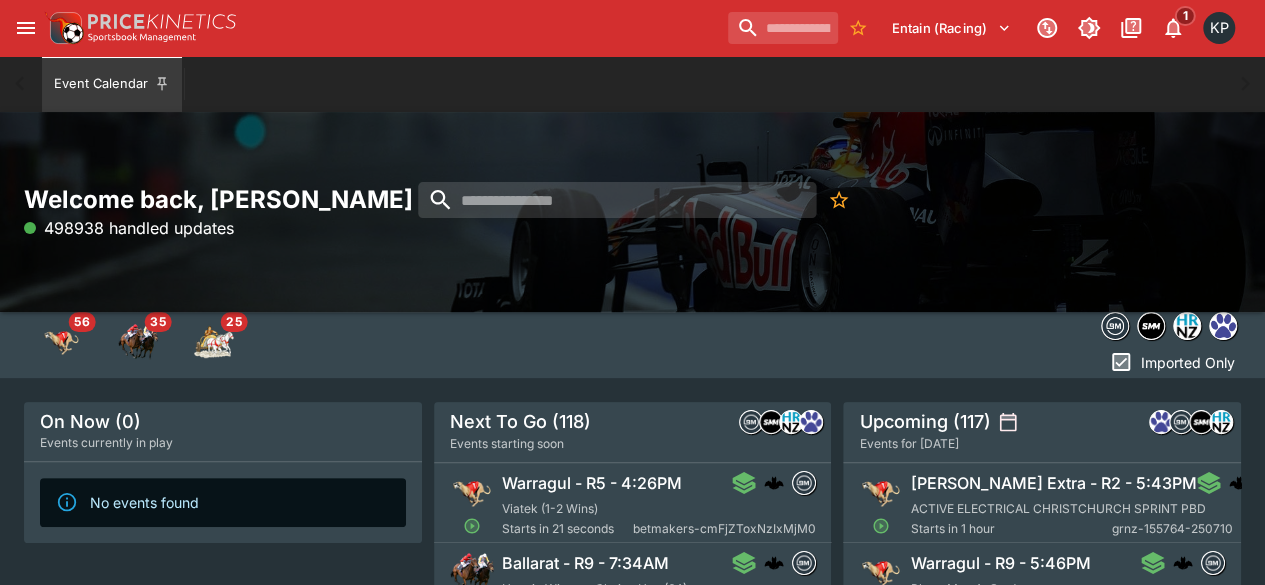 scroll, scrollTop: 58, scrollLeft: 0, axis: vertical 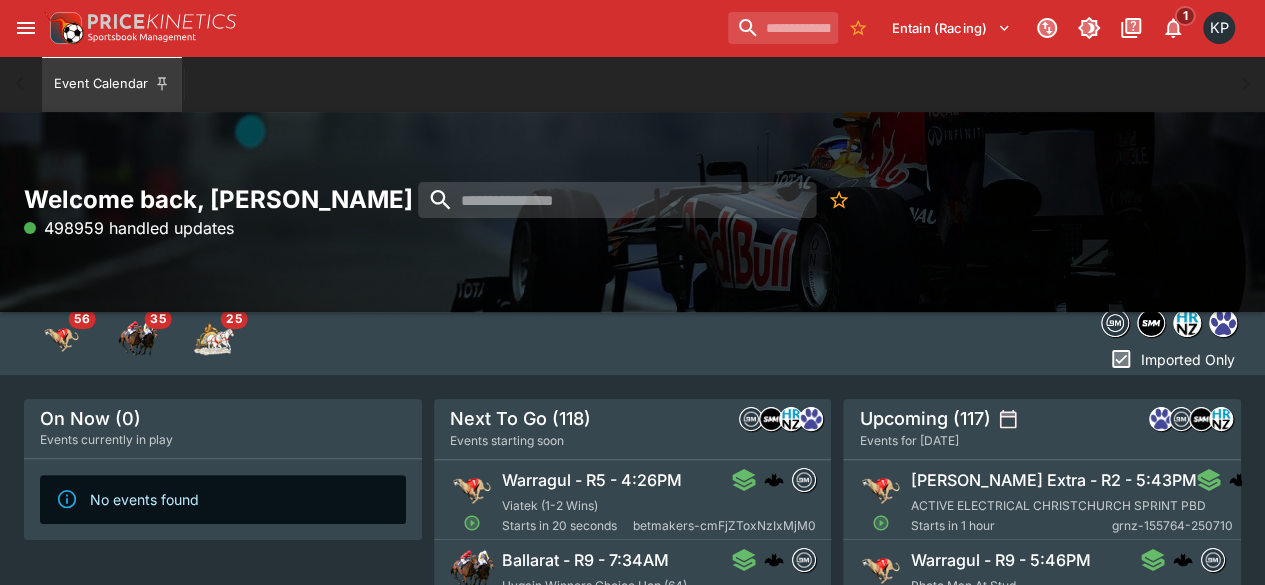 click on "Viatek (1-2 Wins)" at bounding box center (550, 505) 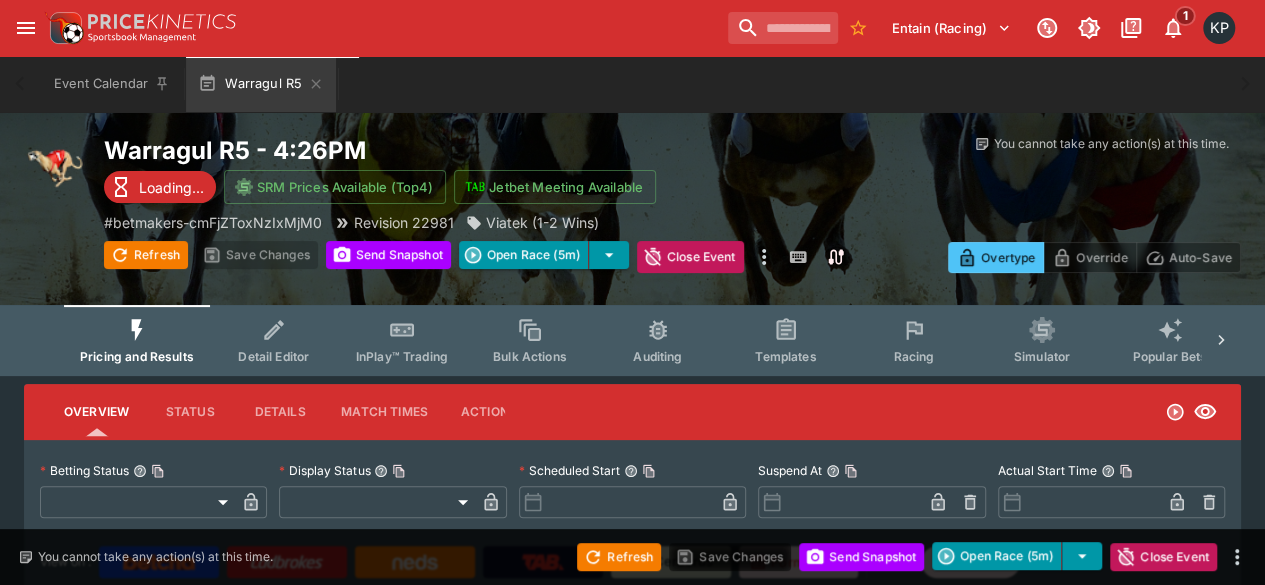 type on "**********" 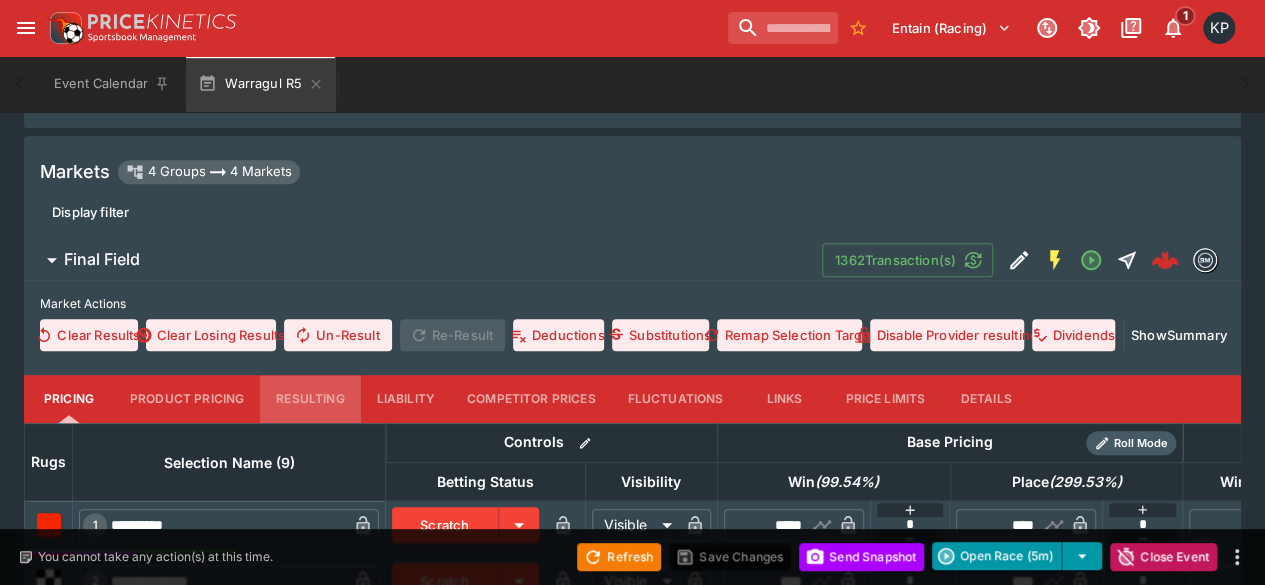 click on "Resulting" at bounding box center [310, 399] 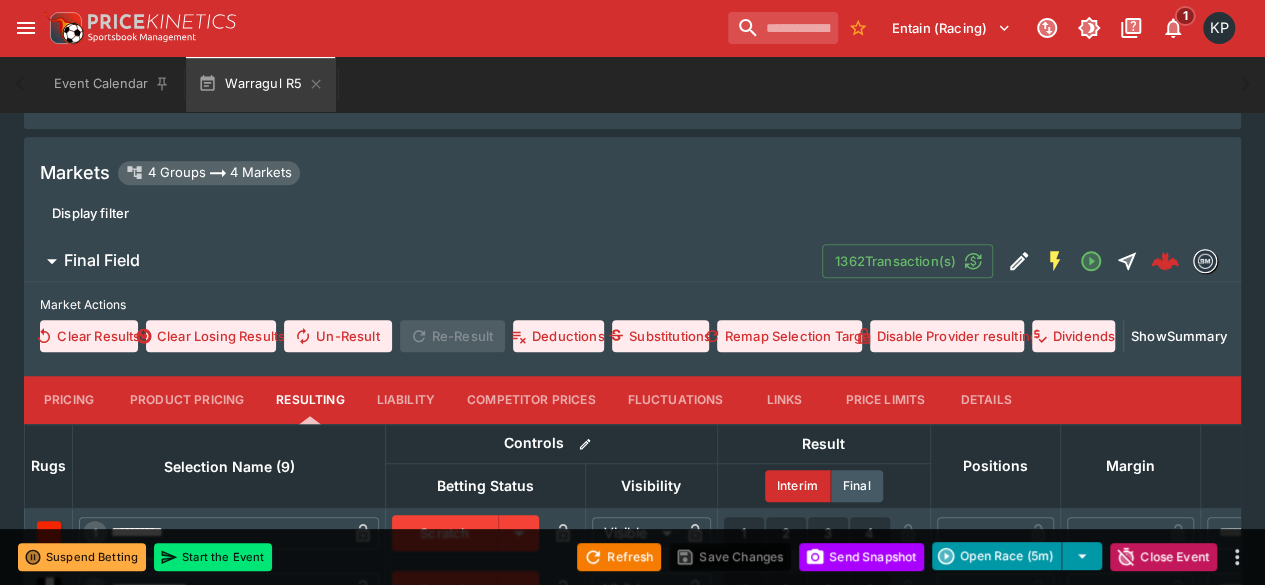 scroll, scrollTop: 766, scrollLeft: 0, axis: vertical 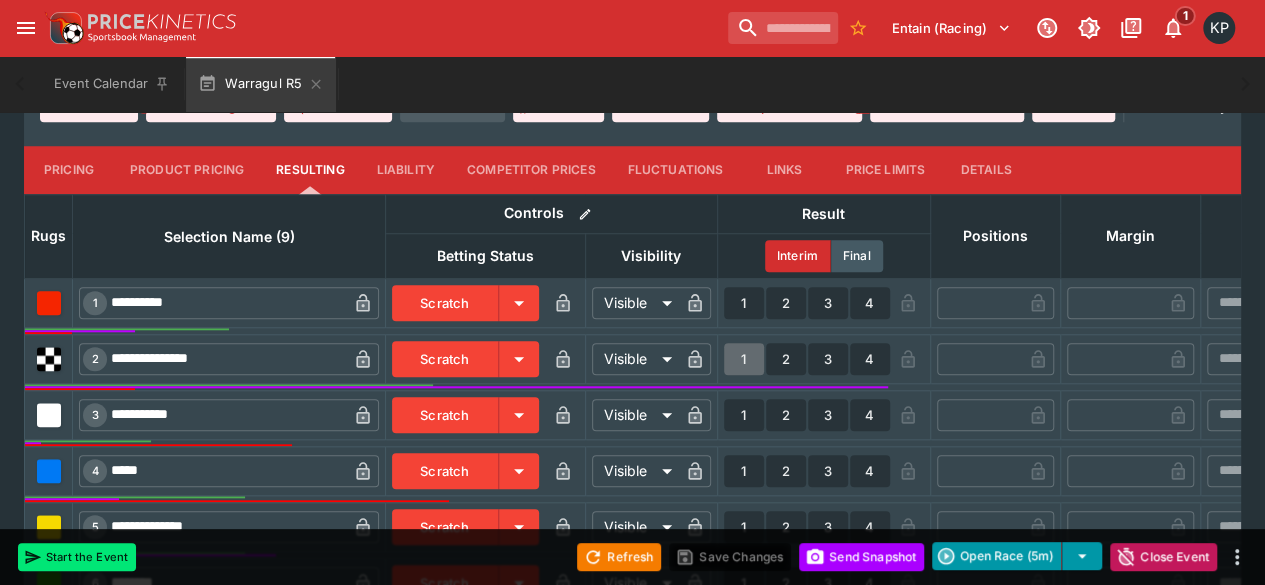 click on "1" at bounding box center [744, 359] 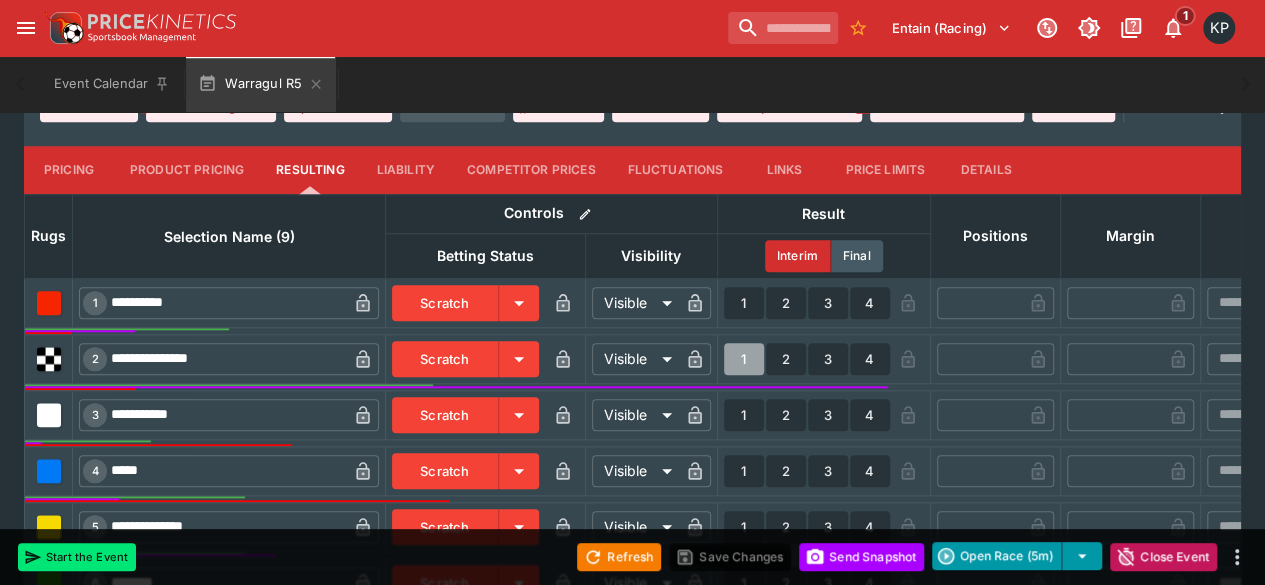 type on "*" 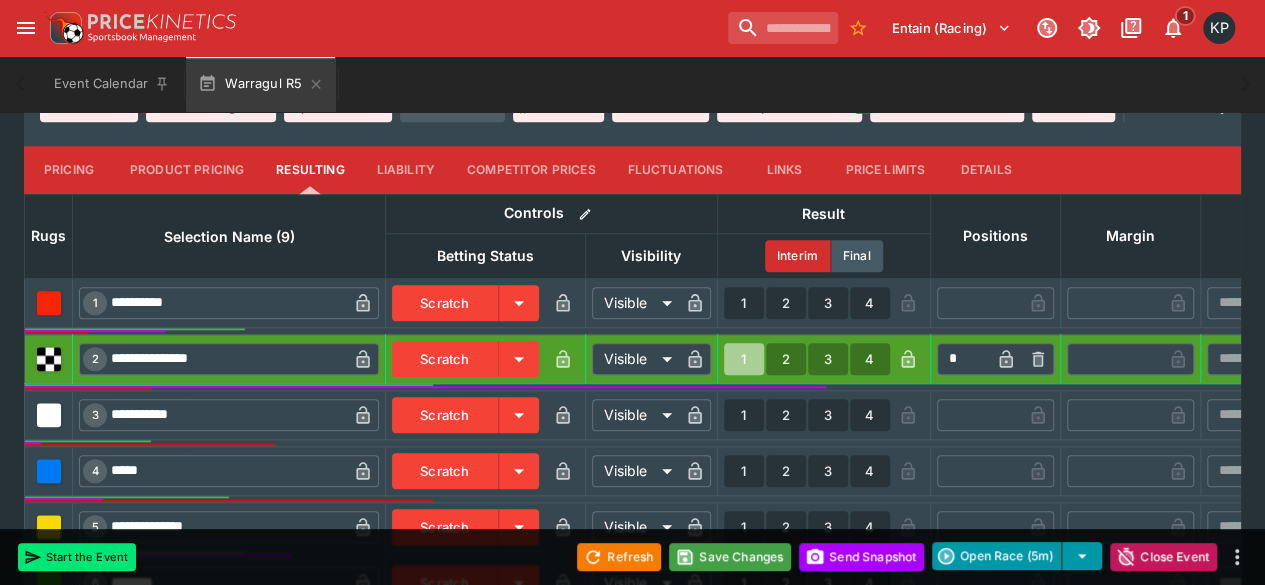 click on "Refresh Save Changes Send Snapshot Open Race (5m) Close Event" at bounding box center (632, 557) 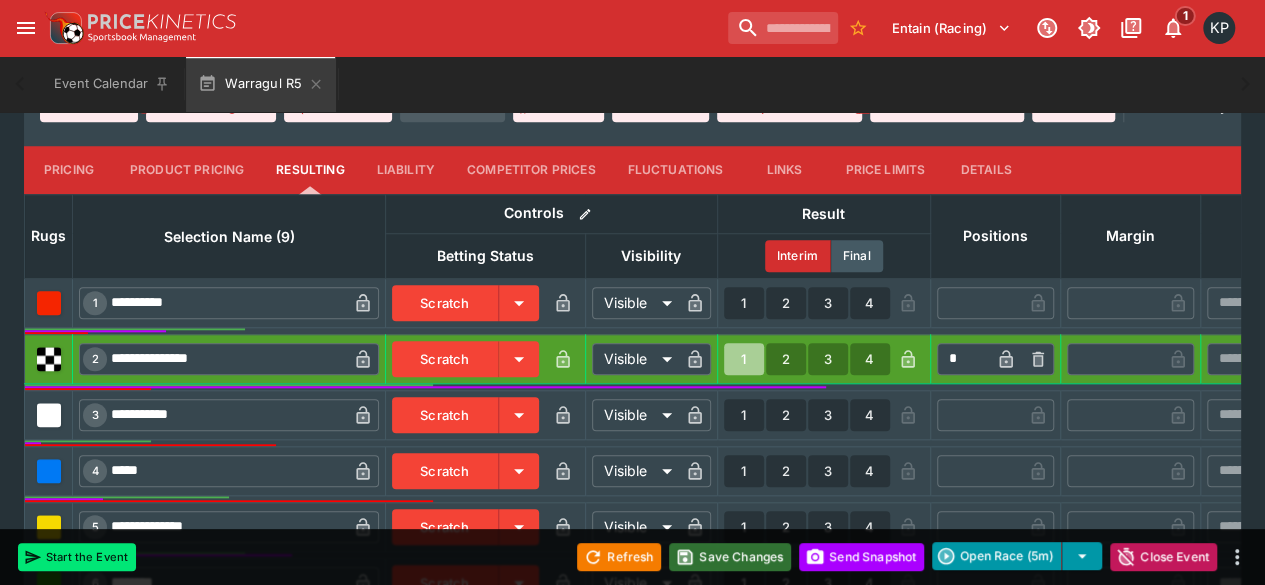 click on "Save Changes" at bounding box center (730, 557) 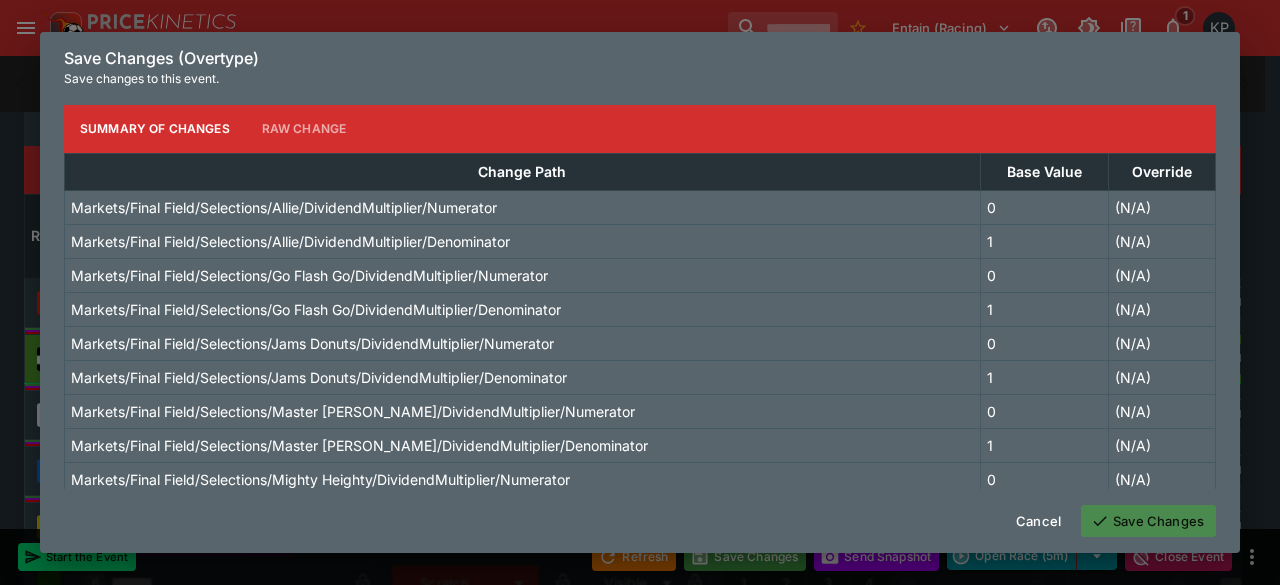 click on "Save Changes" at bounding box center (1148, 521) 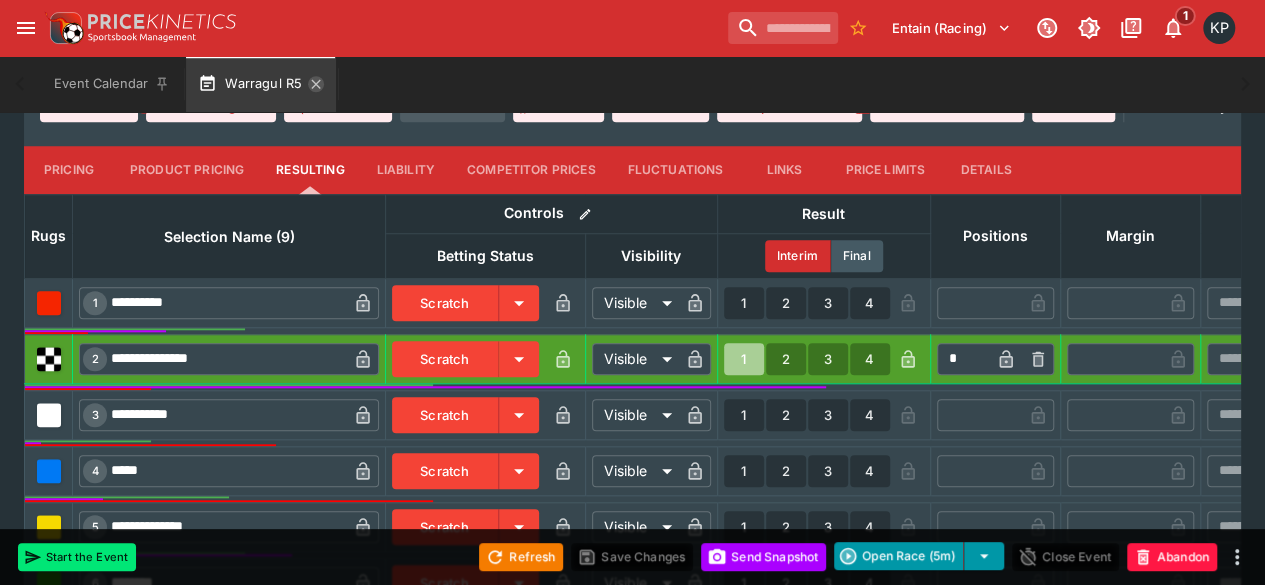 type on "**********" 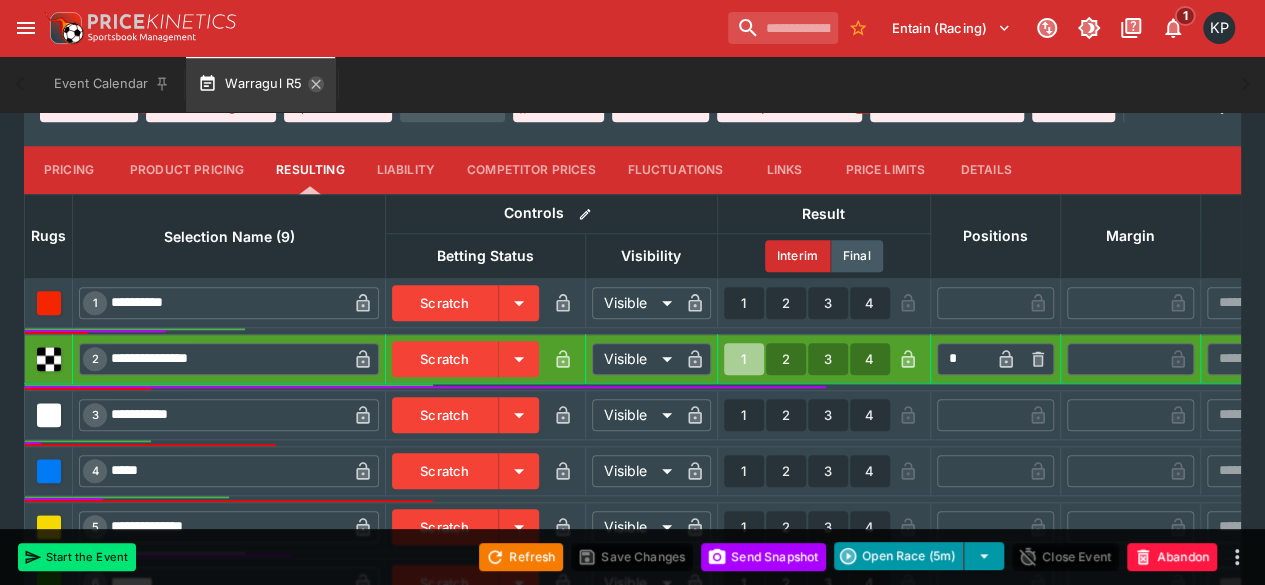 type on "**********" 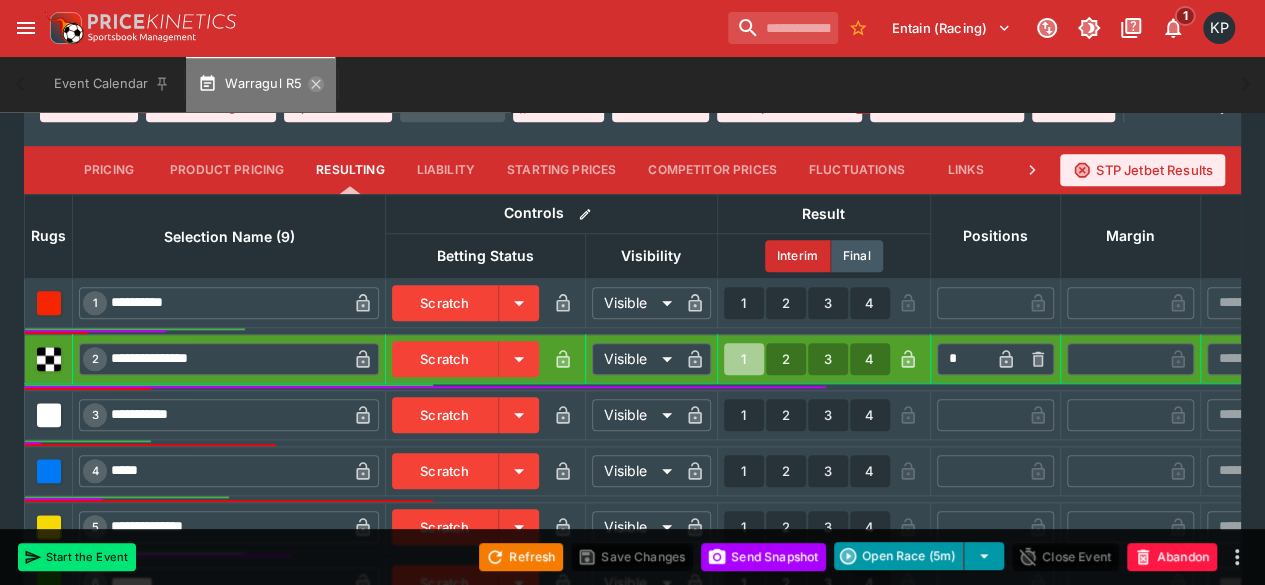 click 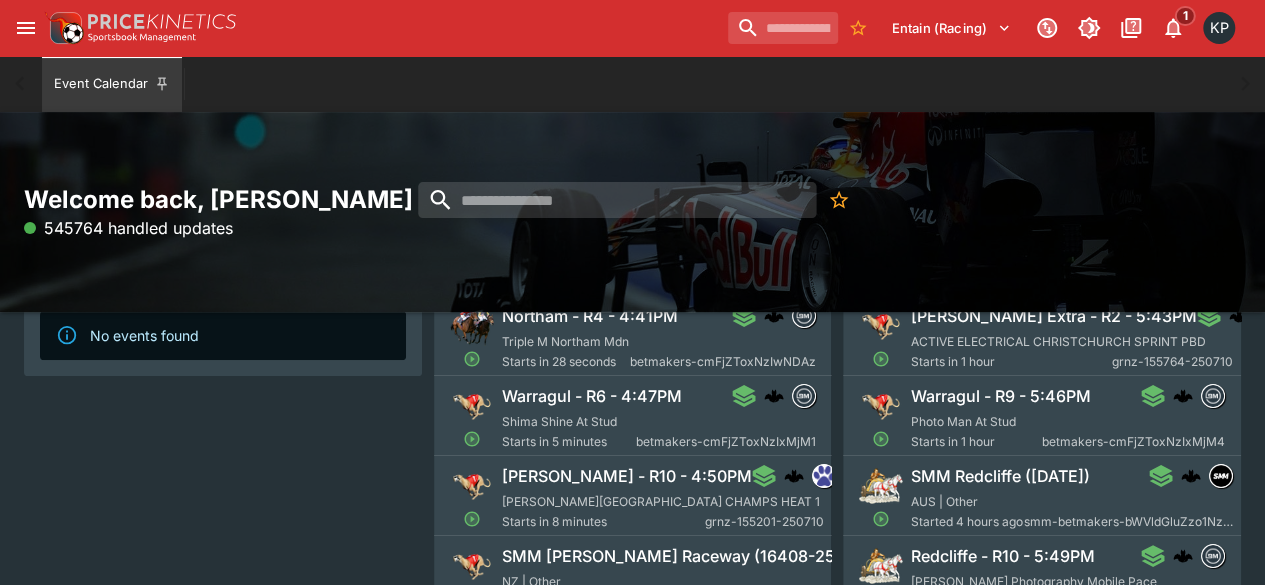 click on "Shima Shine At Stud" at bounding box center (559, 421) 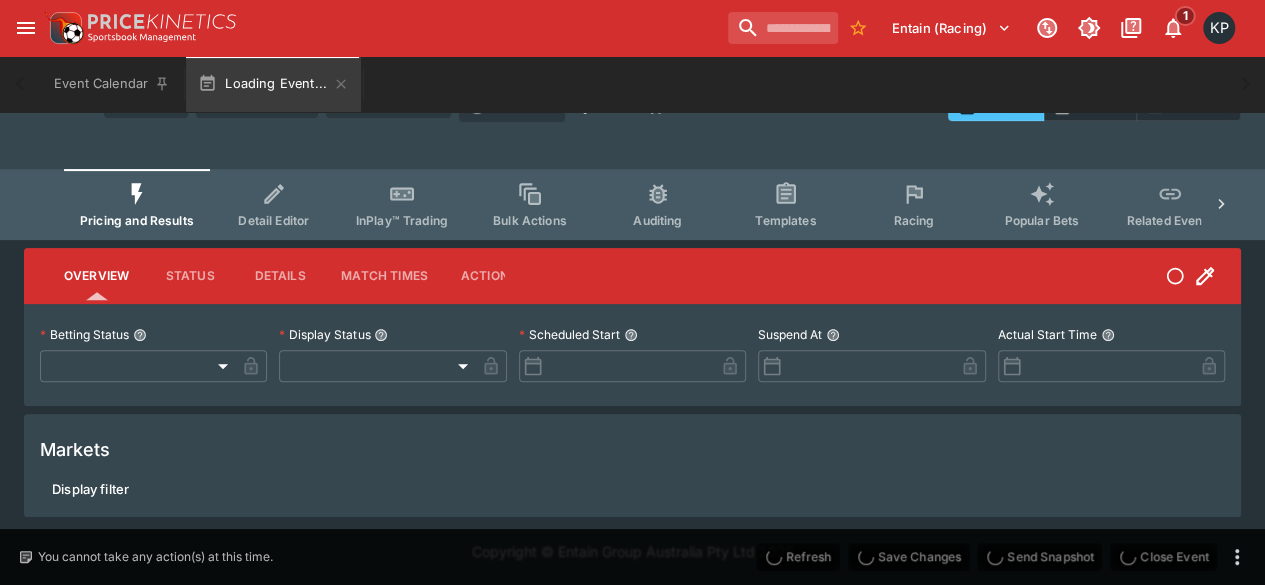 scroll, scrollTop: 222, scrollLeft: 0, axis: vertical 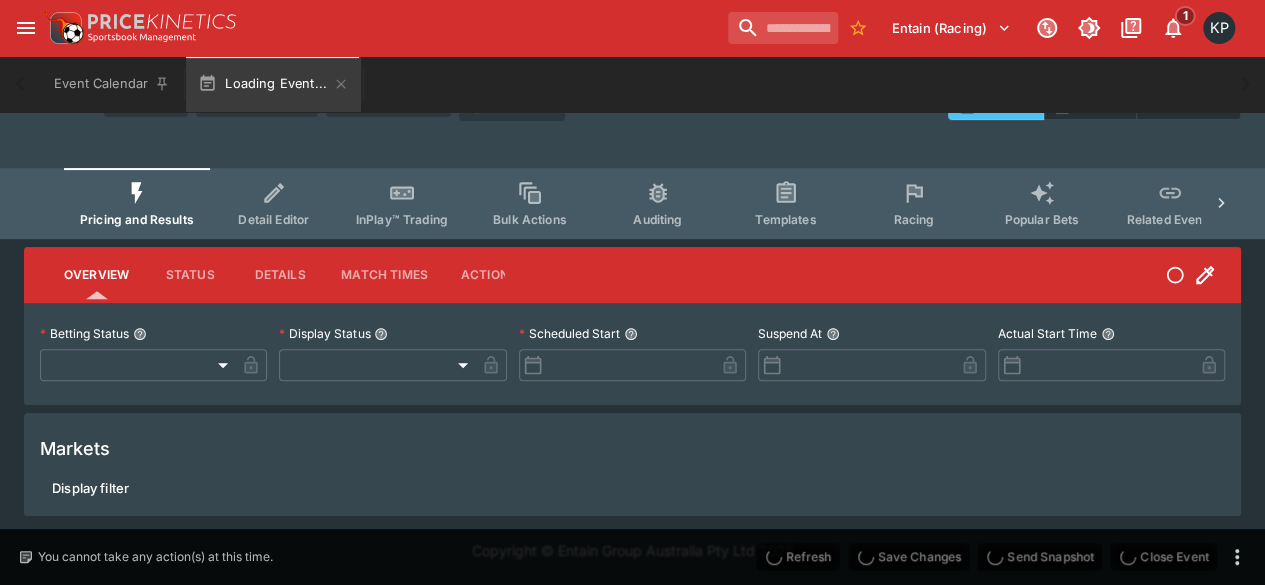 type on "**********" 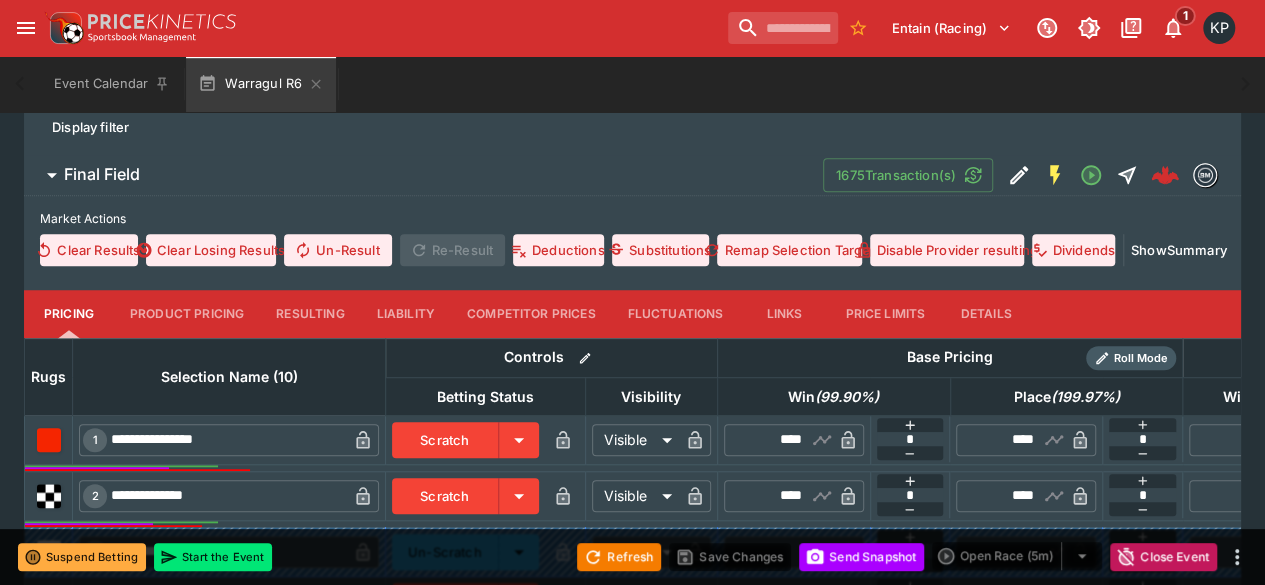 scroll, scrollTop: 623, scrollLeft: 0, axis: vertical 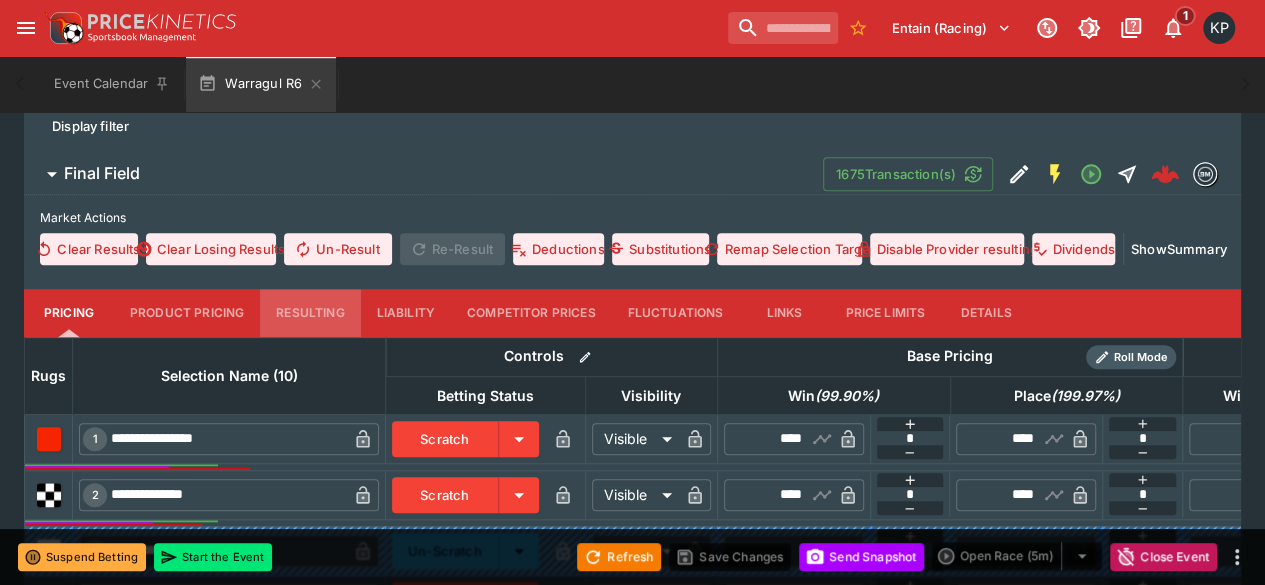 click on "Resulting" at bounding box center [310, 313] 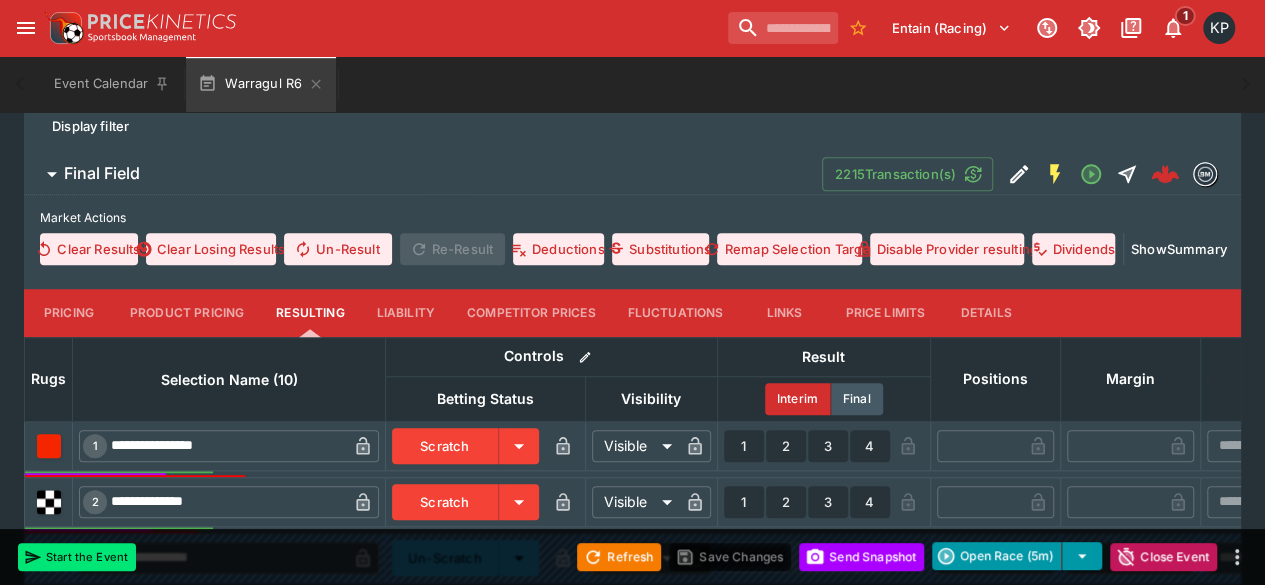 scroll, scrollTop: 1019, scrollLeft: 0, axis: vertical 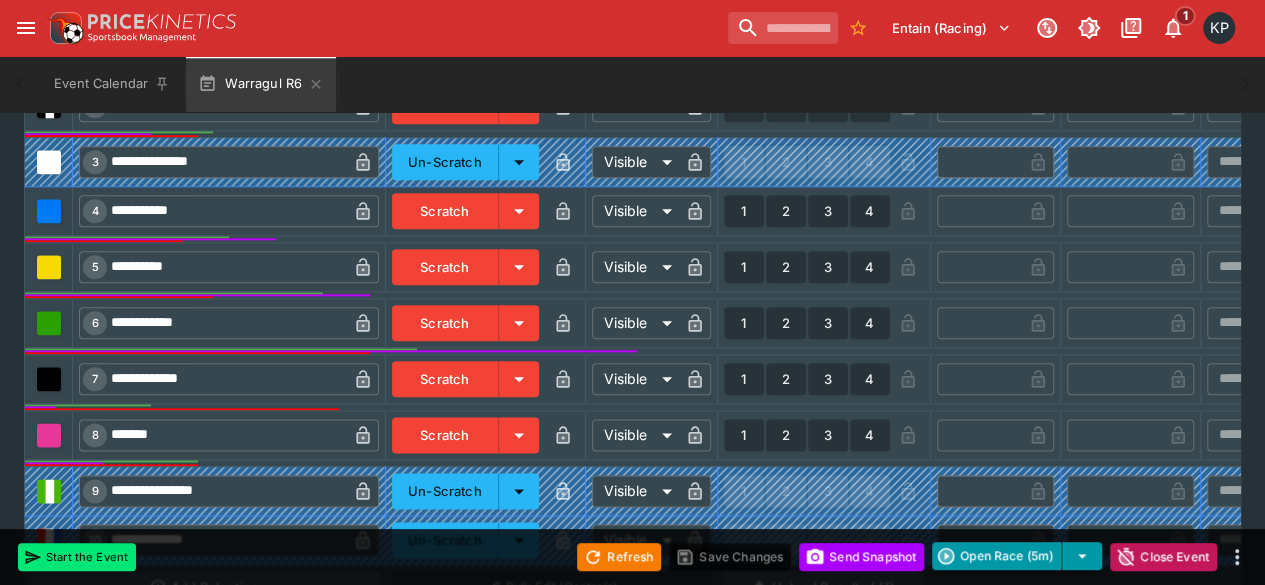 click on "1" at bounding box center [744, 323] 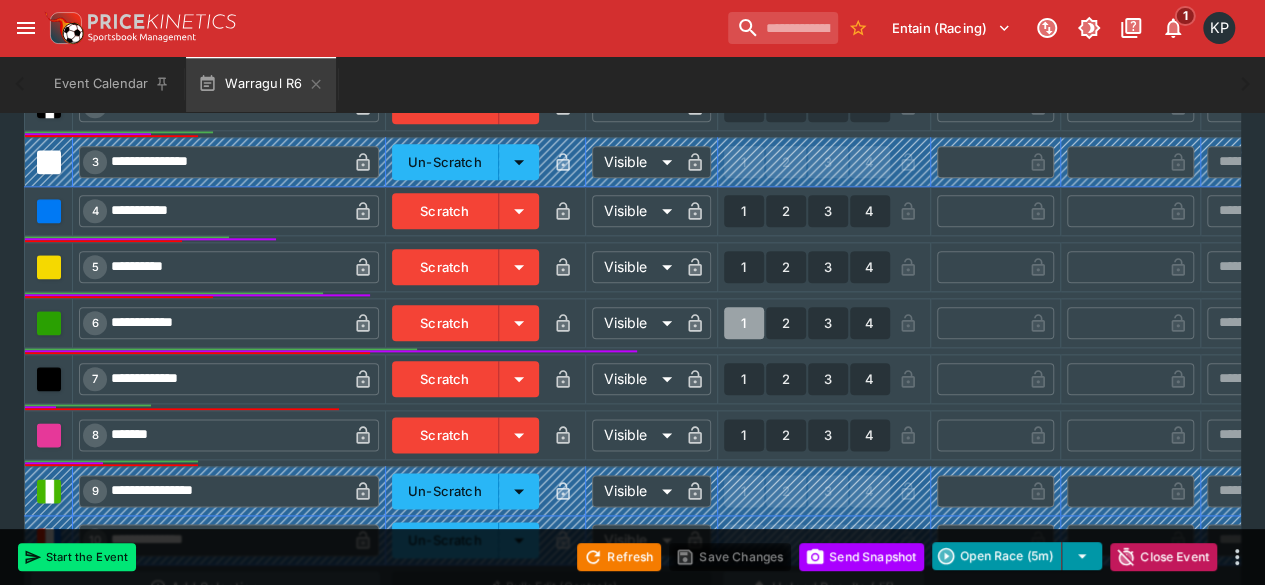 type on "*" 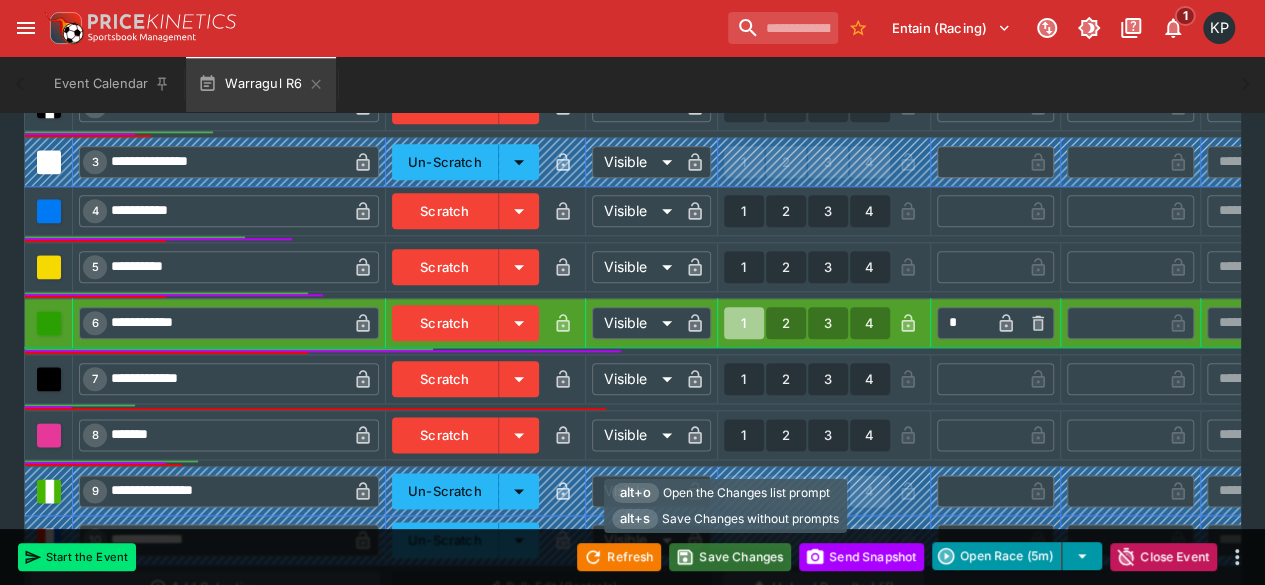 click on "Save Changes" at bounding box center (730, 557) 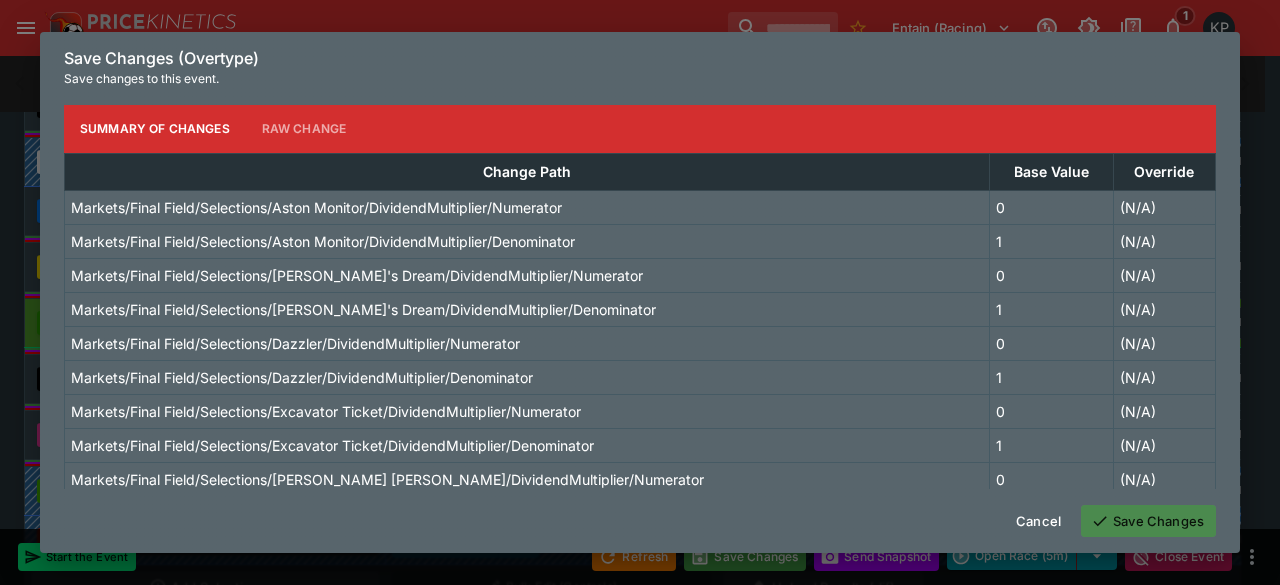click on "Save Changes" at bounding box center [1148, 521] 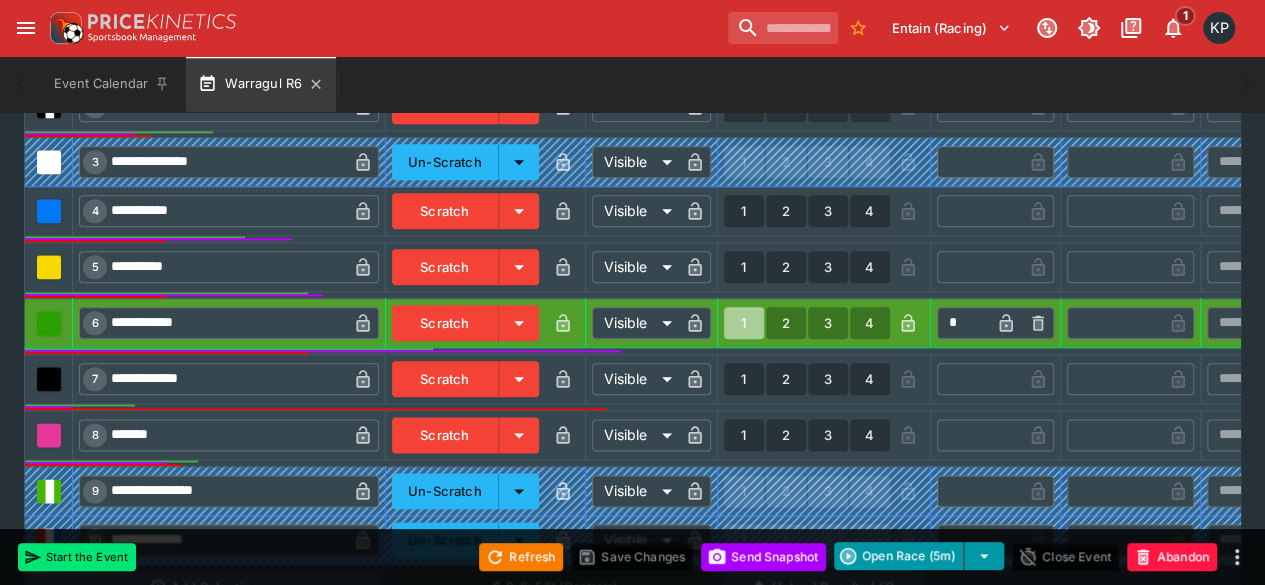type on "**********" 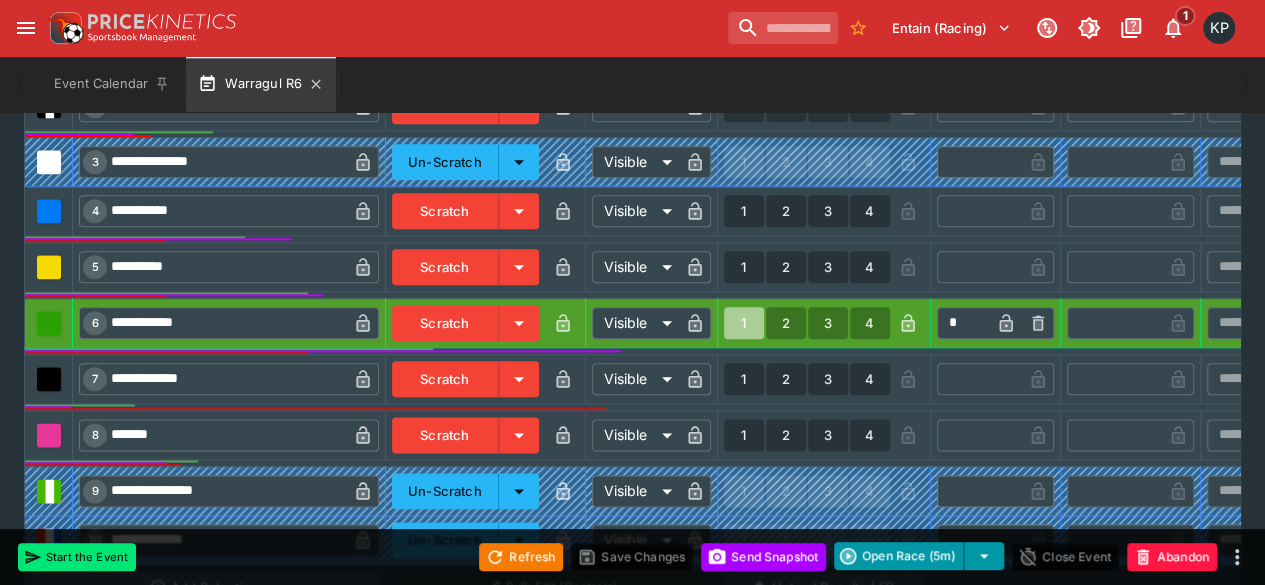 type on "**********" 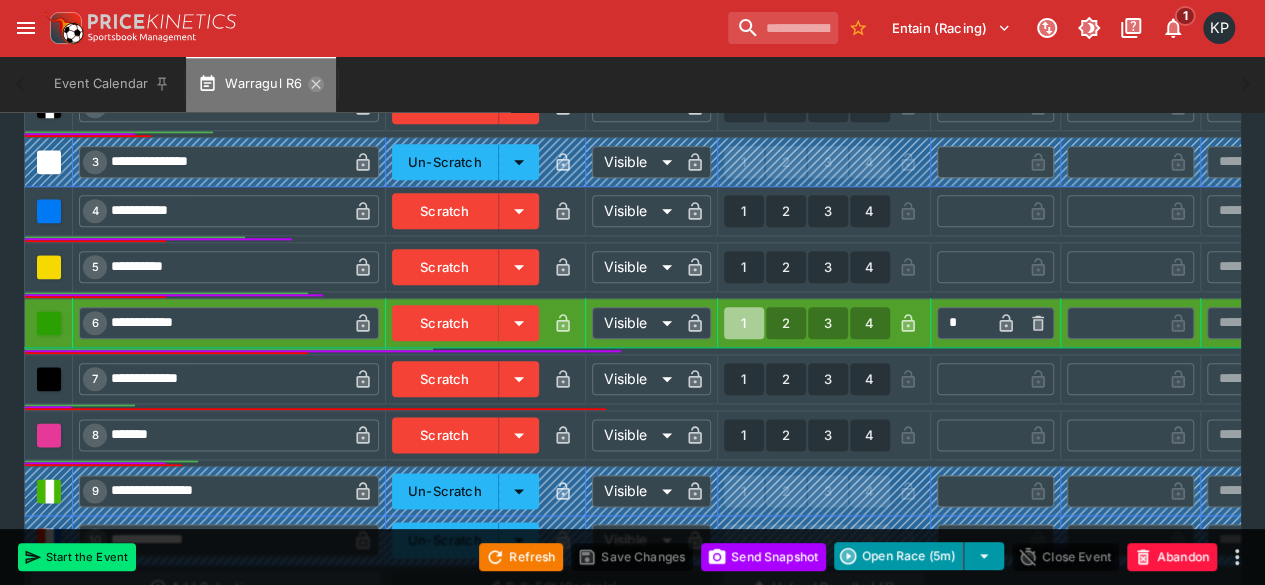 click 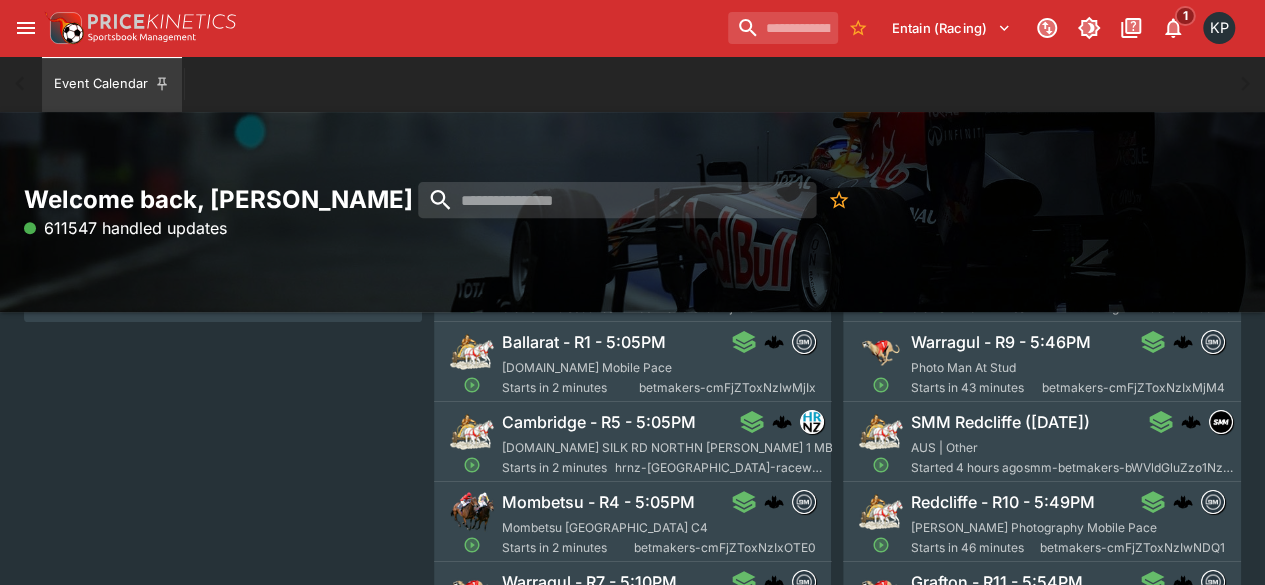 click on "Ballarattrottingclub.com.au Mobile Pace" at bounding box center [587, 367] 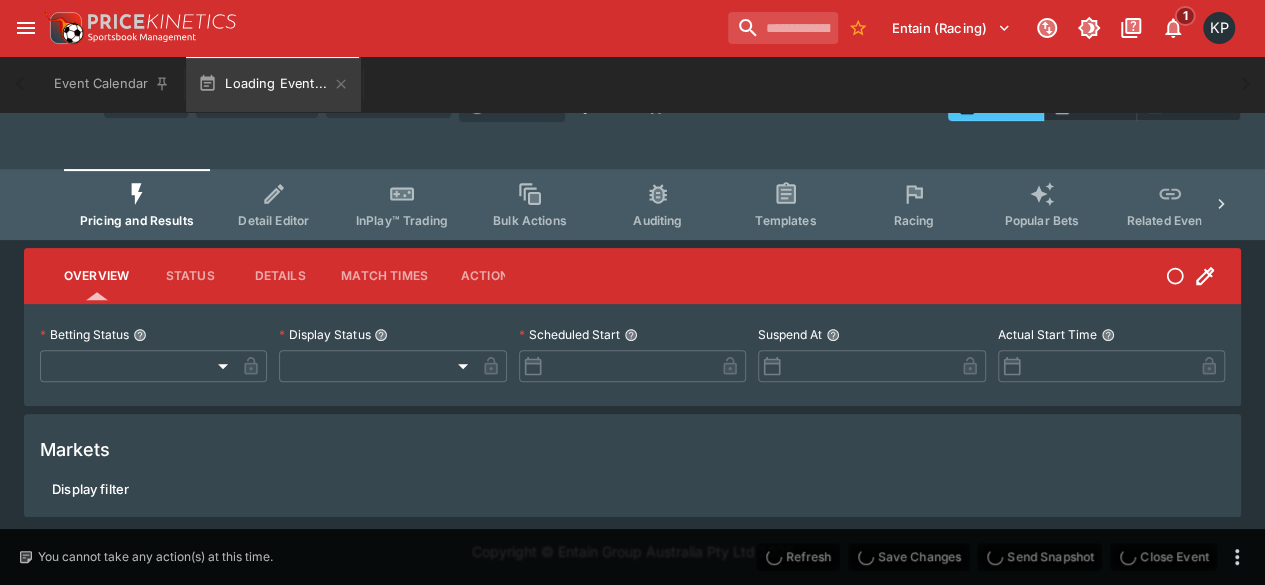 type on "**********" 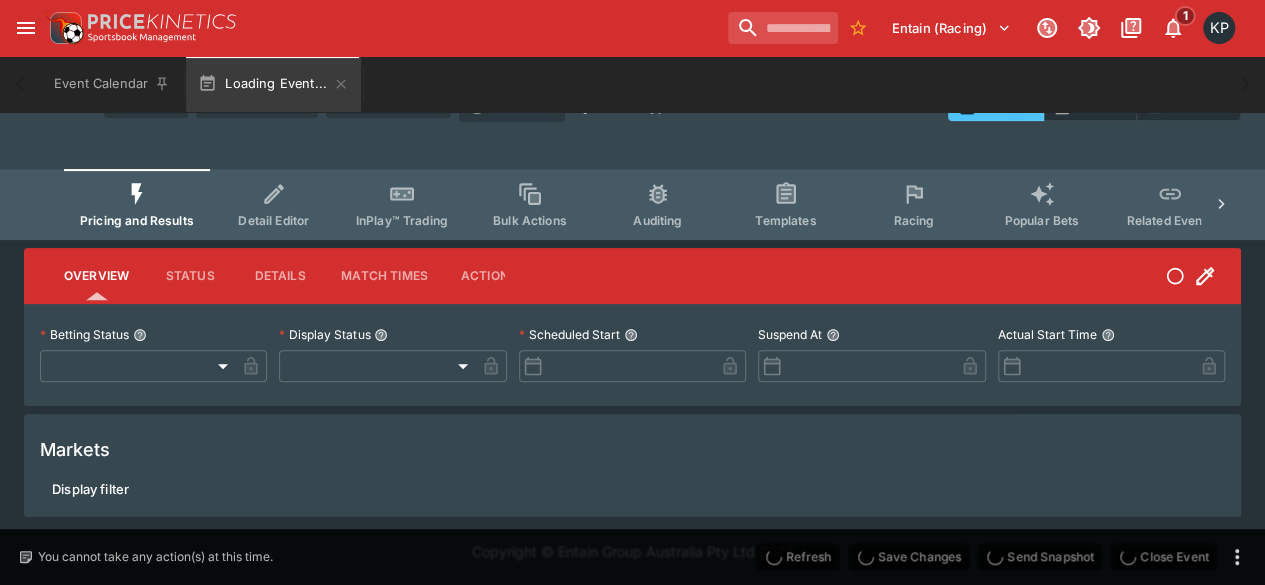 type on "*******" 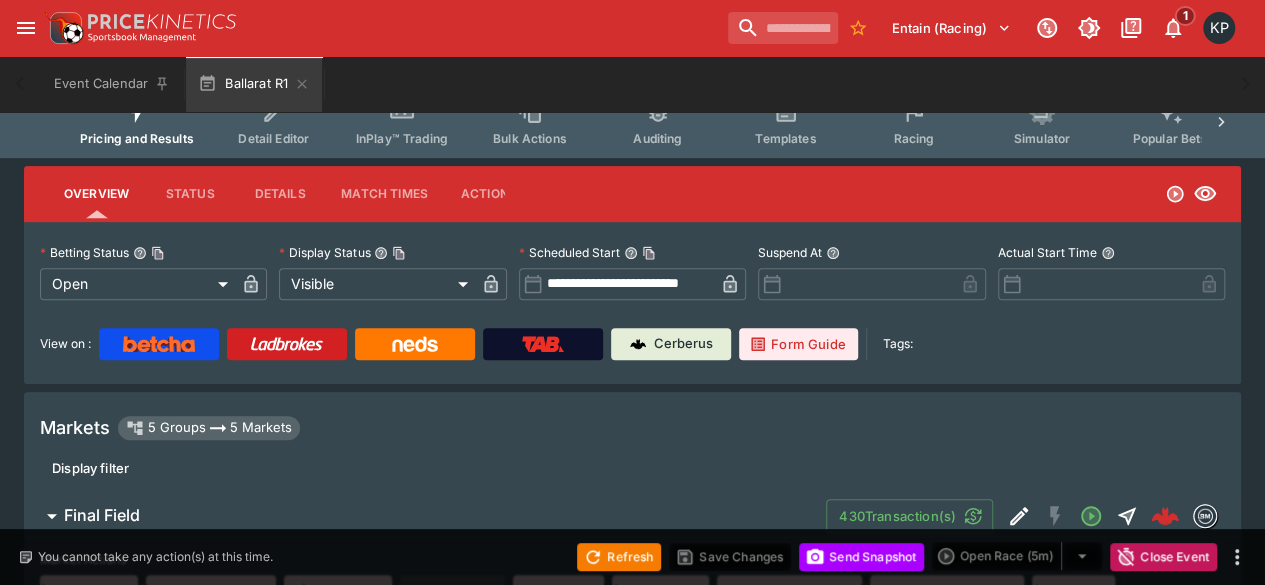 scroll, scrollTop: 0, scrollLeft: 0, axis: both 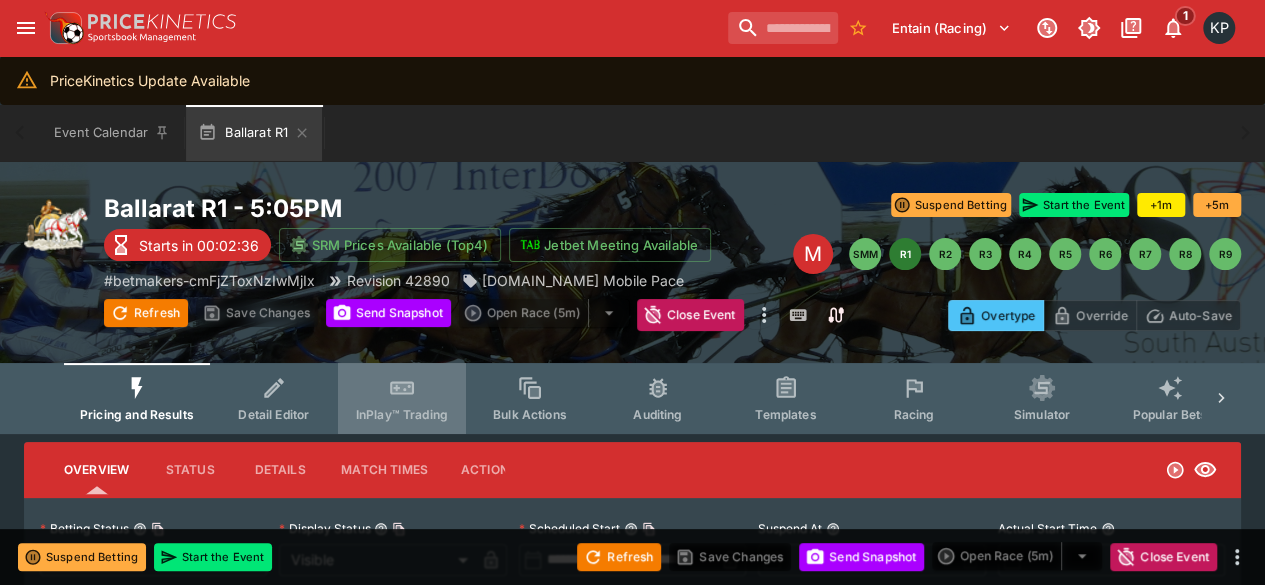 click on "InPlay™ Trading" at bounding box center (402, 398) 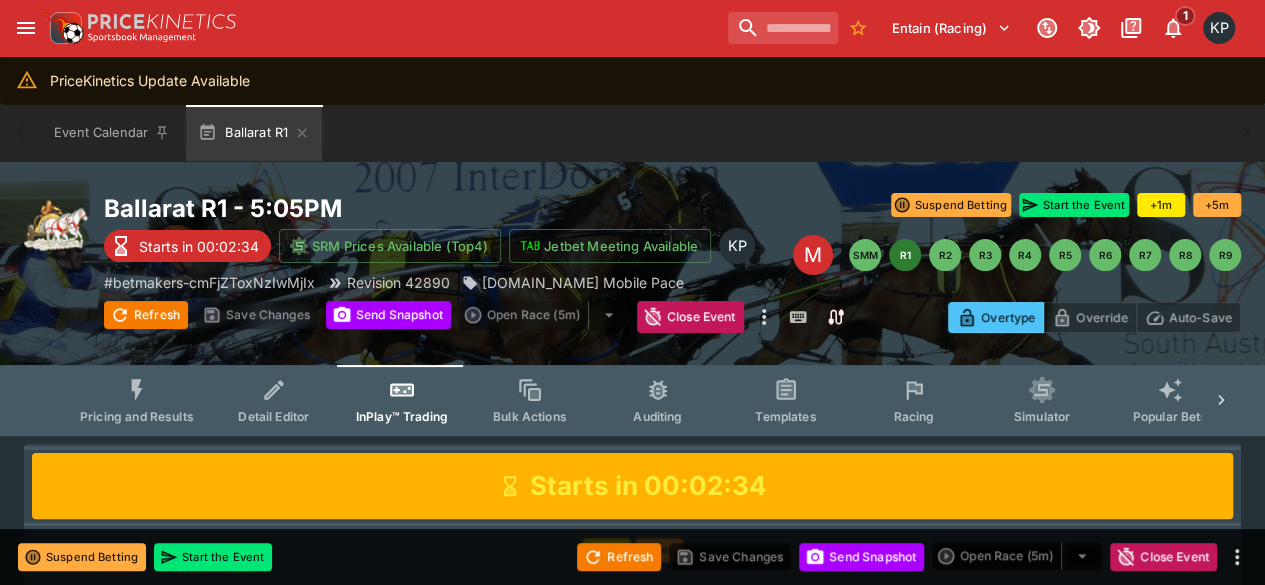 type on "****" 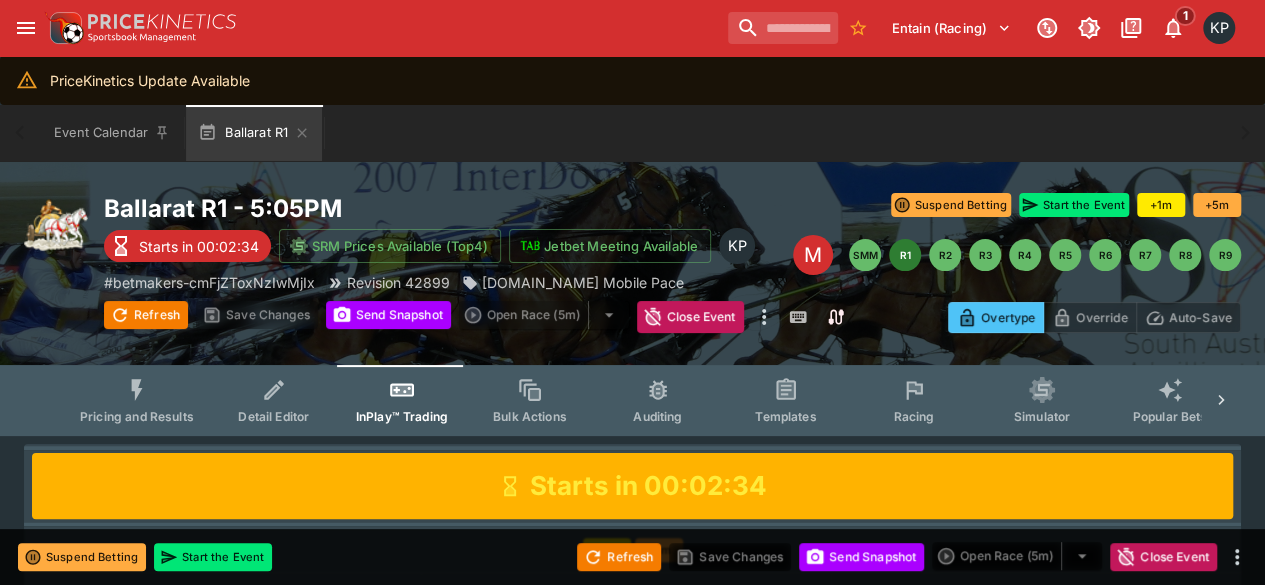 type on "******" 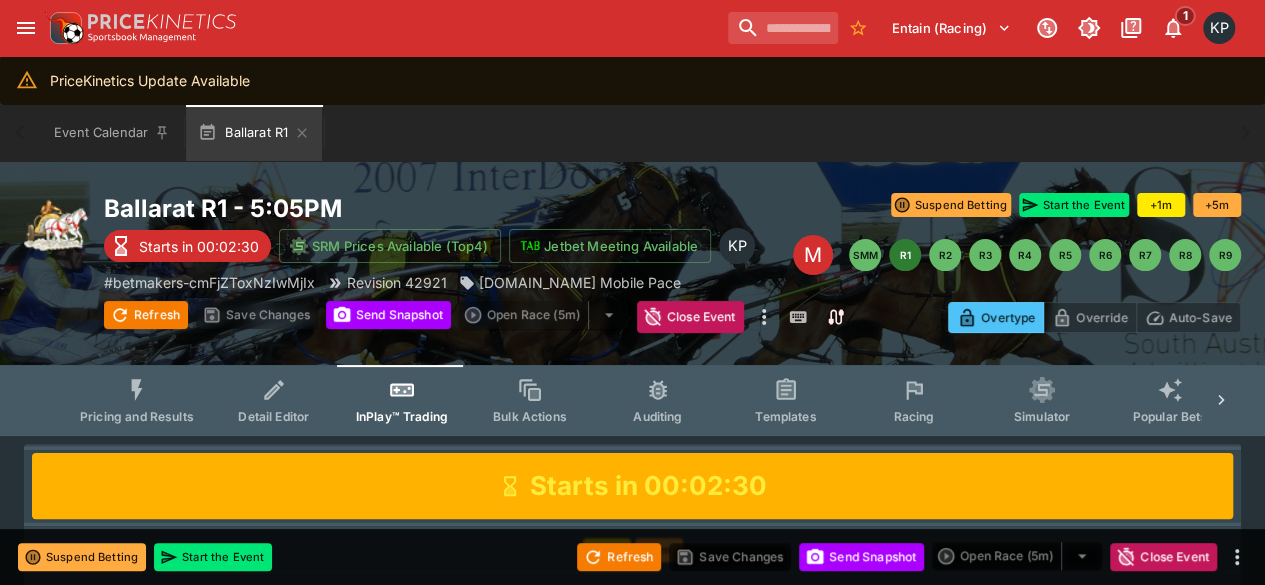 type on "******" 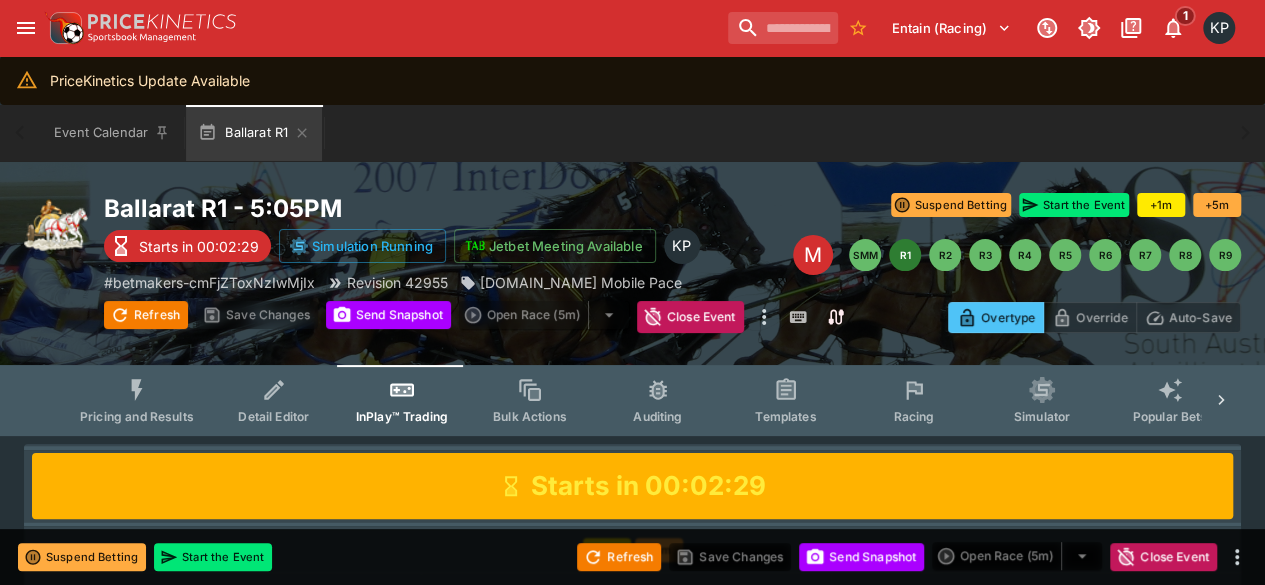 type on "****" 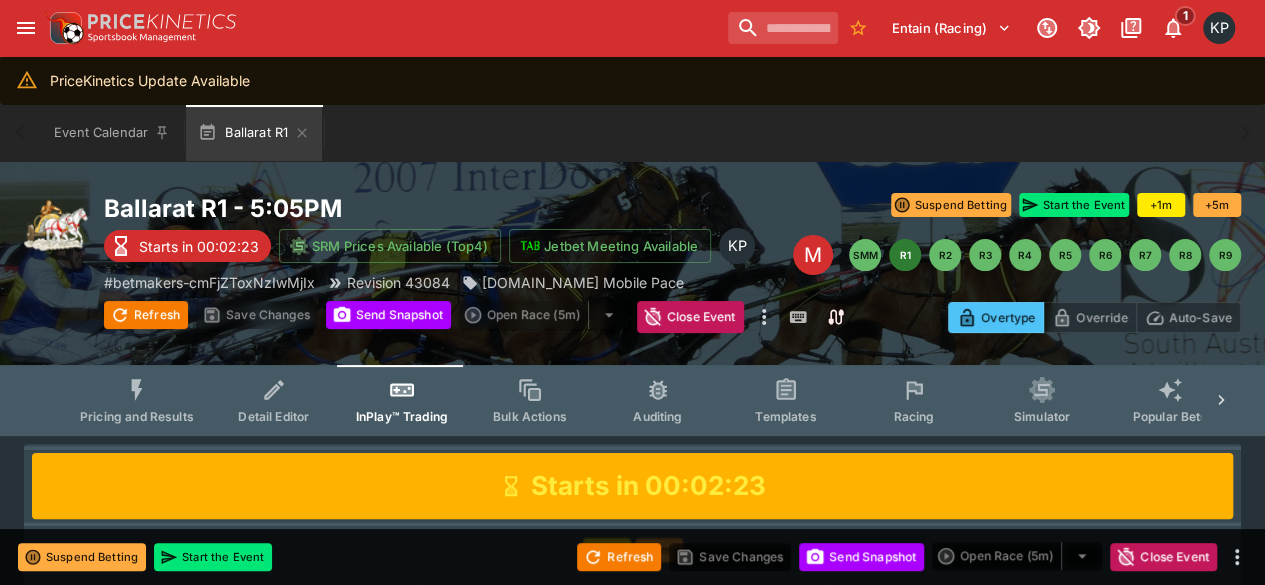type on "****" 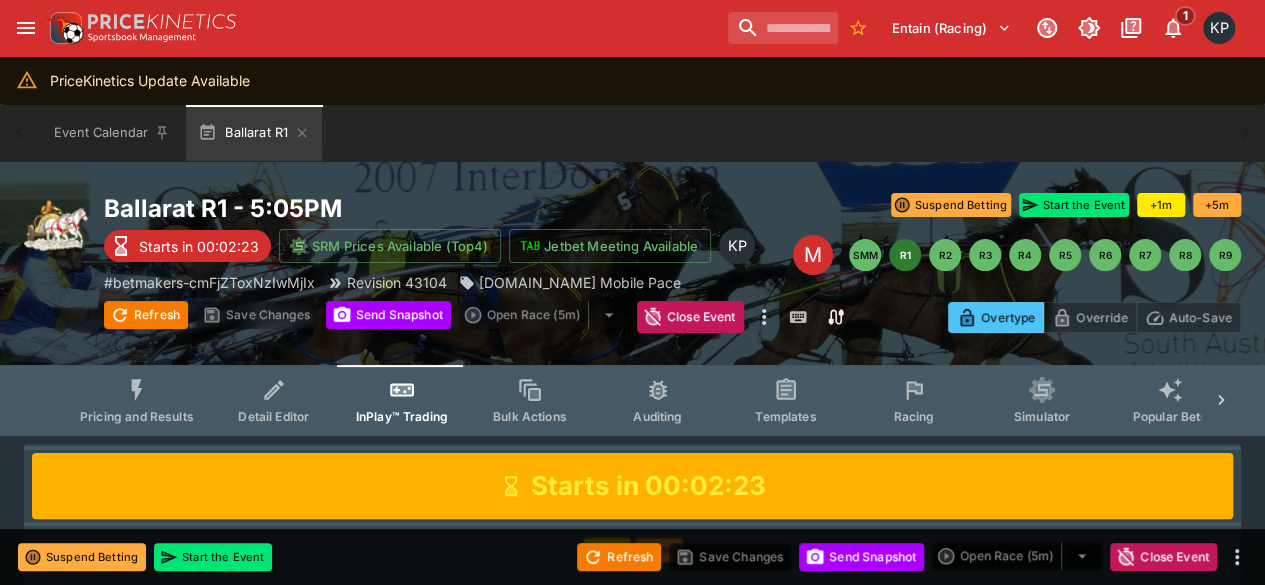 type on "******" 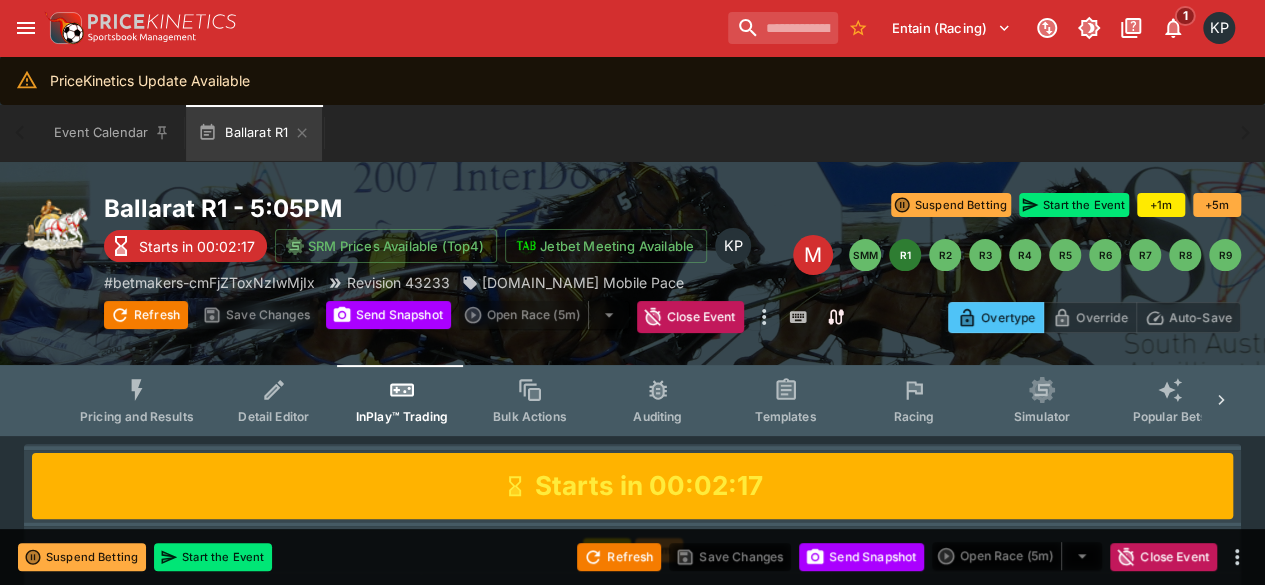 type on "****" 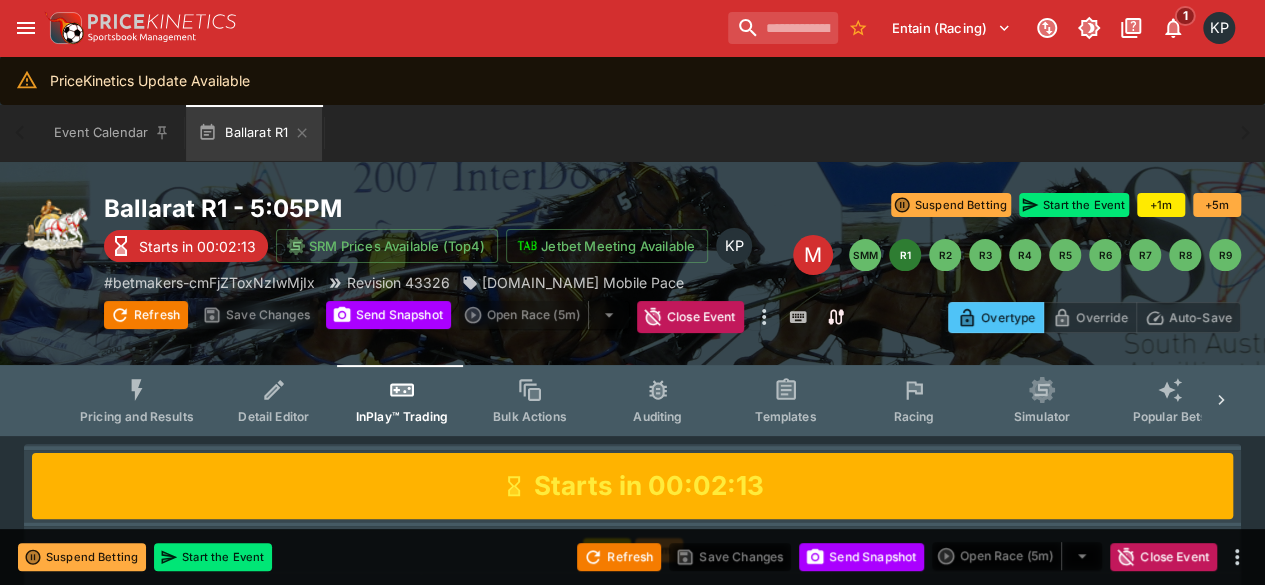 type on "******" 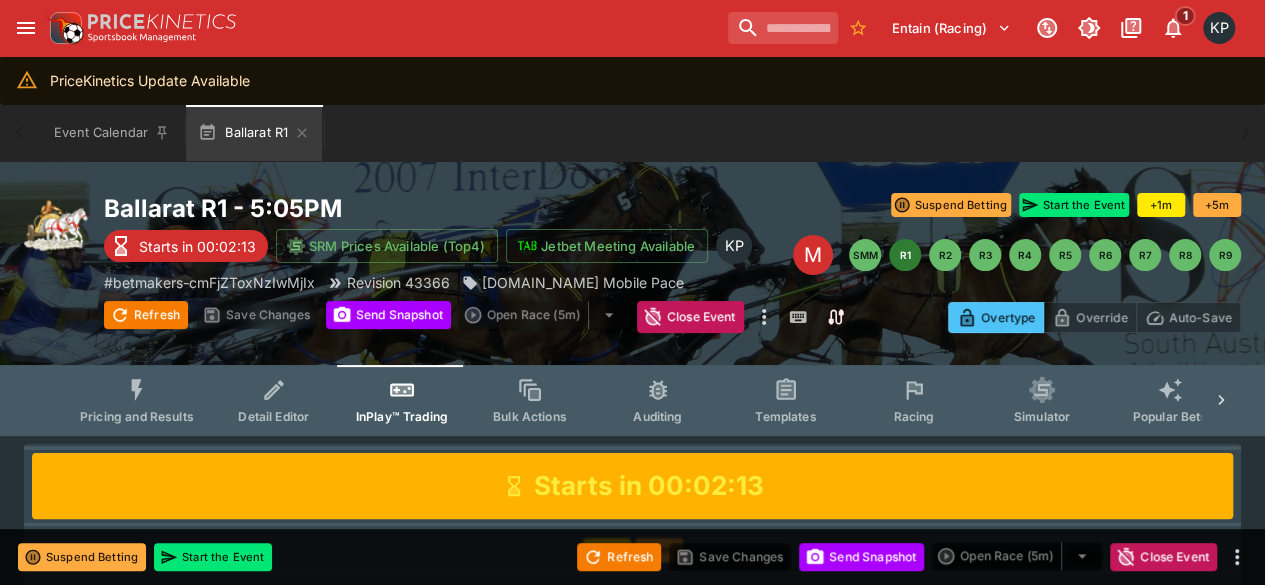type on "****" 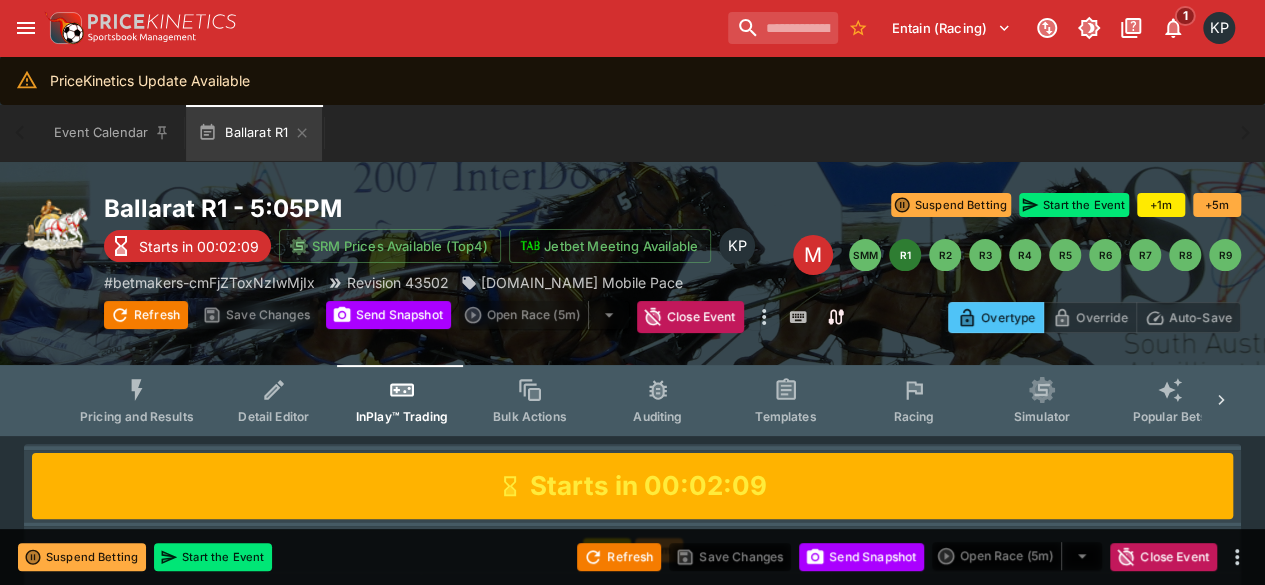 type on "****" 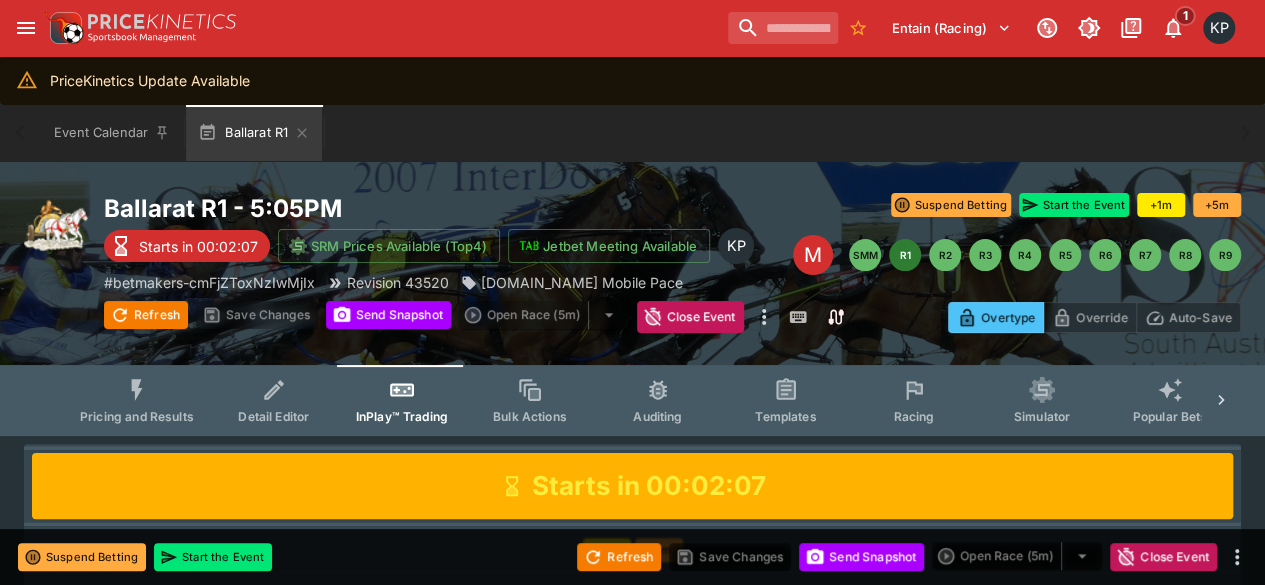 type on "******" 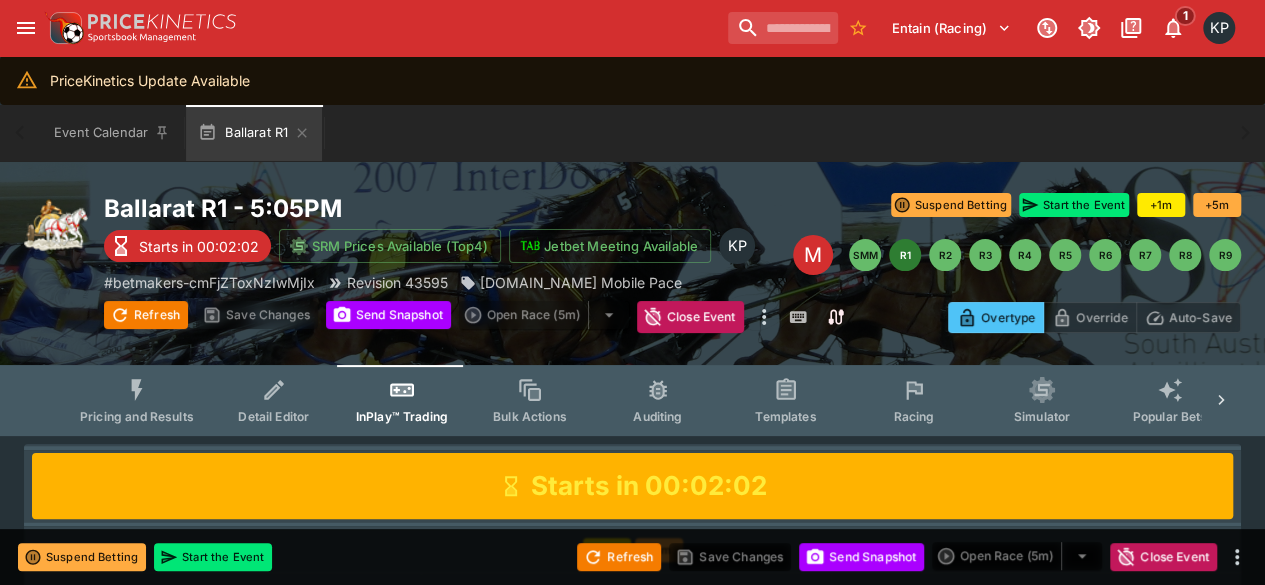 type on "****" 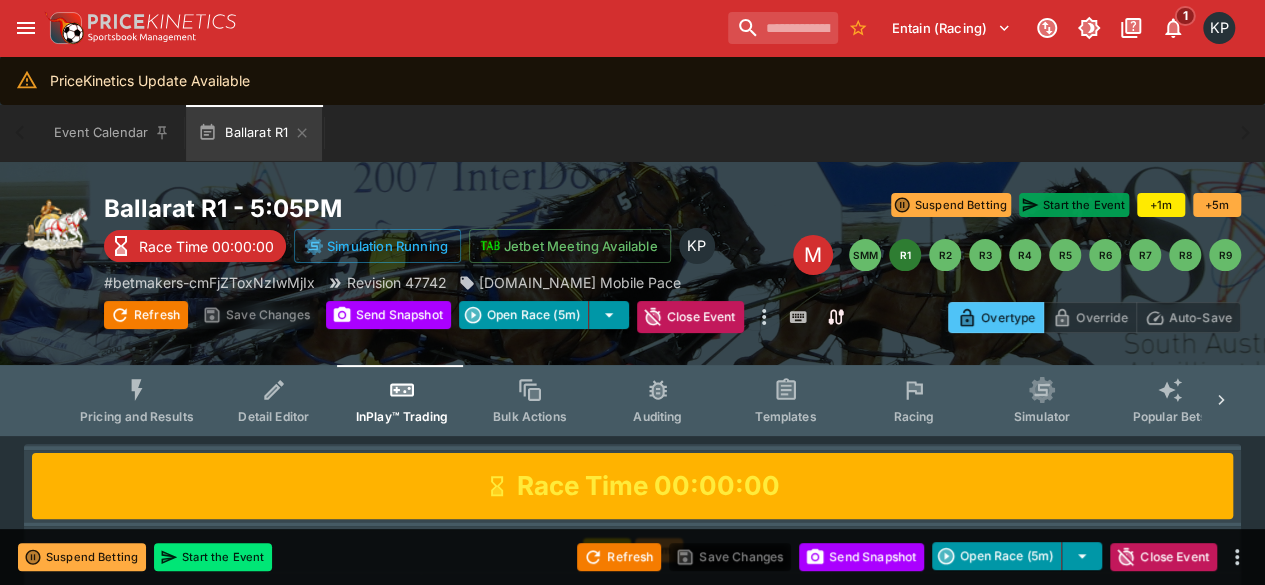 click on "Start the Event" at bounding box center [1074, 205] 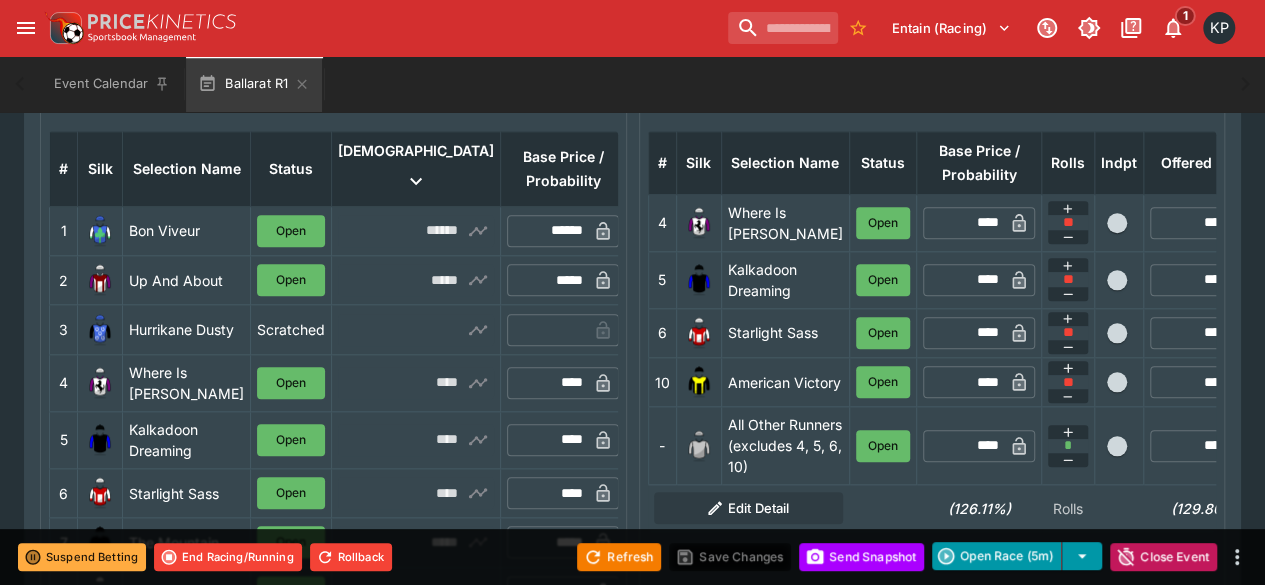 scroll, scrollTop: 879, scrollLeft: 0, axis: vertical 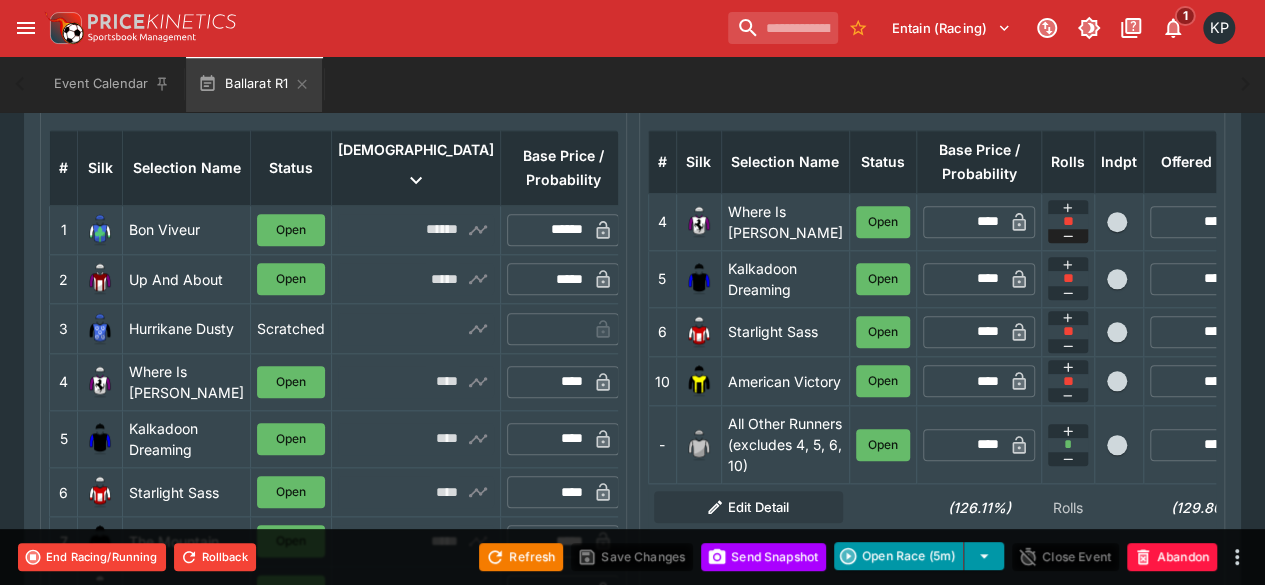 click at bounding box center [1068, 236] 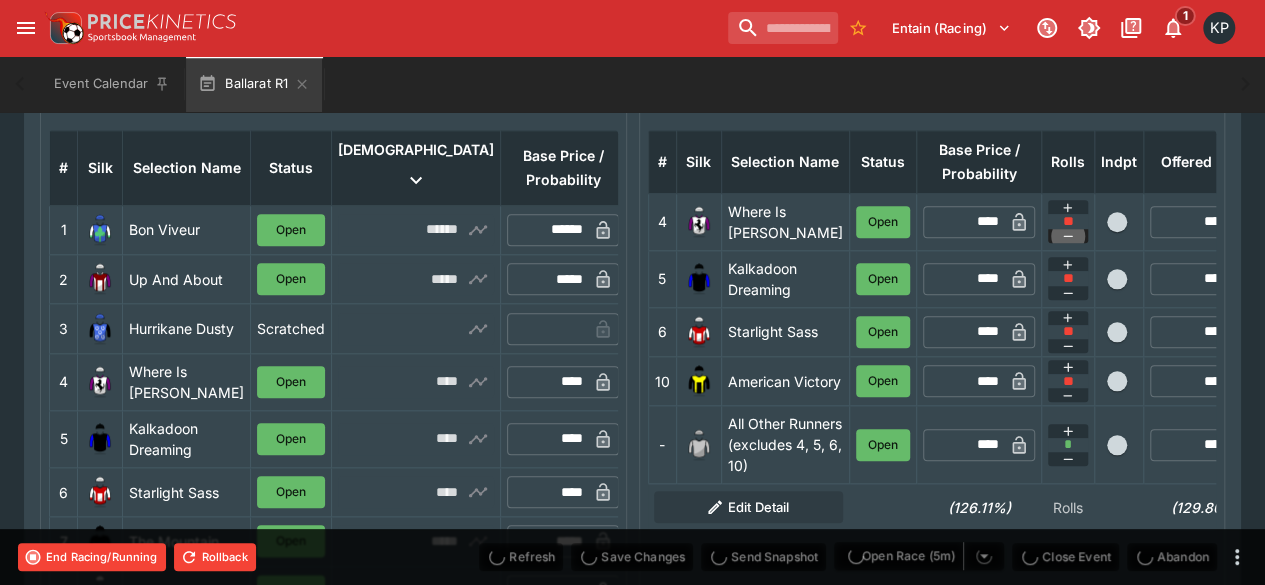 click at bounding box center [1068, 236] 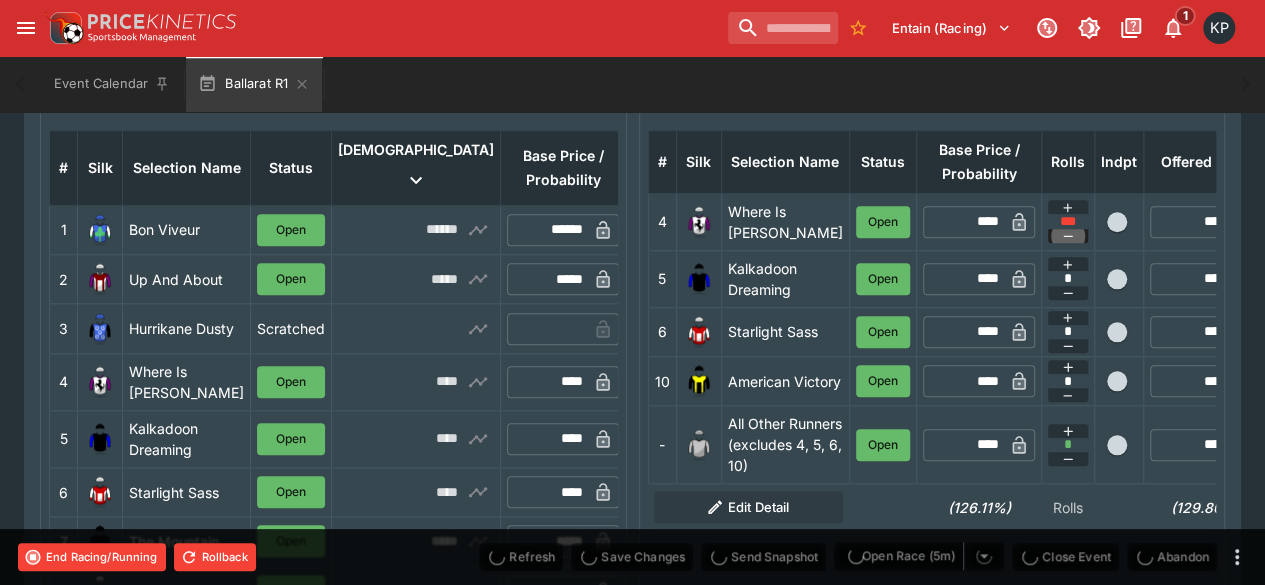 click at bounding box center [1068, 236] 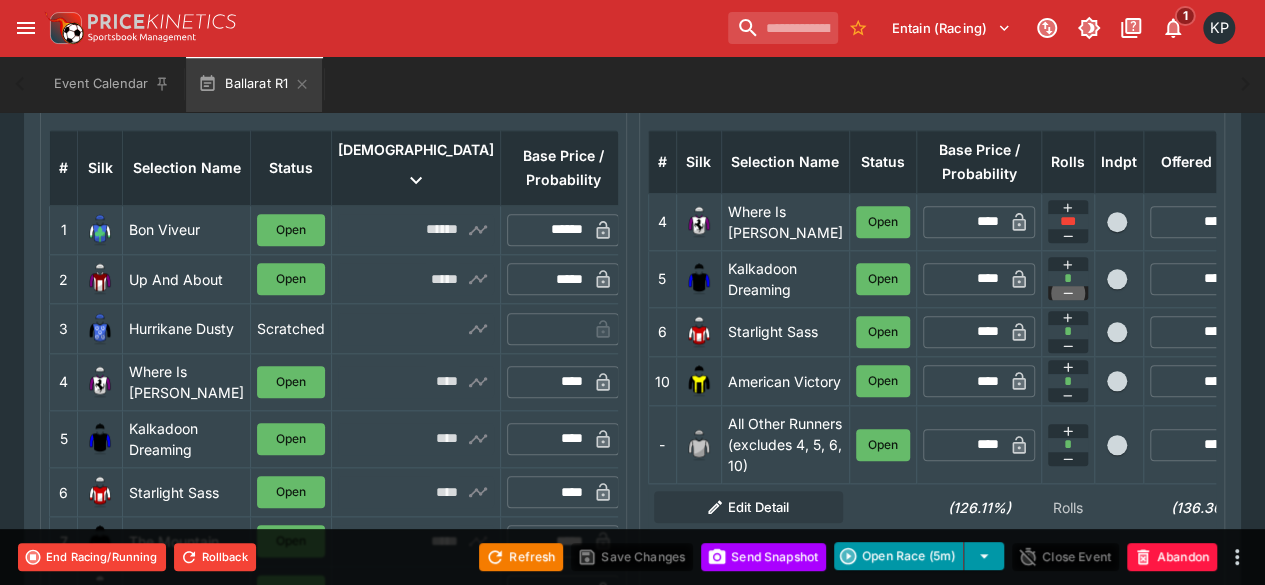 click 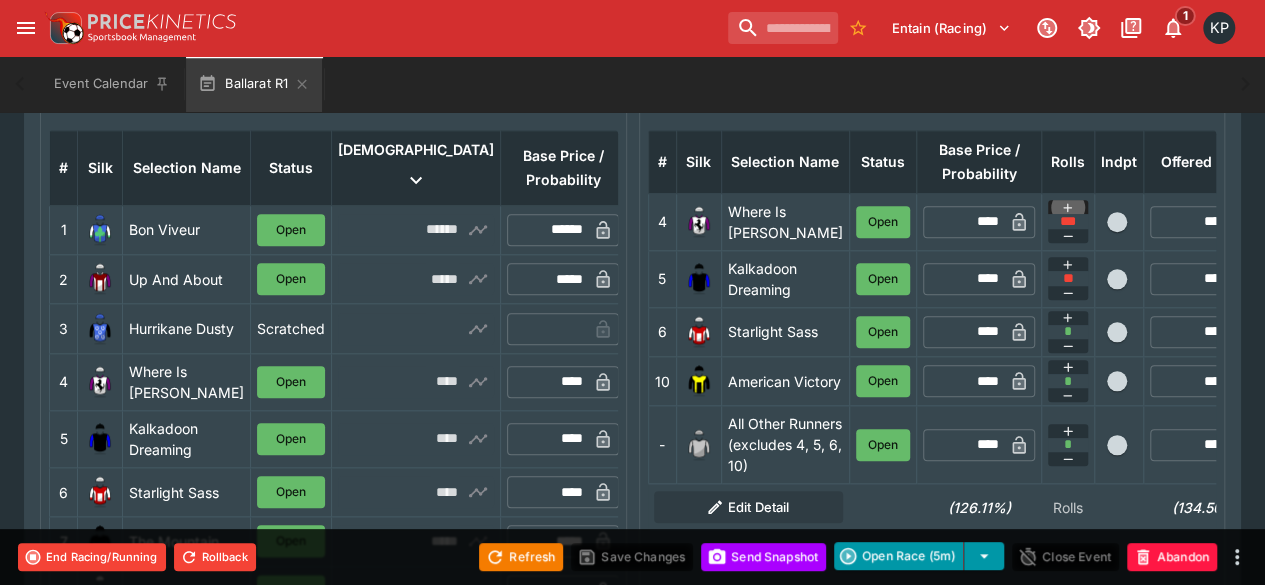 click 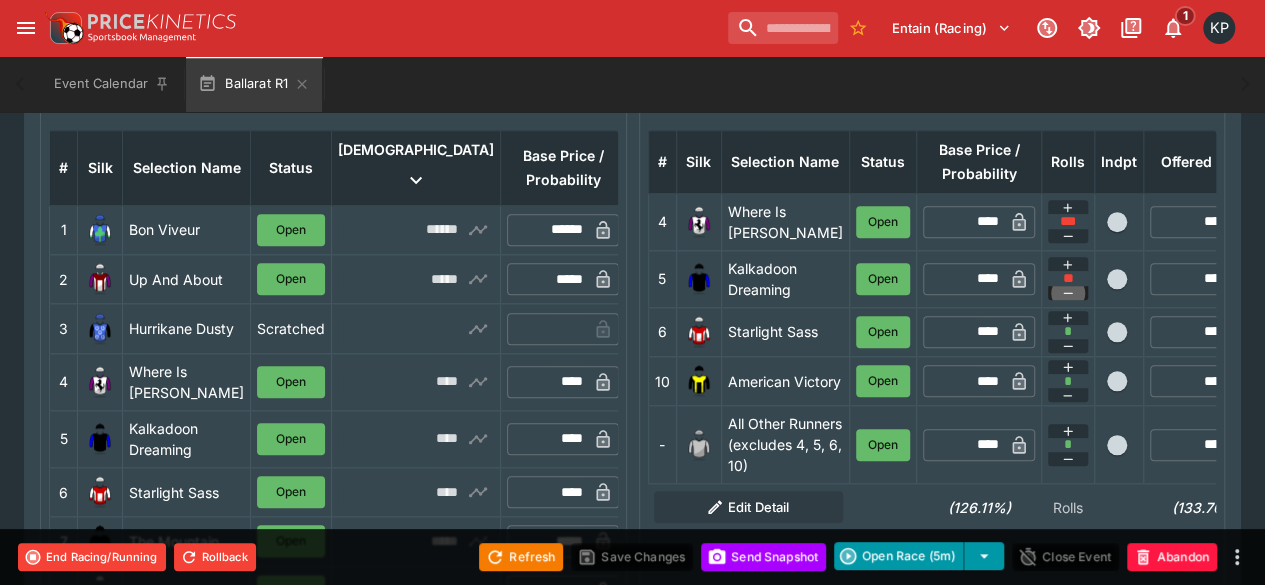 click 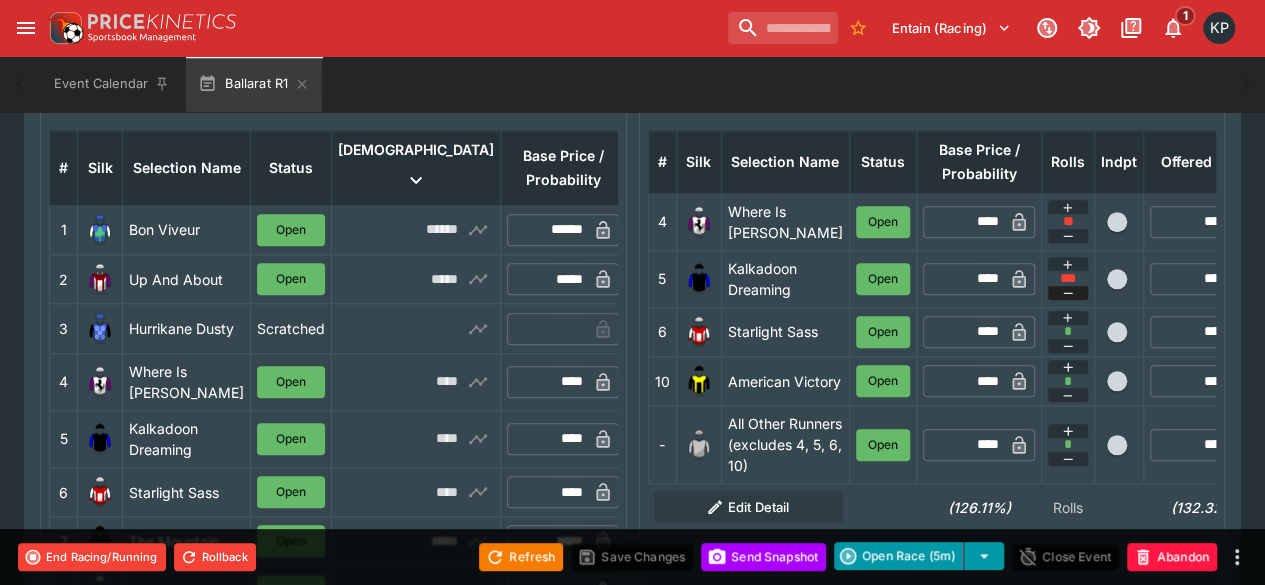 click 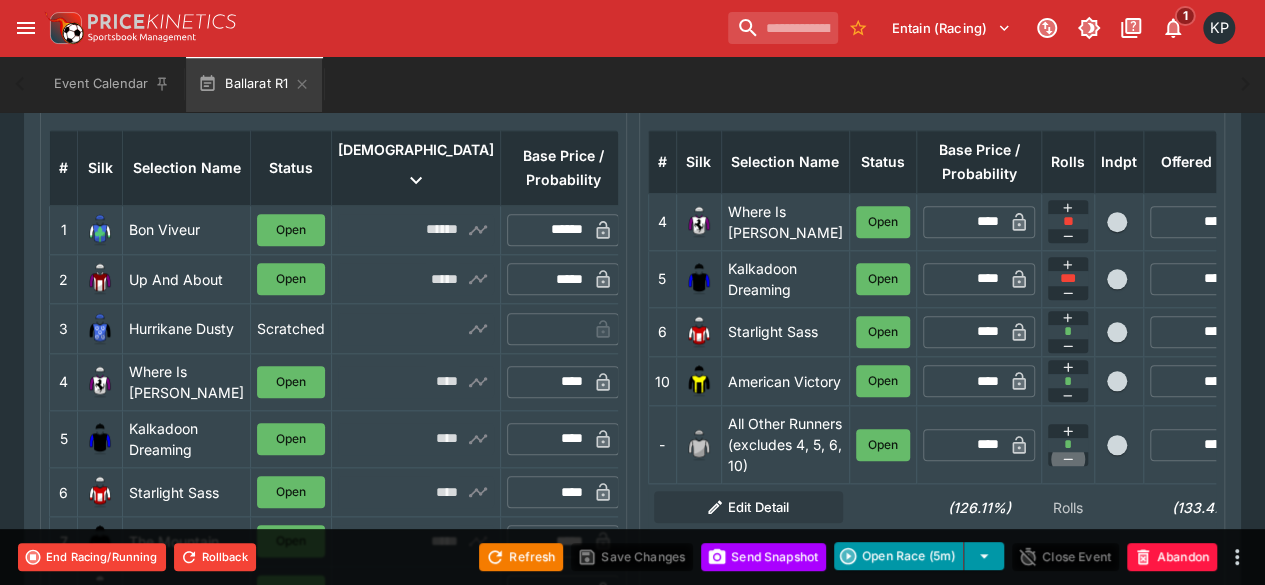 click 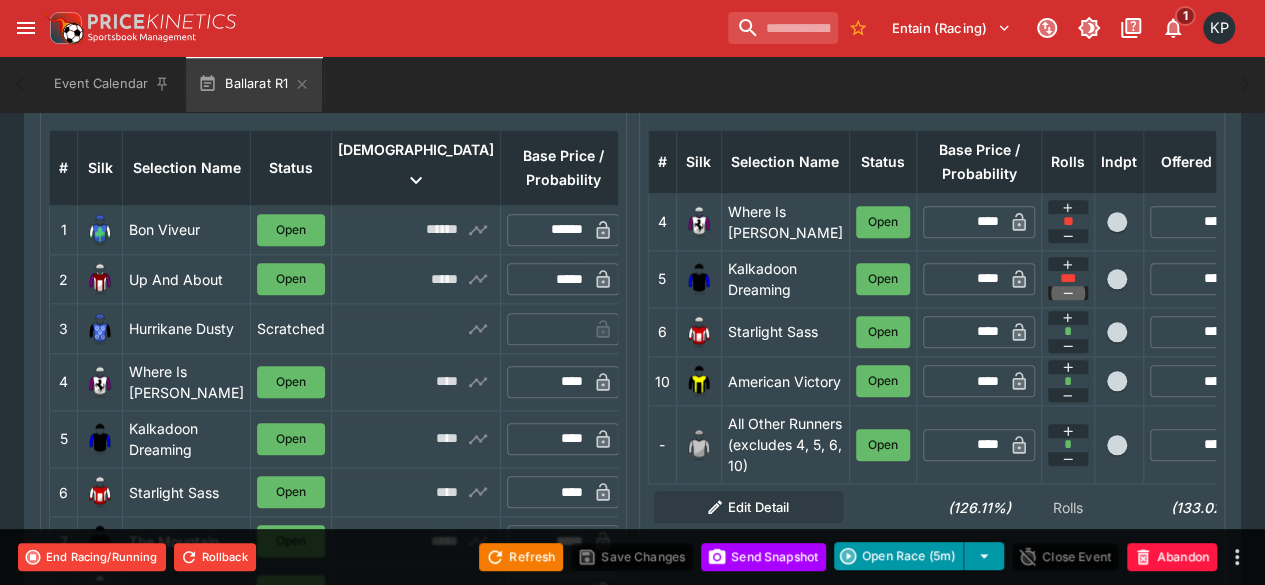 click 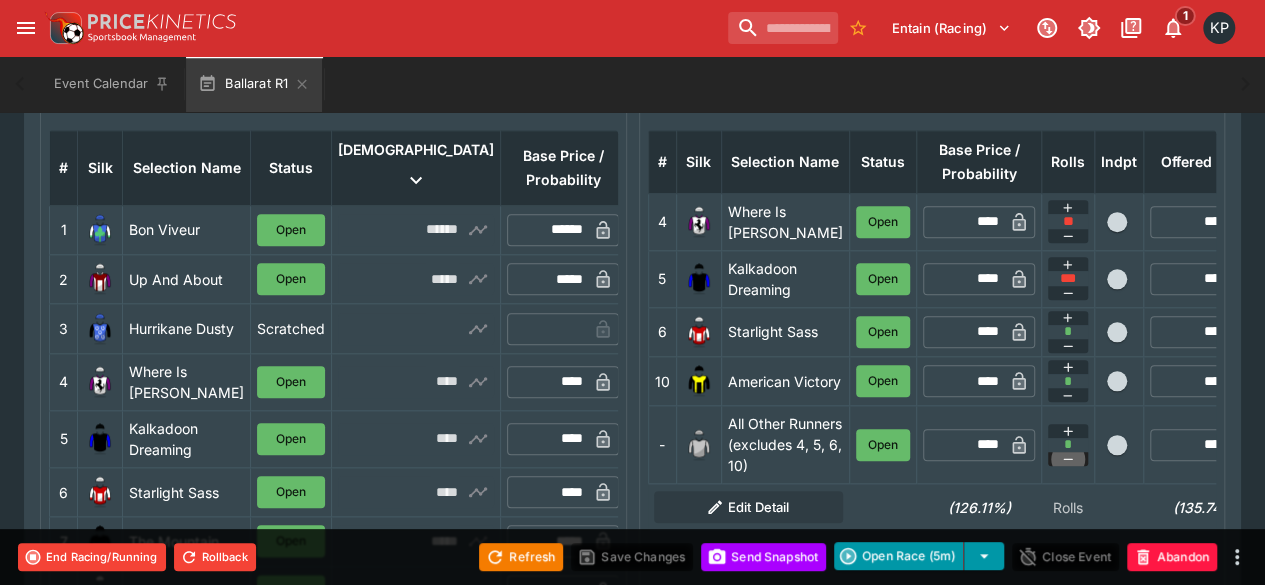 click 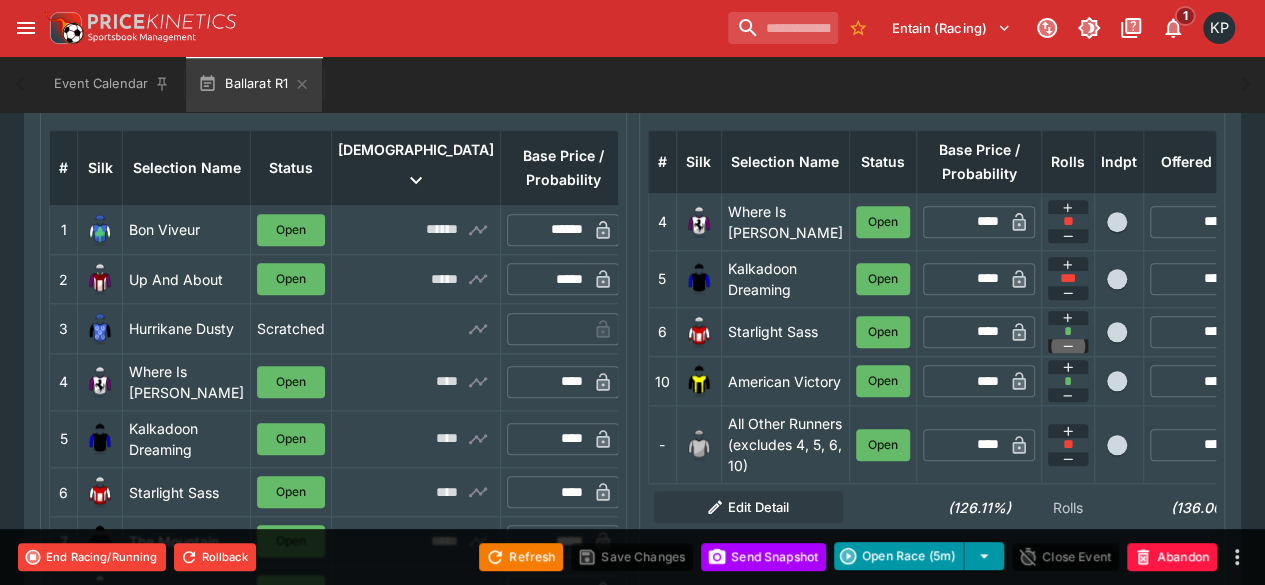 click at bounding box center [1068, 346] 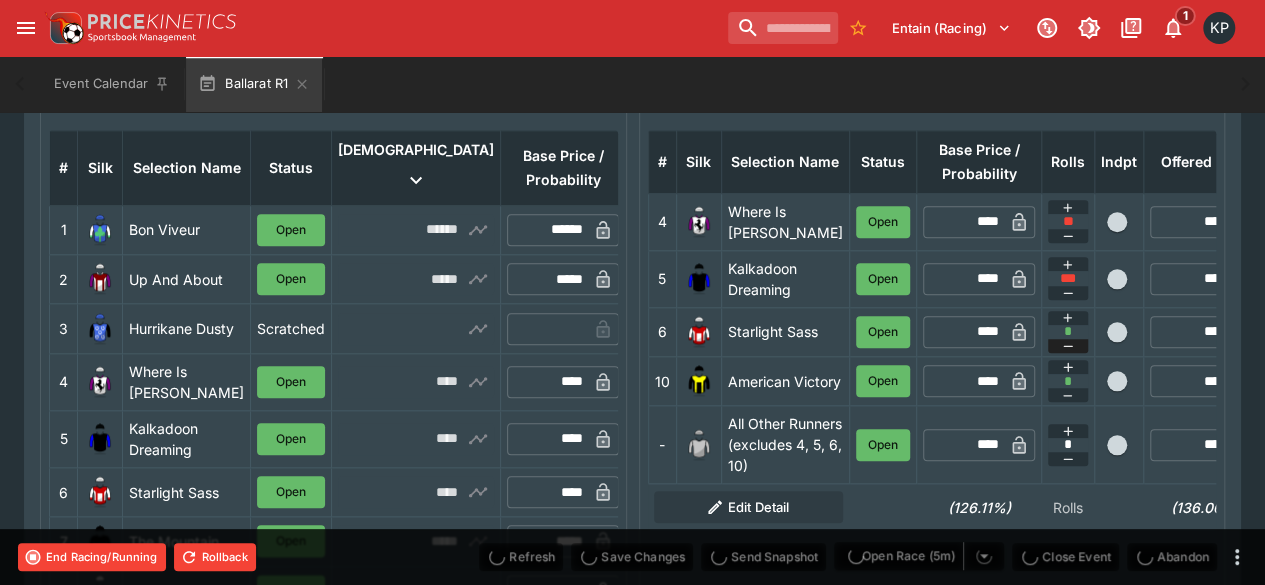 click at bounding box center [1068, 346] 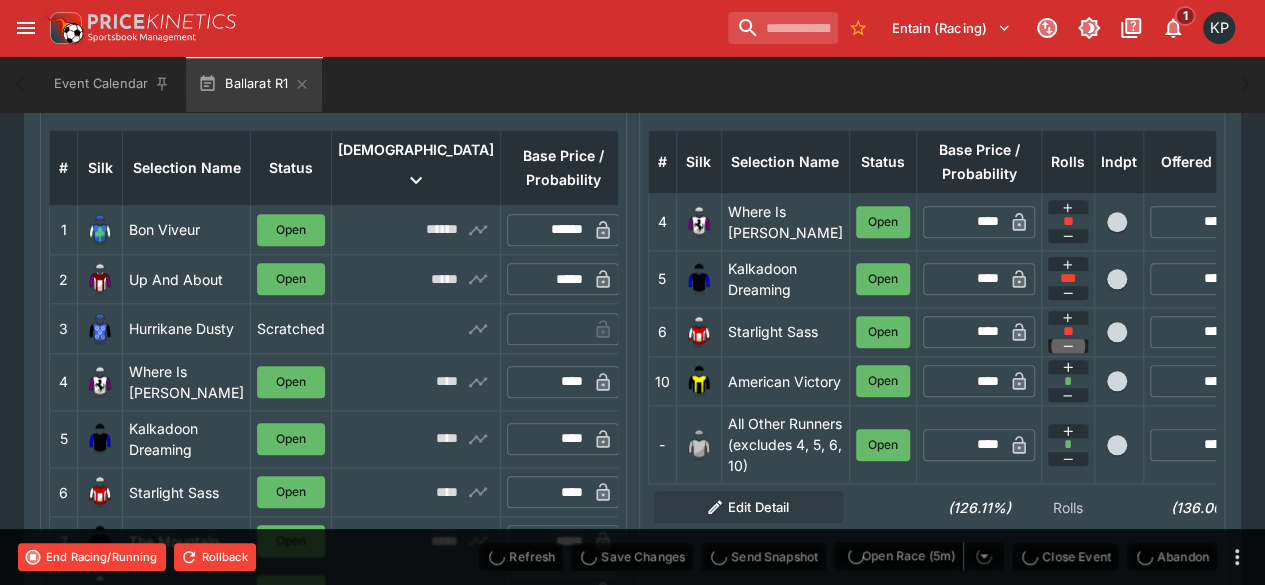 click at bounding box center (1068, 346) 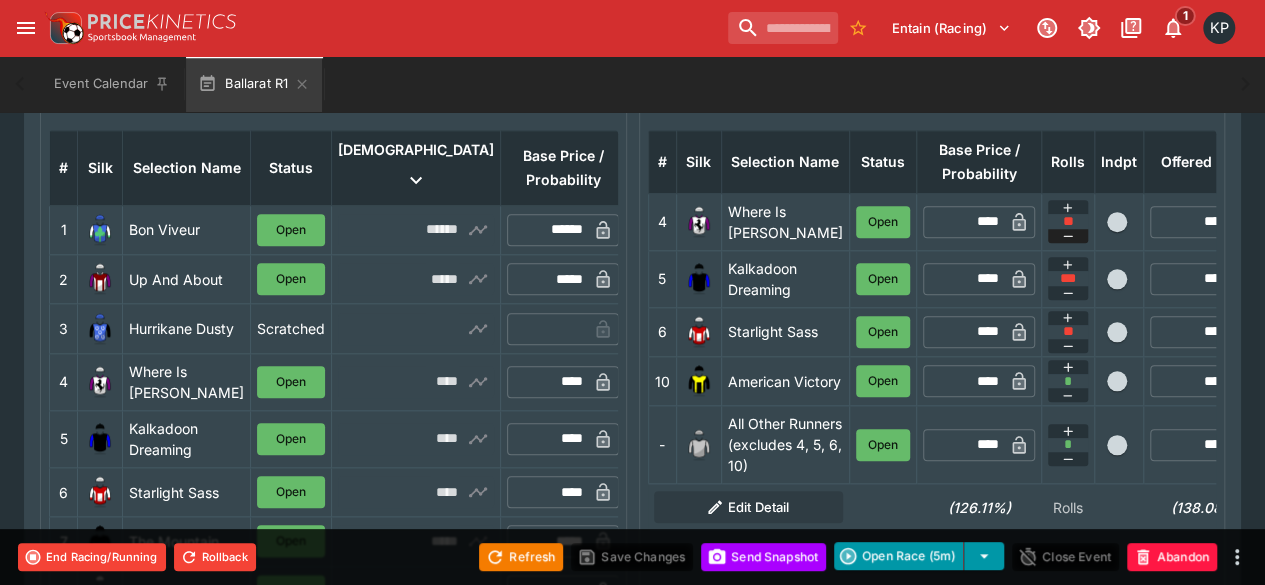 click at bounding box center (1068, 236) 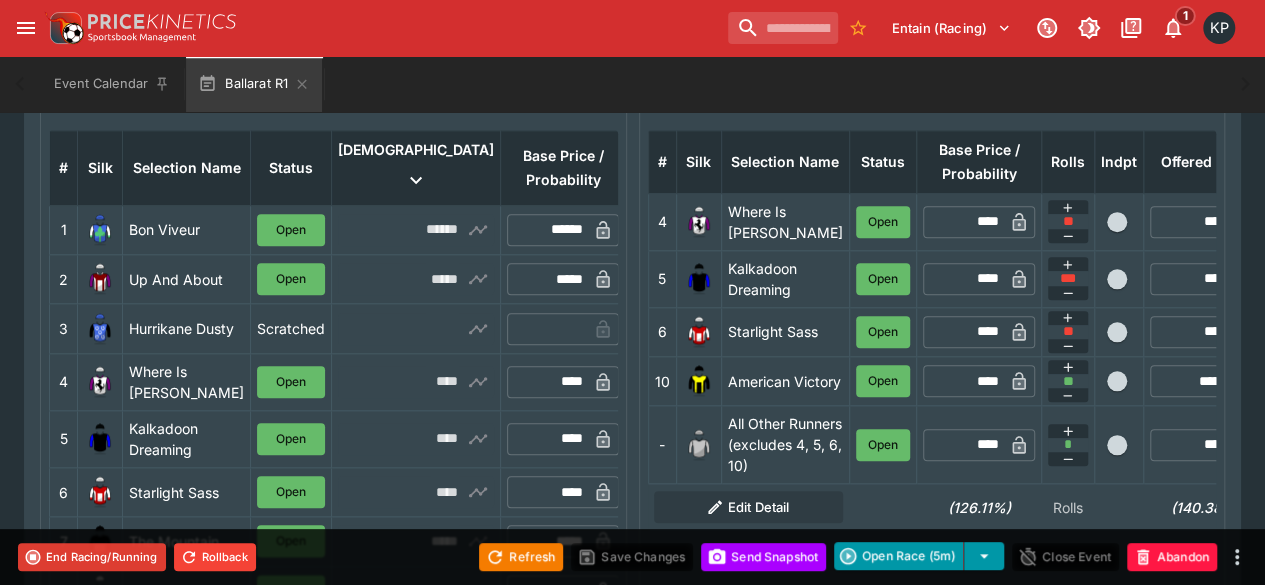 click on "End Racing/Running" at bounding box center (92, 557) 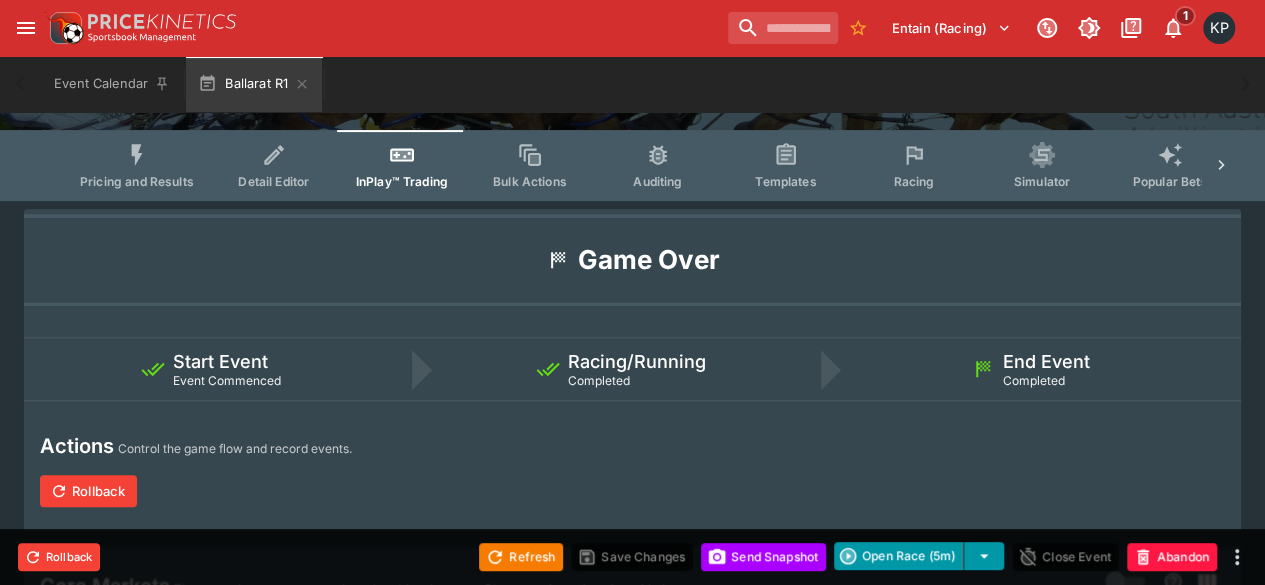 scroll, scrollTop: 0, scrollLeft: 0, axis: both 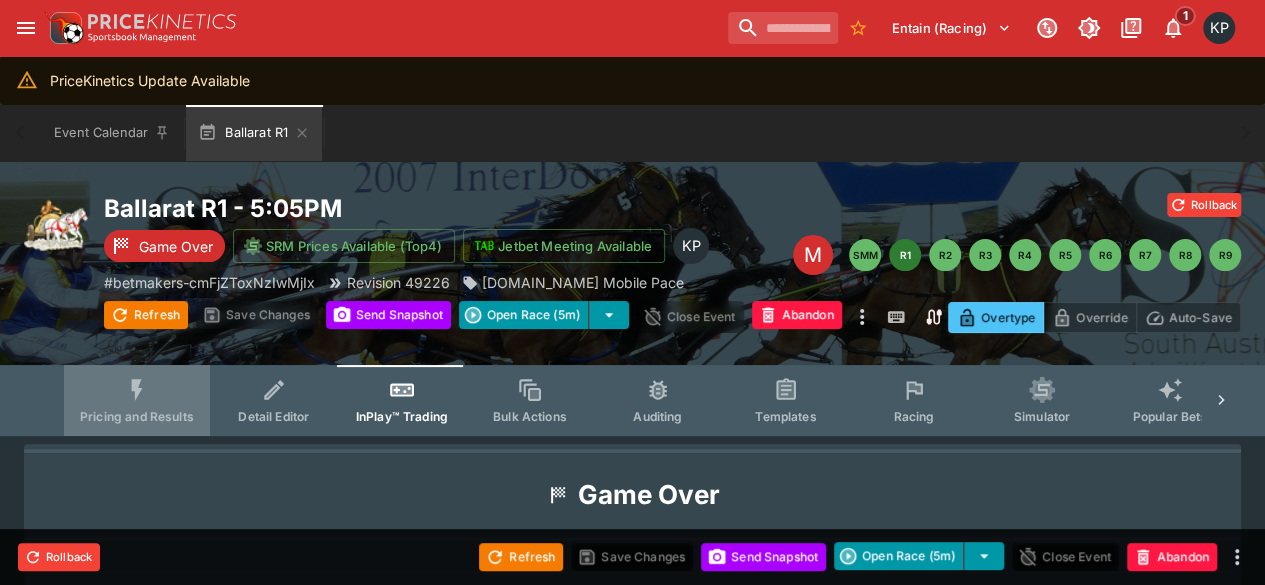 click on "Pricing and Results" at bounding box center (137, 400) 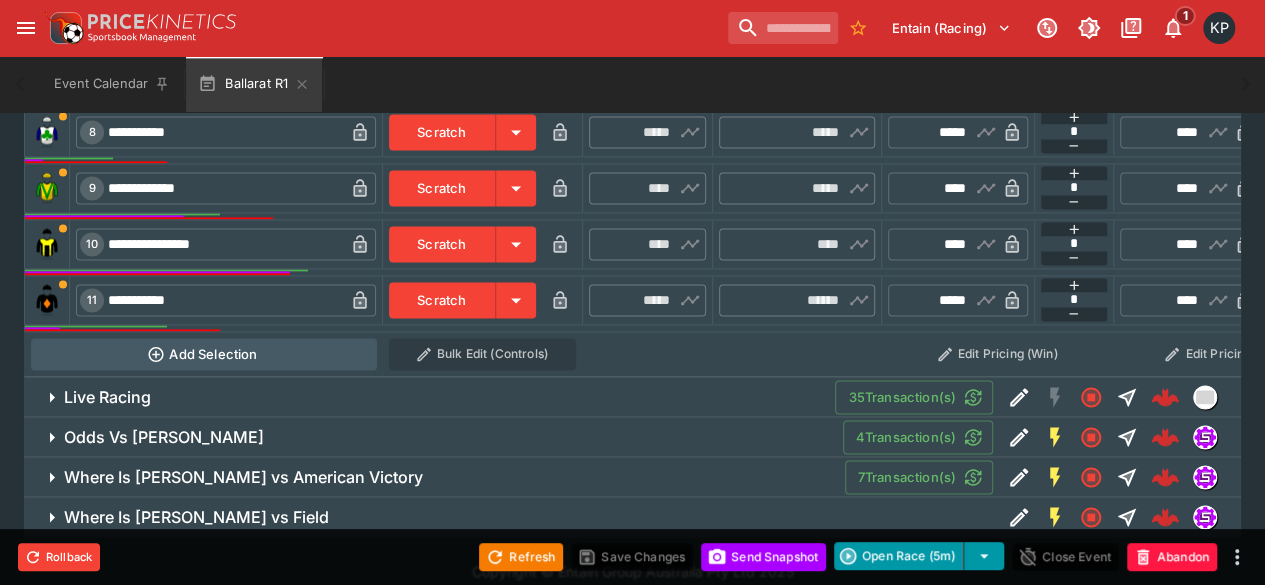 scroll, scrollTop: 1338, scrollLeft: 0, axis: vertical 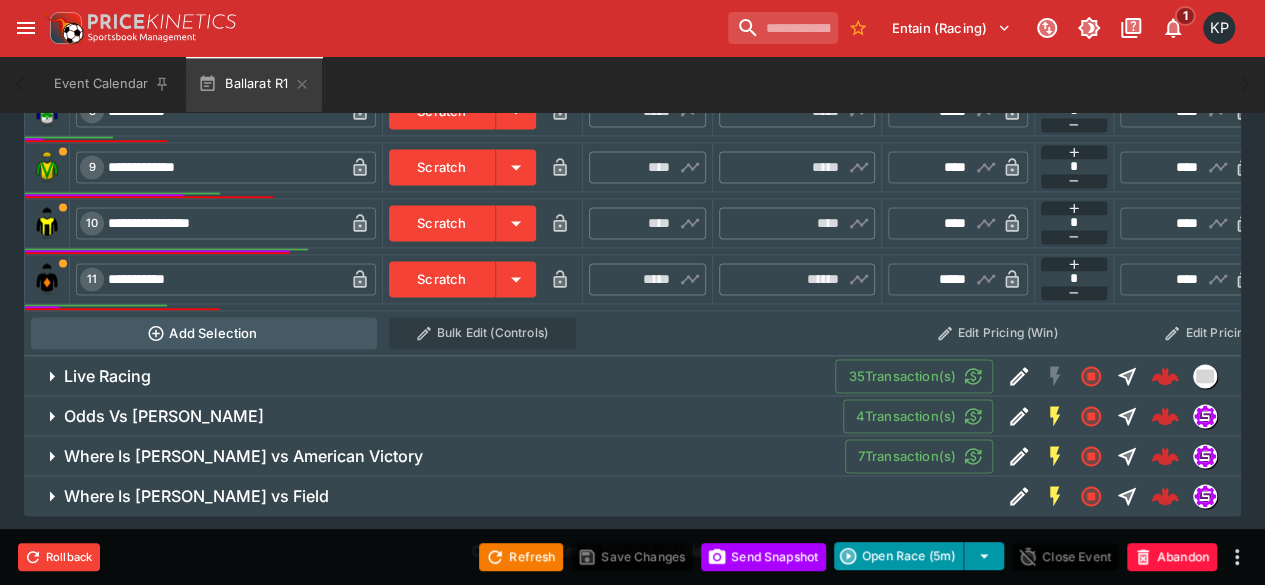click on "Live Racing" at bounding box center (107, 376) 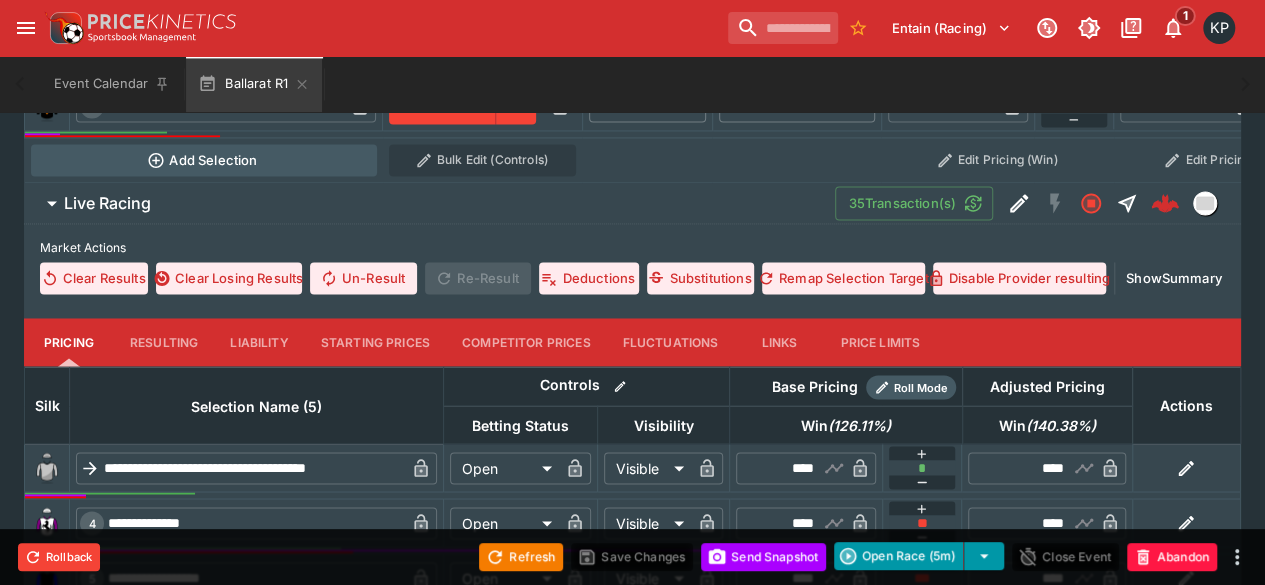 scroll, scrollTop: 1510, scrollLeft: 0, axis: vertical 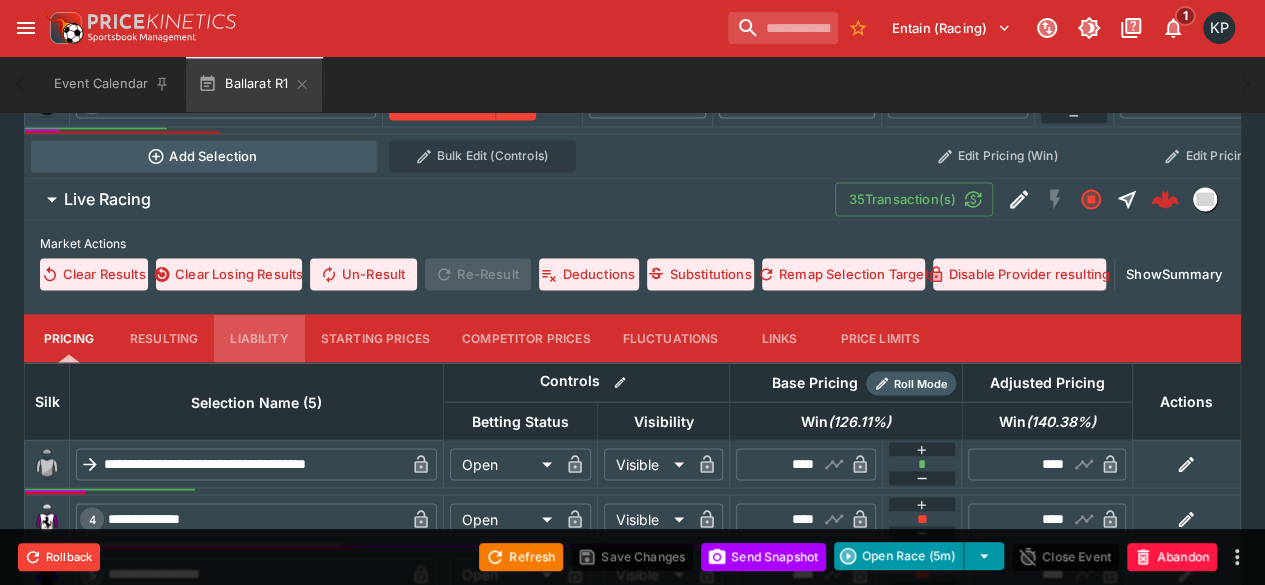 click on "Liability" at bounding box center (259, 338) 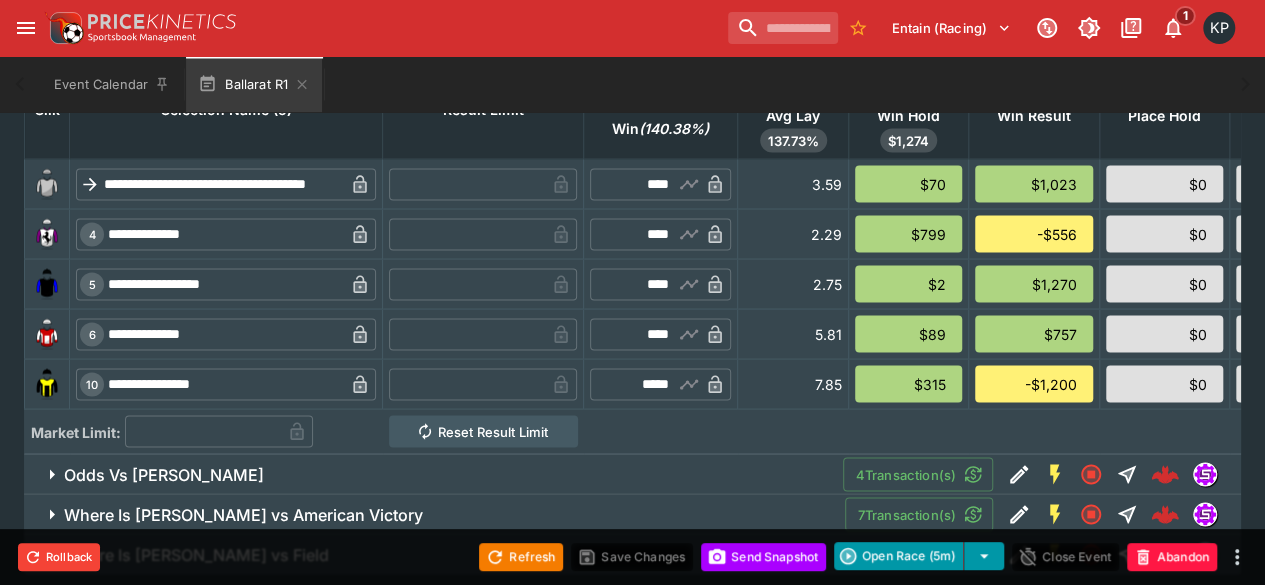 scroll, scrollTop: 1818, scrollLeft: 0, axis: vertical 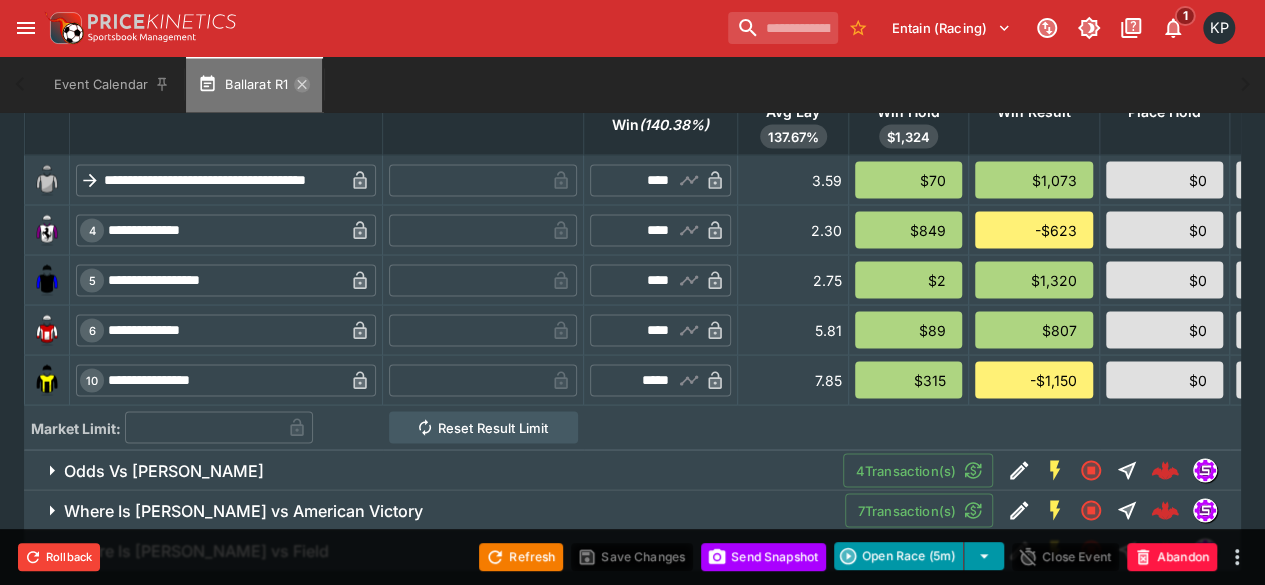 click 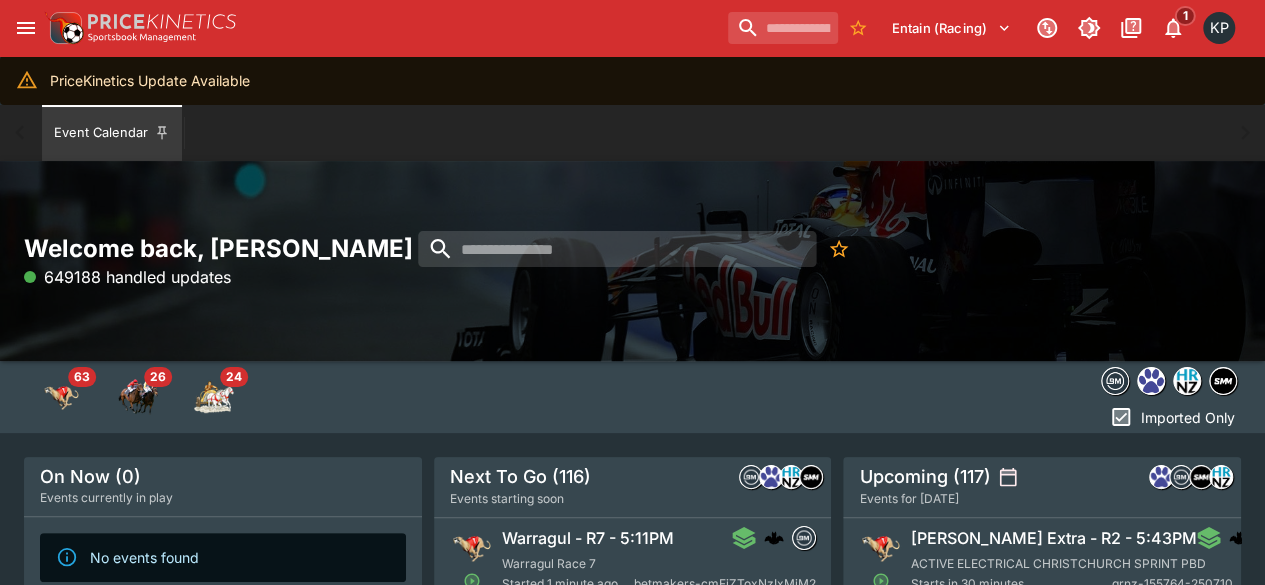 scroll, scrollTop: 75, scrollLeft: 0, axis: vertical 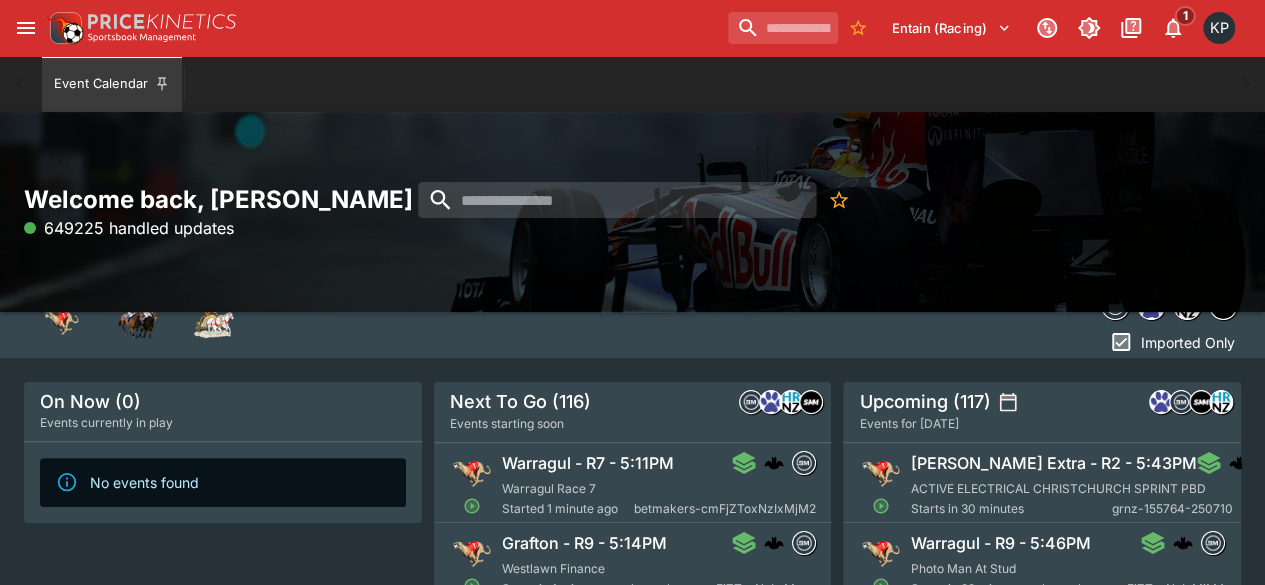 click on "Warragul - R7 - 5:11PM" at bounding box center [588, 463] 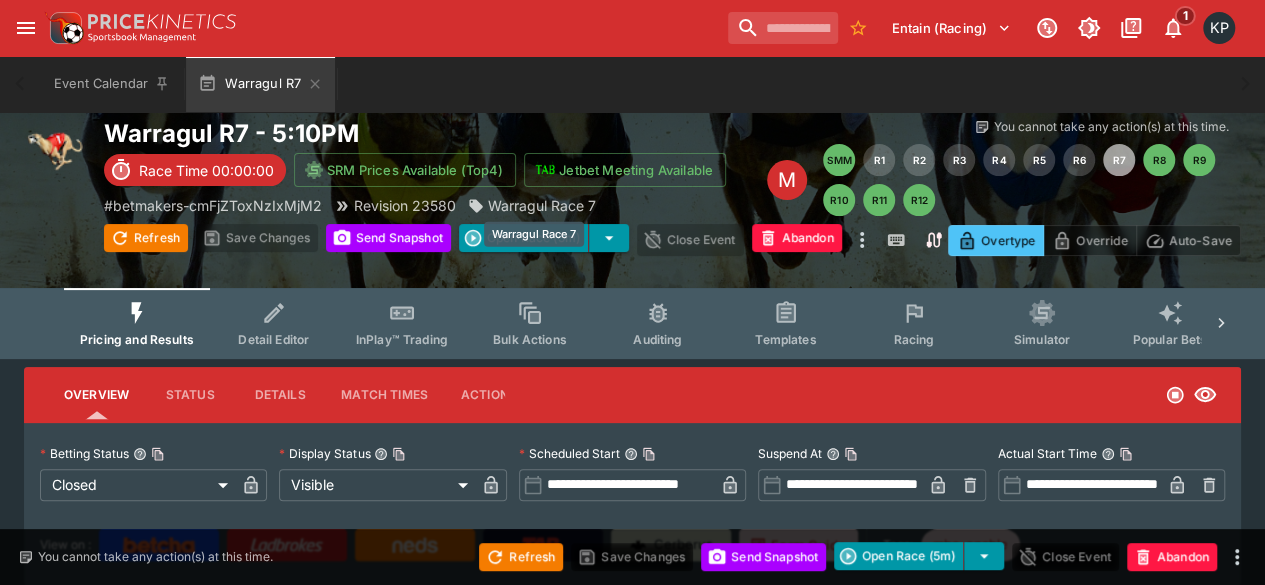 scroll, scrollTop: 0, scrollLeft: 0, axis: both 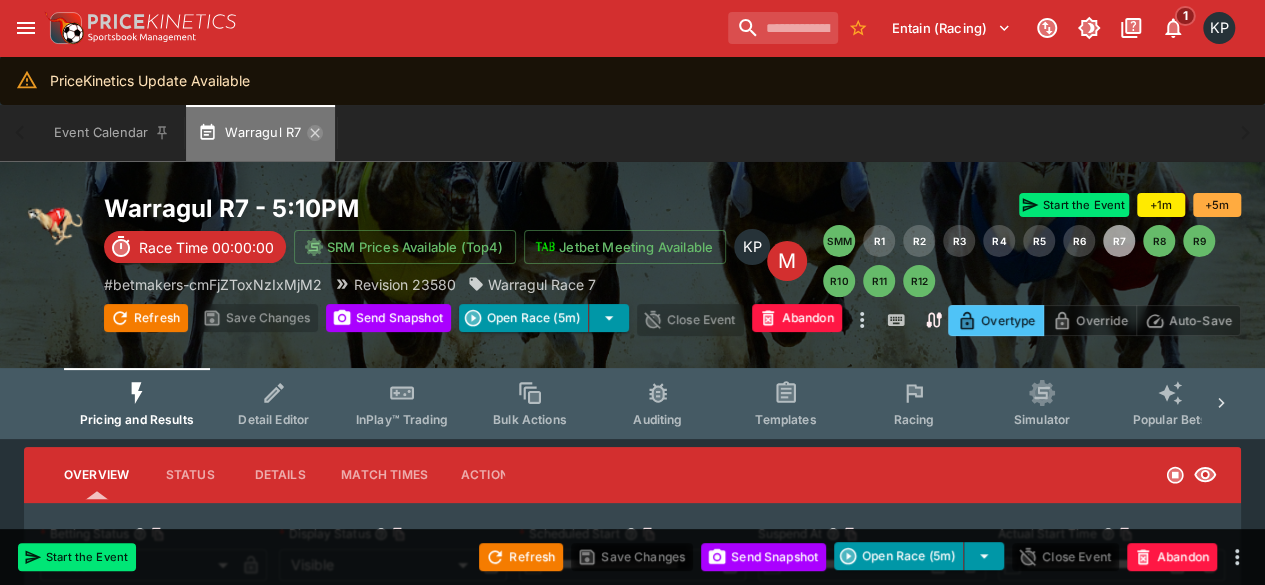 click 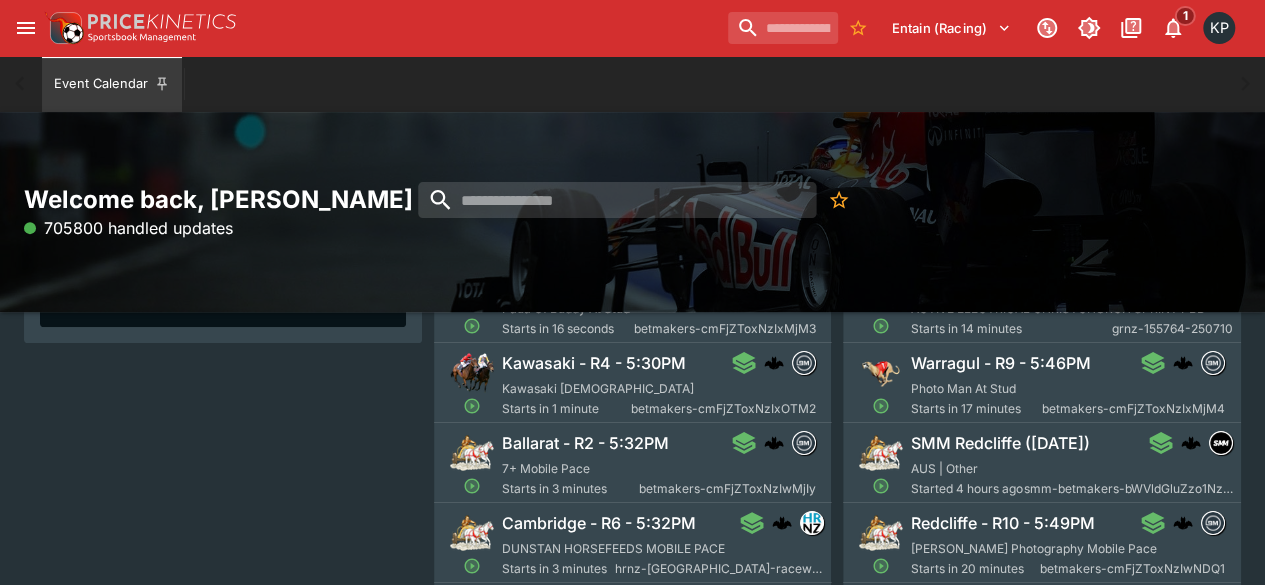 scroll, scrollTop: 256, scrollLeft: 0, axis: vertical 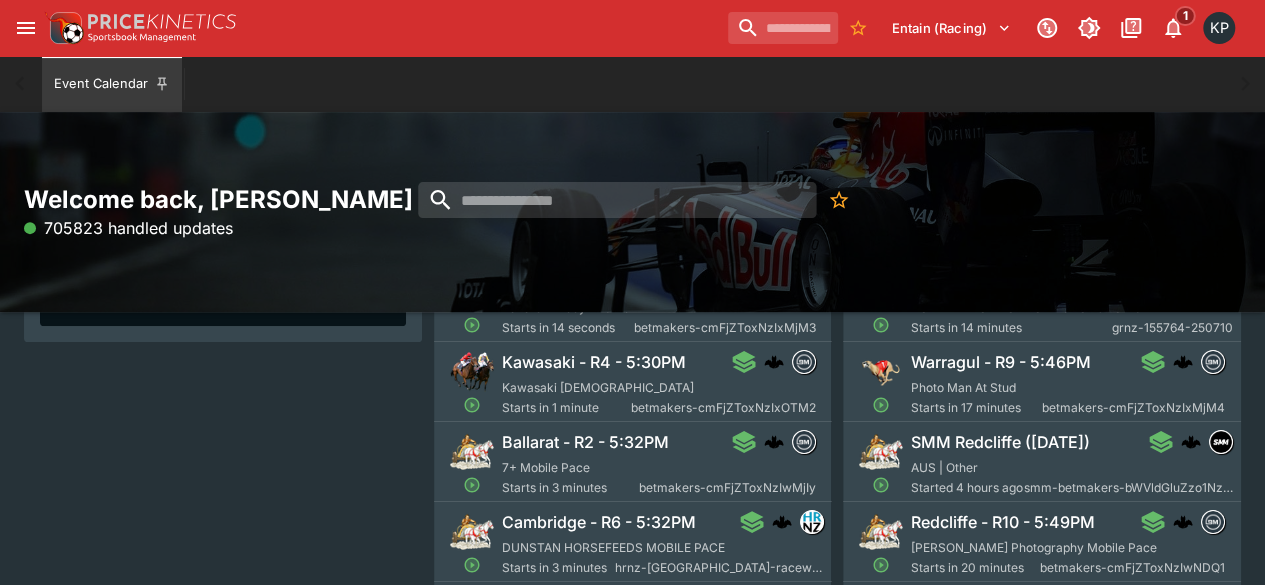 click on "7+ Mobile Pace" at bounding box center (546, 467) 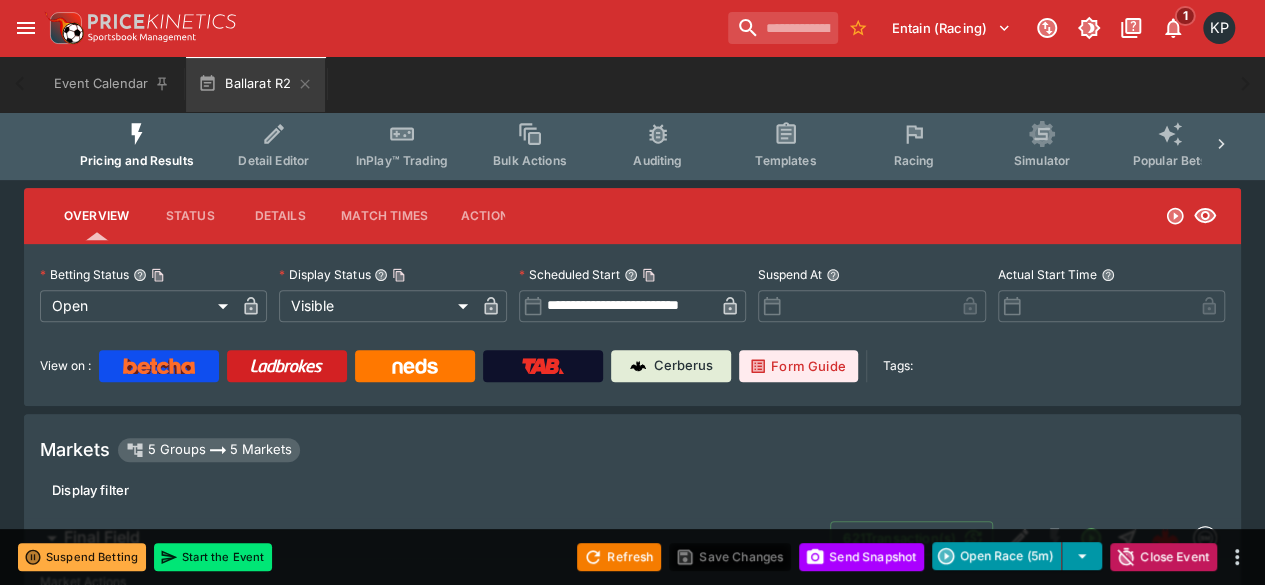 scroll, scrollTop: 0, scrollLeft: 0, axis: both 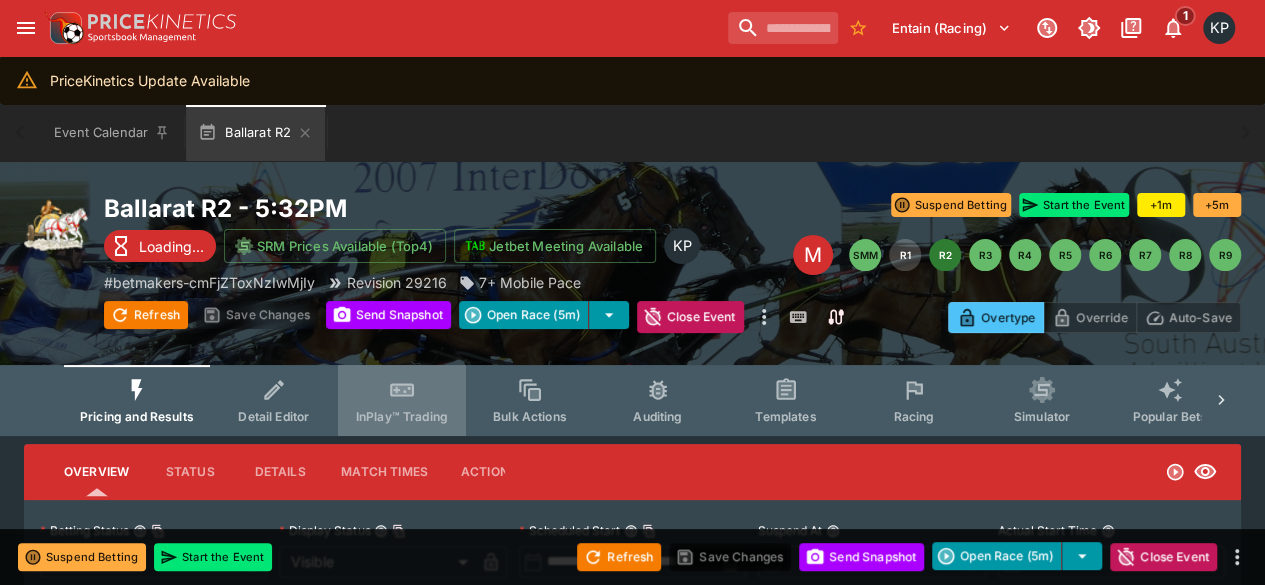 click 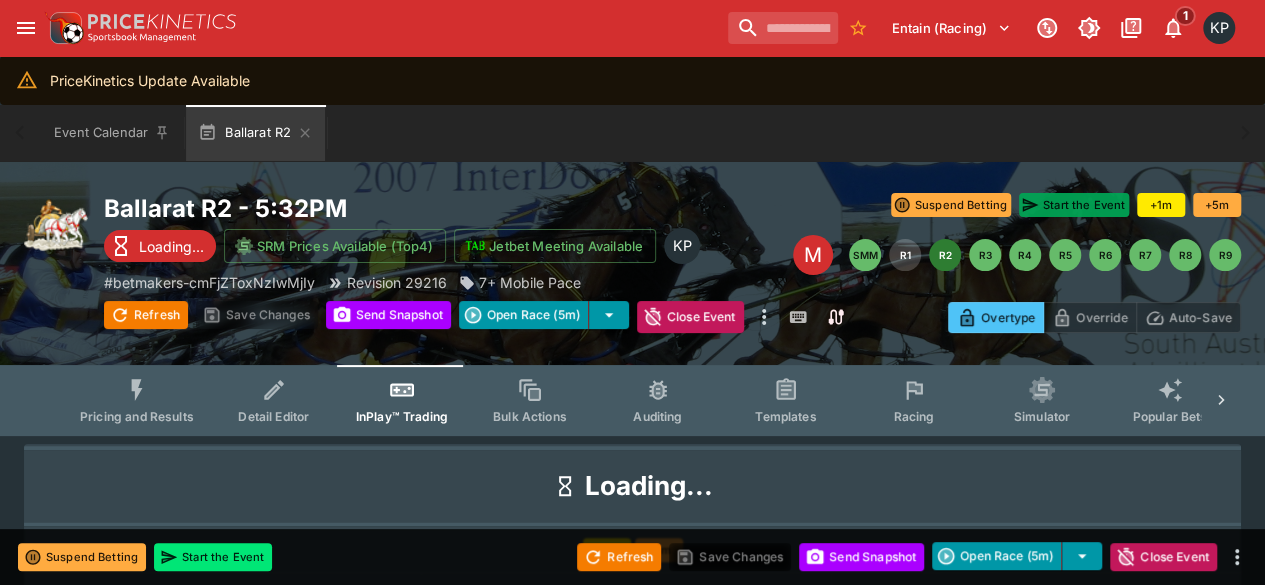 click on "Start the Event" at bounding box center (1074, 205) 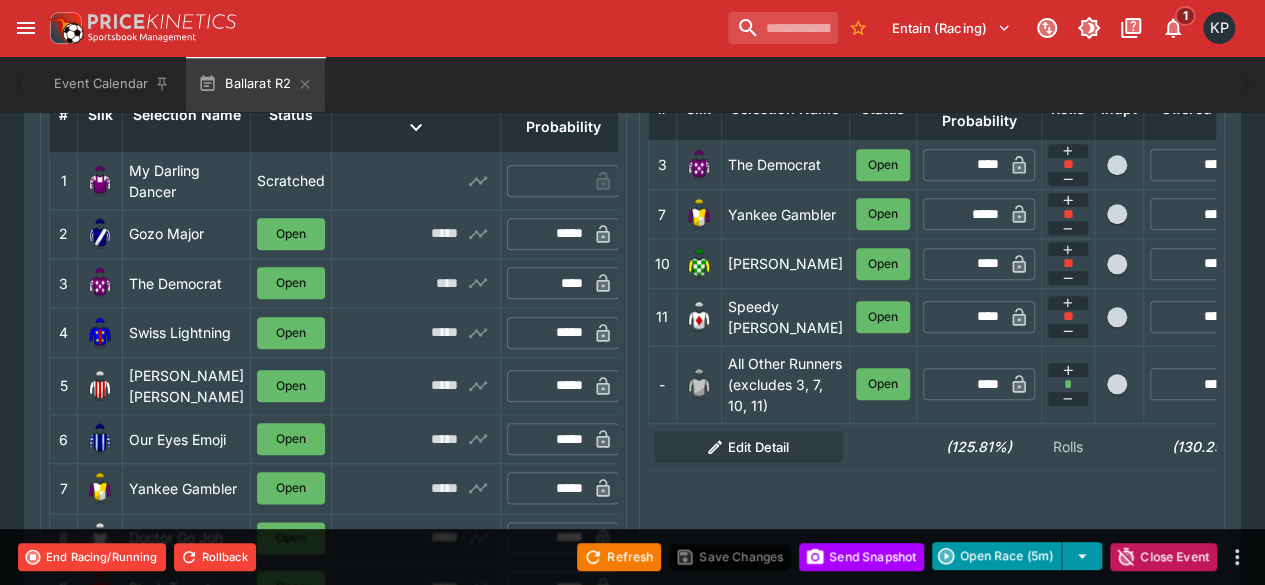 scroll, scrollTop: 931, scrollLeft: 0, axis: vertical 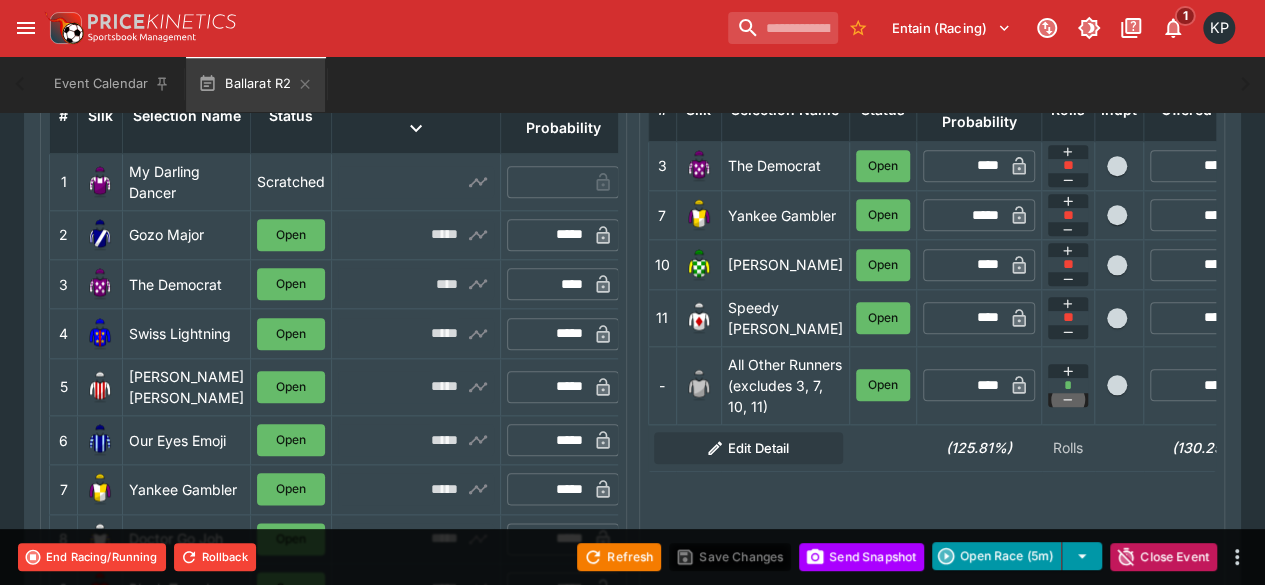 click 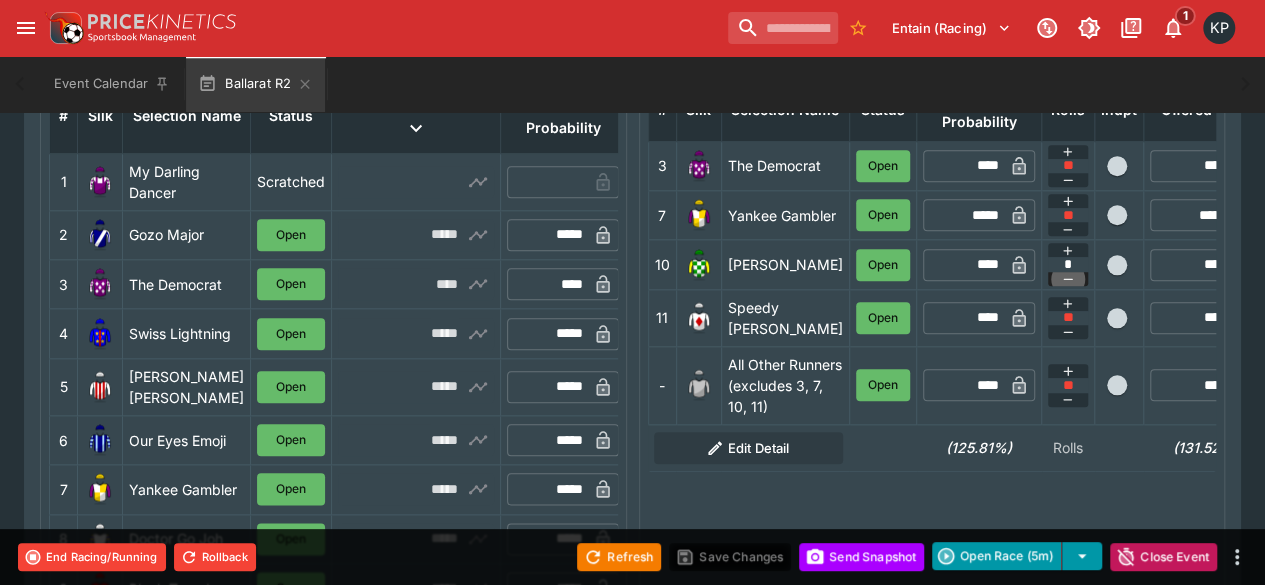 click at bounding box center [1068, 279] 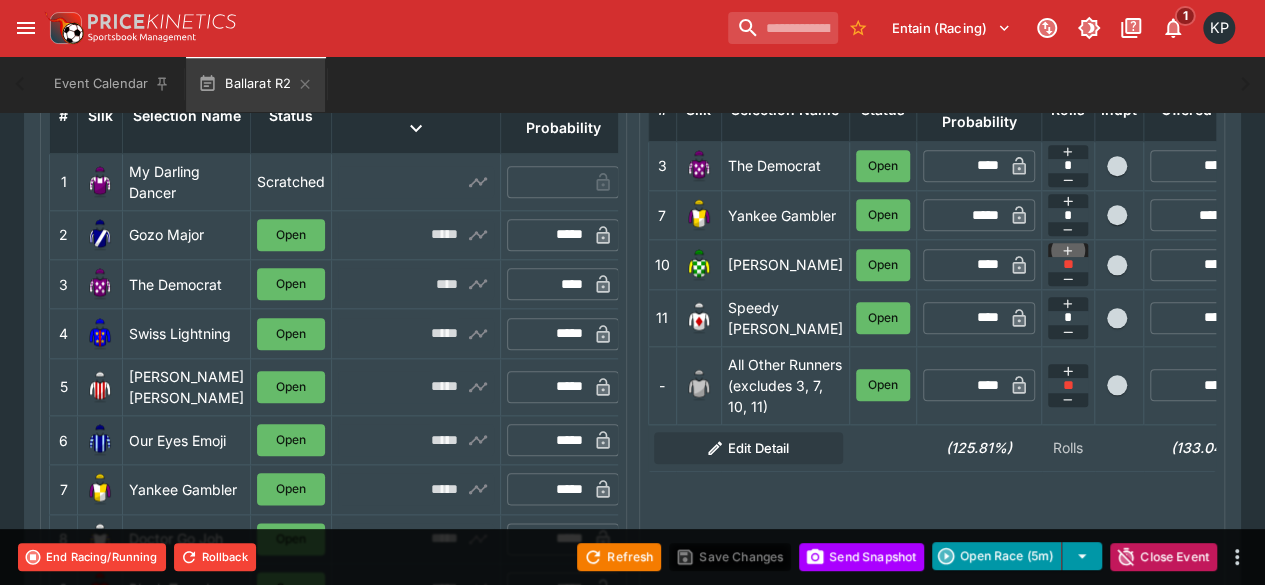 click at bounding box center (1068, 250) 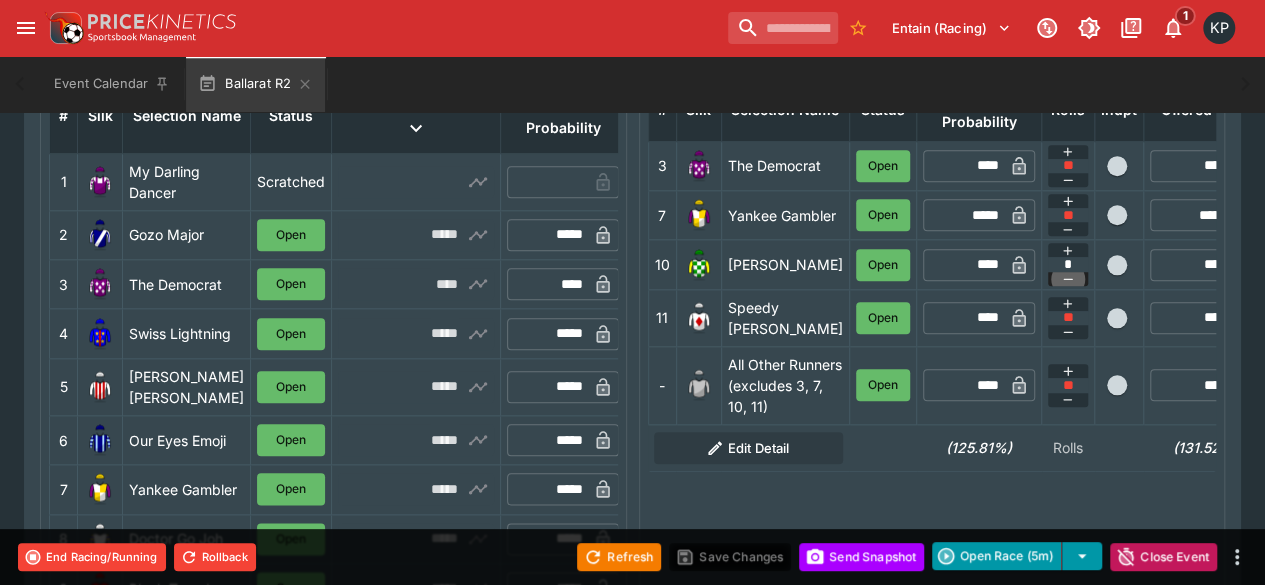 click 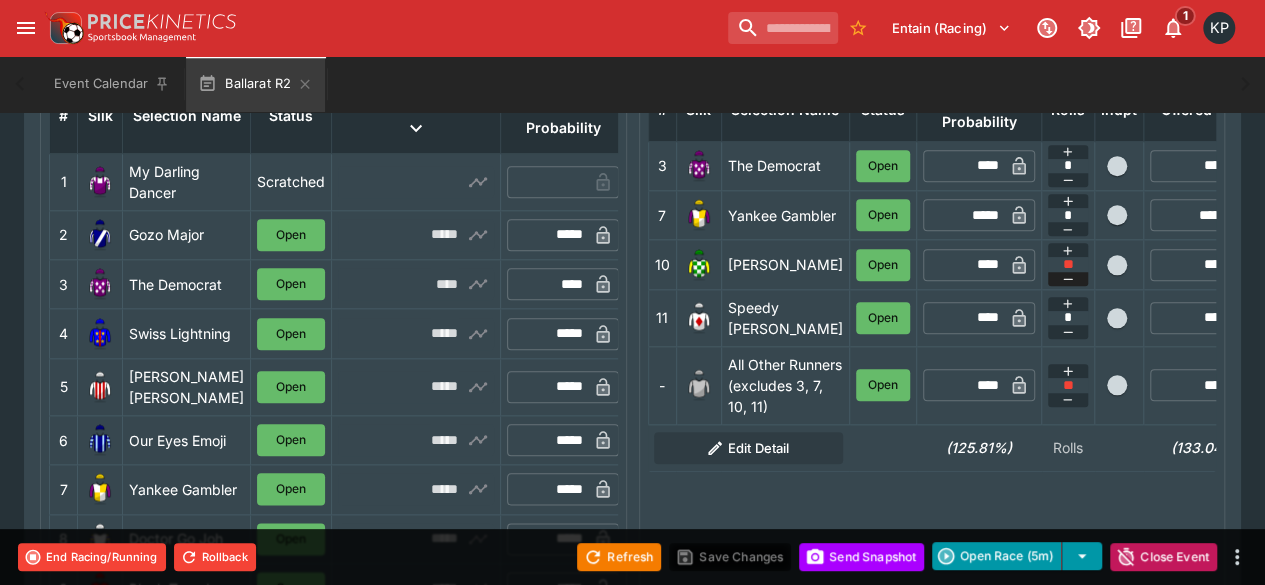 click 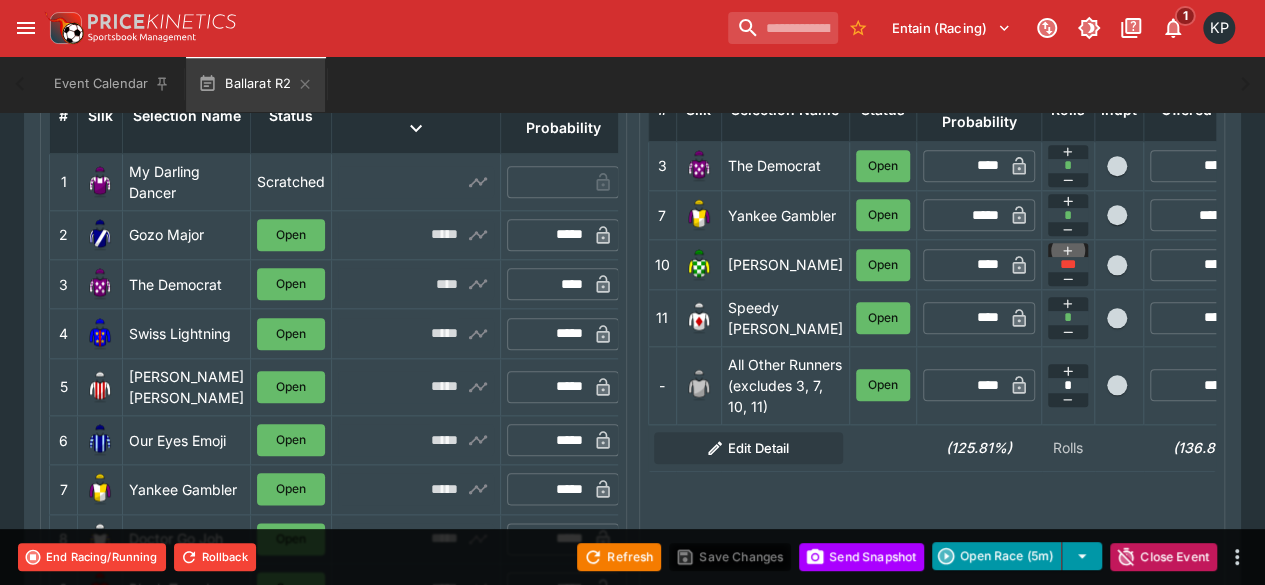 click 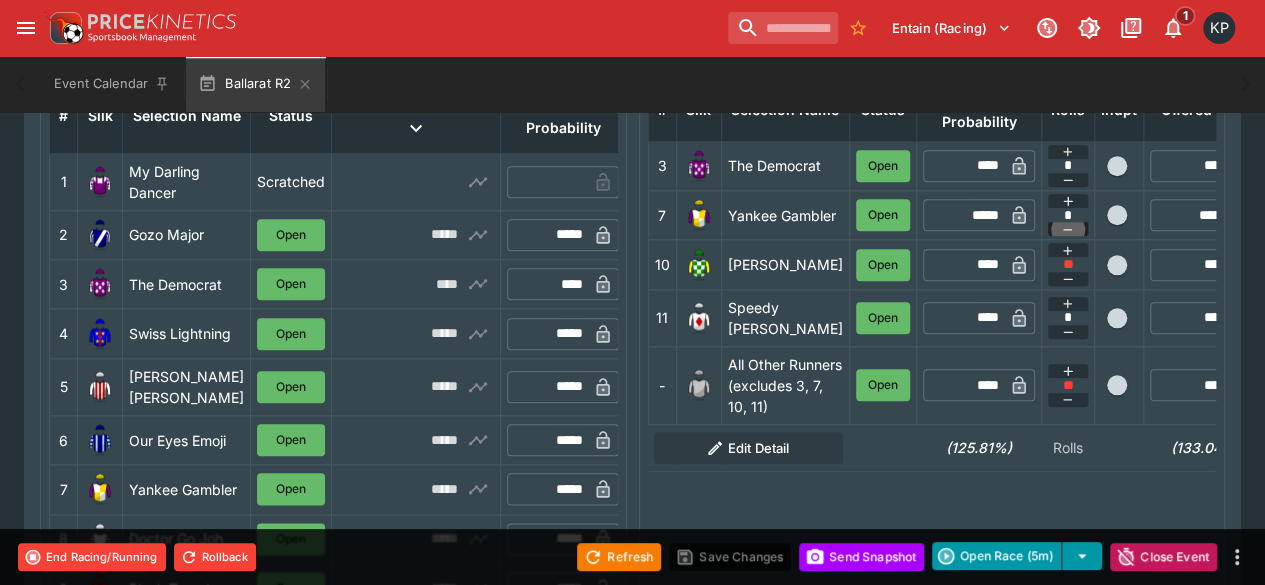 click 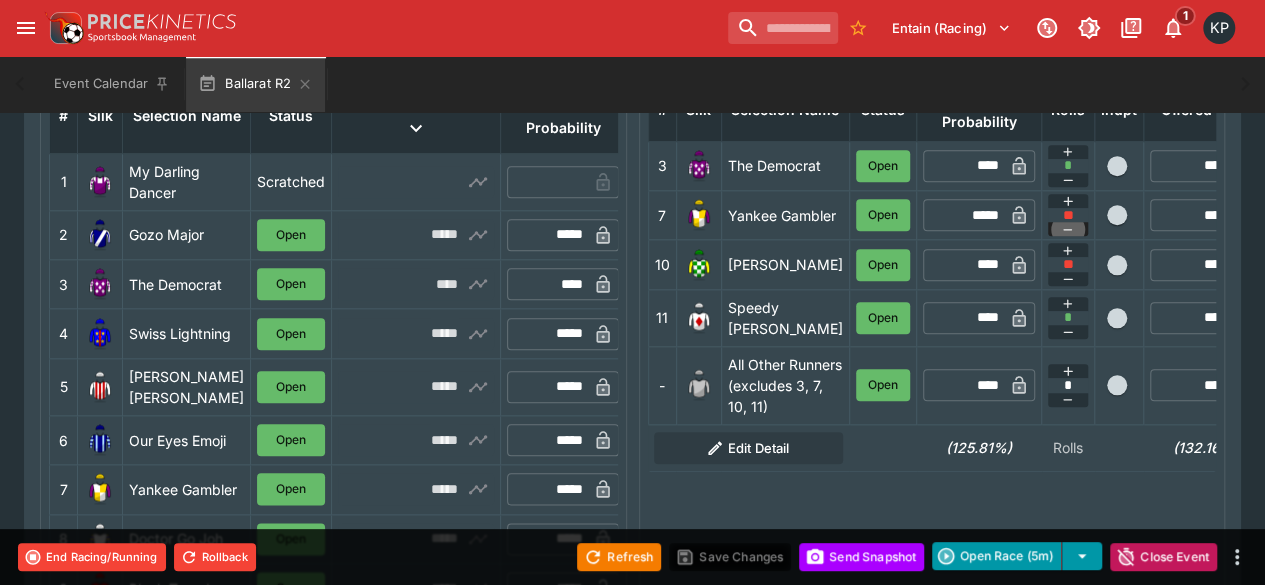 click 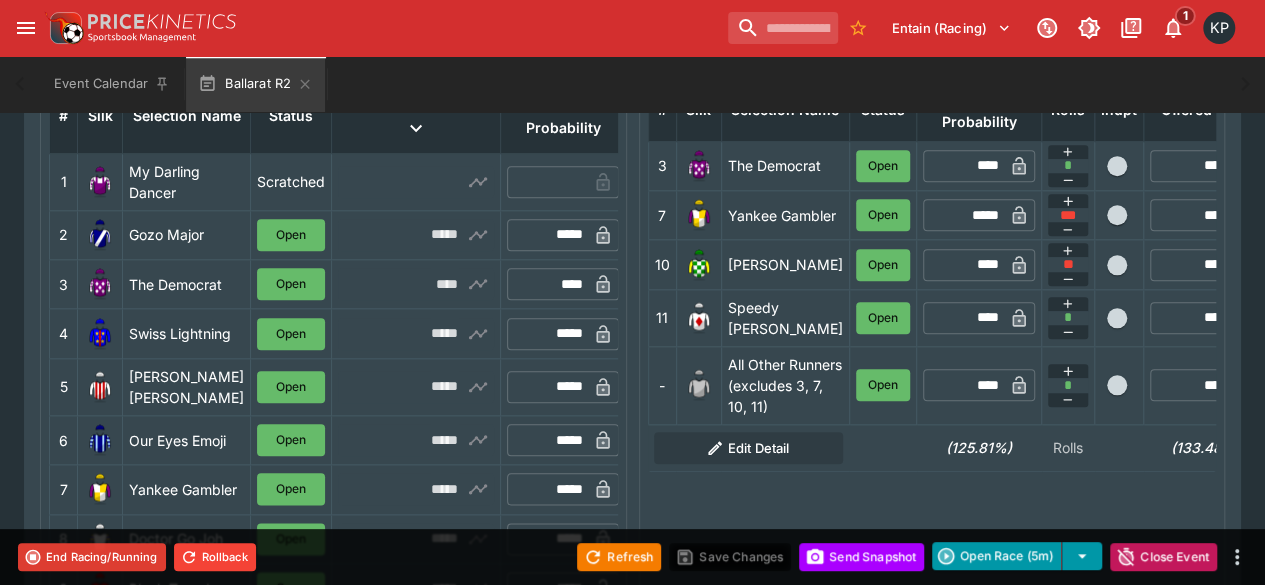 click on "End Racing/Running" at bounding box center (92, 557) 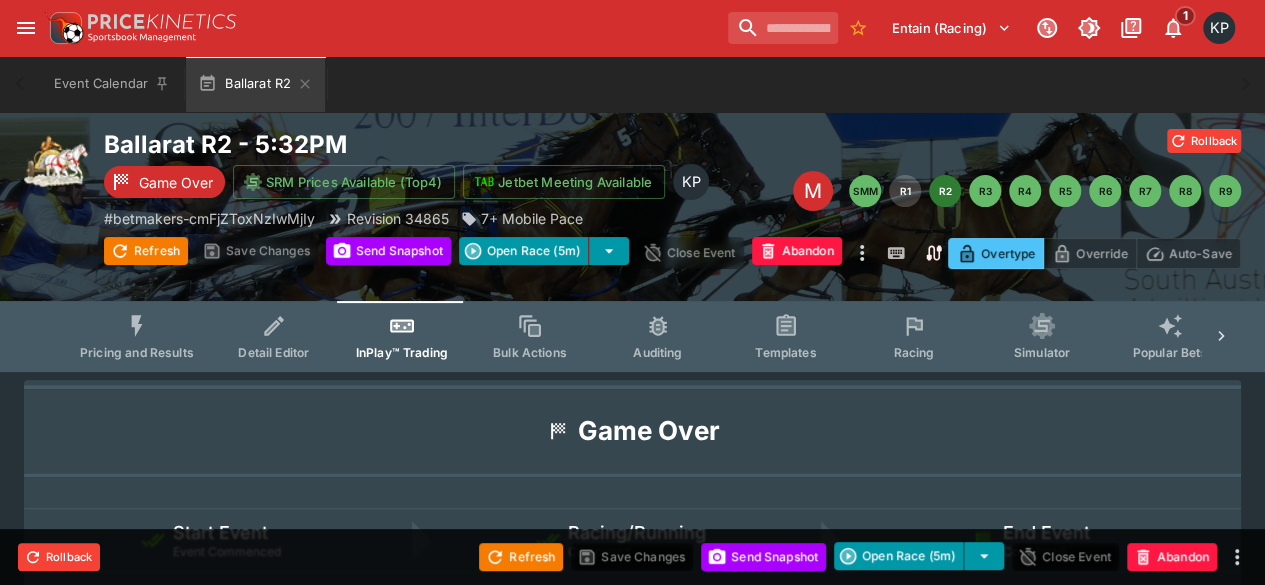 scroll, scrollTop: 29, scrollLeft: 0, axis: vertical 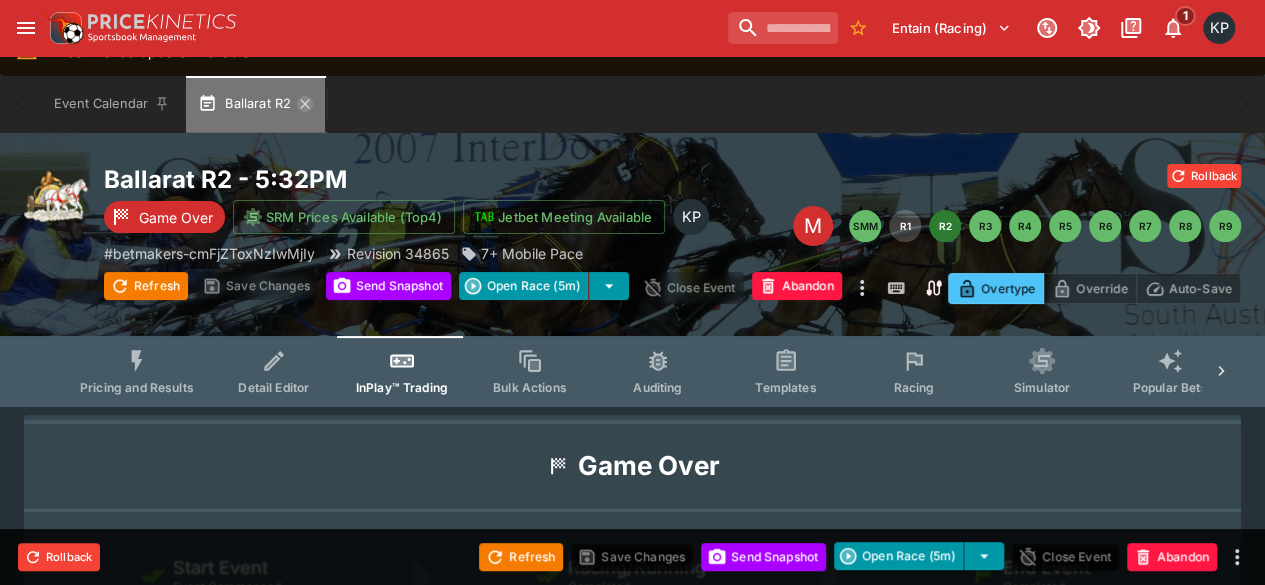 click 